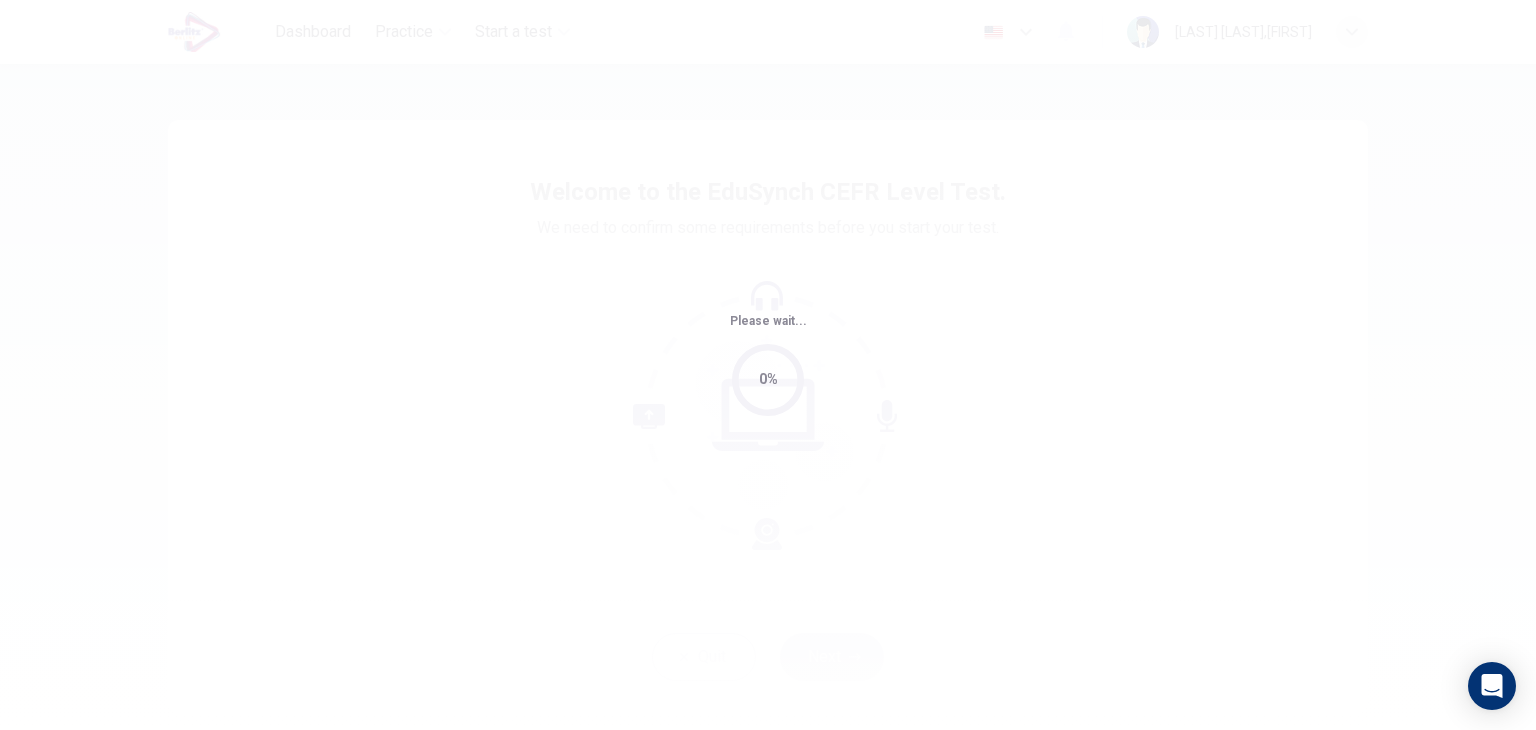 scroll, scrollTop: 0, scrollLeft: 0, axis: both 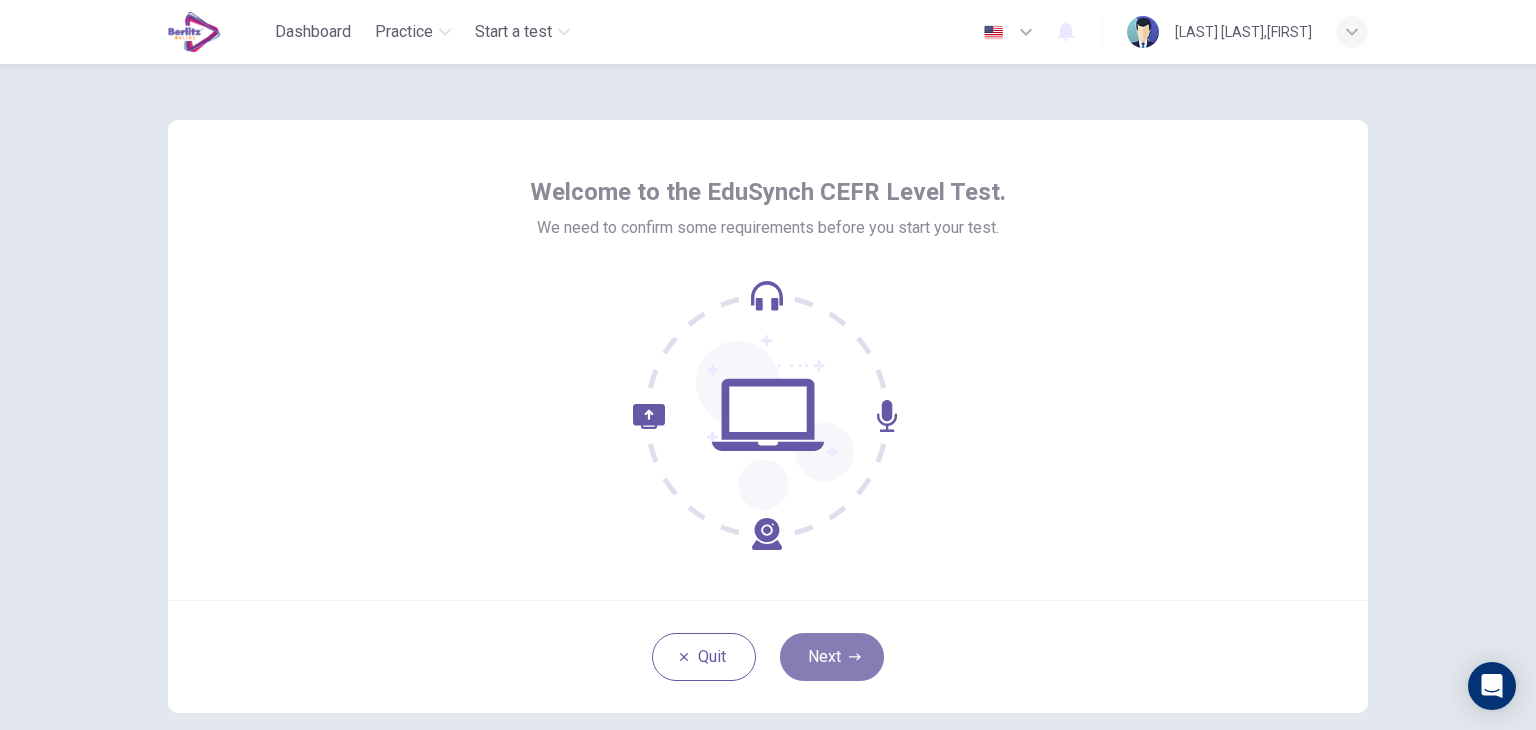click on "Next" at bounding box center [832, 657] 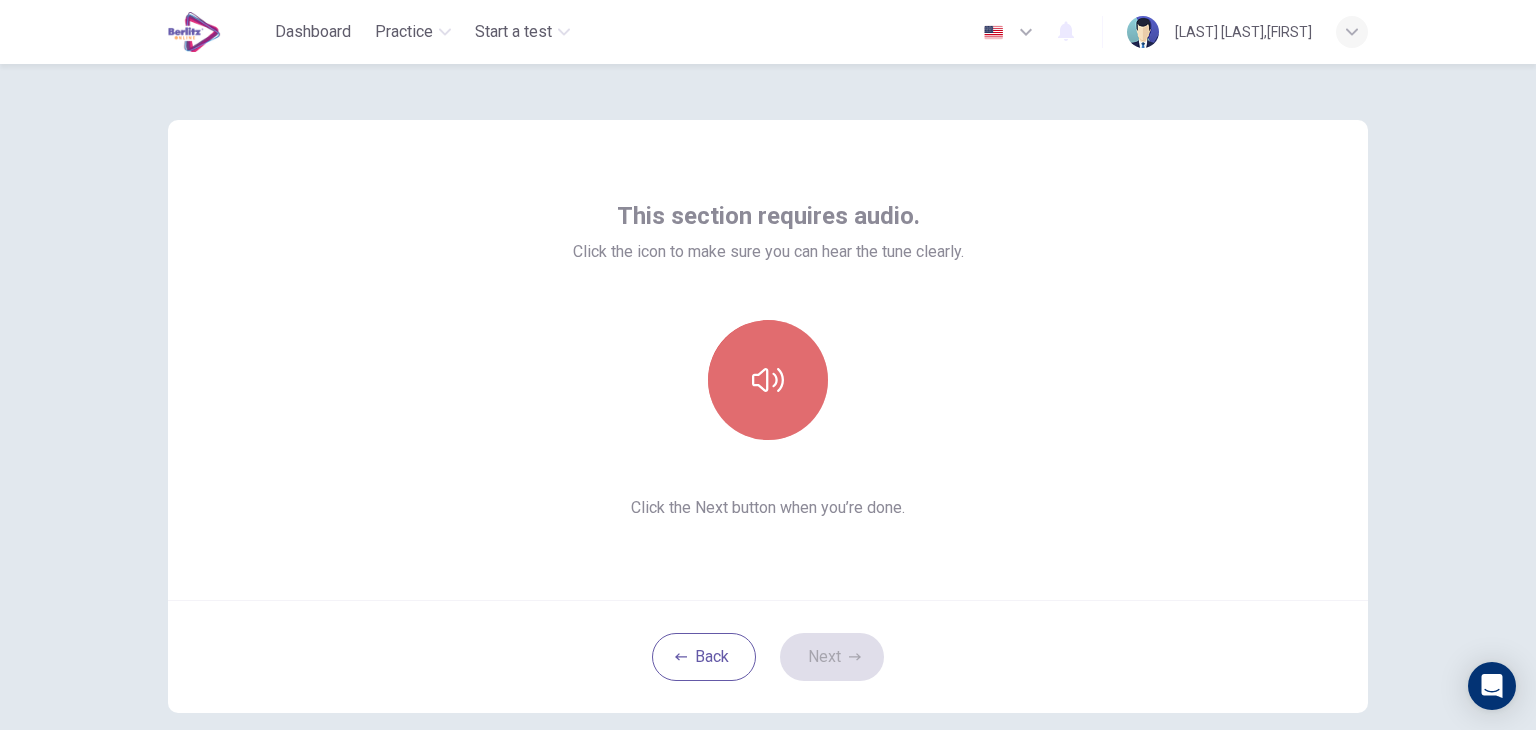 click at bounding box center [768, 380] 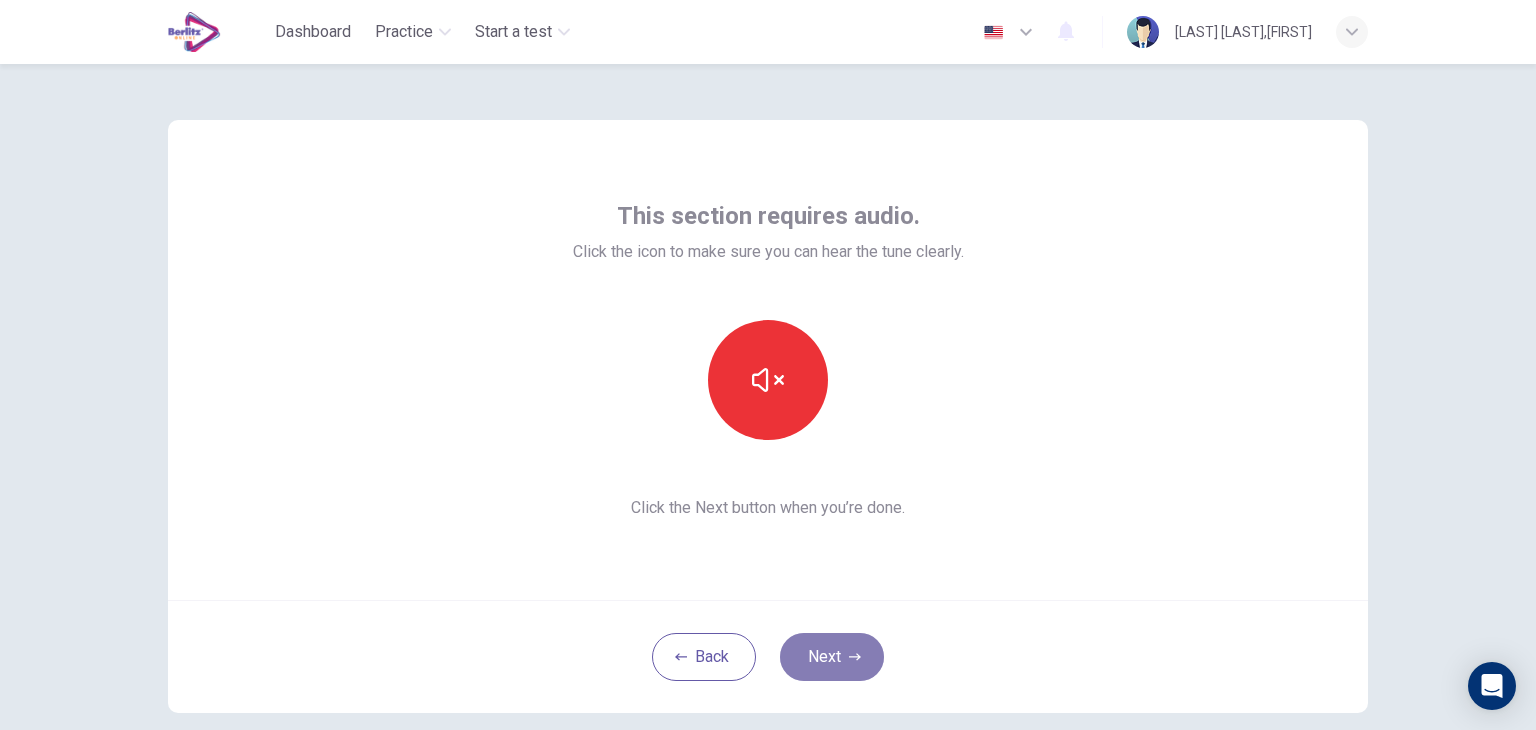 click on "Next" at bounding box center (832, 657) 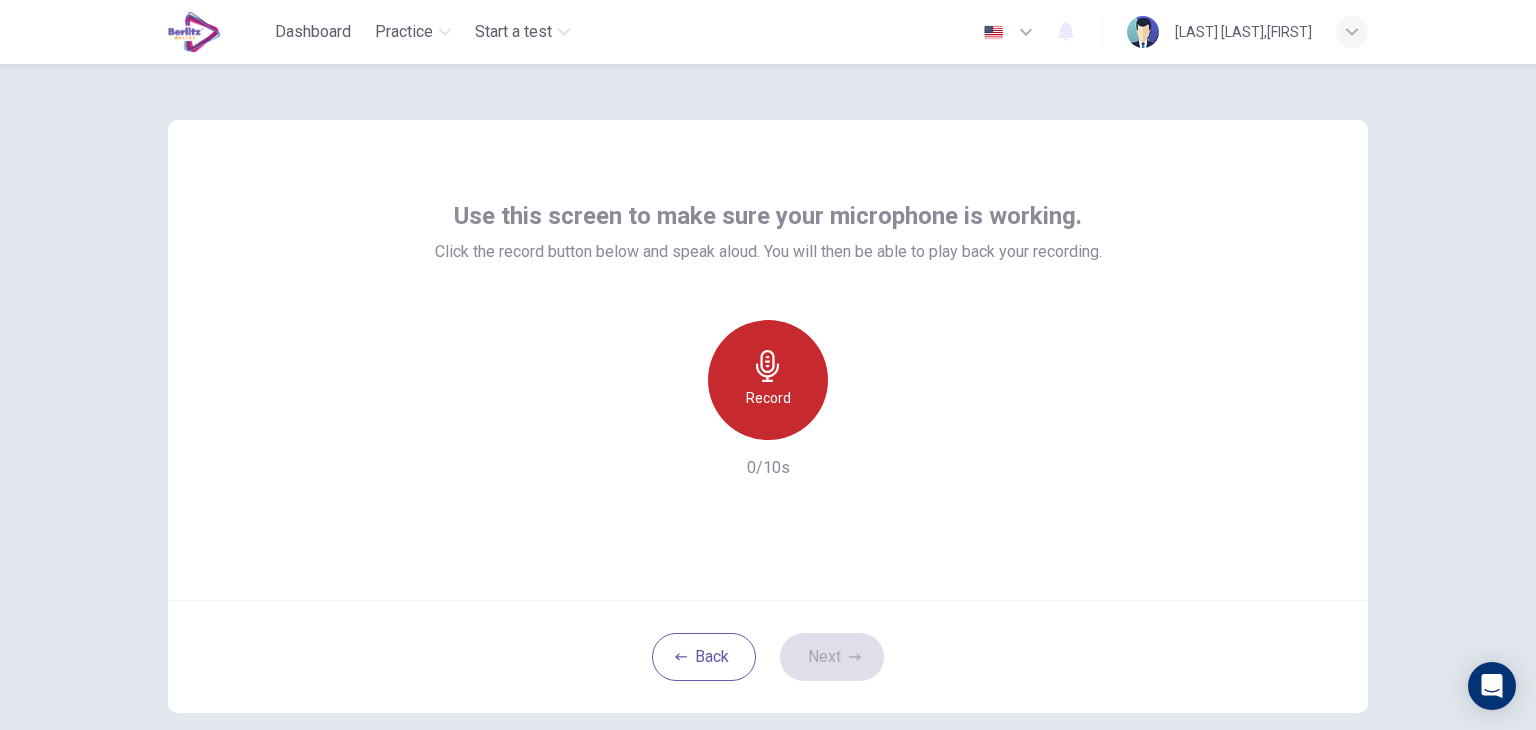 click on "Record" at bounding box center [768, 398] 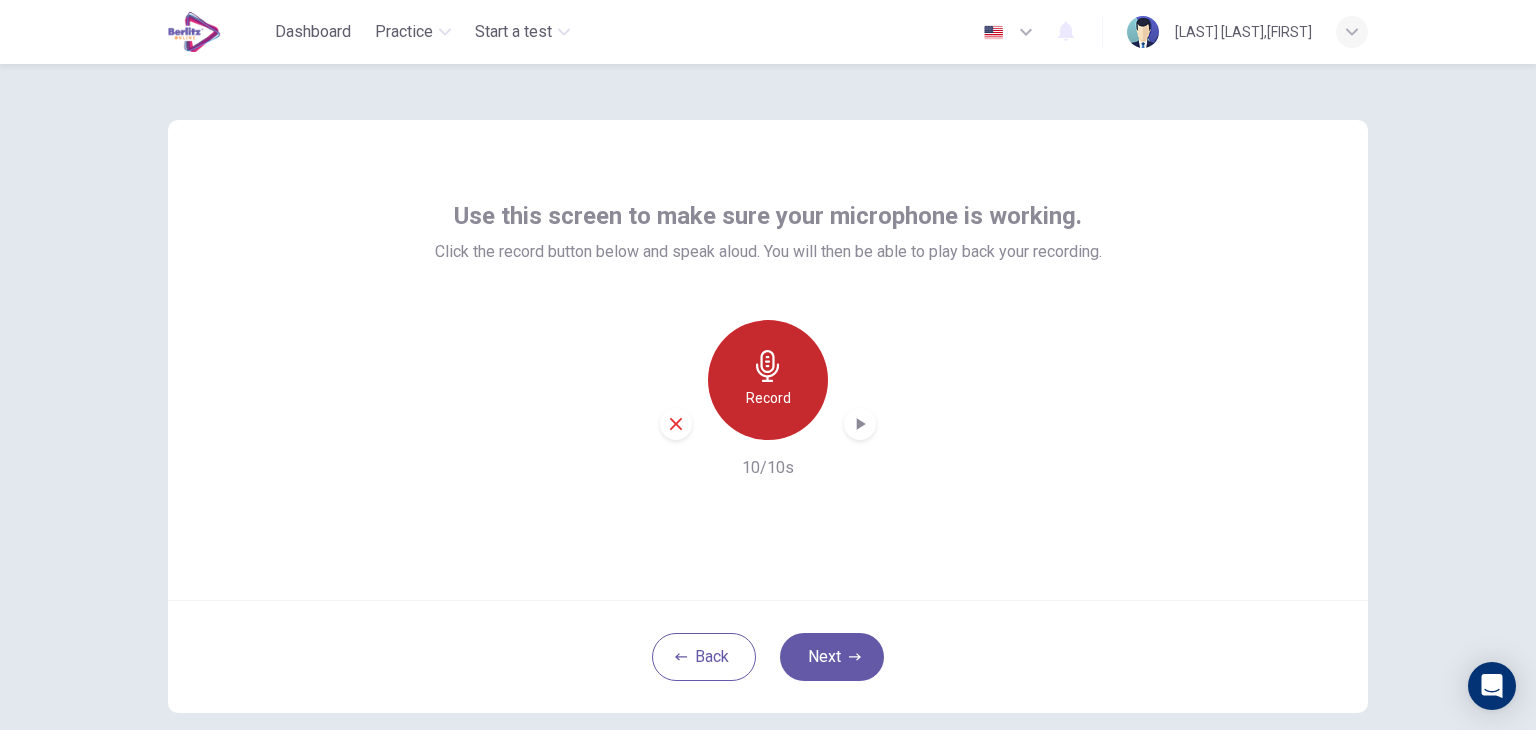 click 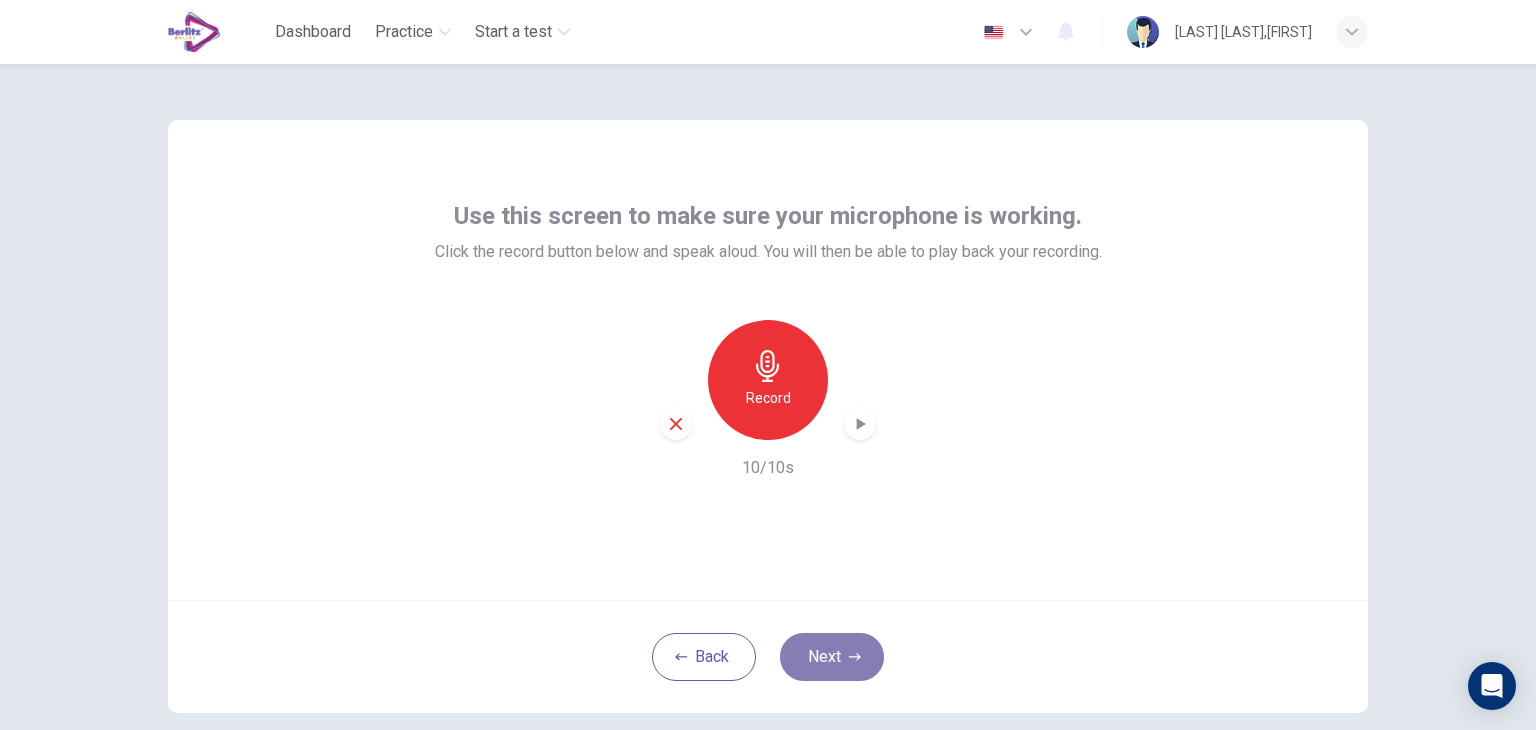 click on "Next" at bounding box center [832, 657] 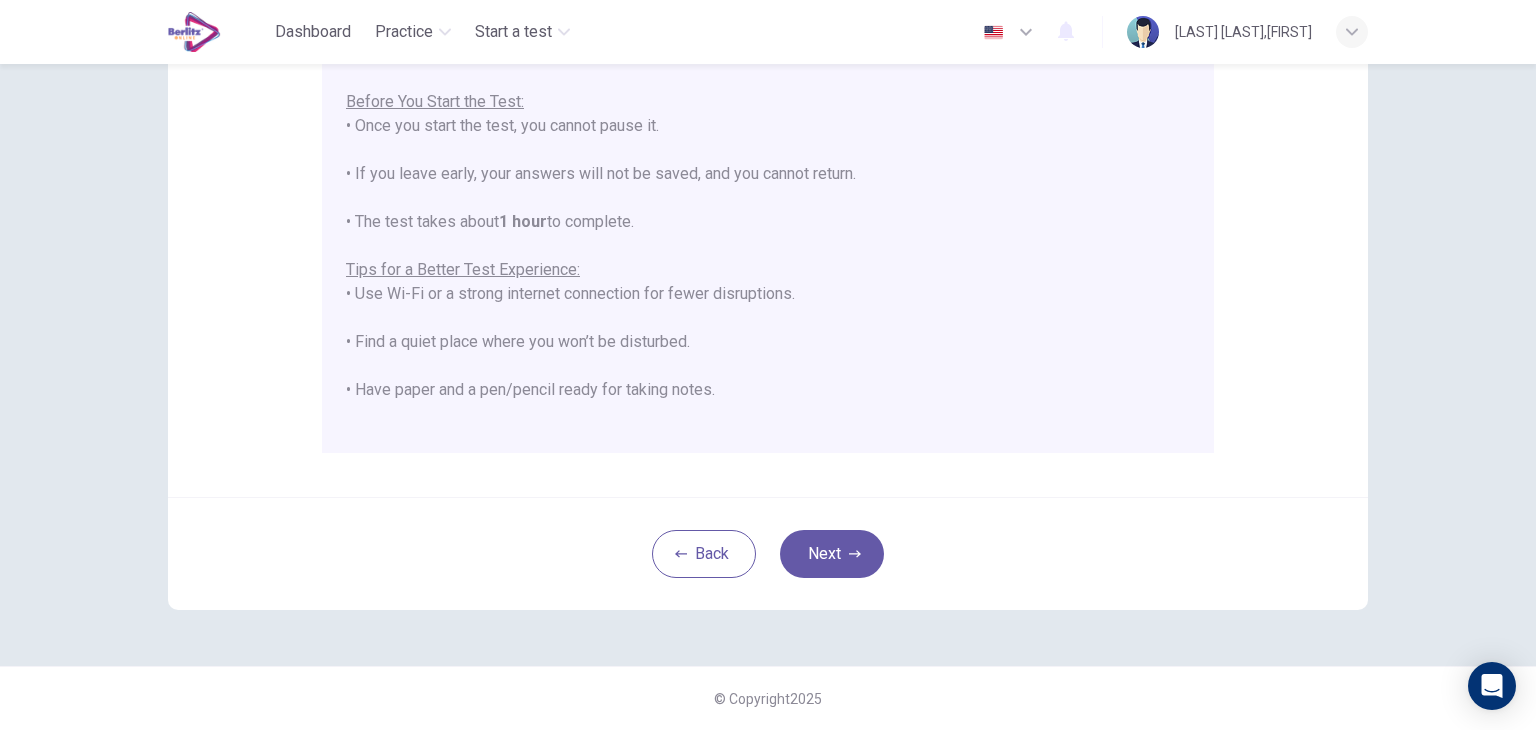 scroll, scrollTop: 283, scrollLeft: 0, axis: vertical 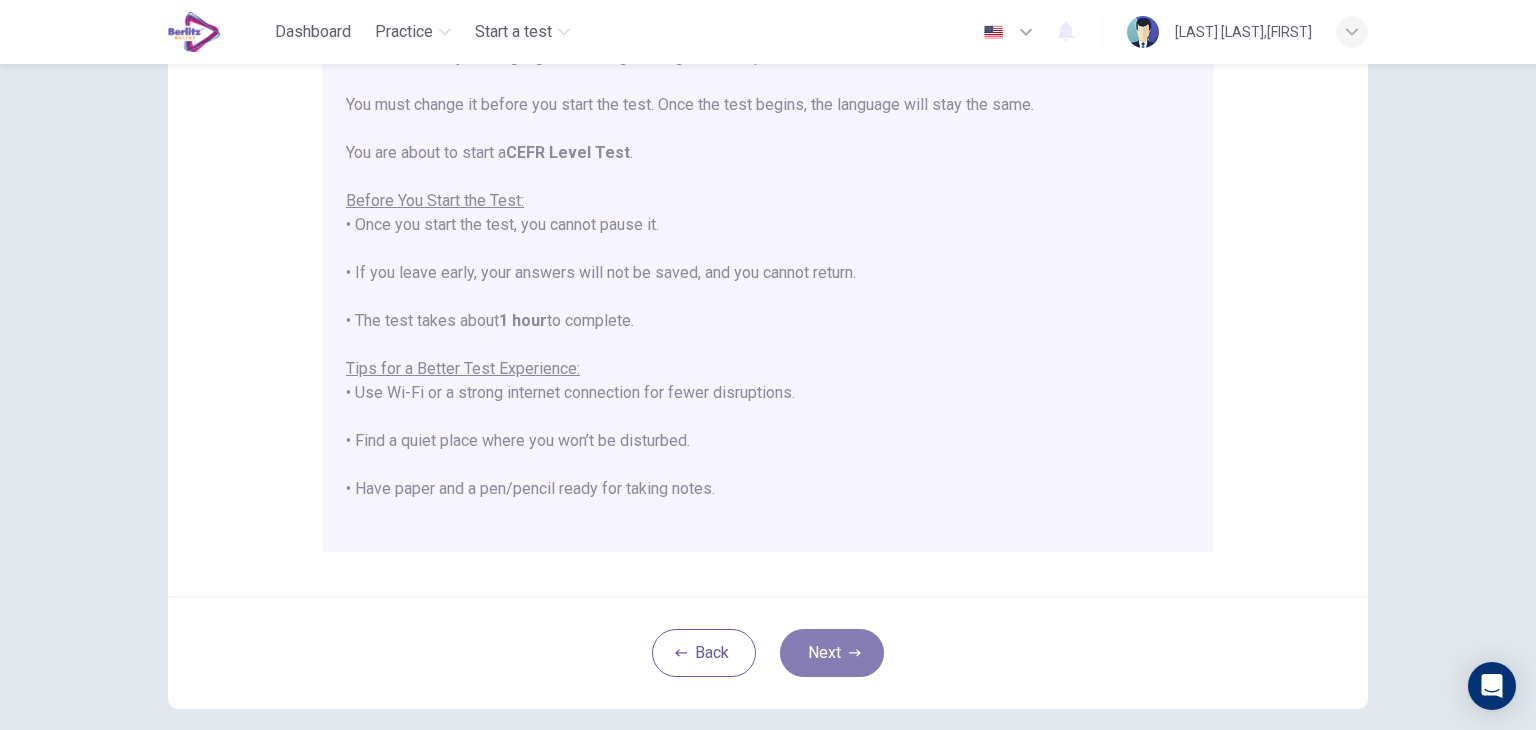 click on "Next" at bounding box center [832, 653] 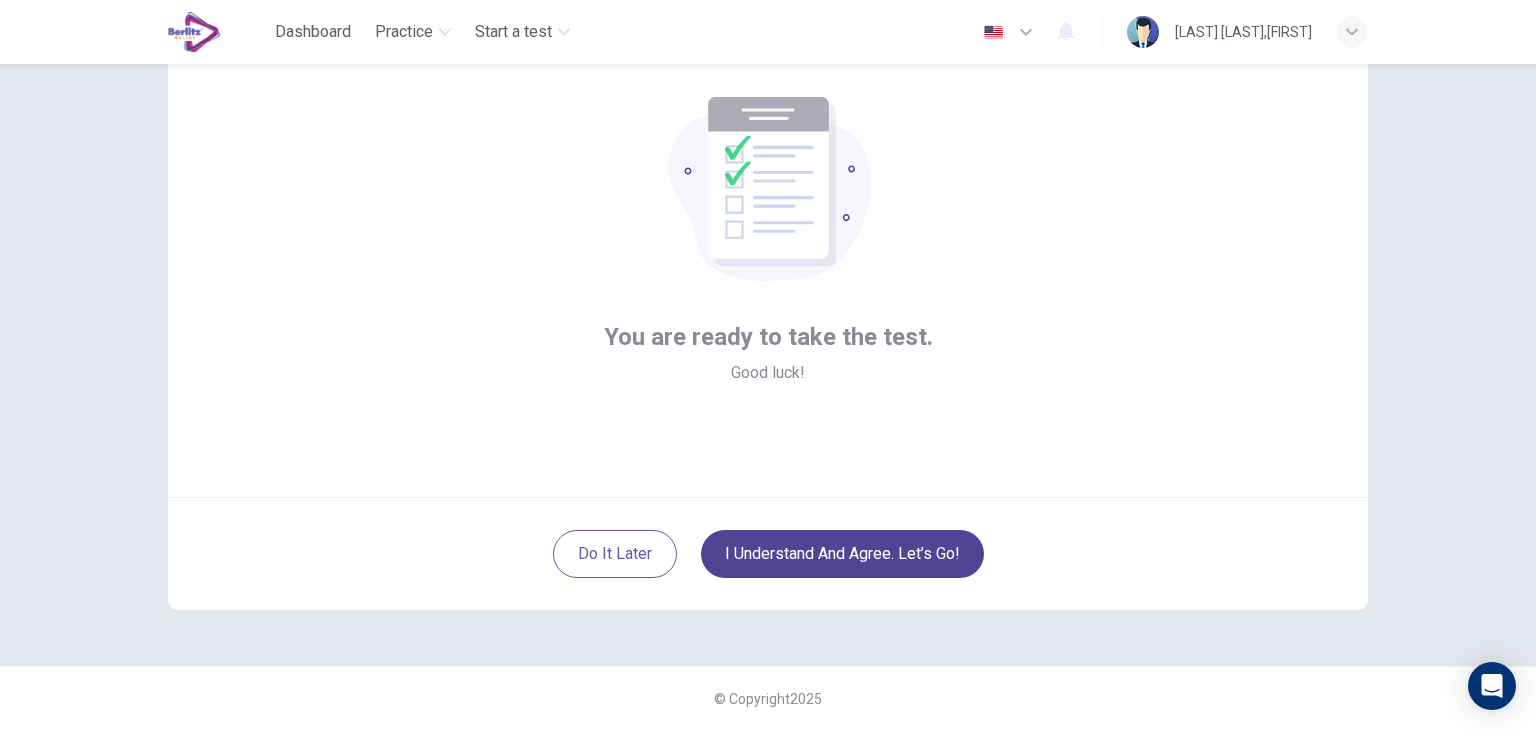 scroll, scrollTop: 103, scrollLeft: 0, axis: vertical 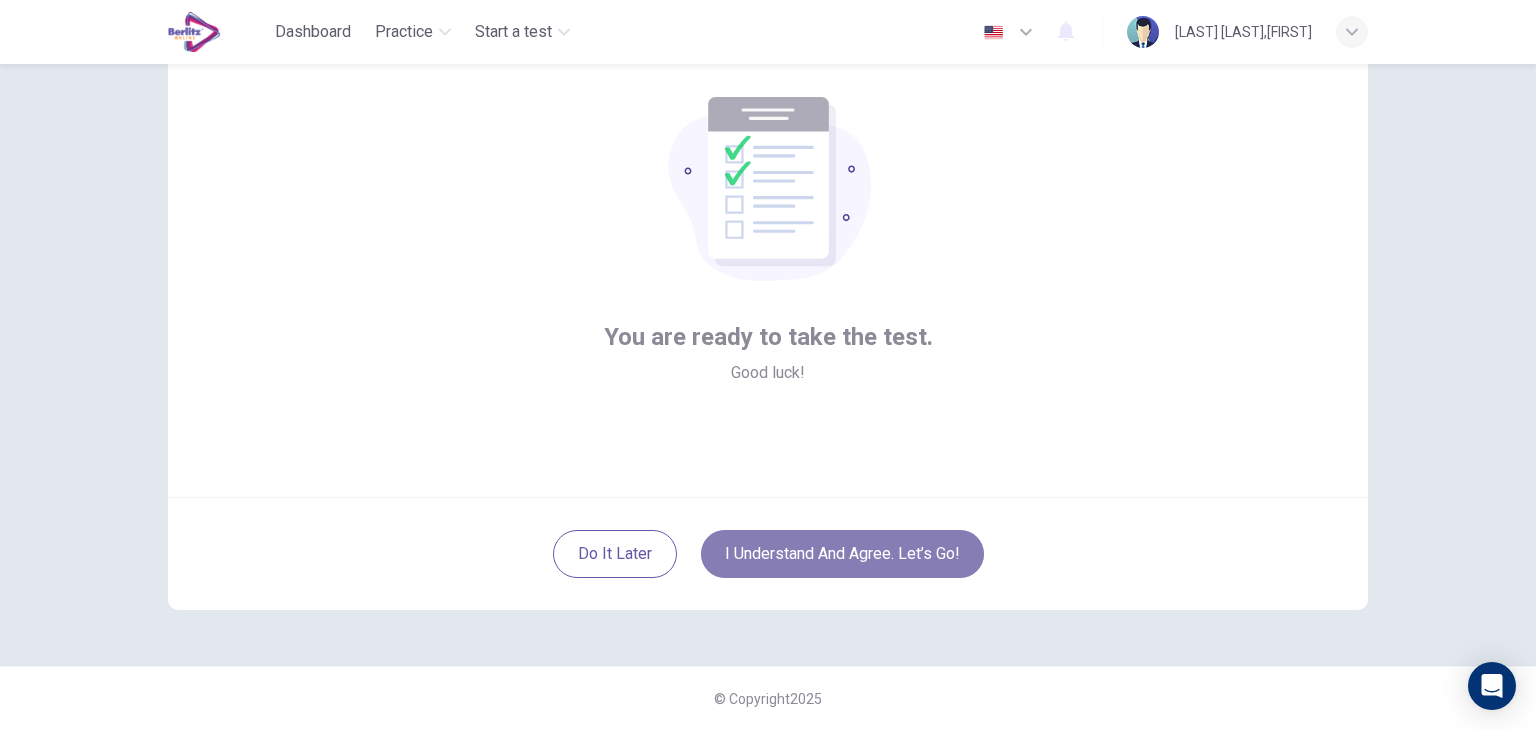 click on "I understand and agree. Let’s go!" at bounding box center (842, 554) 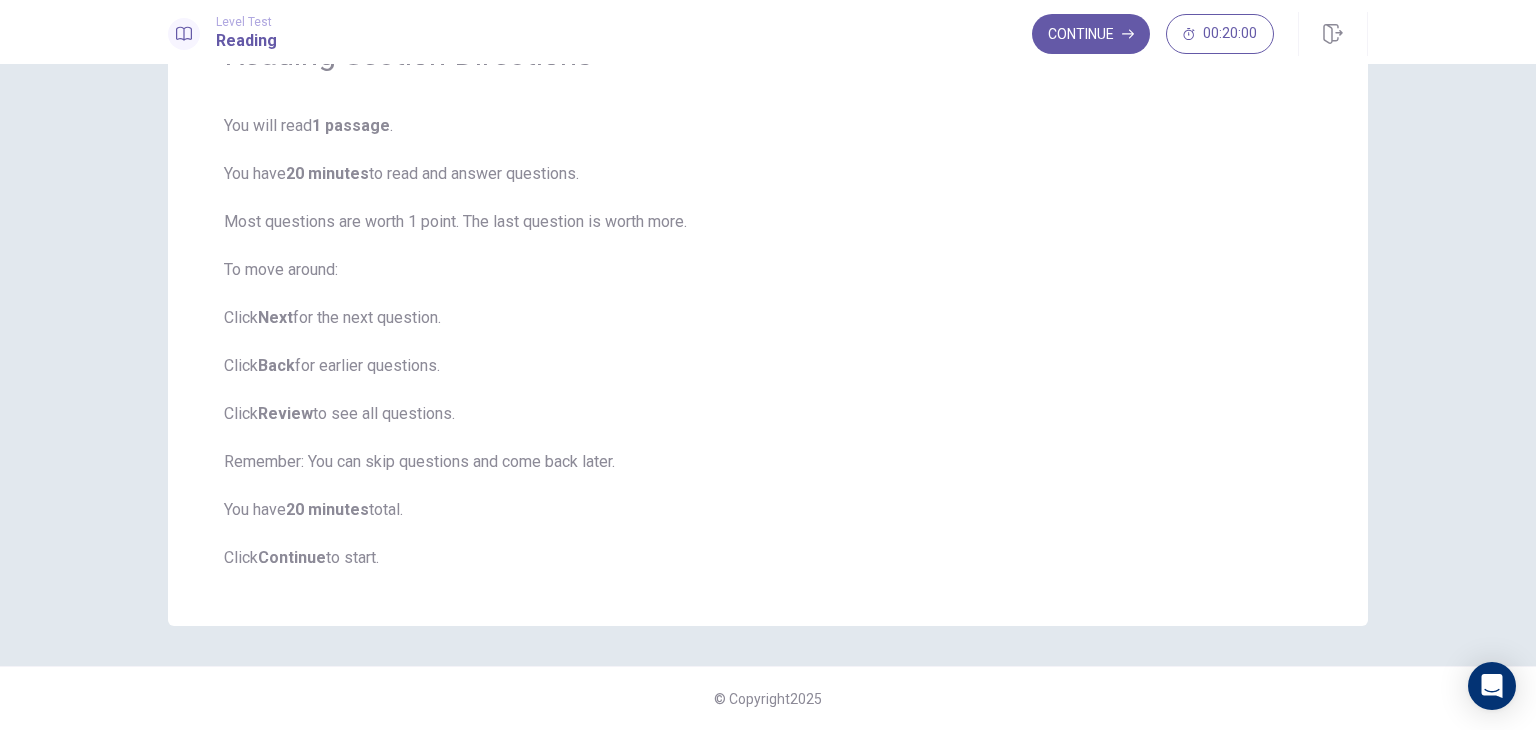 scroll, scrollTop: 0, scrollLeft: 0, axis: both 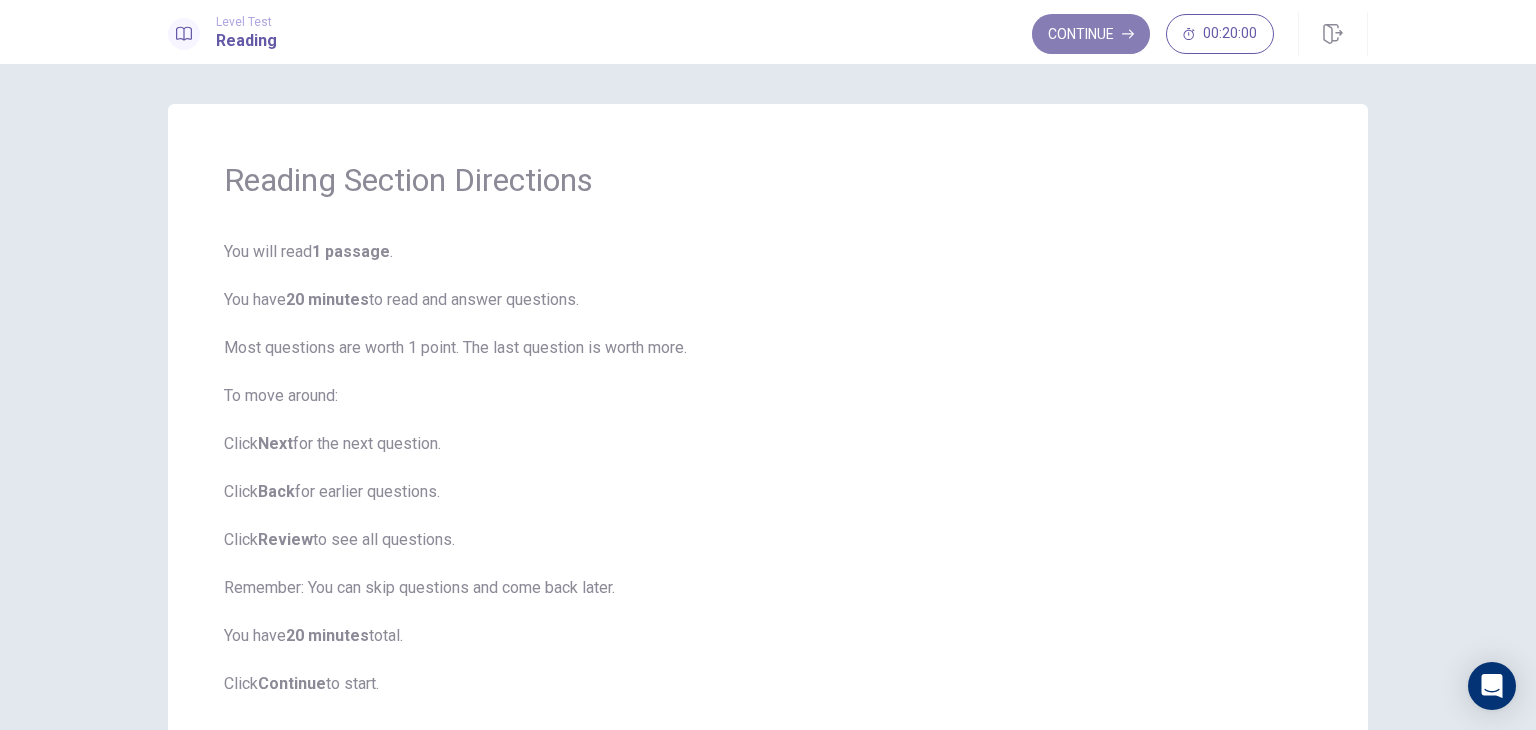 click on "Continue" at bounding box center (1091, 34) 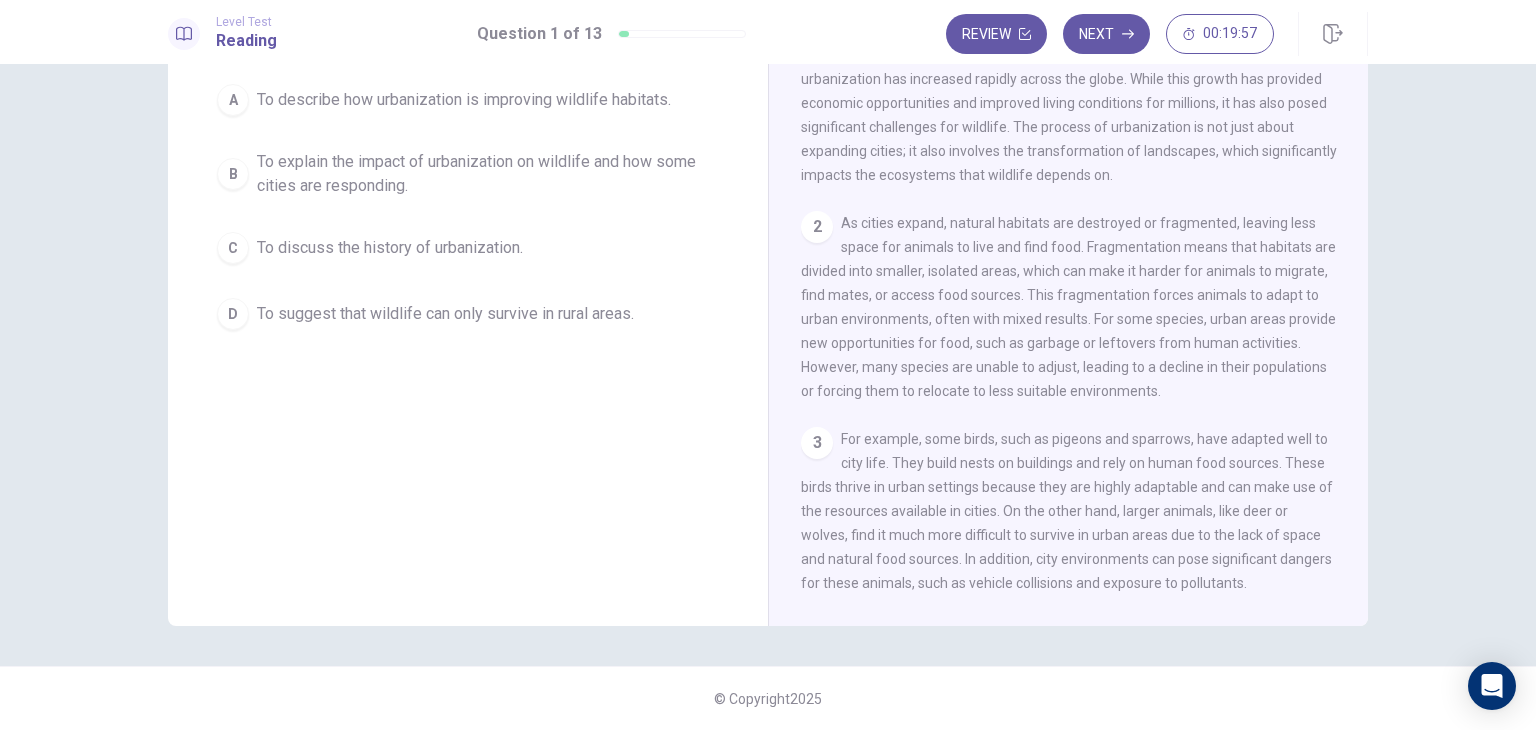 scroll, scrollTop: 0, scrollLeft: 0, axis: both 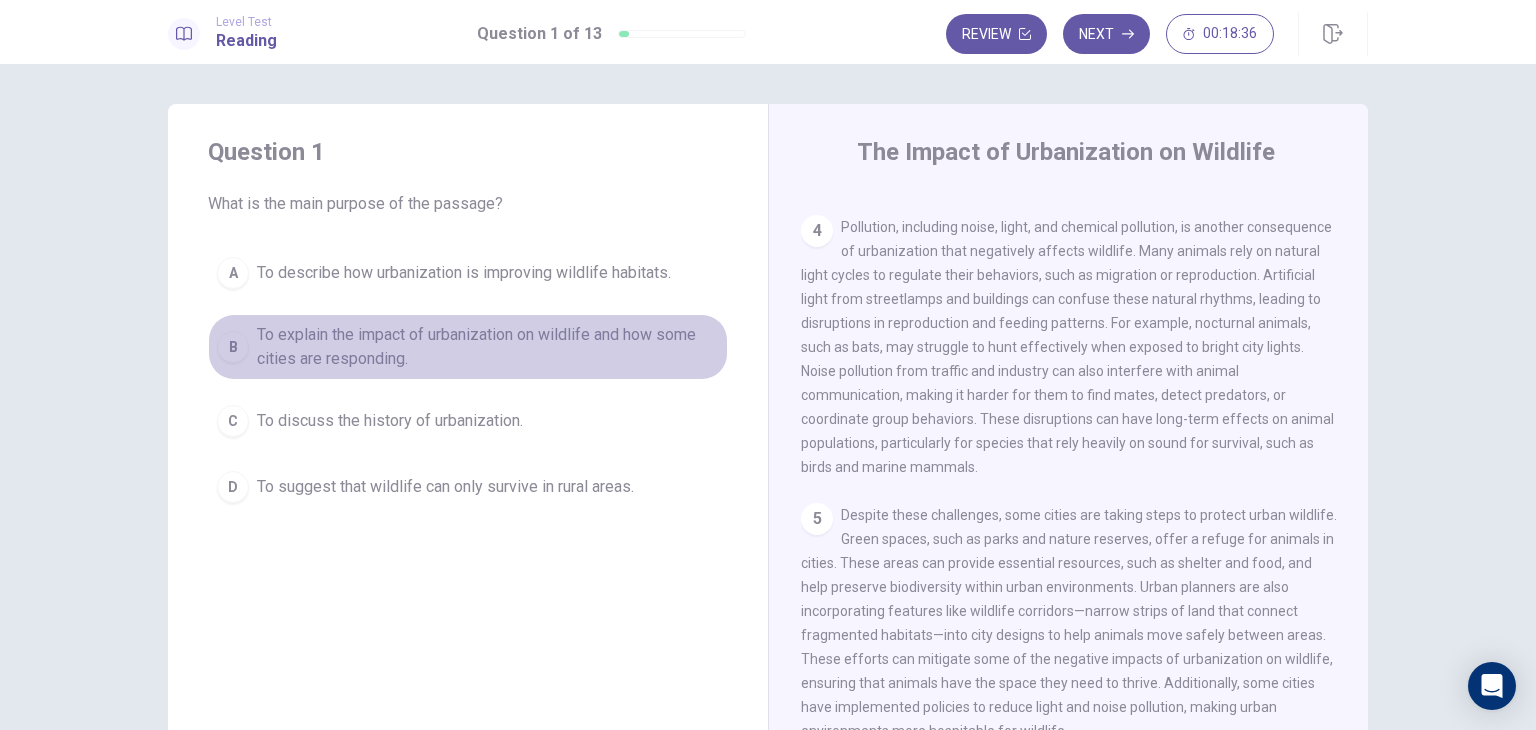 click on "B" at bounding box center (233, 347) 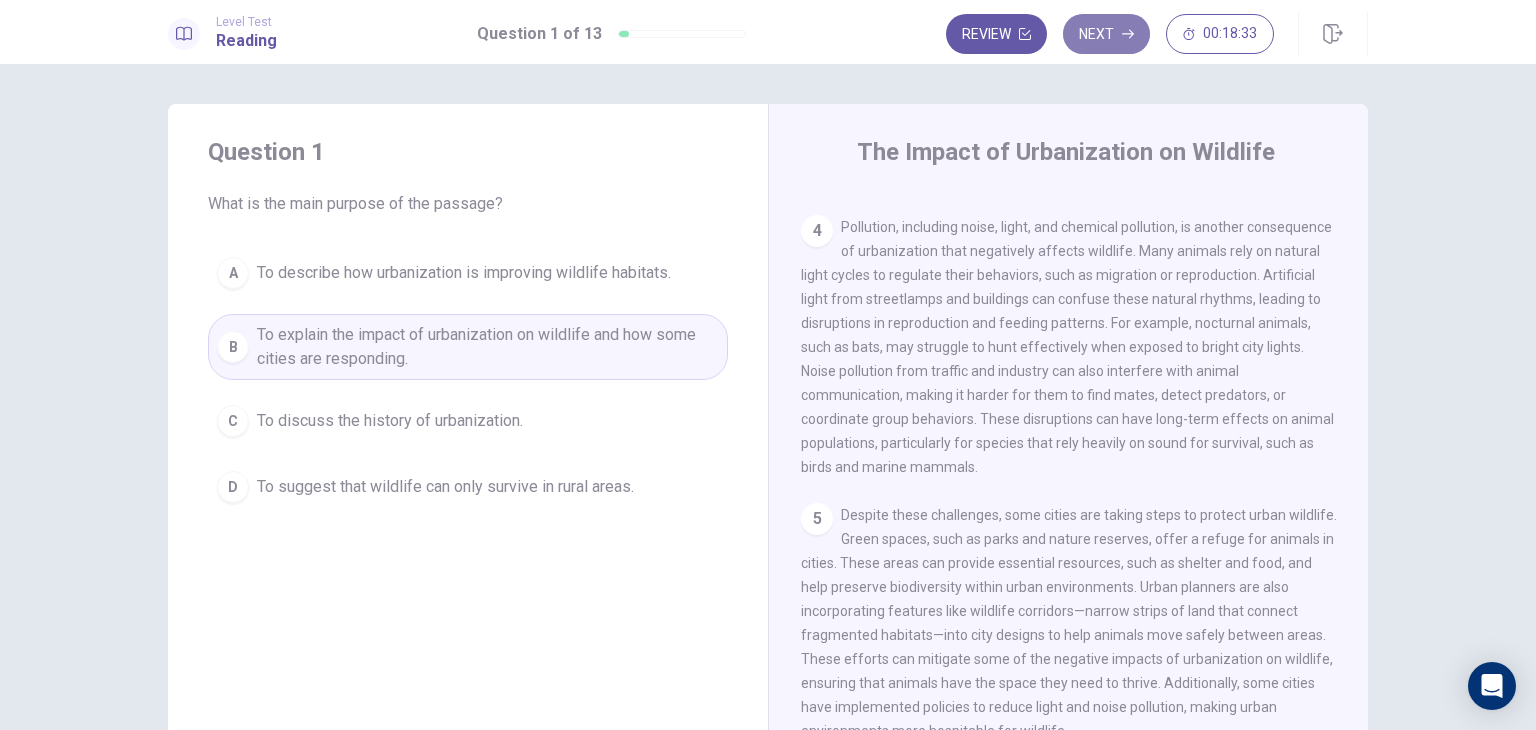 click on "Next" at bounding box center (1106, 34) 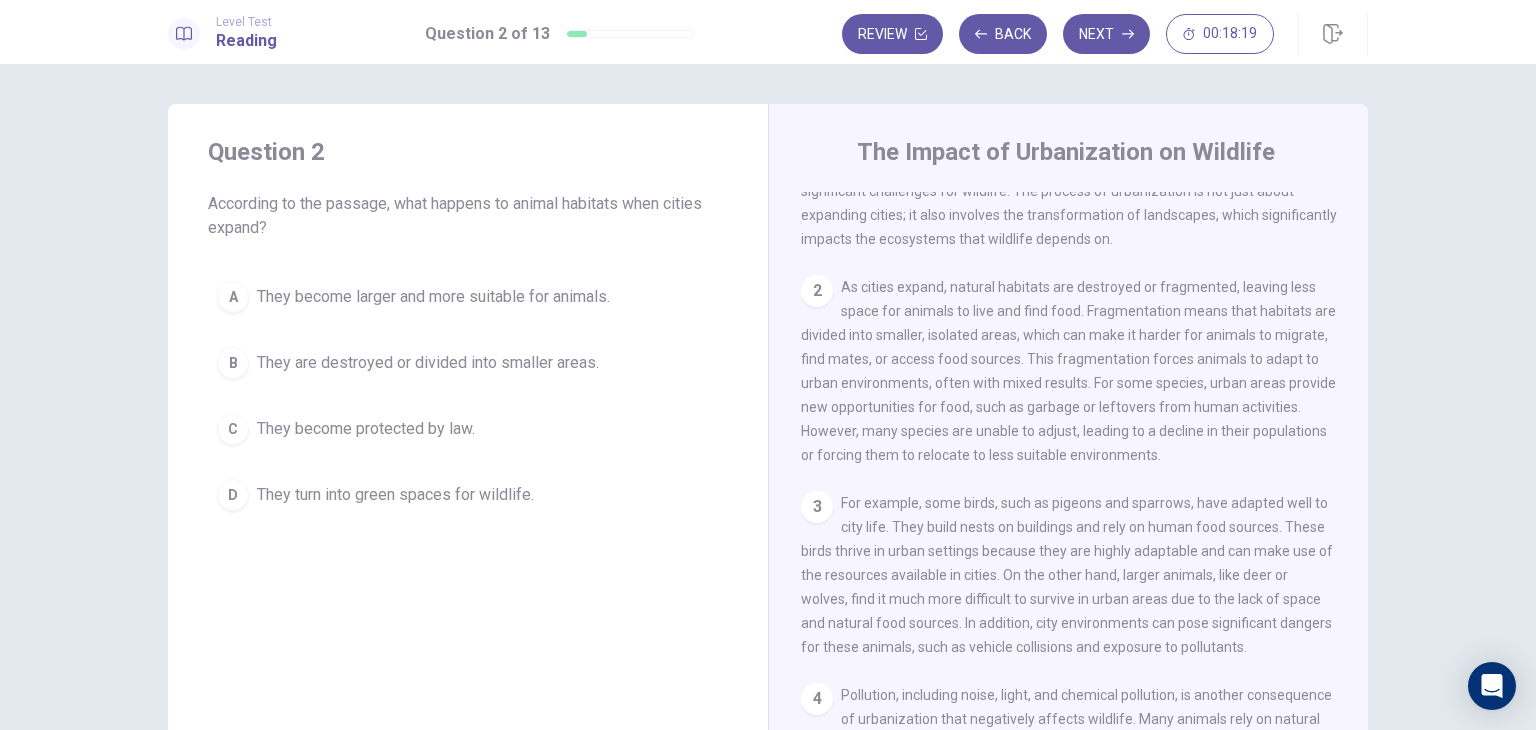scroll, scrollTop: 106, scrollLeft: 0, axis: vertical 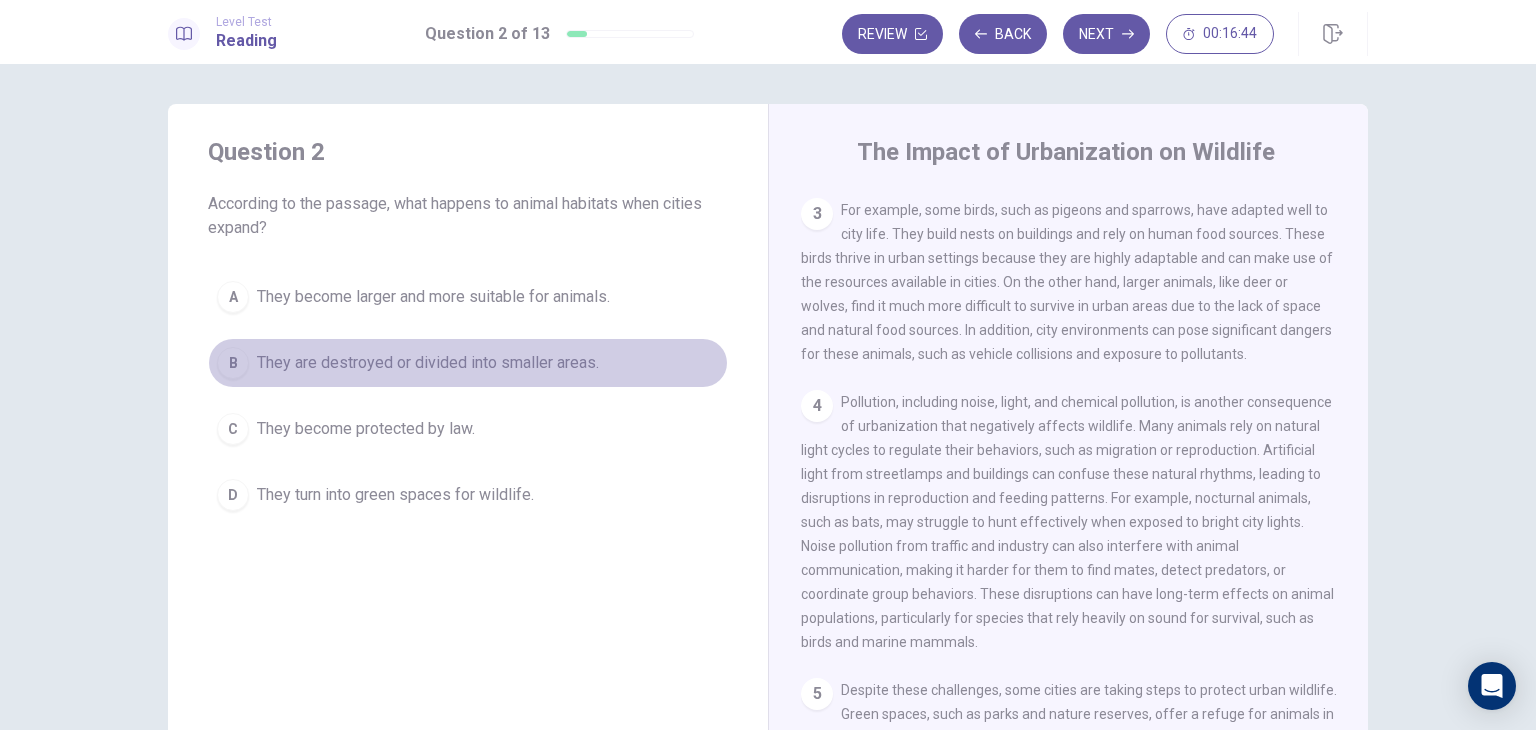 click on "They are destroyed or divided into smaller areas." at bounding box center [428, 363] 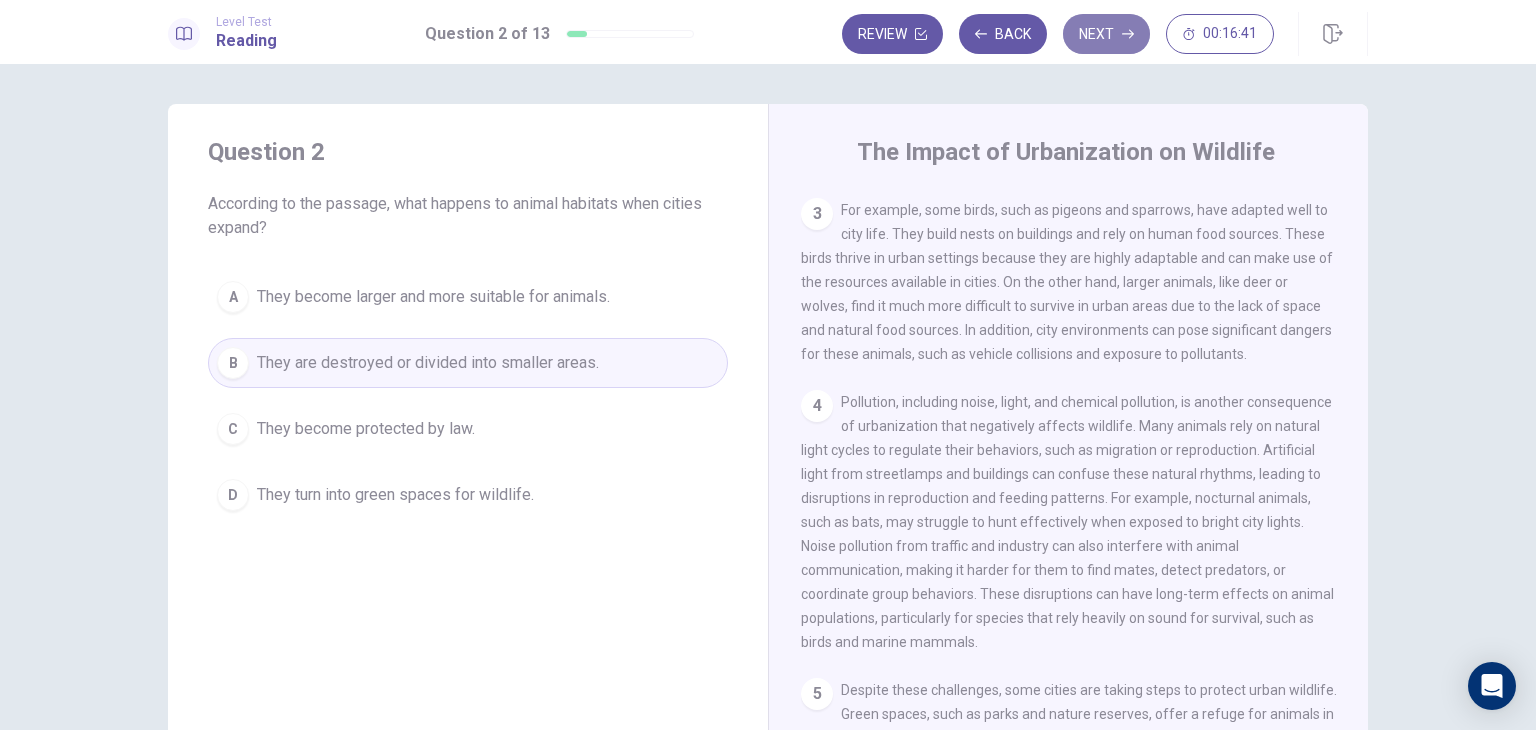 click on "Next" at bounding box center (1106, 34) 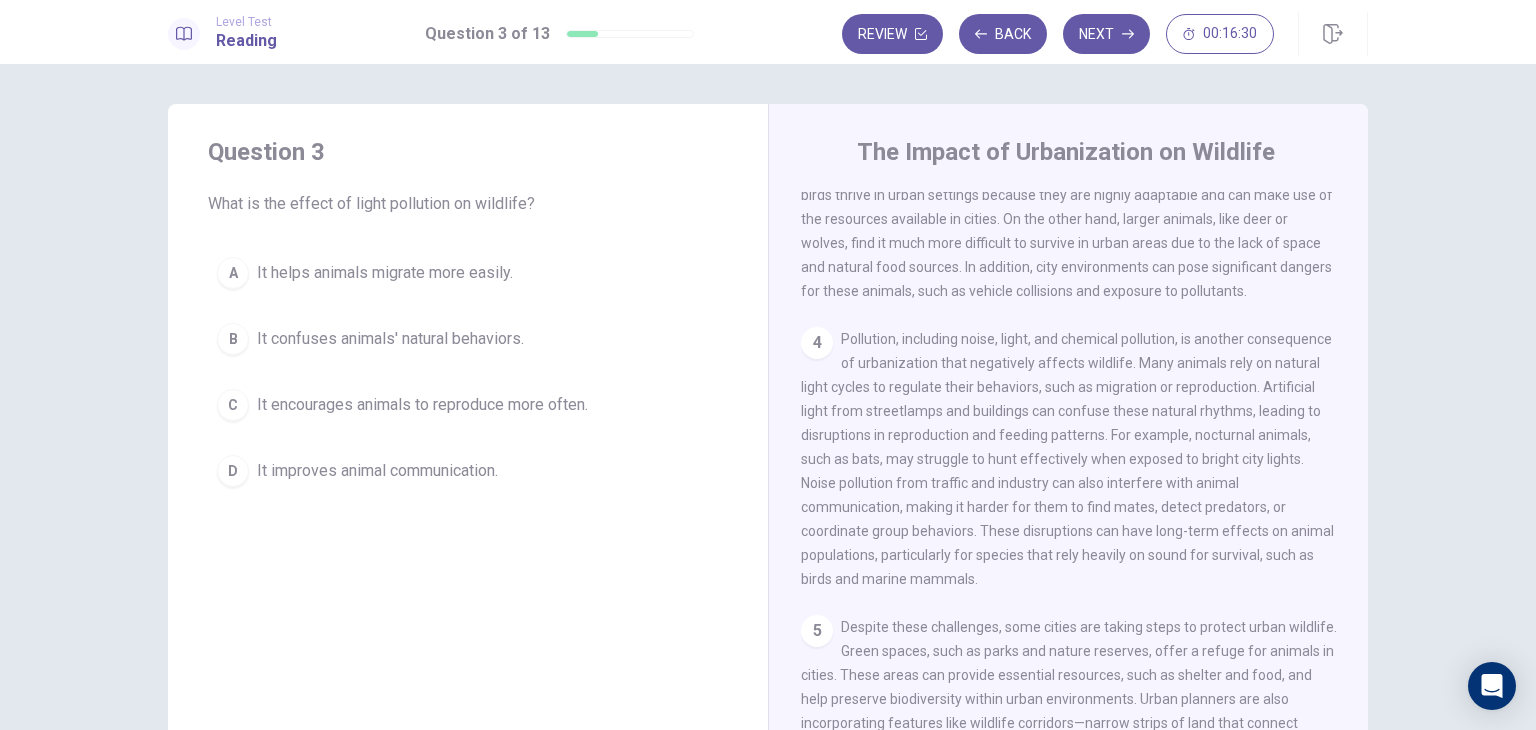 scroll, scrollTop: 463, scrollLeft: 0, axis: vertical 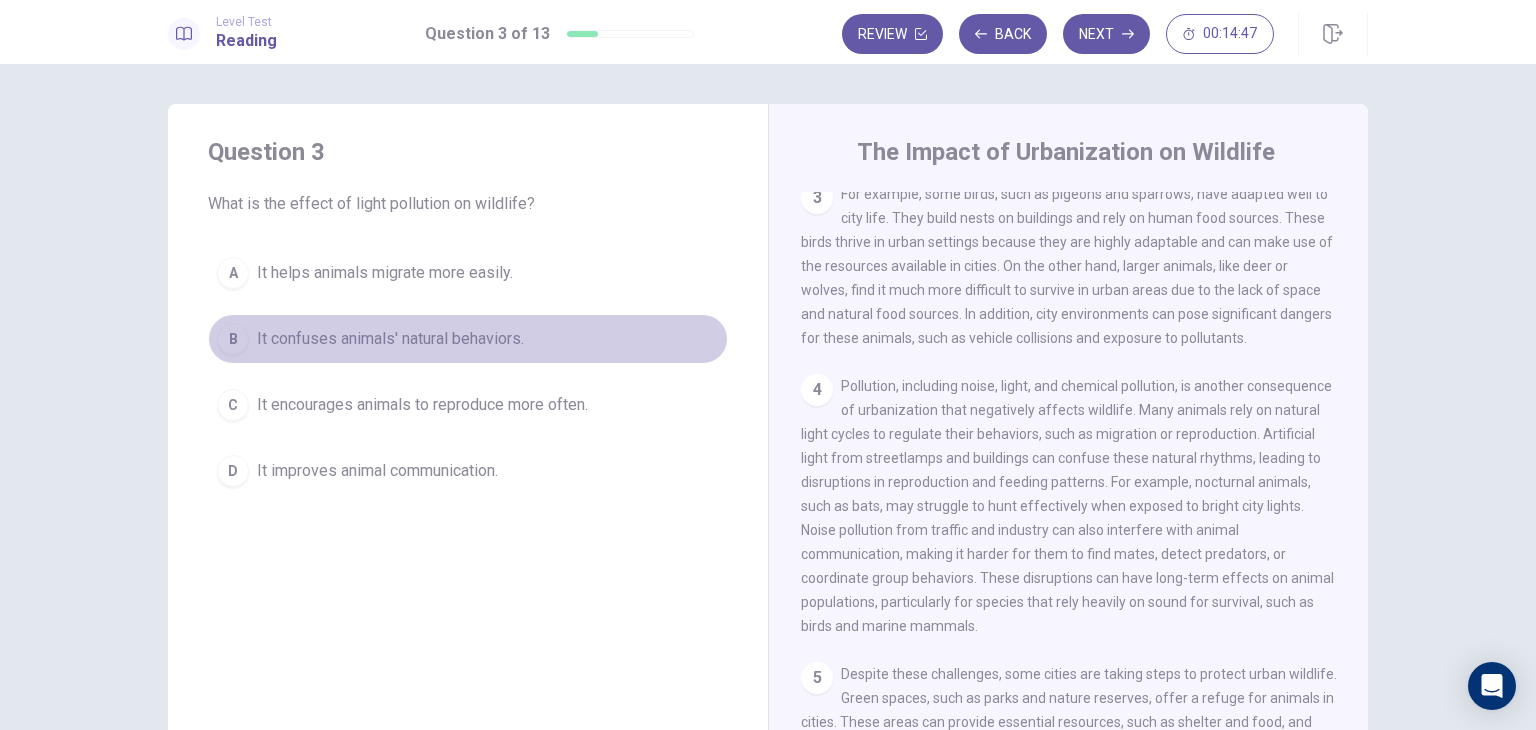 click on "It confuses animals' natural behaviors." at bounding box center [390, 339] 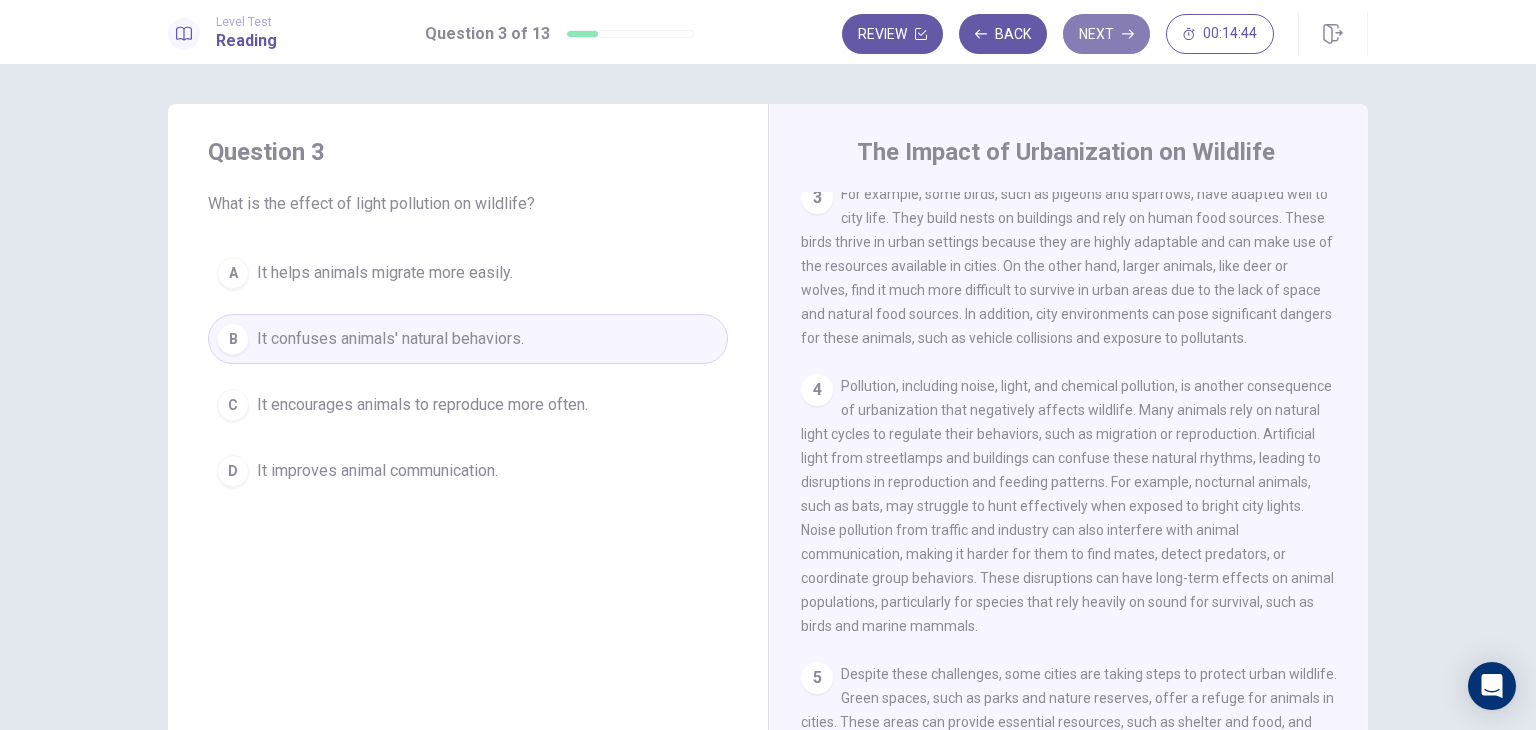 click on "Next" at bounding box center [1106, 34] 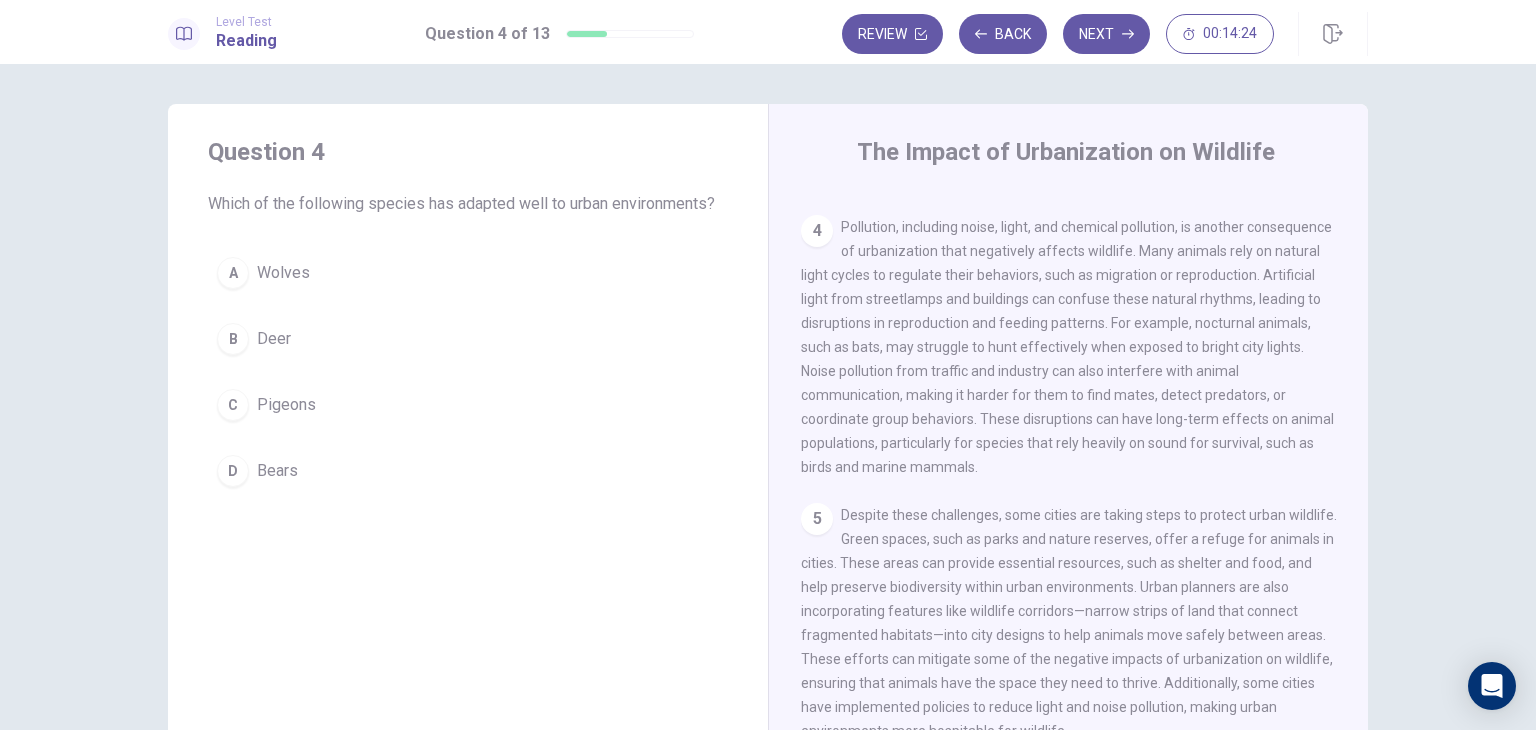 scroll, scrollTop: 611, scrollLeft: 0, axis: vertical 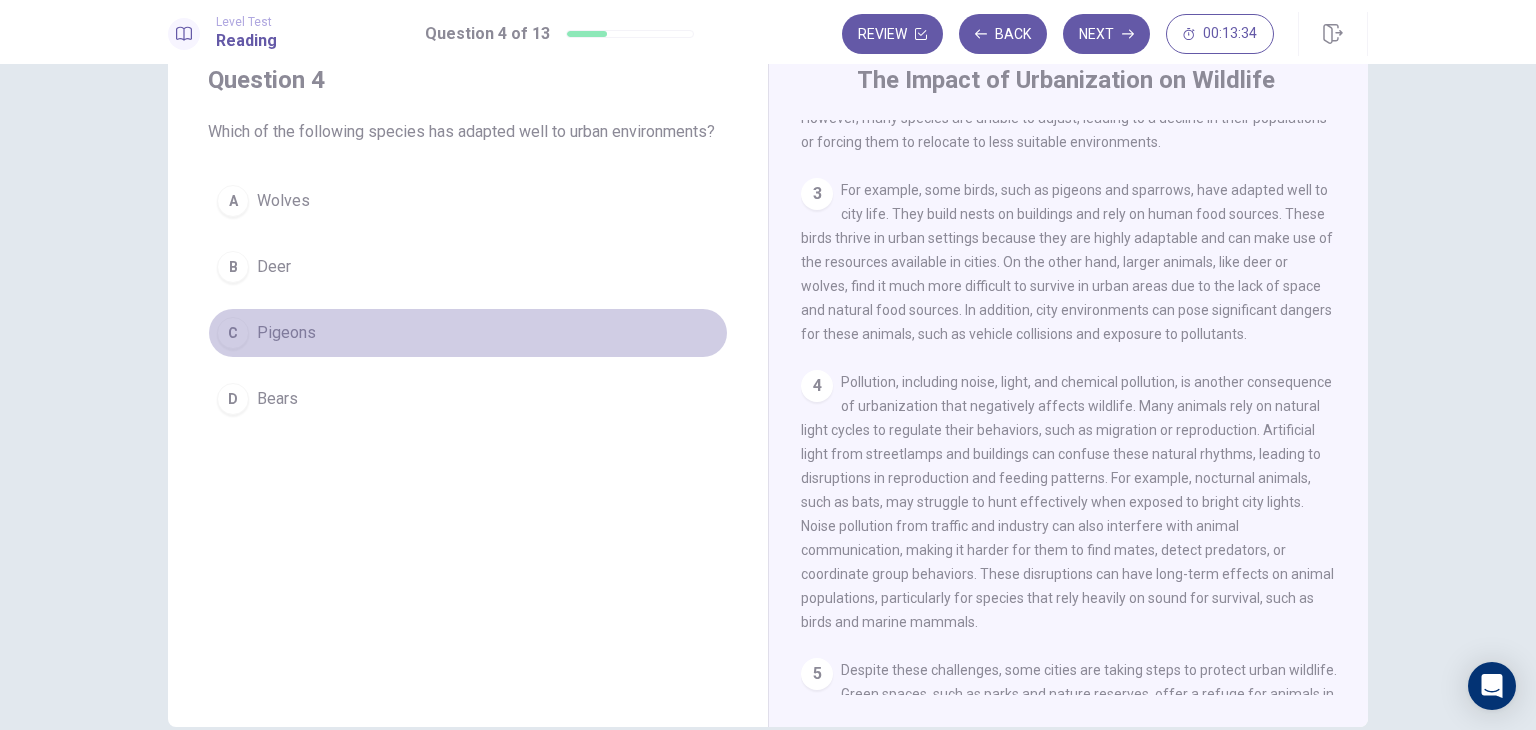 click on "C" at bounding box center (233, 333) 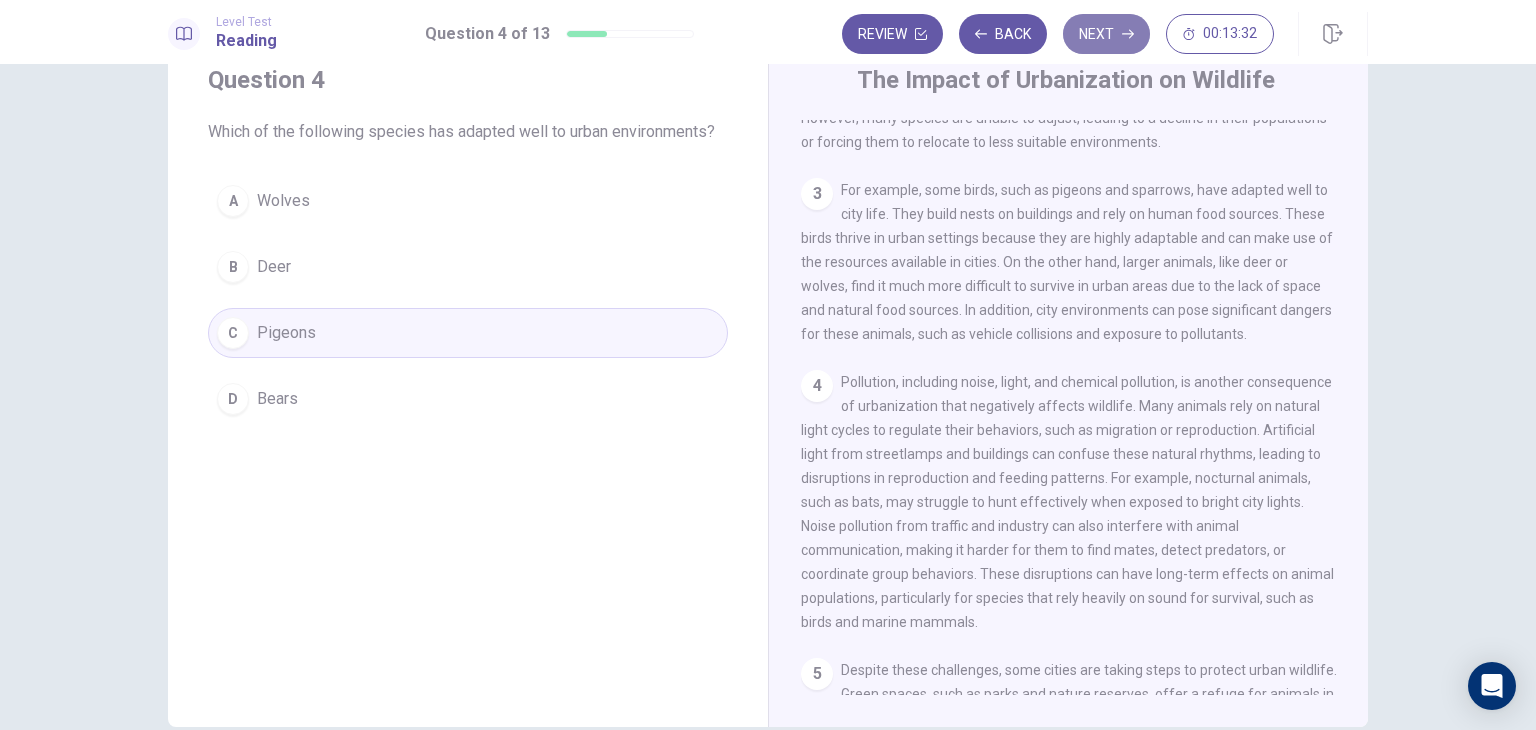 click on "Next" at bounding box center [1106, 34] 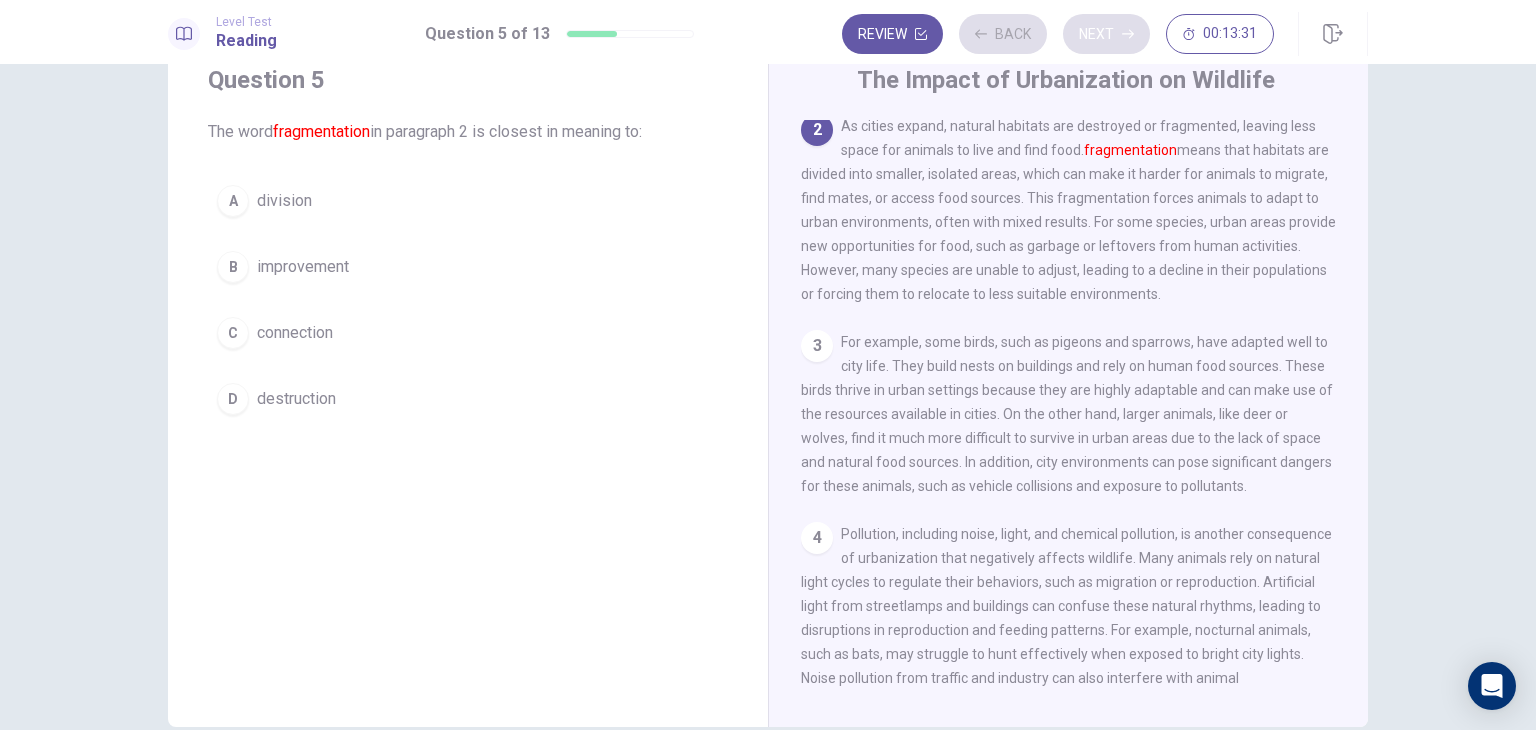 scroll, scrollTop: 197, scrollLeft: 0, axis: vertical 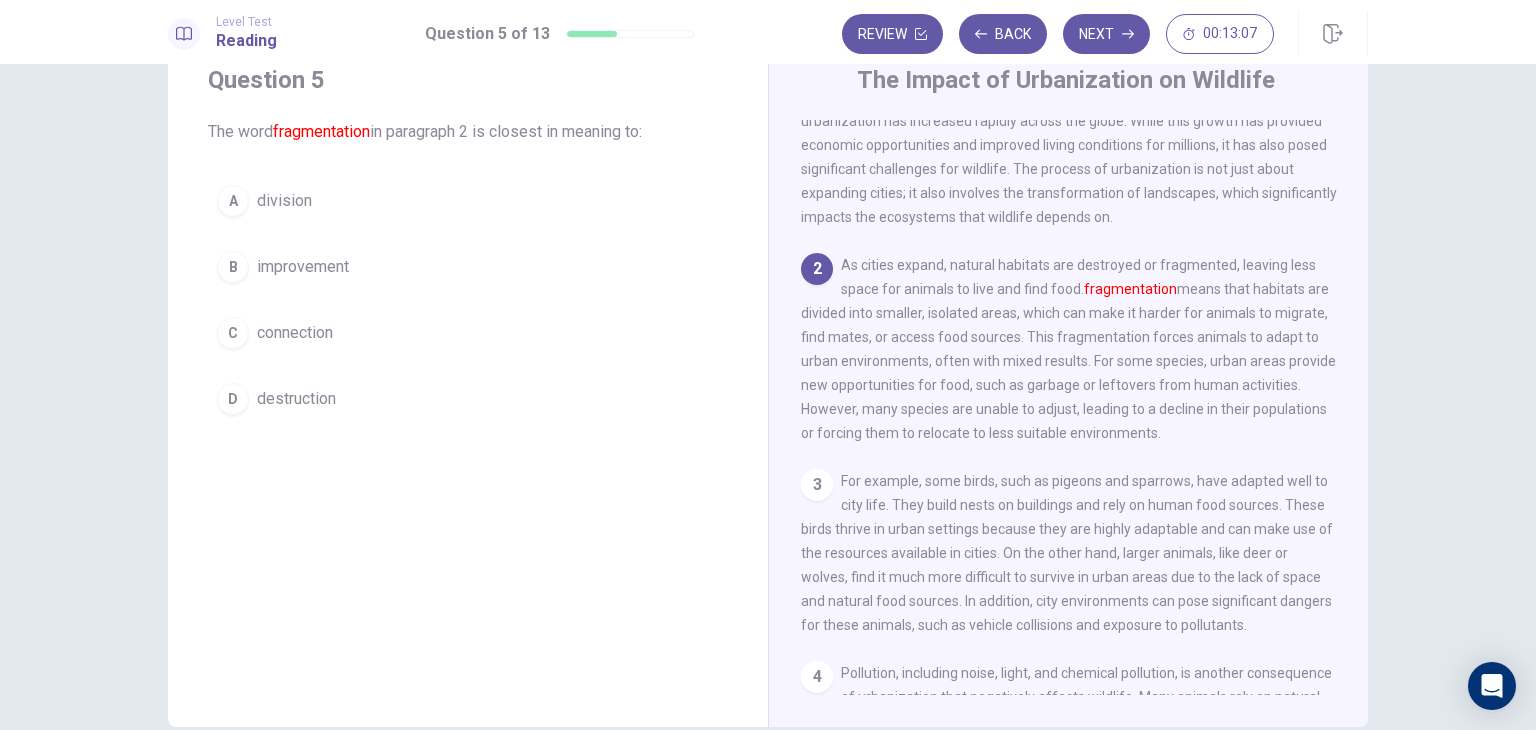 drag, startPoint x: 1171, startPoint y: 298, endPoint x: 1092, endPoint y: 286, distance: 79.9062 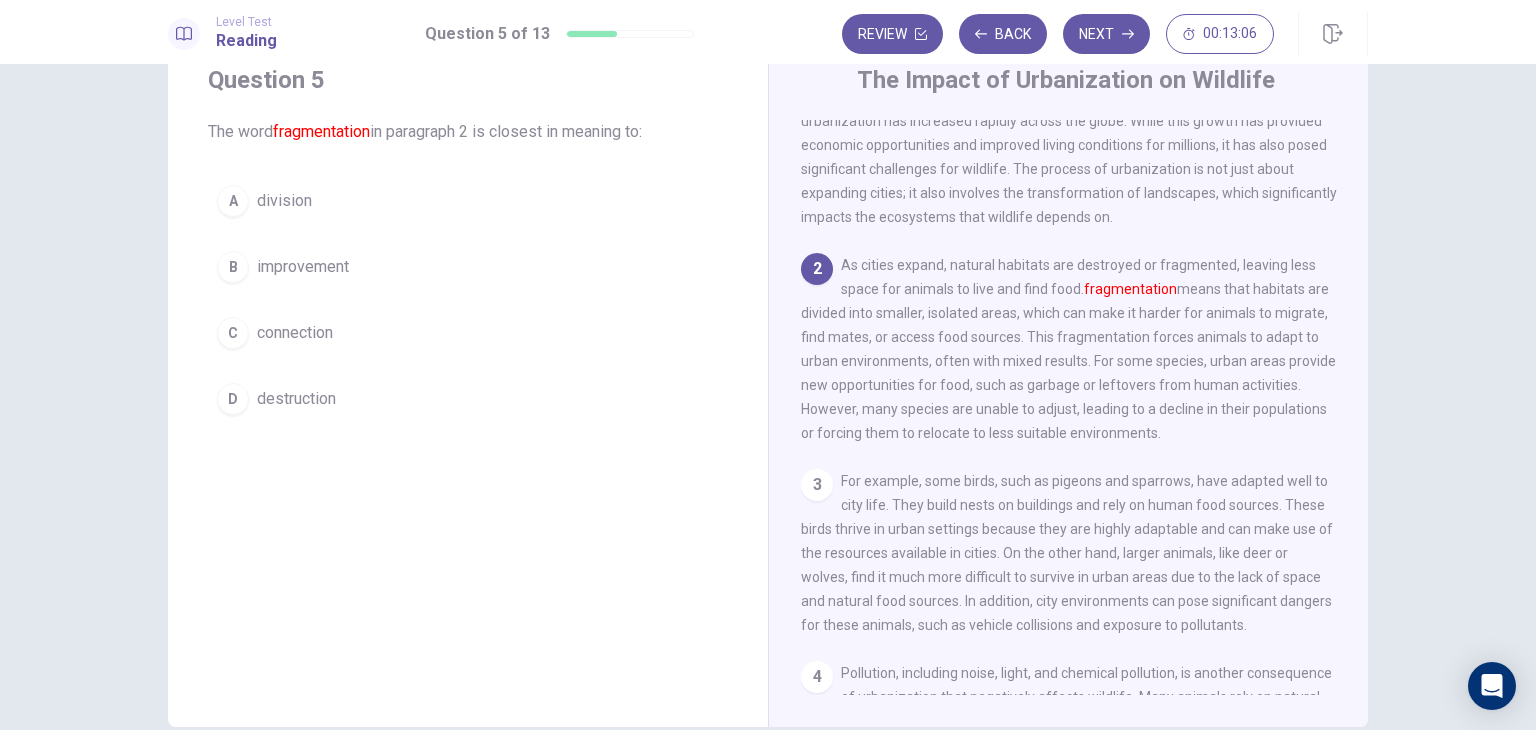 drag, startPoint x: 1084, startPoint y: 297, endPoint x: 1190, endPoint y: 297, distance: 106 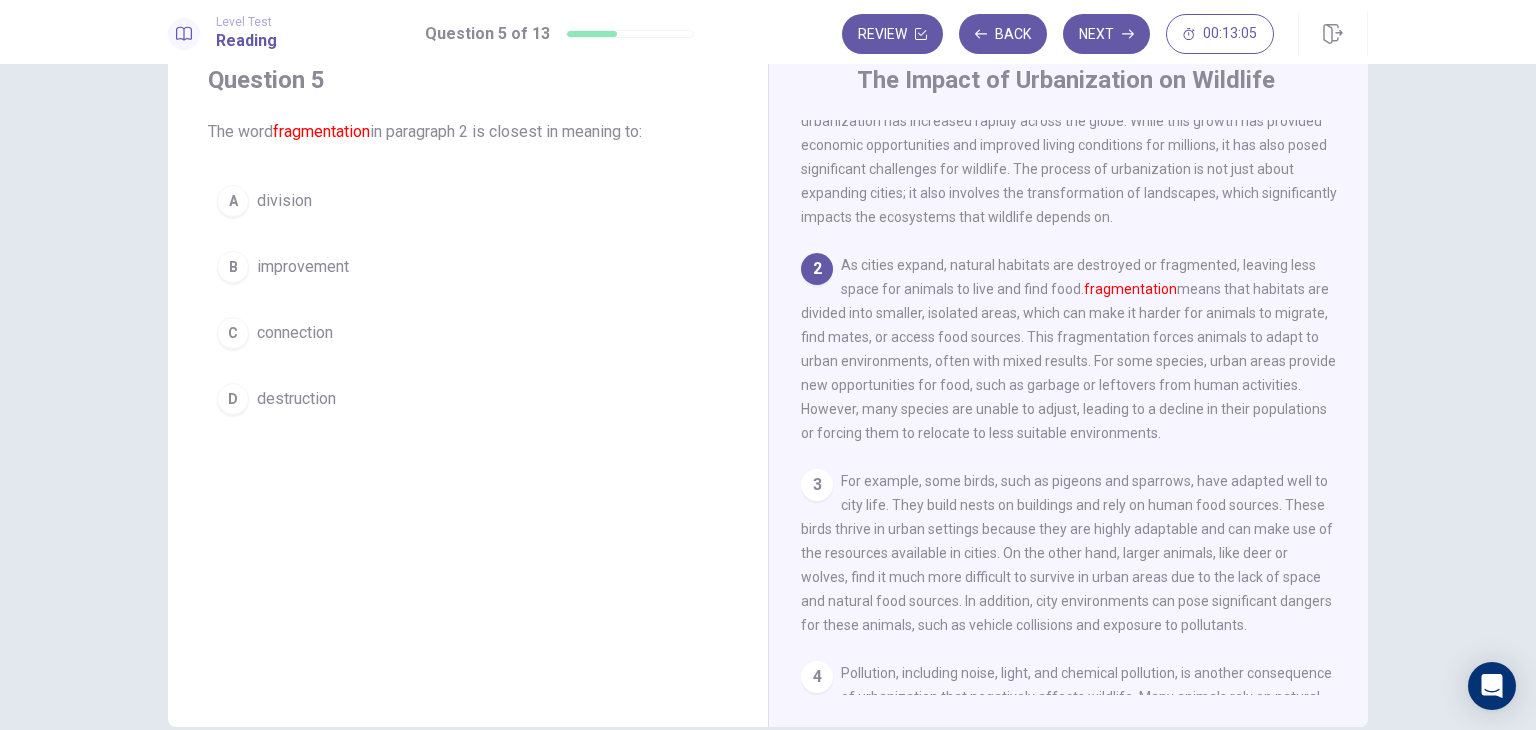 drag, startPoint x: 1190, startPoint y: 297, endPoint x: 1288, endPoint y: 305, distance: 98.32599 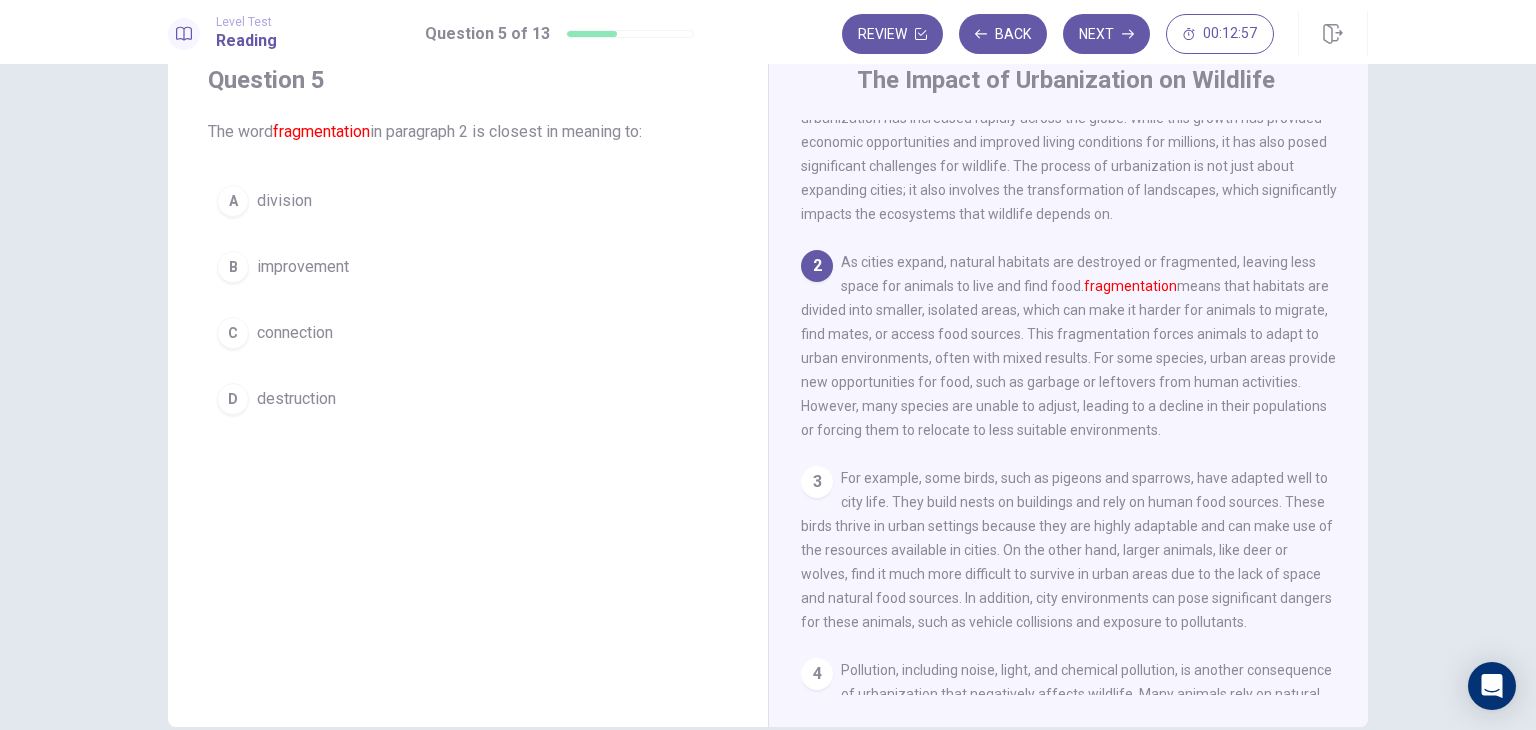 scroll, scrollTop: 55, scrollLeft: 0, axis: vertical 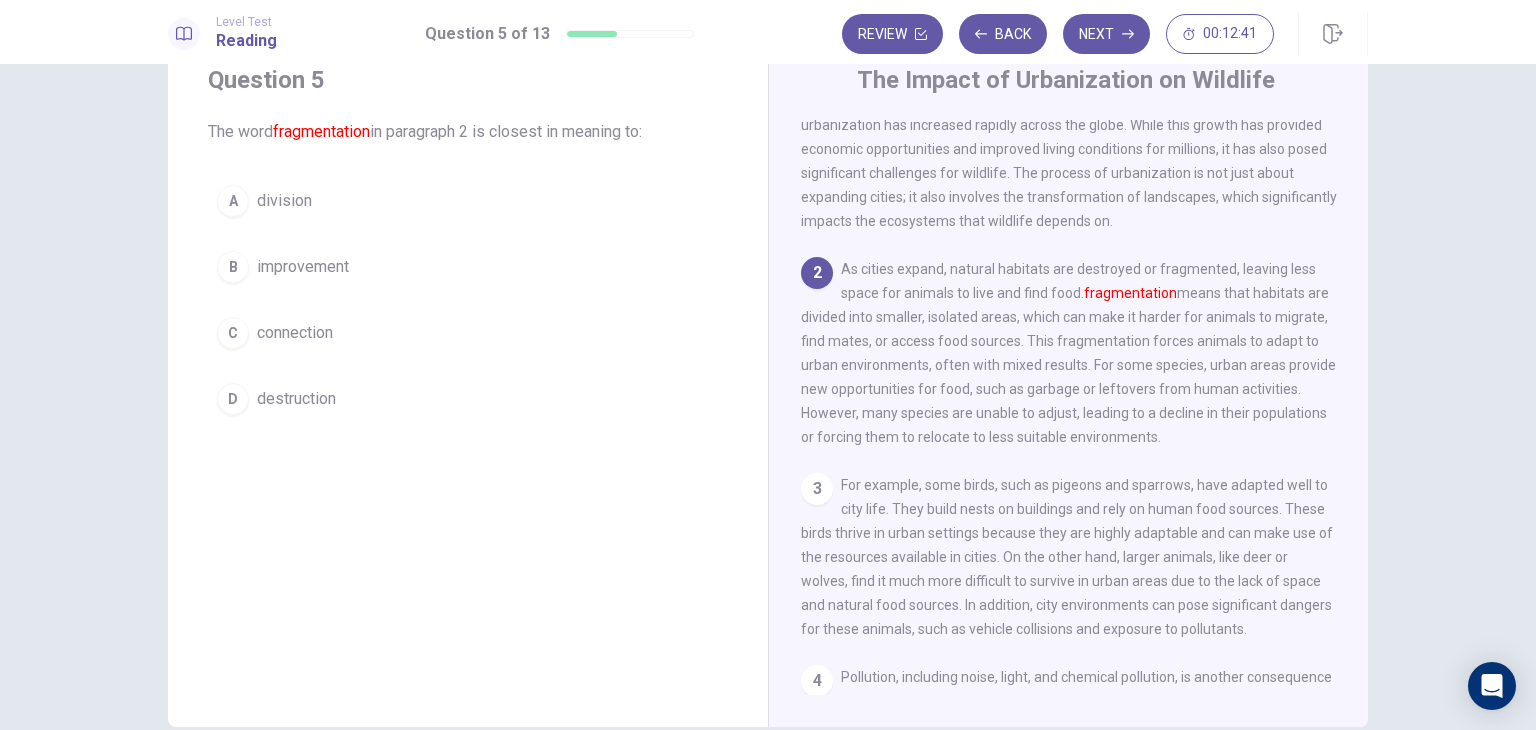click on "As cities expand, natural habitats are destroyed or fragmented, leaving less space for animals to live and find food. fragmentation means that habitats are divided into smaller, isolated areas, which can make it harder for animals to migrate, find mates, or access food sources. This fragmentation forces animals to adapt to urban environments, often with mixed results. For some species, urban areas provide new opportunities for food, such as garbage or leftovers from human activities. However, many species are unable to adjust, leading to a decline in their populations or forcing them to relocate to less suitable environments." at bounding box center (1068, 353) 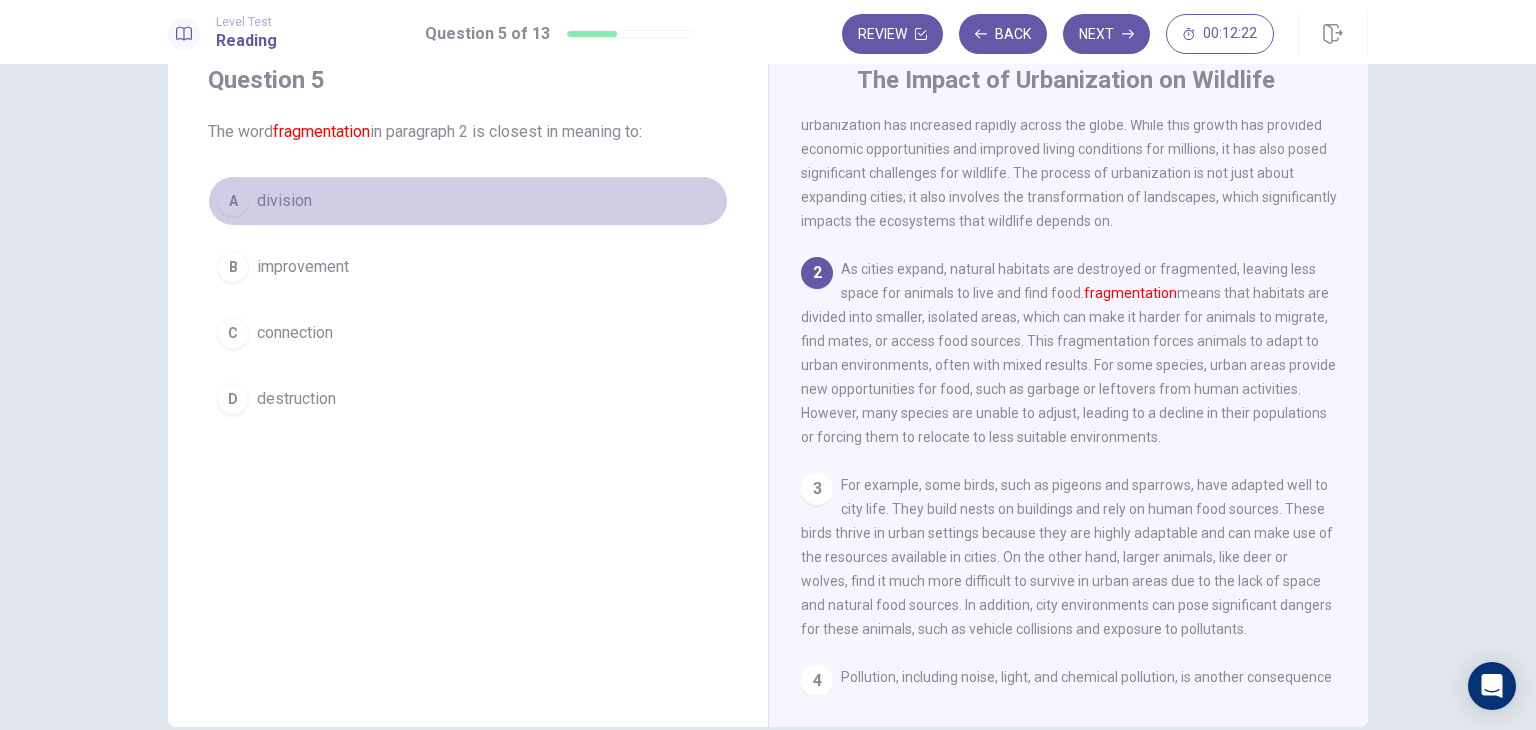 click on "division" at bounding box center (284, 201) 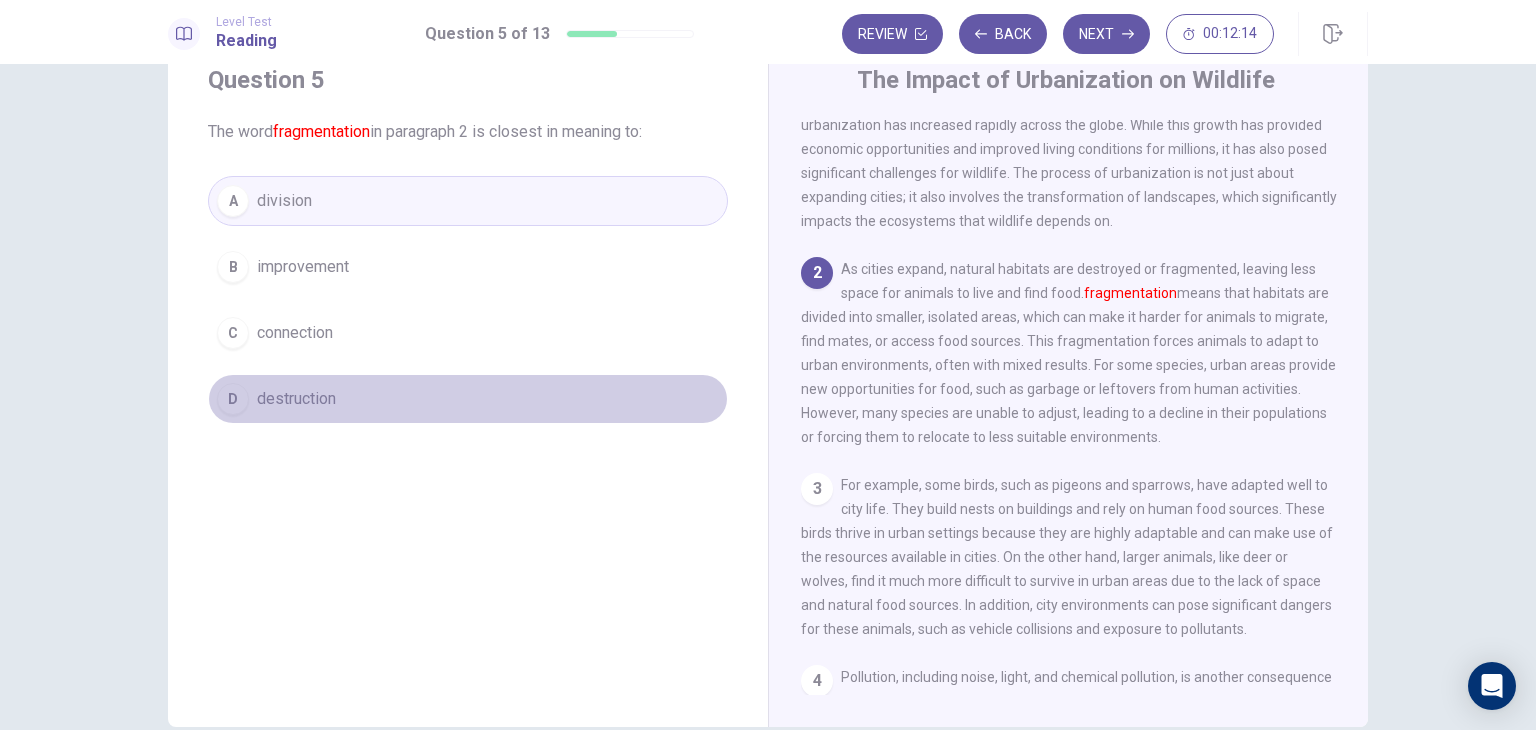 click on "D destruction" at bounding box center [468, 399] 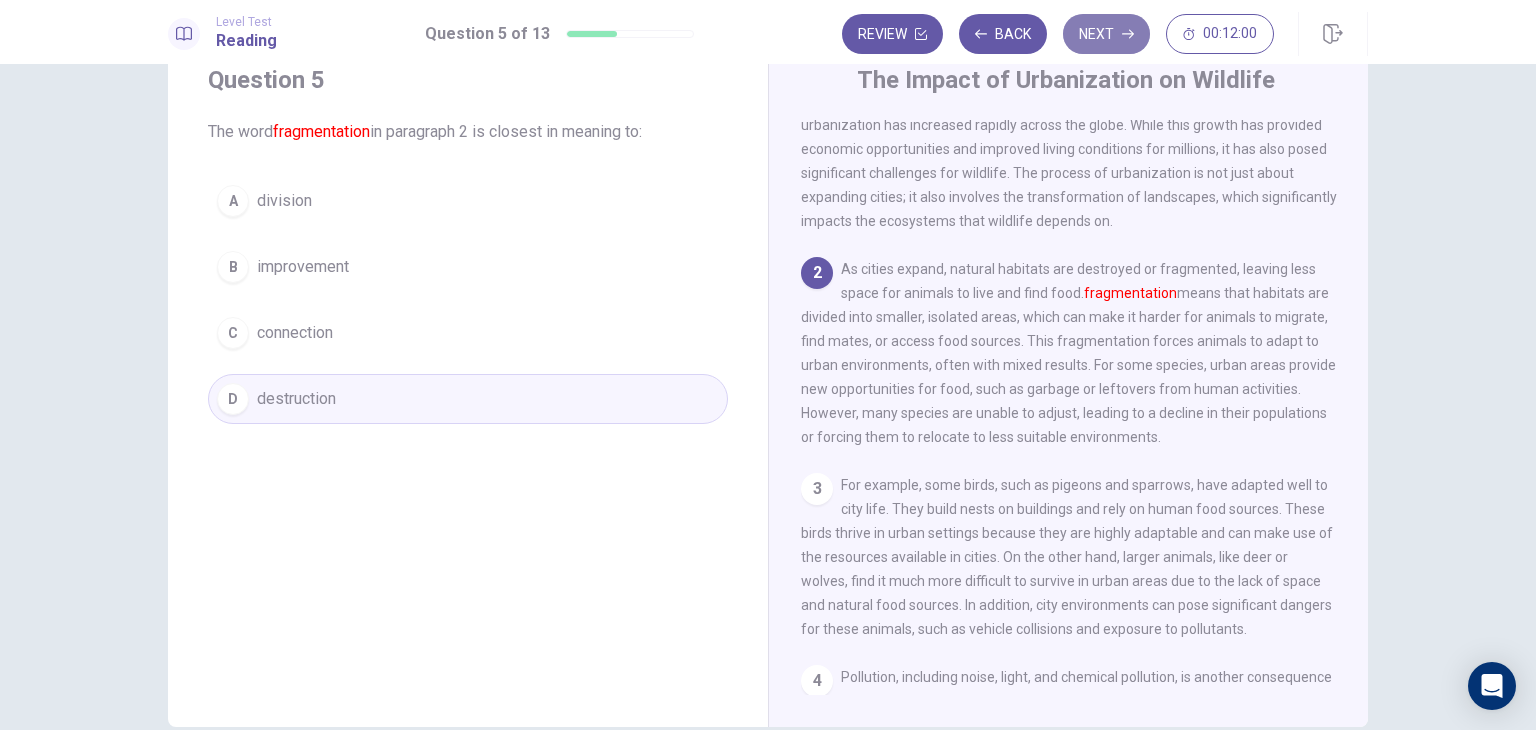 click on "Next" at bounding box center [1106, 34] 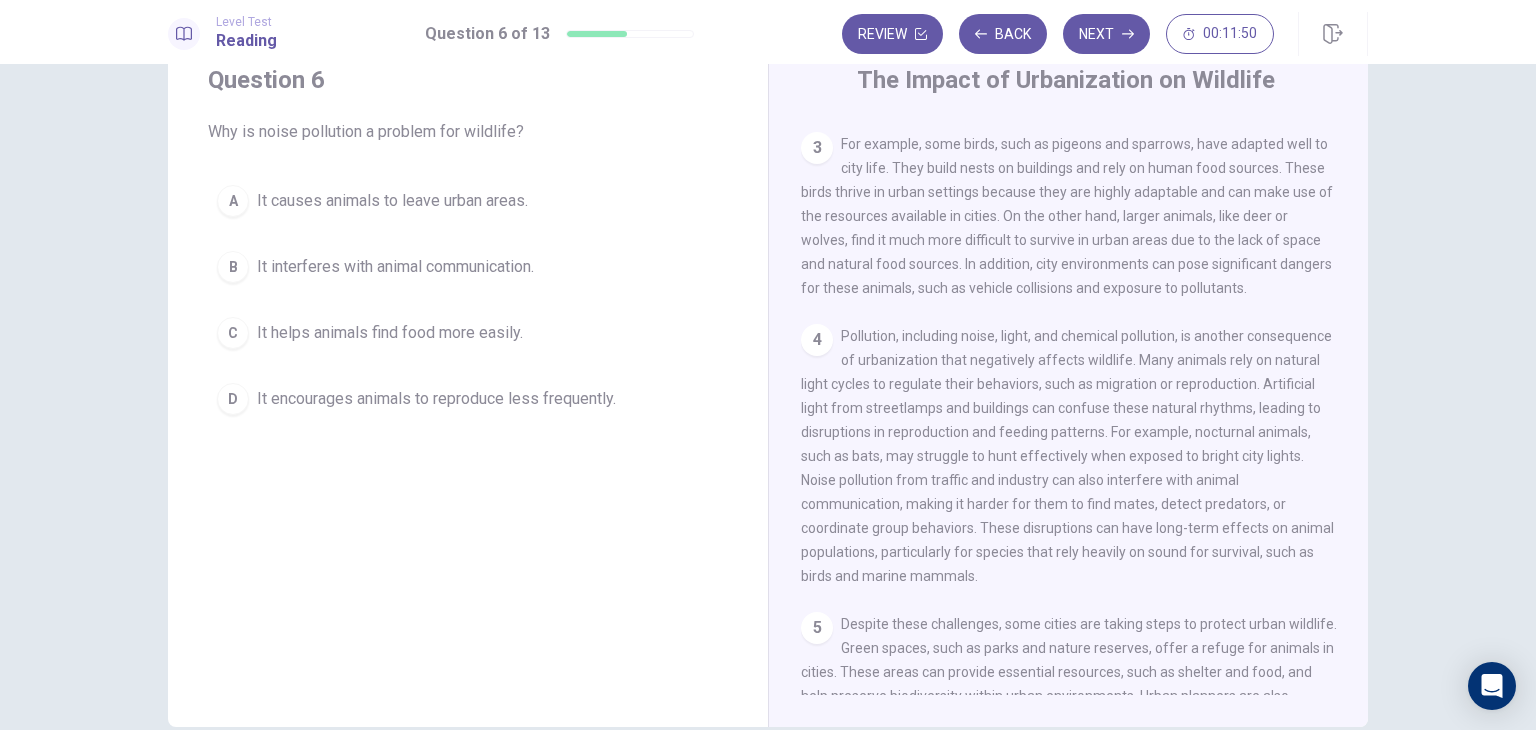 scroll, scrollTop: 409, scrollLeft: 0, axis: vertical 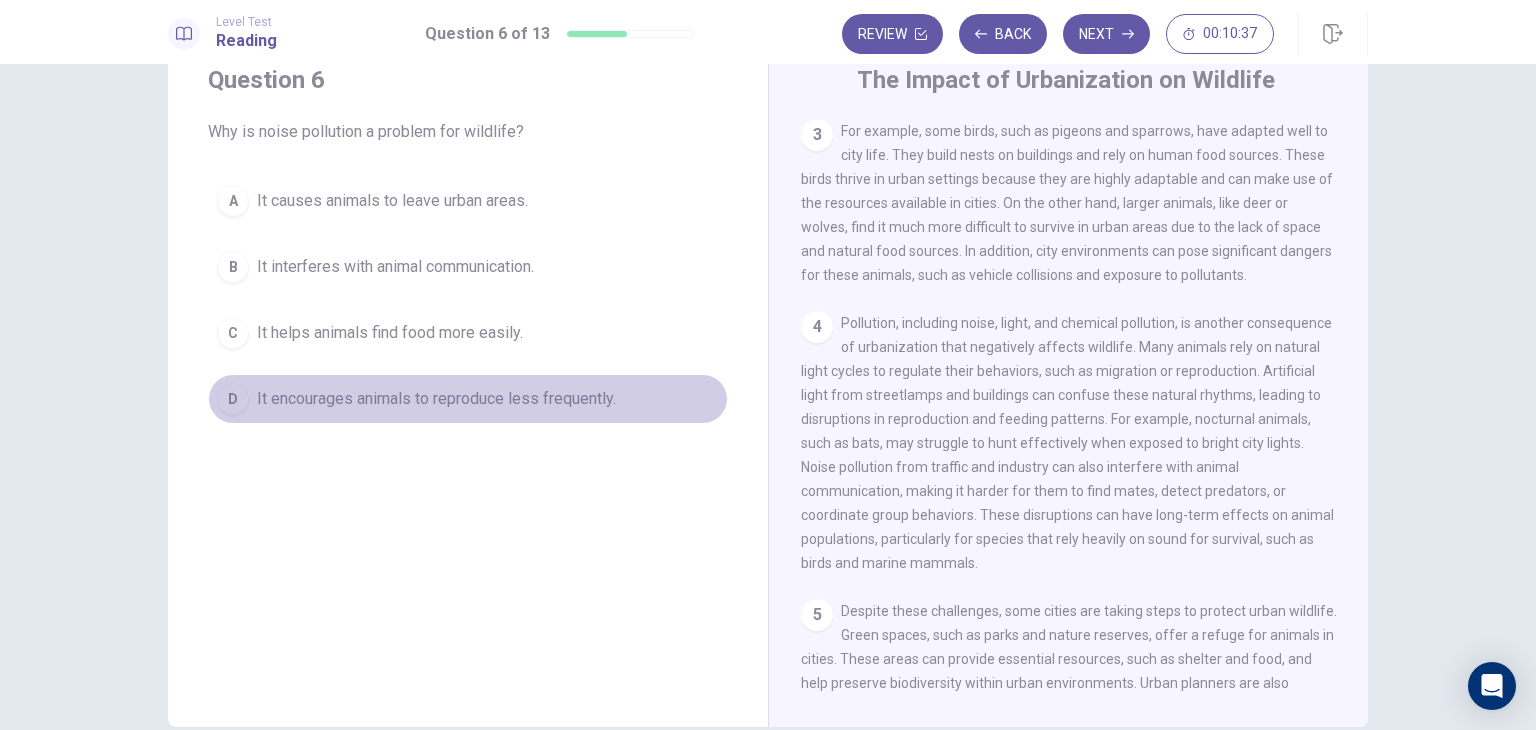 click on "It encourages animals to reproduce less frequently." at bounding box center (436, 399) 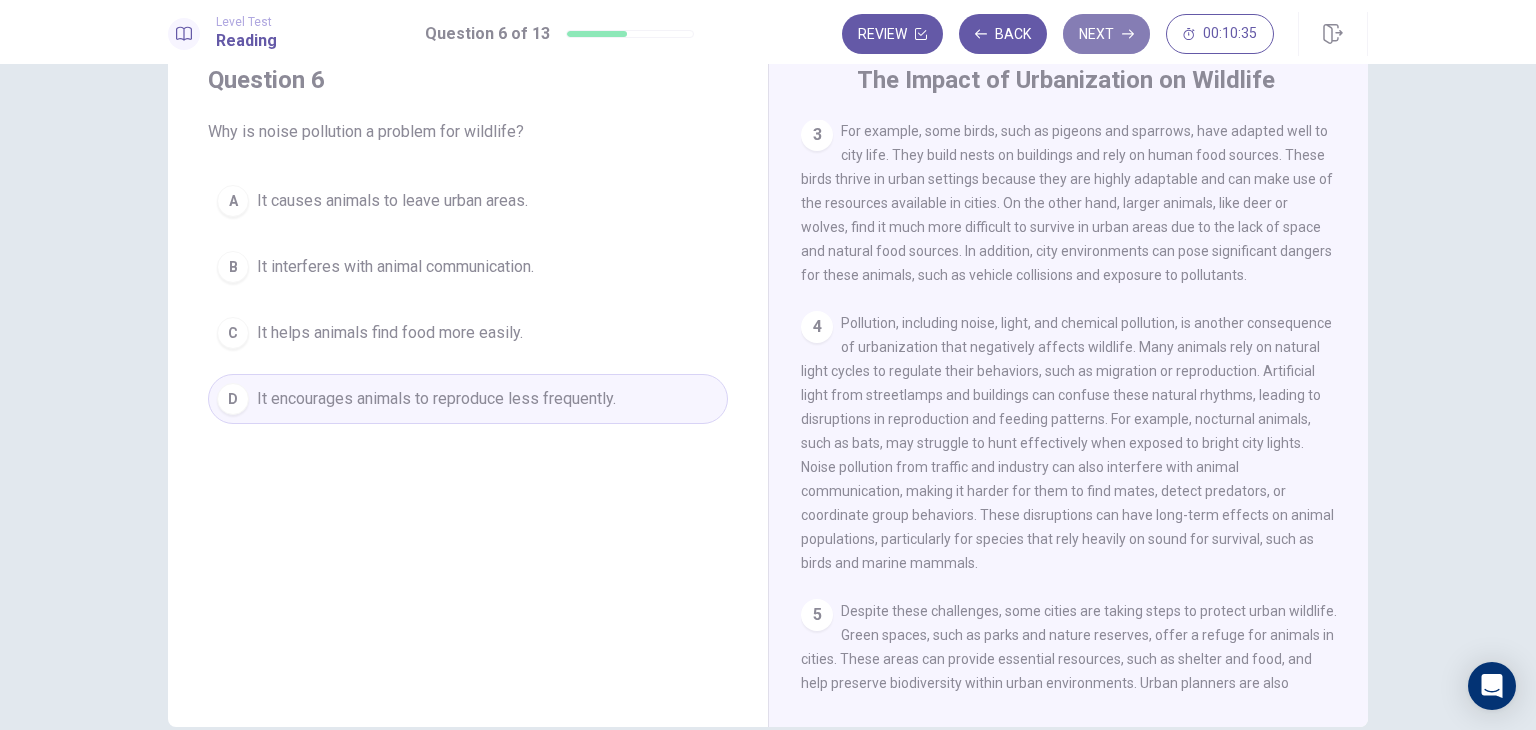 click on "Next" at bounding box center (1106, 34) 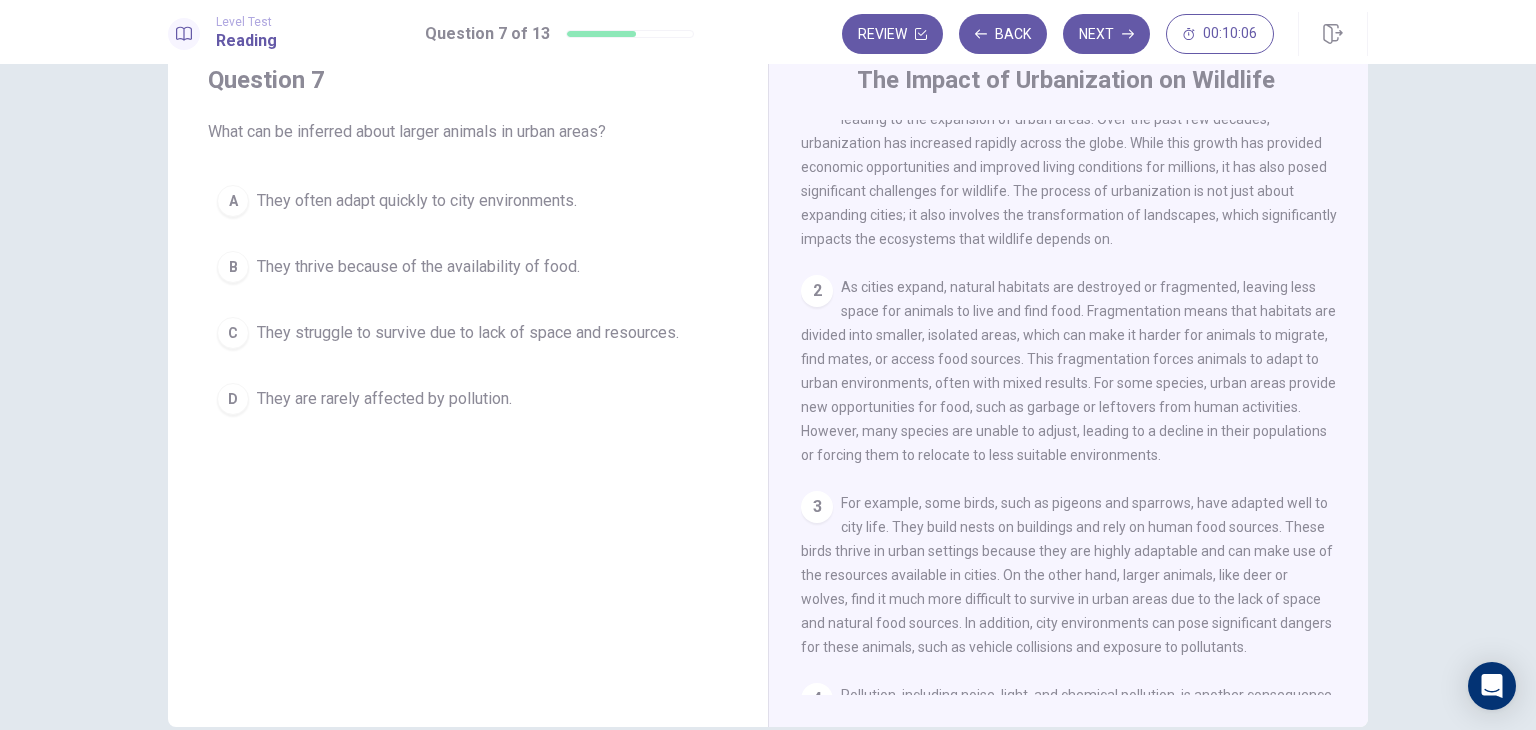 scroll, scrollTop: 0, scrollLeft: 0, axis: both 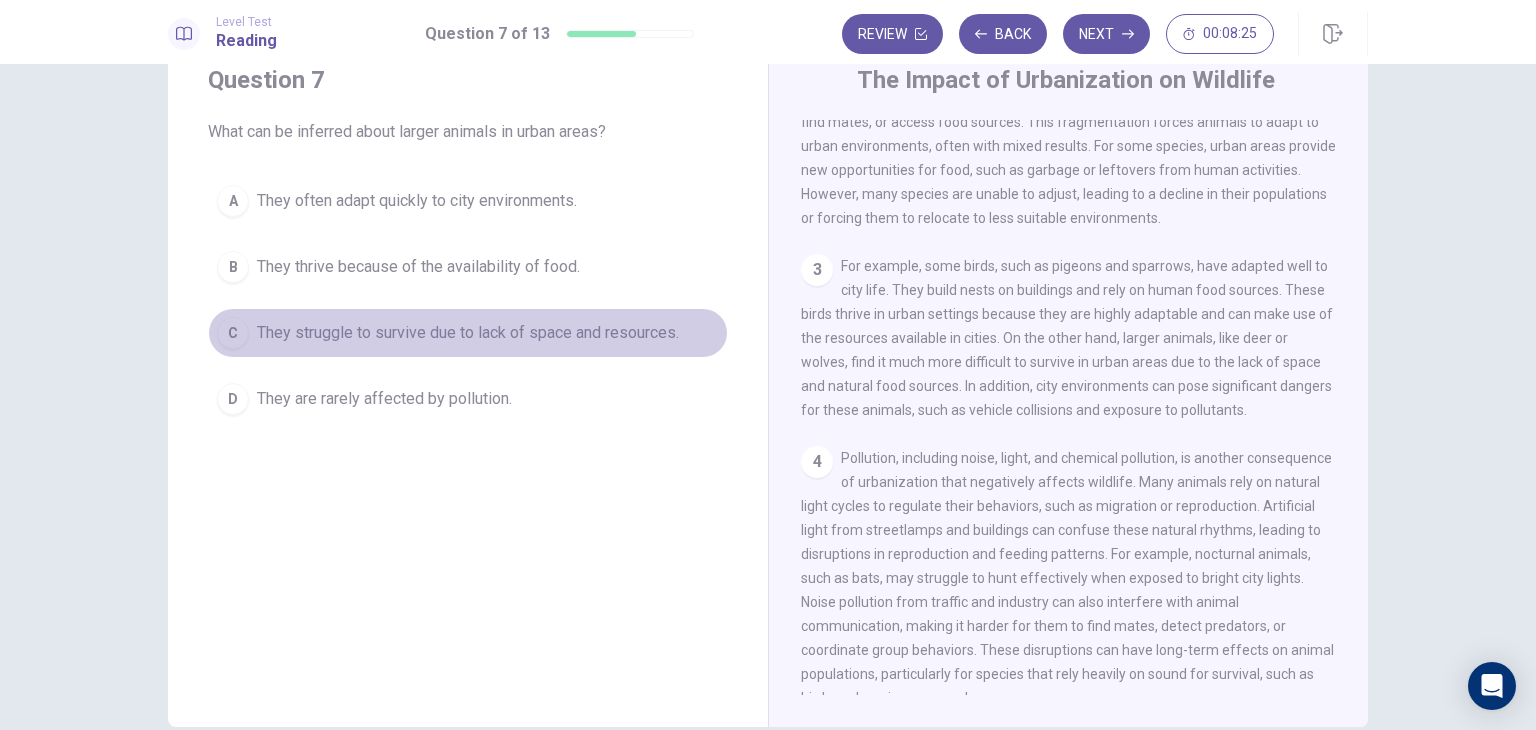 click on "C They struggle to survive due to lack of space and resources." at bounding box center (468, 333) 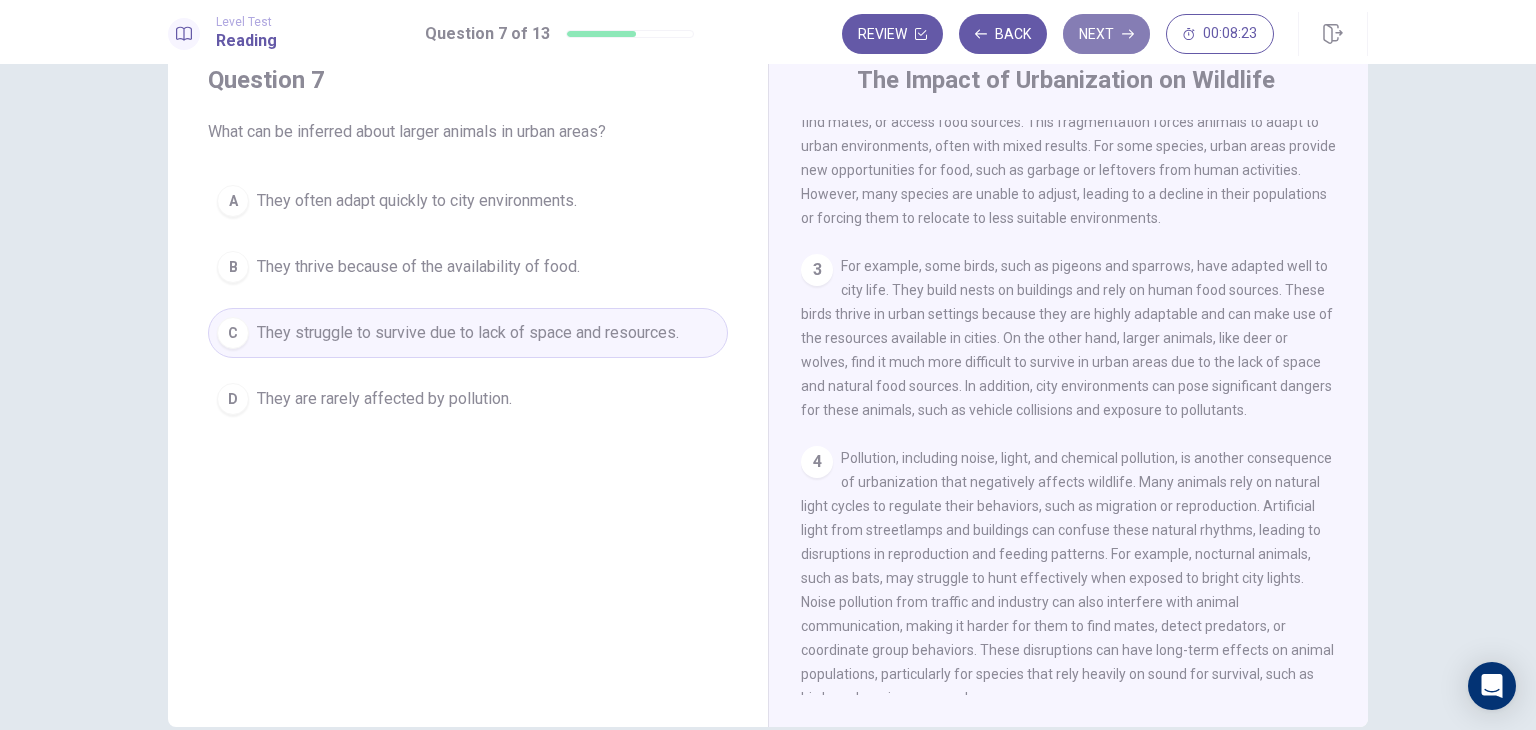 click on "Next" at bounding box center (1106, 34) 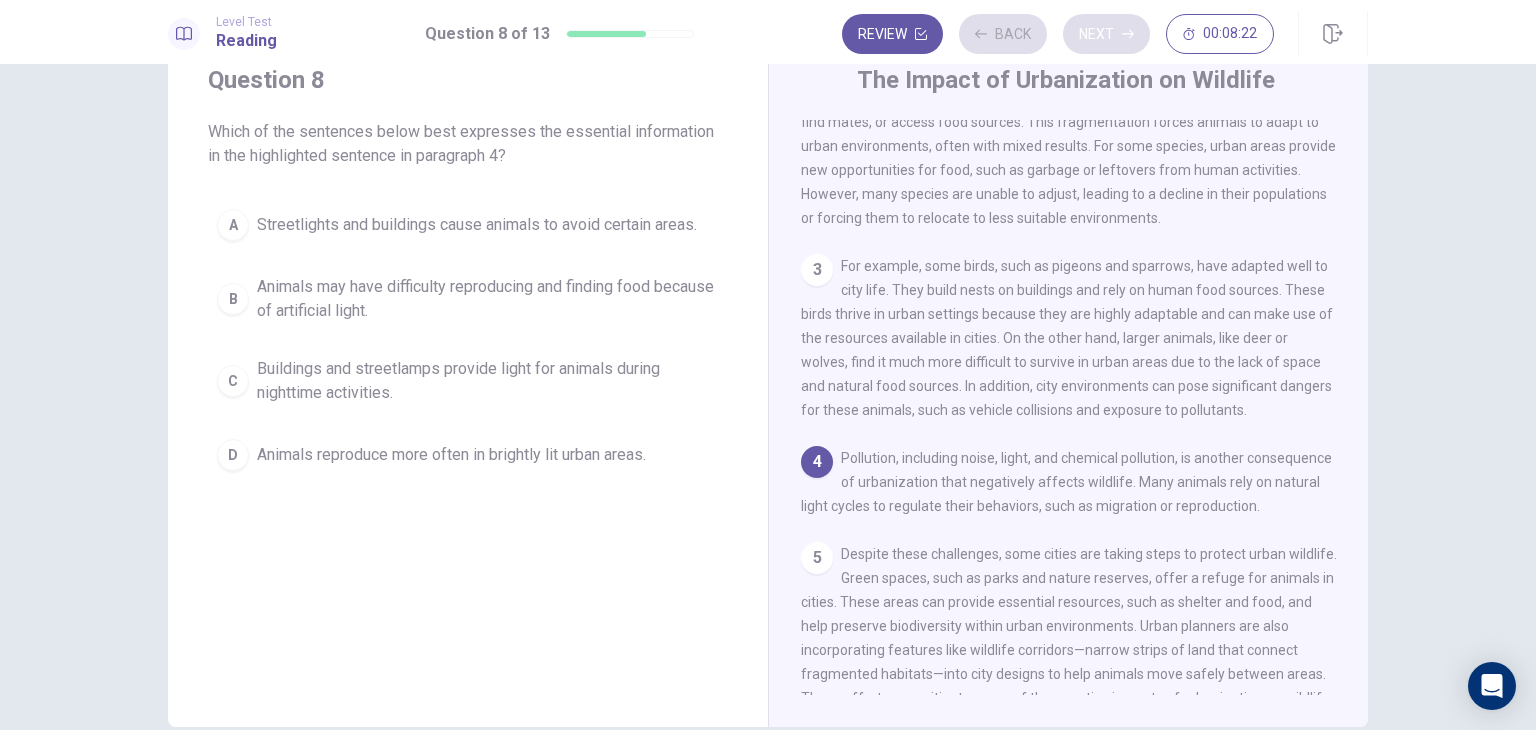 scroll, scrollTop: 341, scrollLeft: 0, axis: vertical 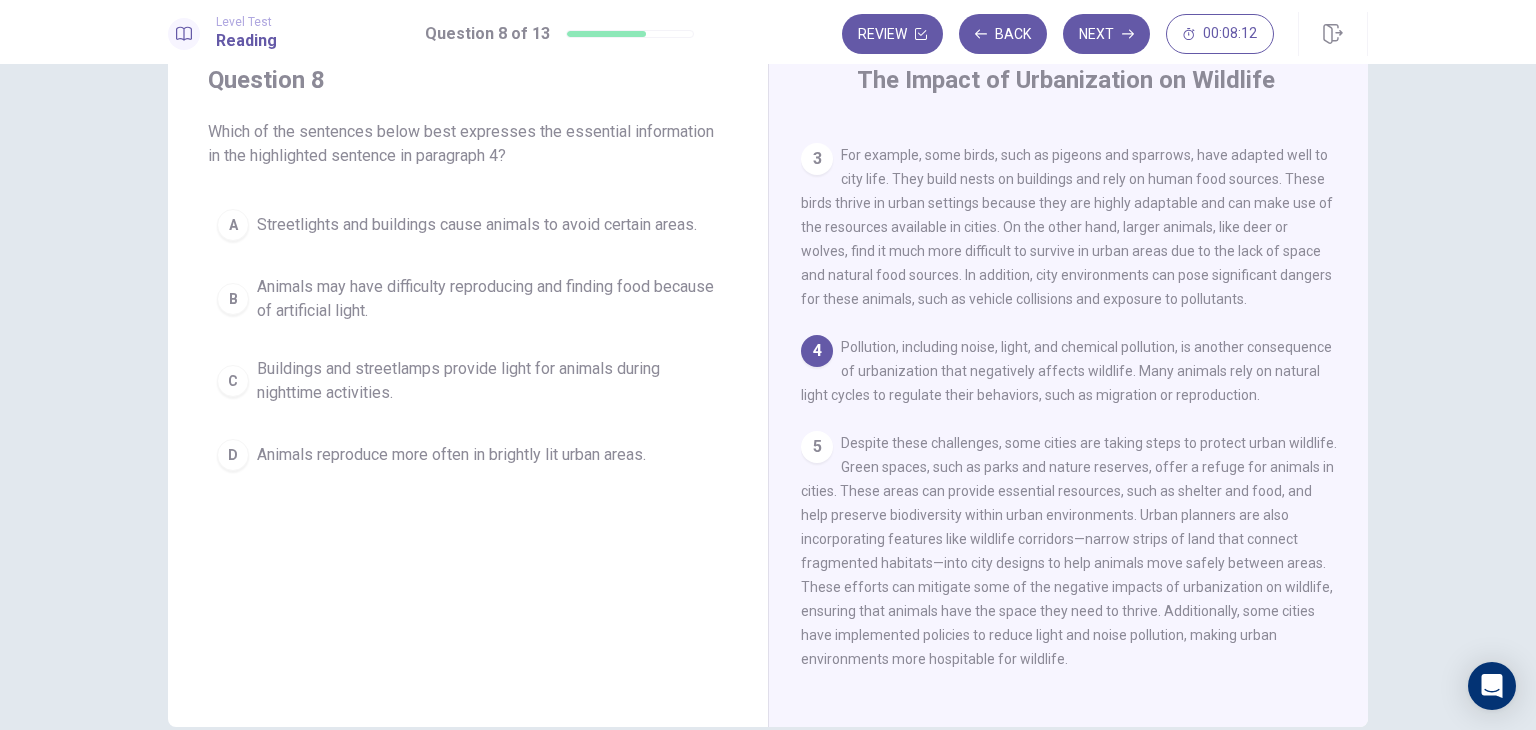 drag, startPoint x: 1356, startPoint y: 374, endPoint x: 1359, endPoint y: 499, distance: 125.035995 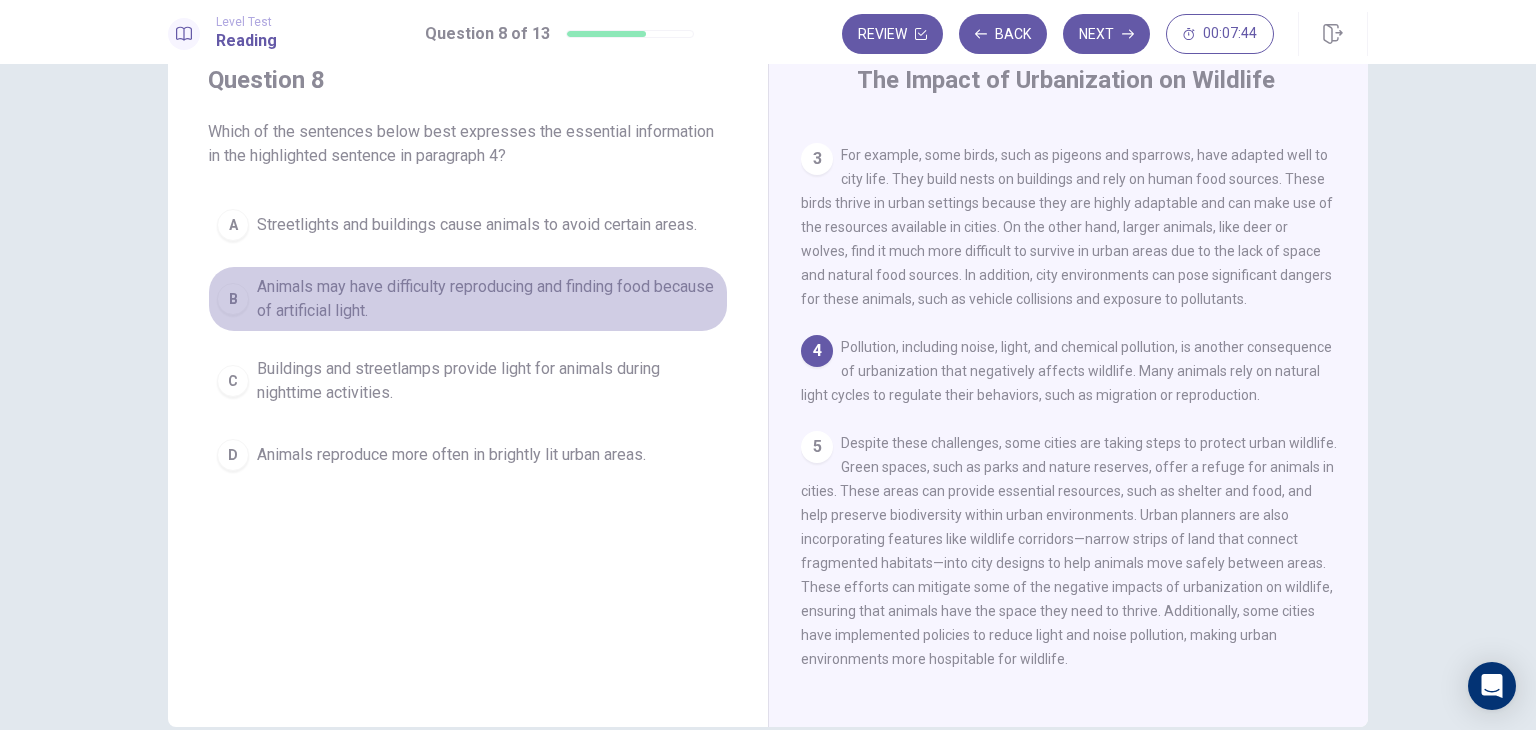 click on "Animals may have difficulty reproducing and finding food because of artificial light." at bounding box center [488, 299] 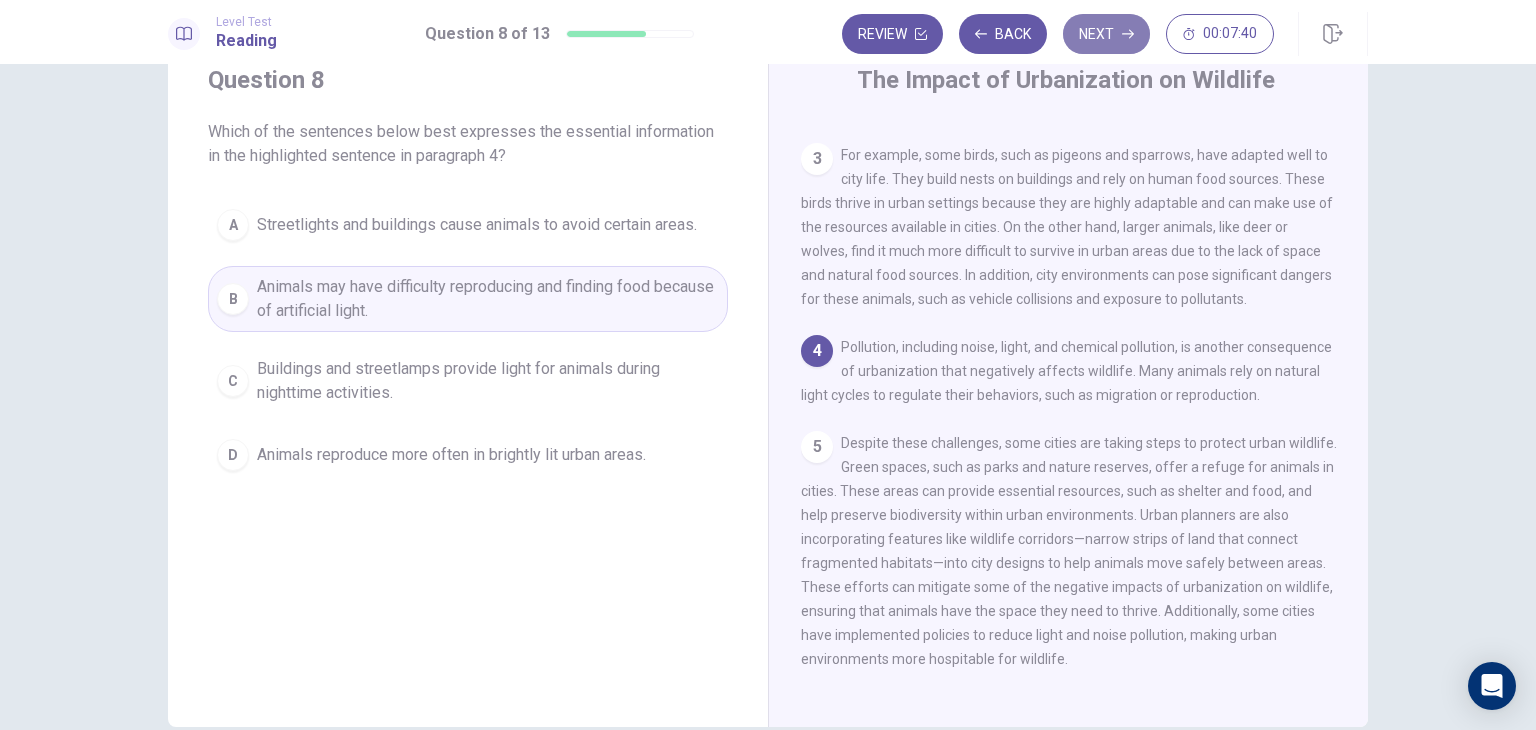 click on "Next" at bounding box center (1106, 34) 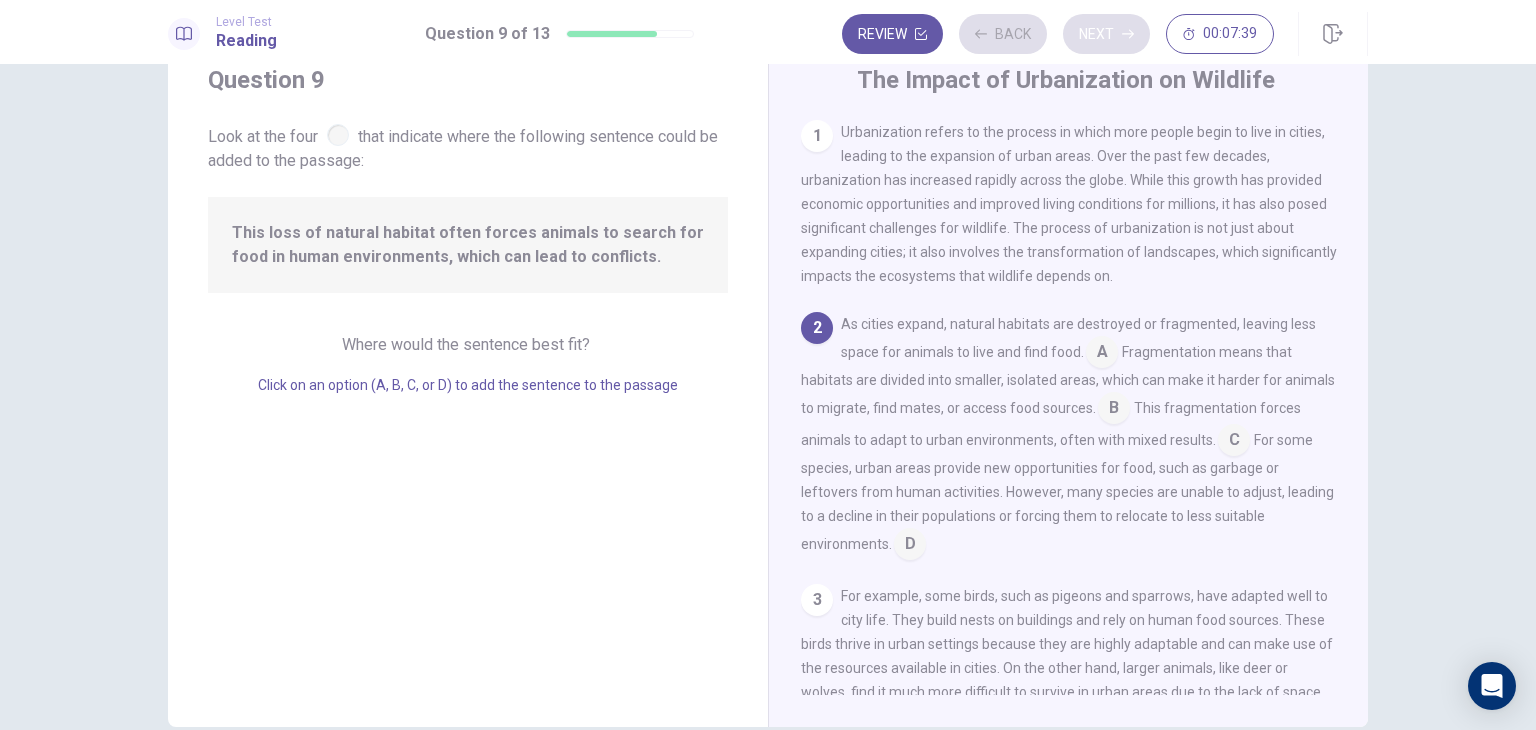 scroll, scrollTop: 70, scrollLeft: 0, axis: vertical 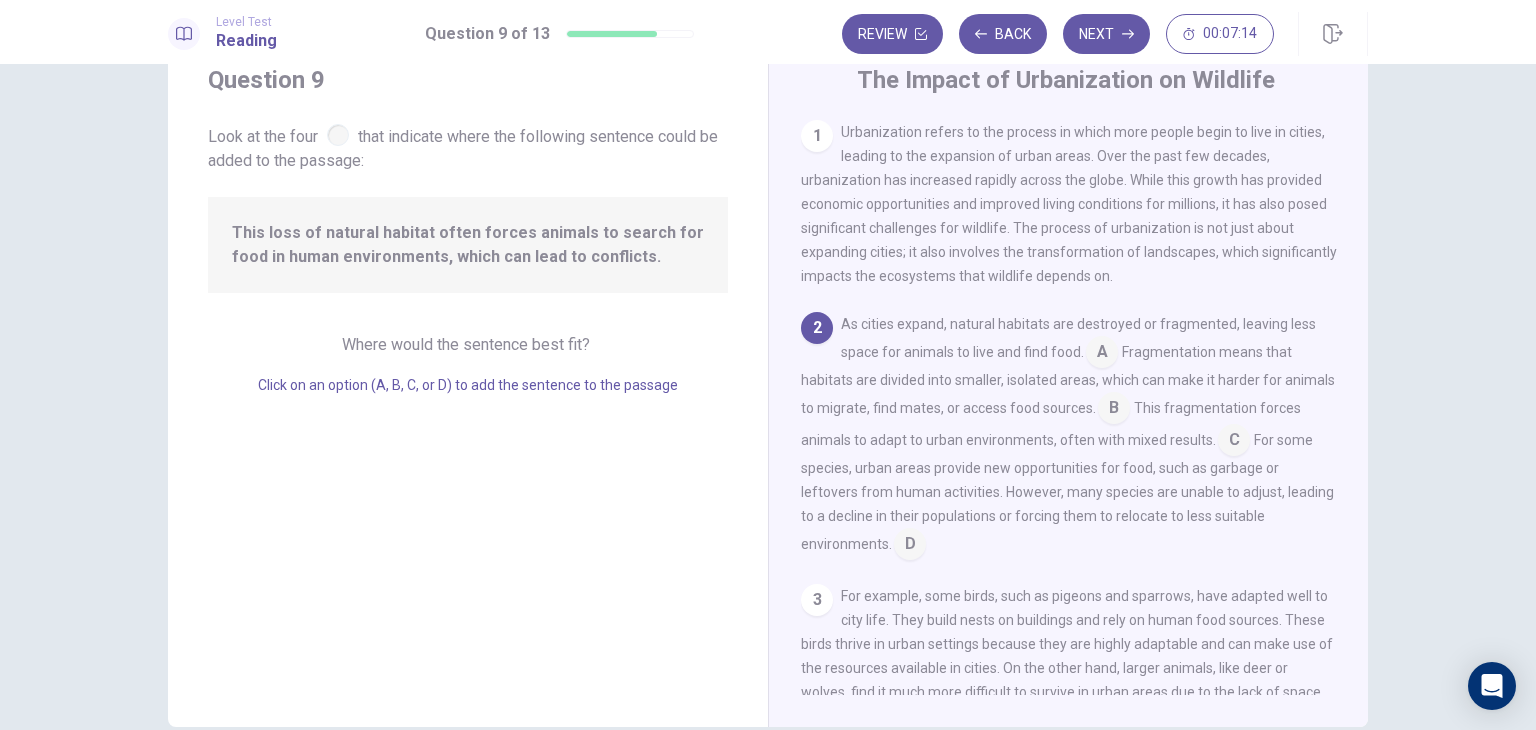 click on "1" at bounding box center (817, 136) 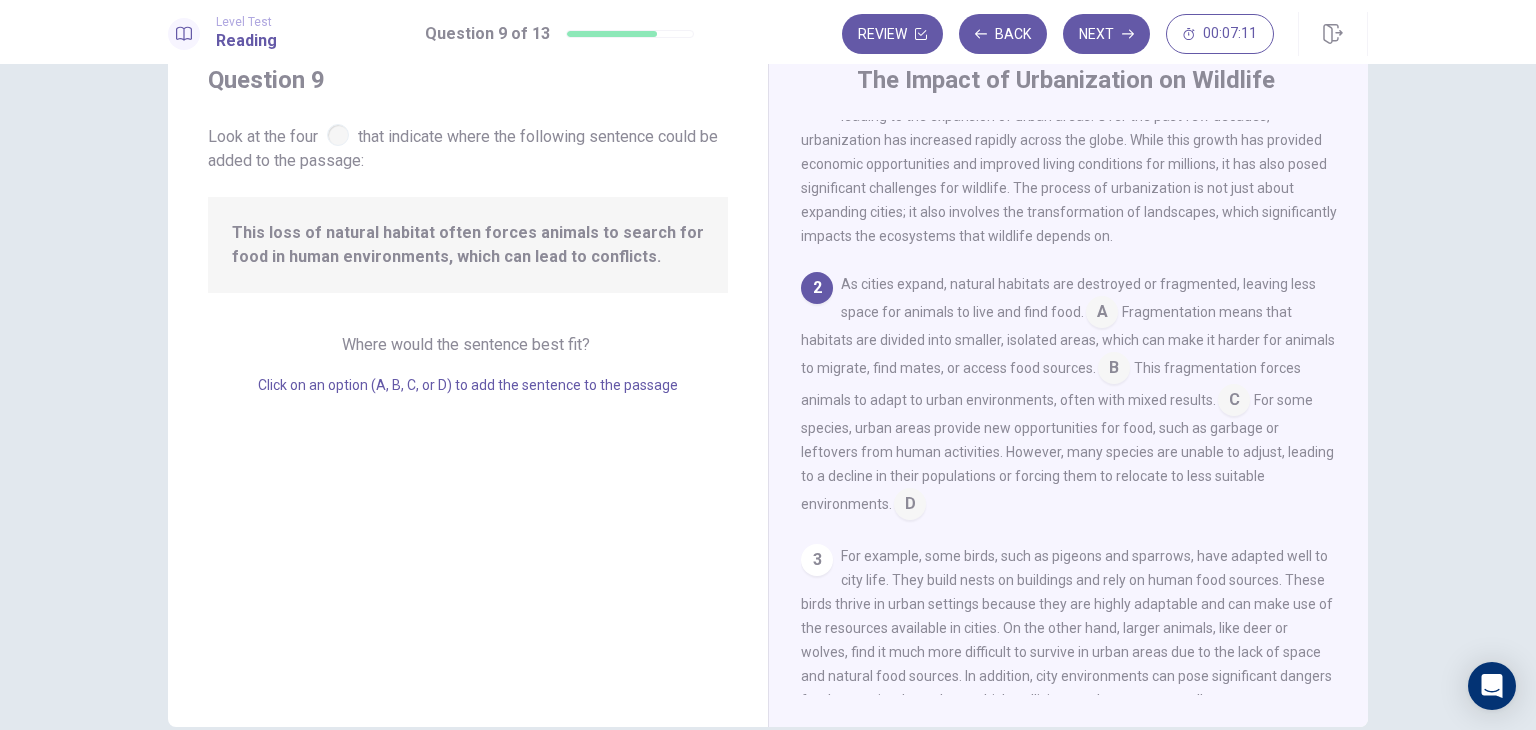 scroll, scrollTop: 44, scrollLeft: 0, axis: vertical 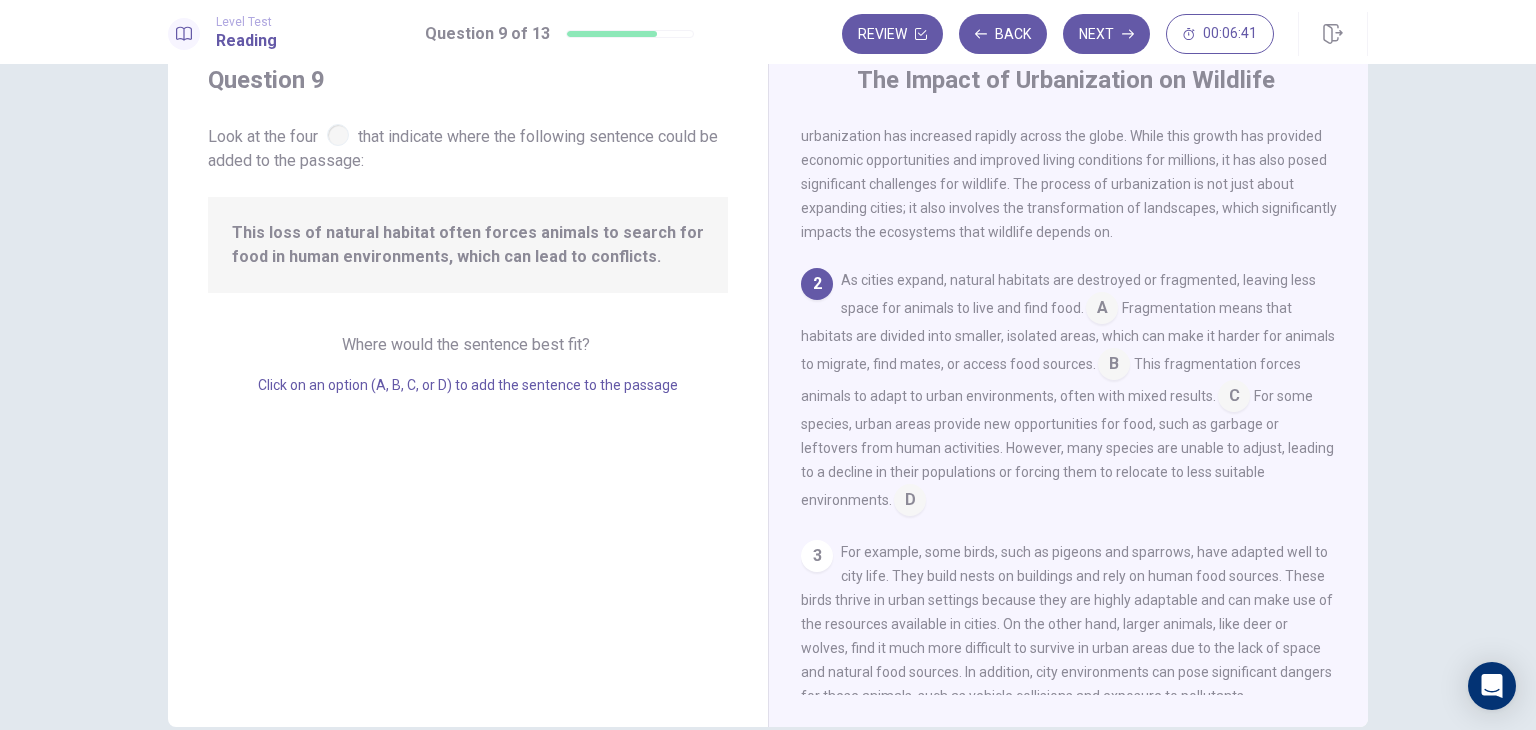 click at bounding box center (1234, 398) 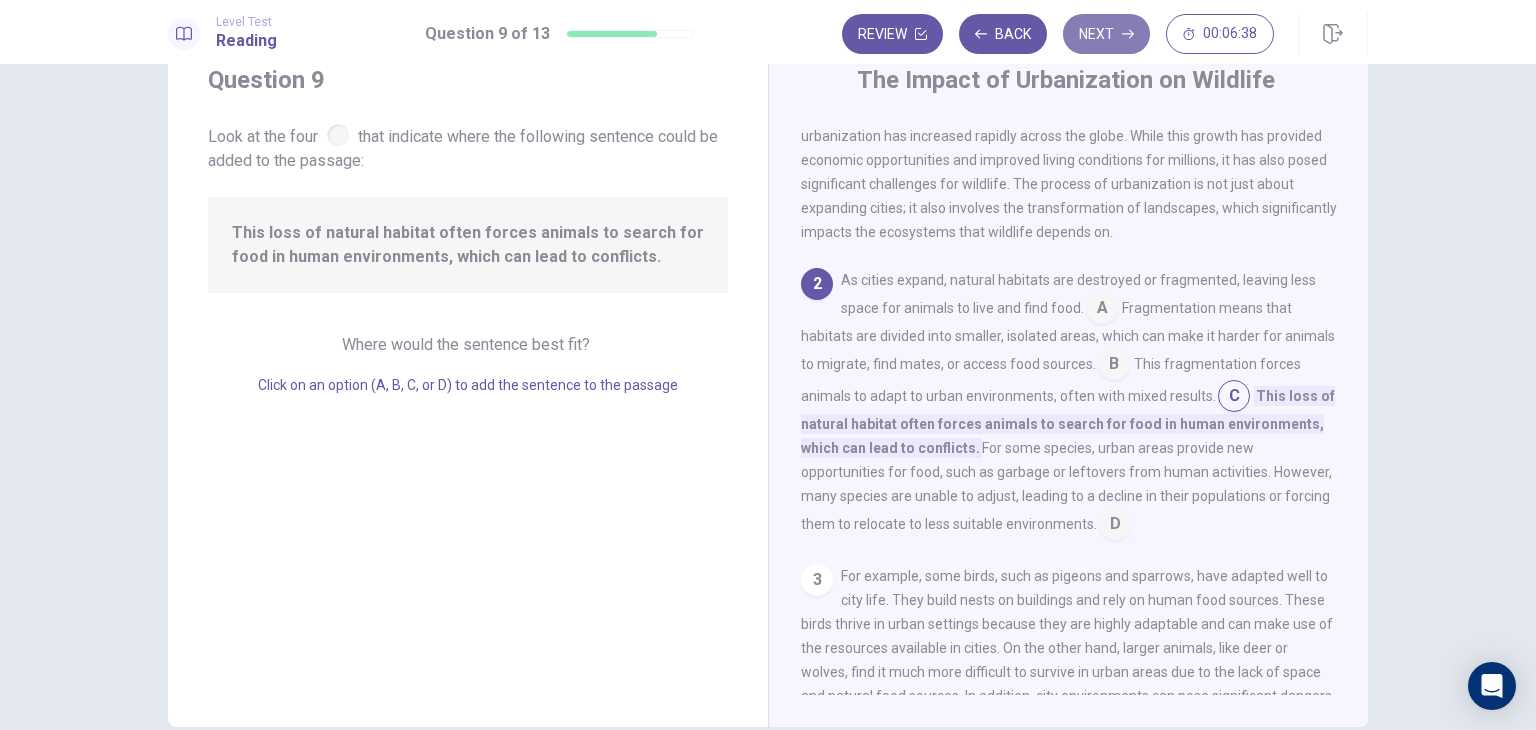 click on "Next" at bounding box center [1106, 34] 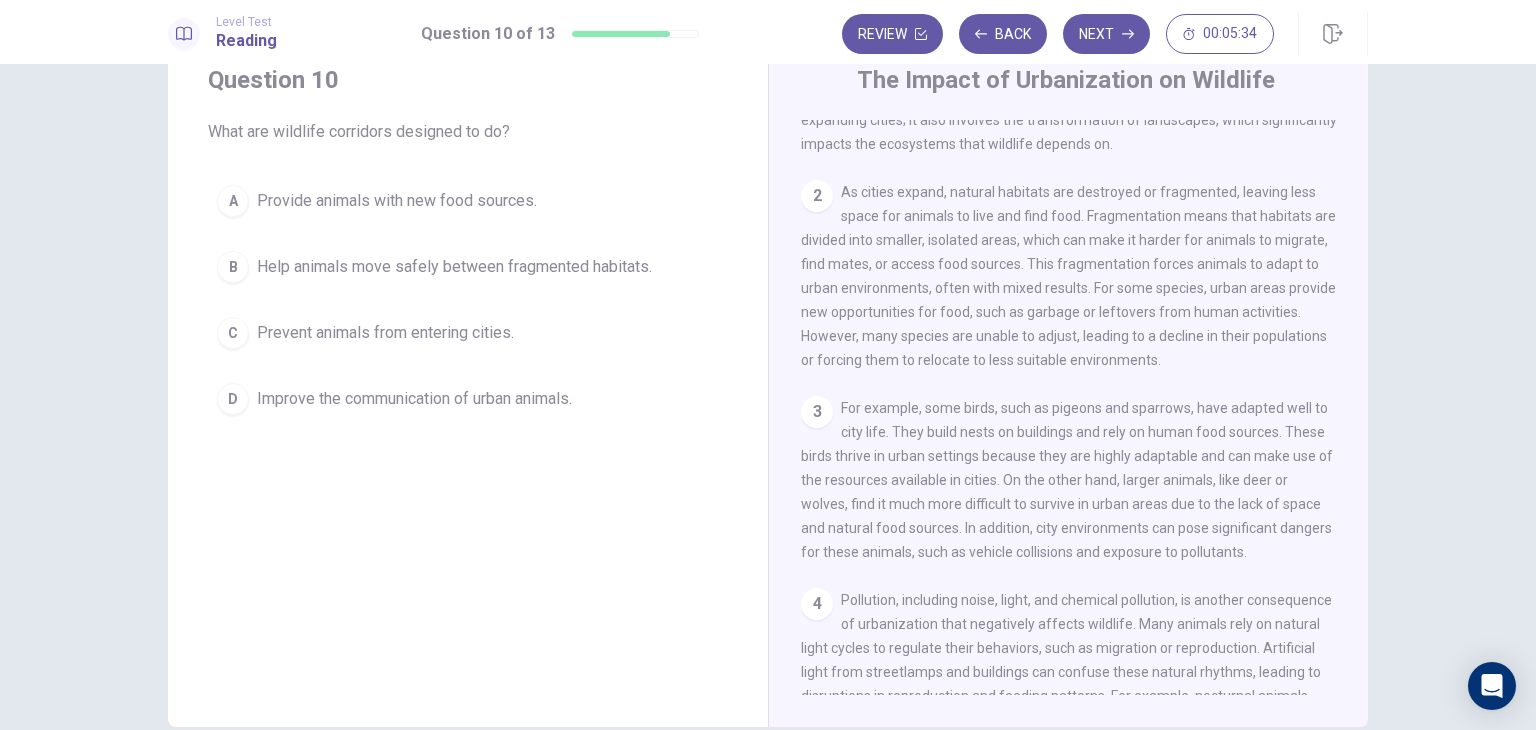 scroll, scrollTop: 8, scrollLeft: 0, axis: vertical 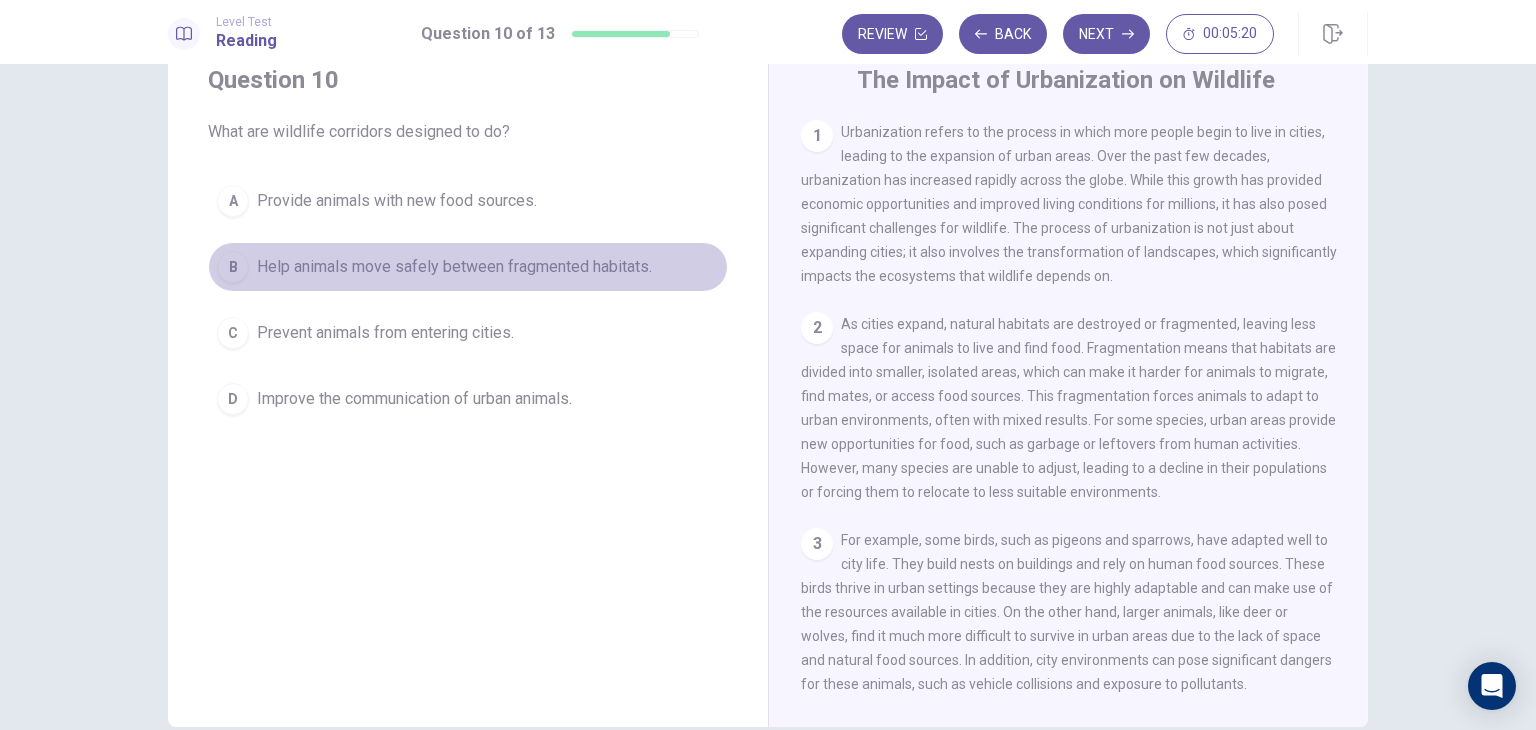 click on "Help animals move safely between fragmented habitats." at bounding box center (454, 267) 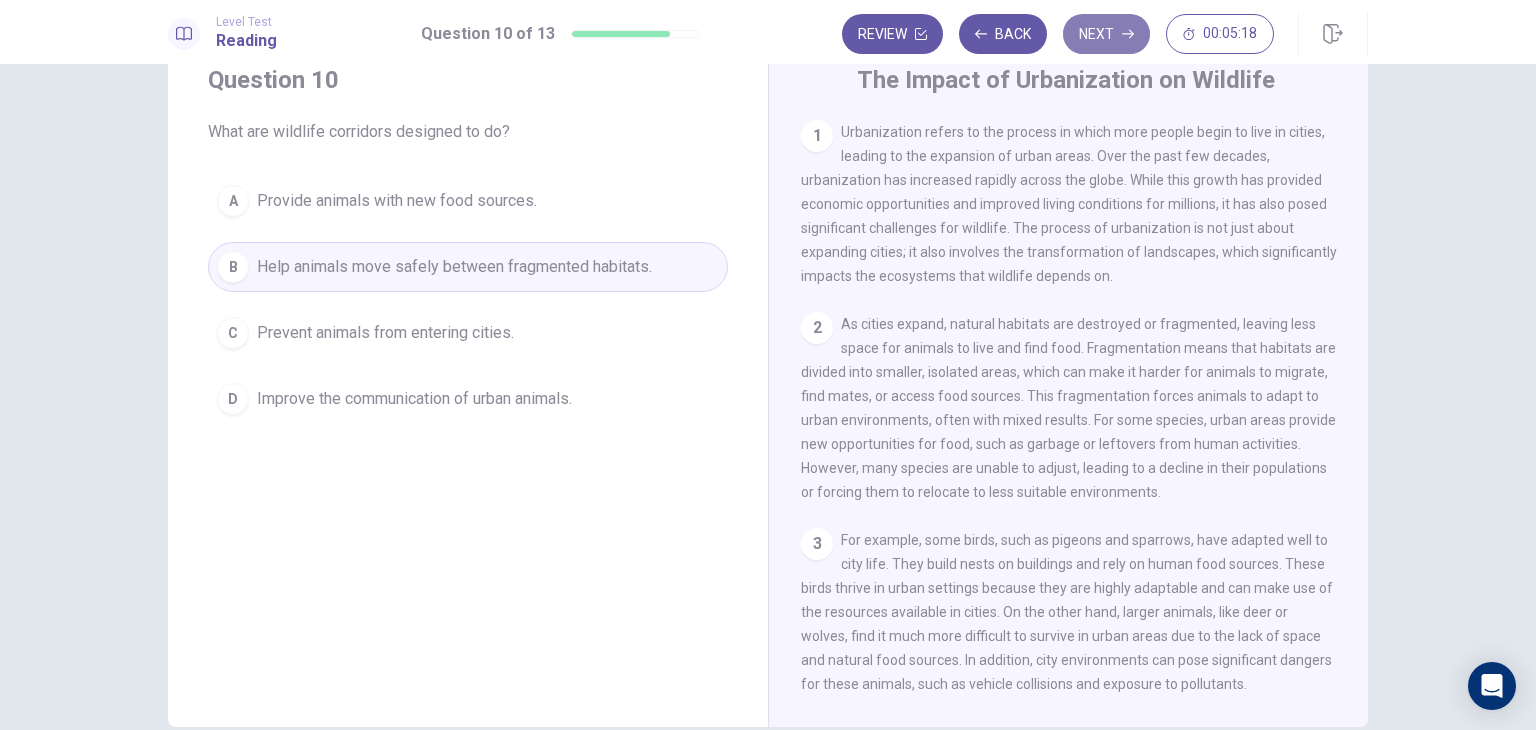 click on "Next" at bounding box center (1106, 34) 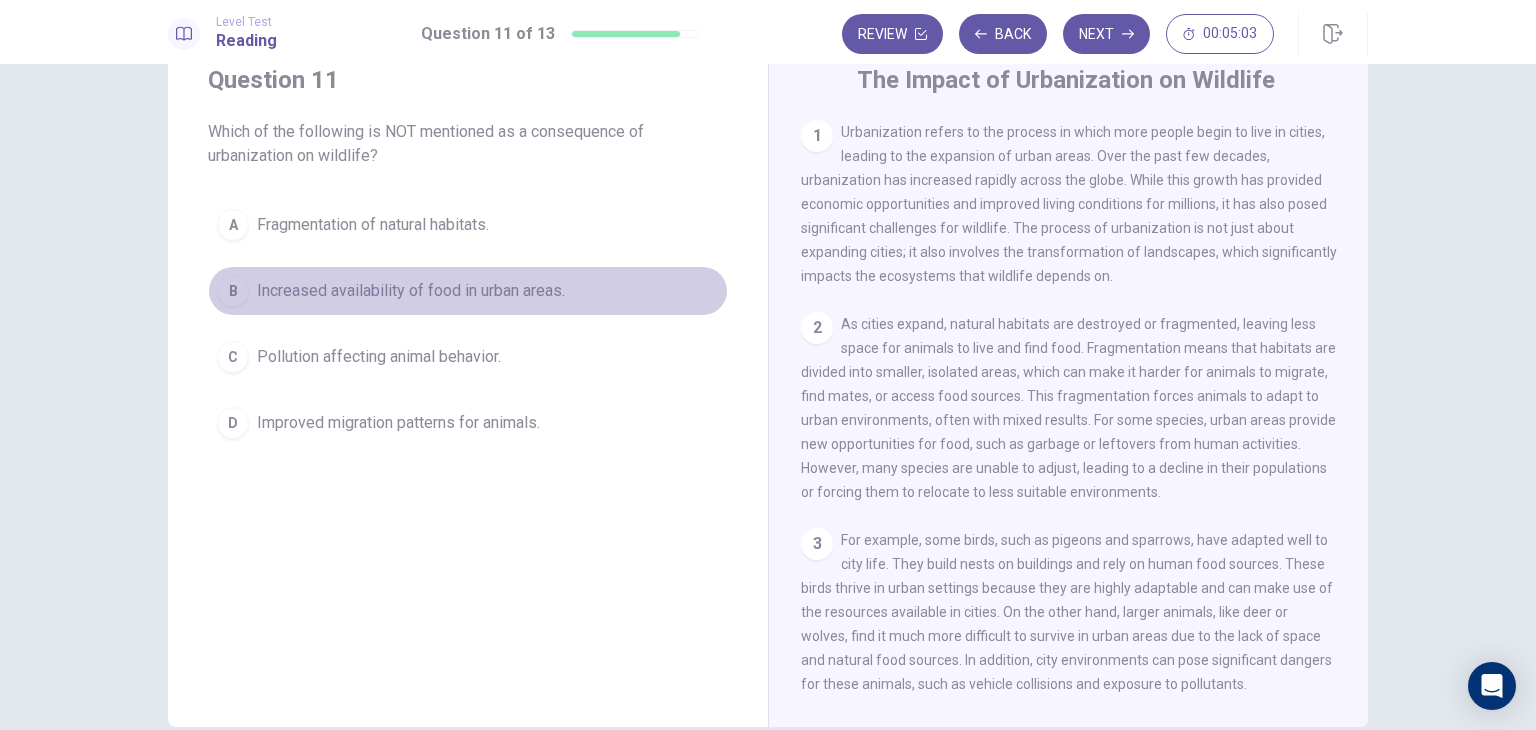 click on "Increased availability of food in urban areas." at bounding box center [411, 291] 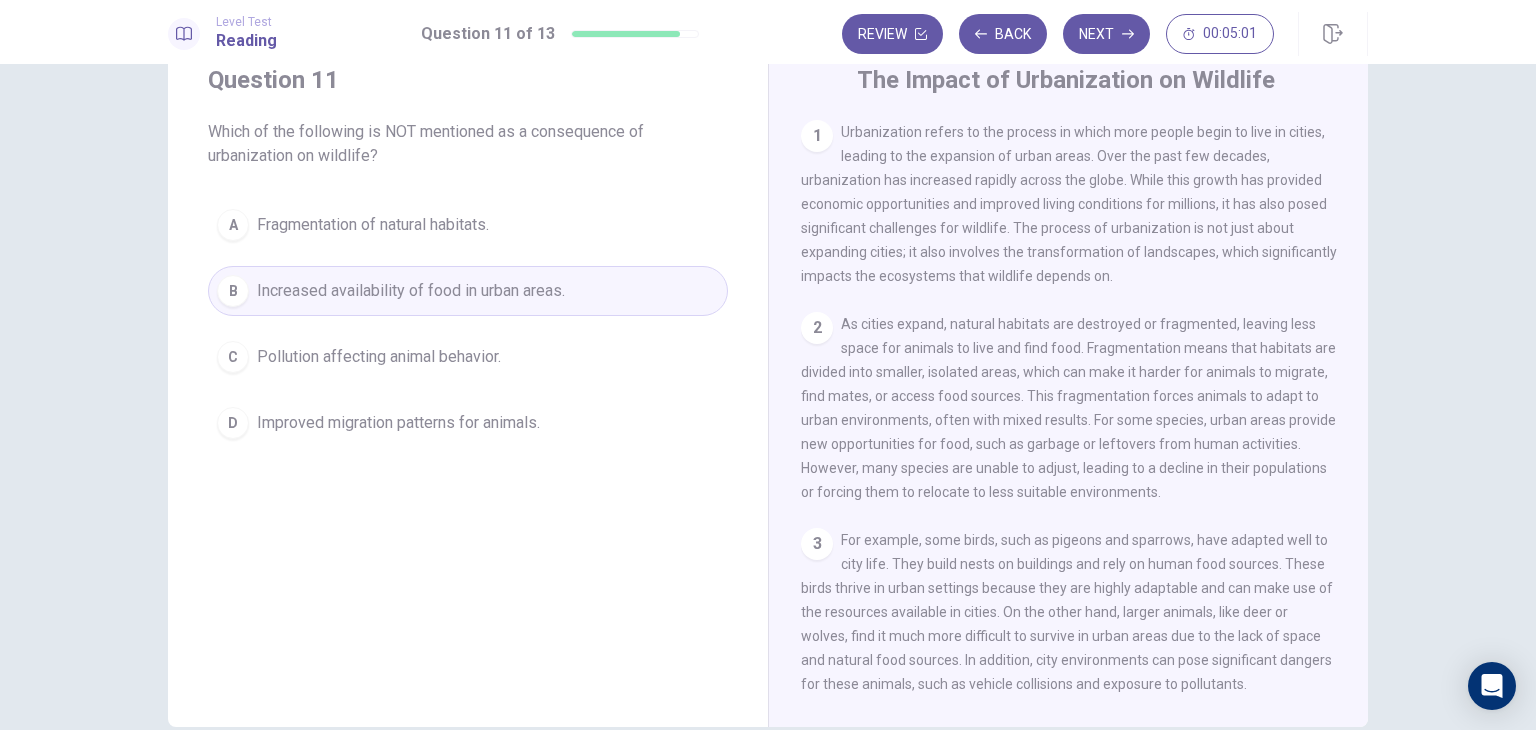 click on "Level Test   Reading Question [NUMBER] of [NUMBER] Review Back Next 00:05:01" at bounding box center (768, 32) 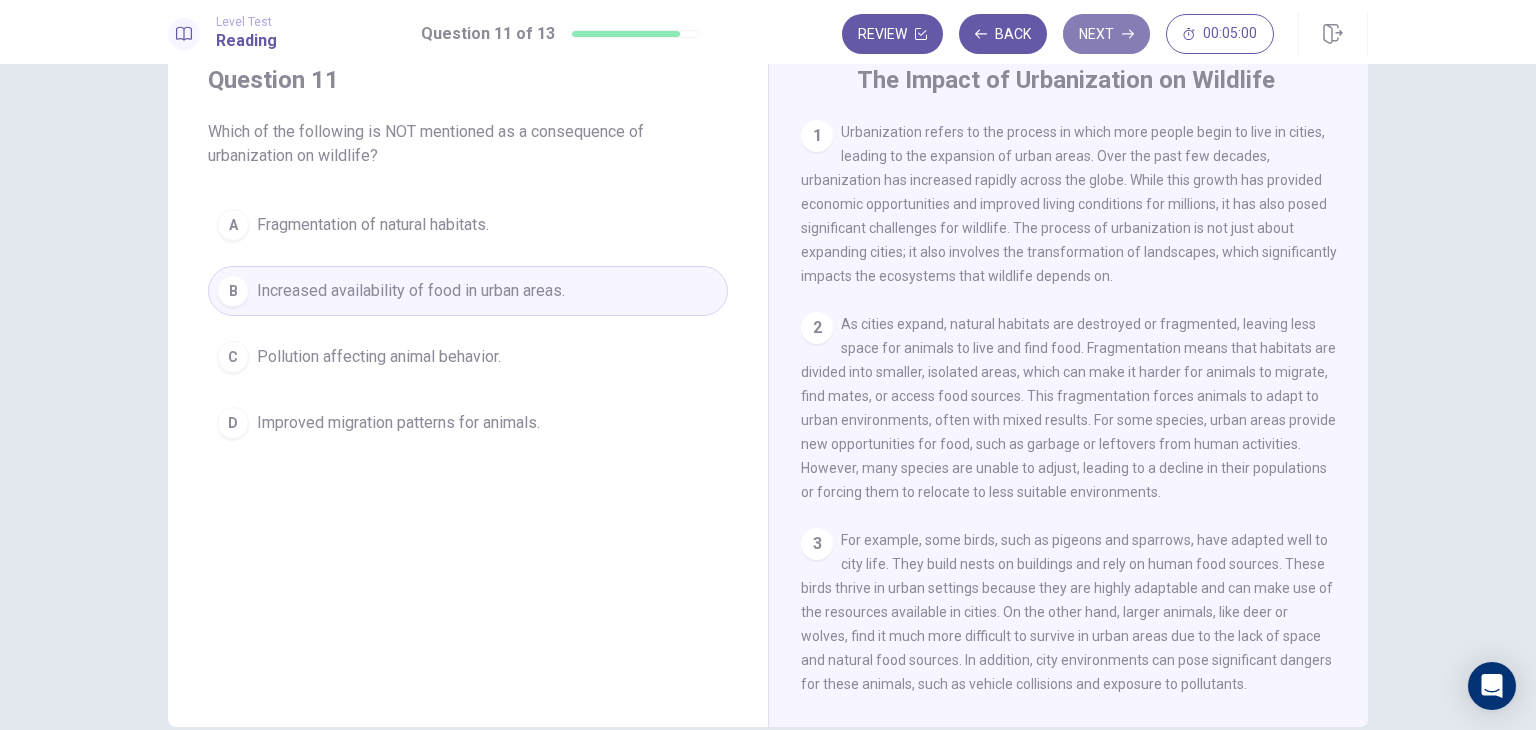 click on "Next" at bounding box center [1106, 34] 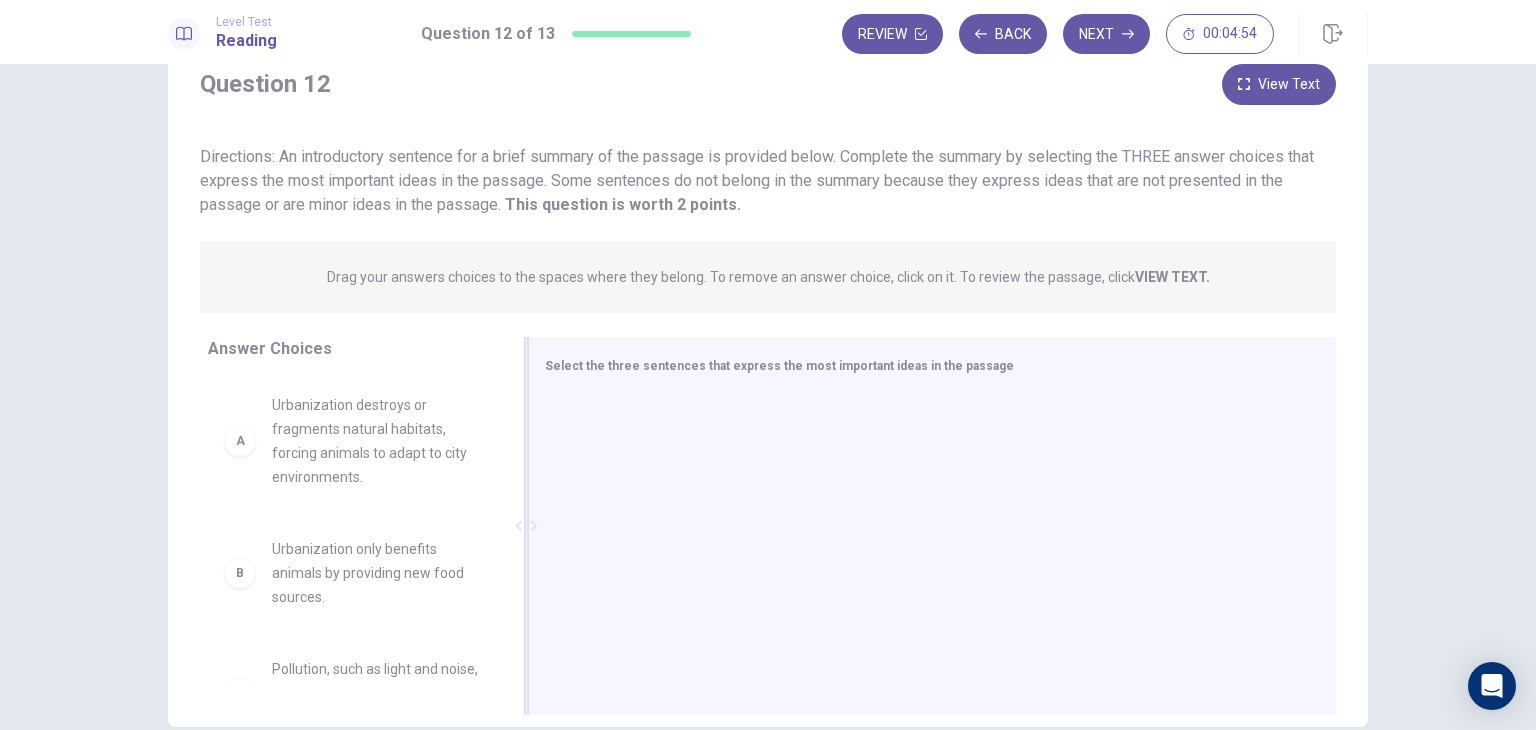 click on "Select the three sentences that express the most important ideas in the passage" at bounding box center (779, 366) 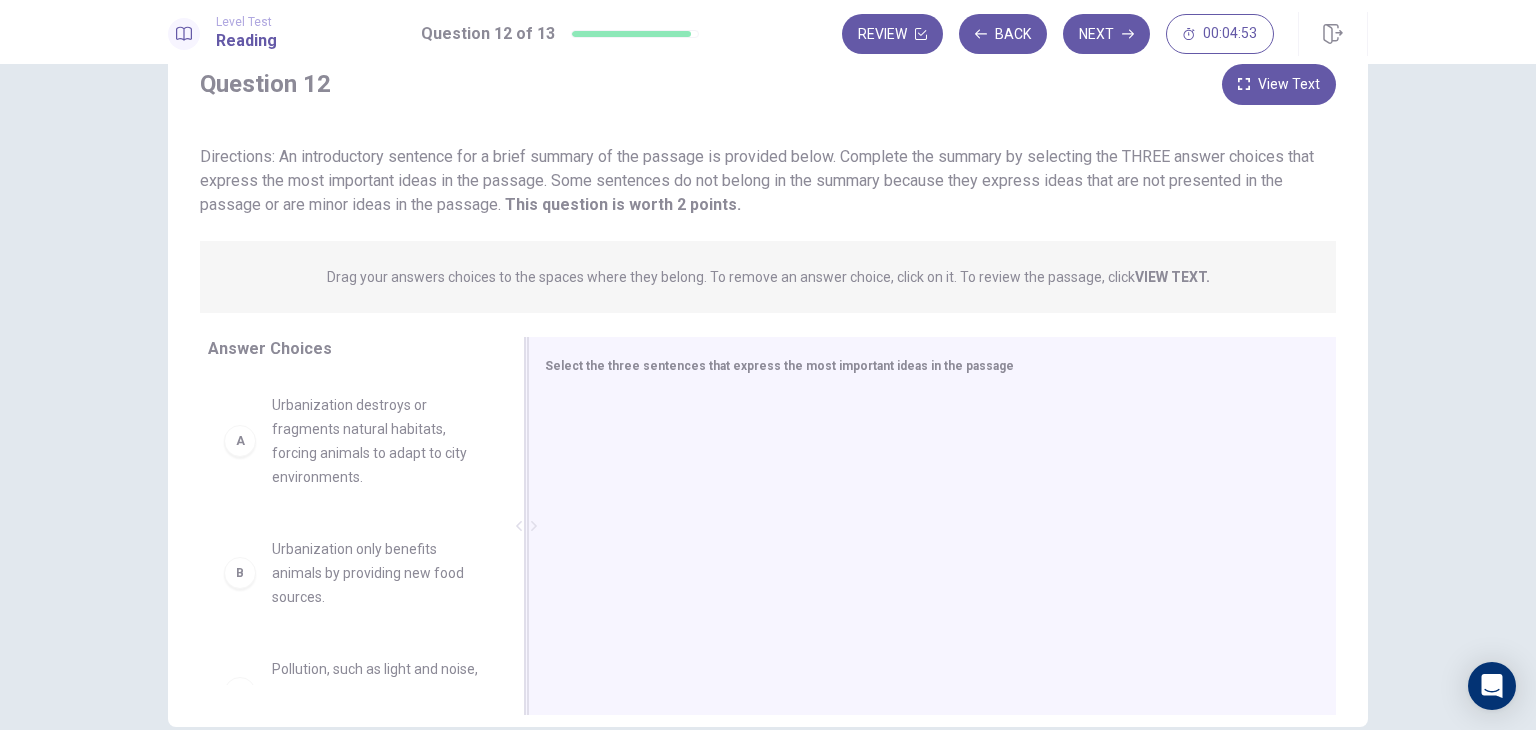 click on "Select the three sentences that express the most important ideas in the passage" at bounding box center (779, 366) 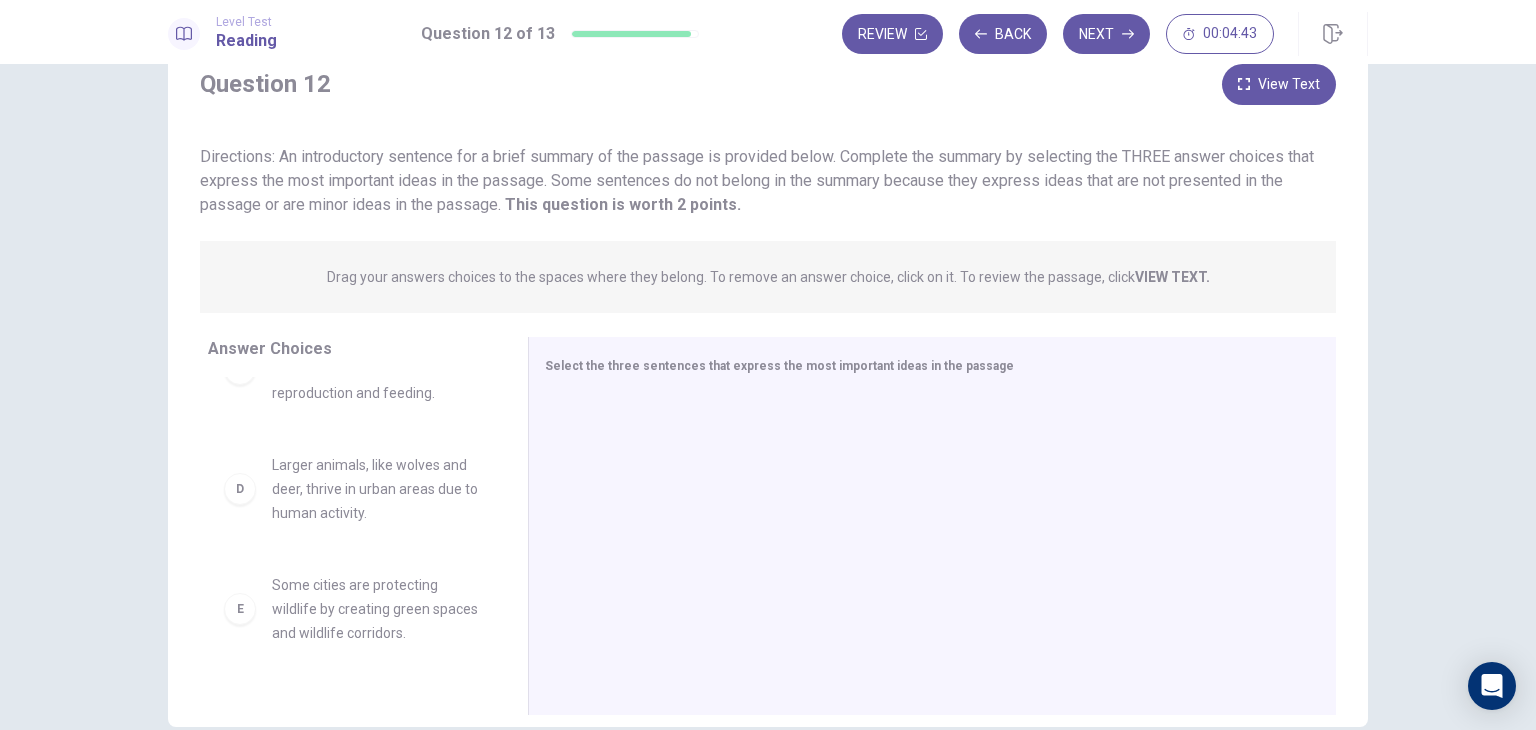 scroll, scrollTop: 333, scrollLeft: 0, axis: vertical 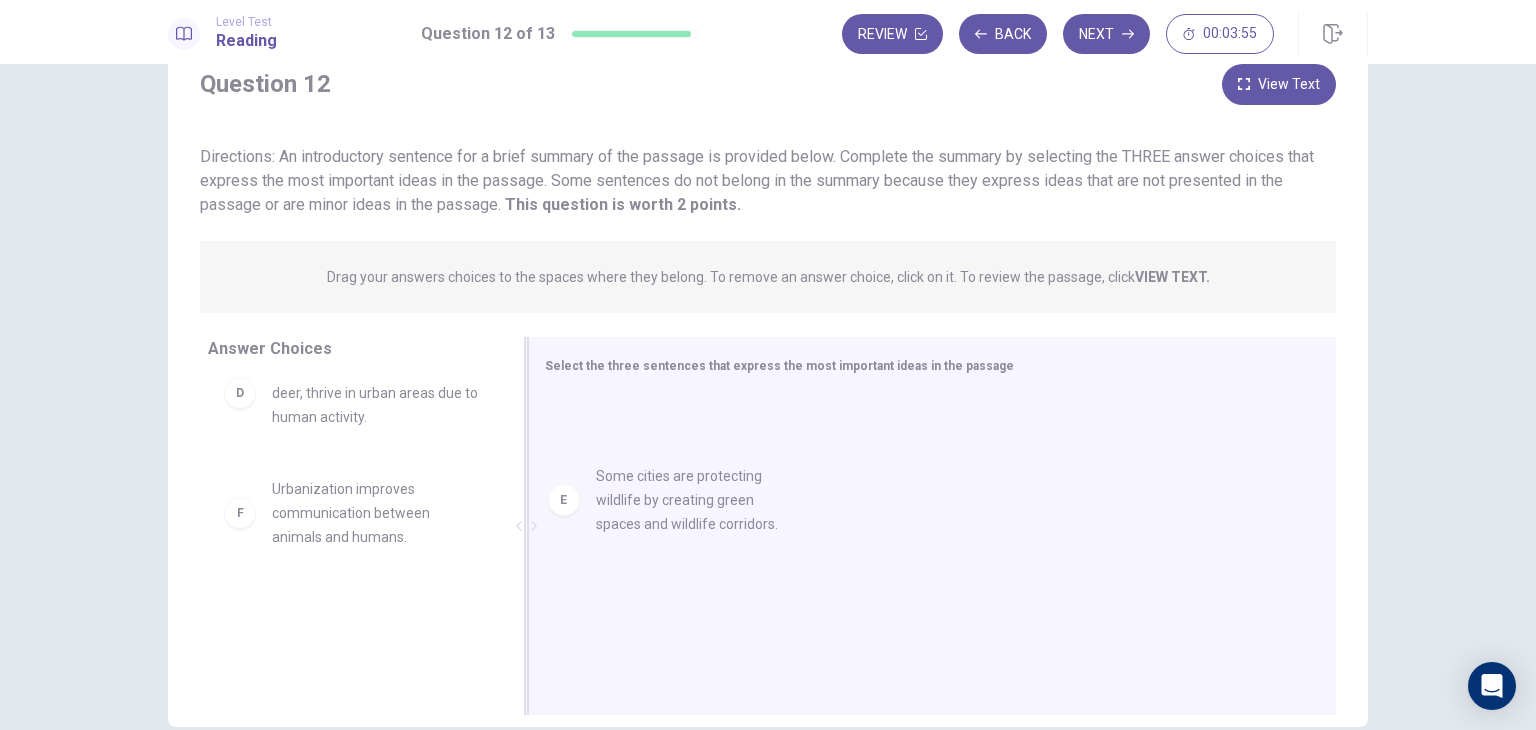 drag, startPoint x: 384, startPoint y: 502, endPoint x: 788, endPoint y: 468, distance: 405.42816 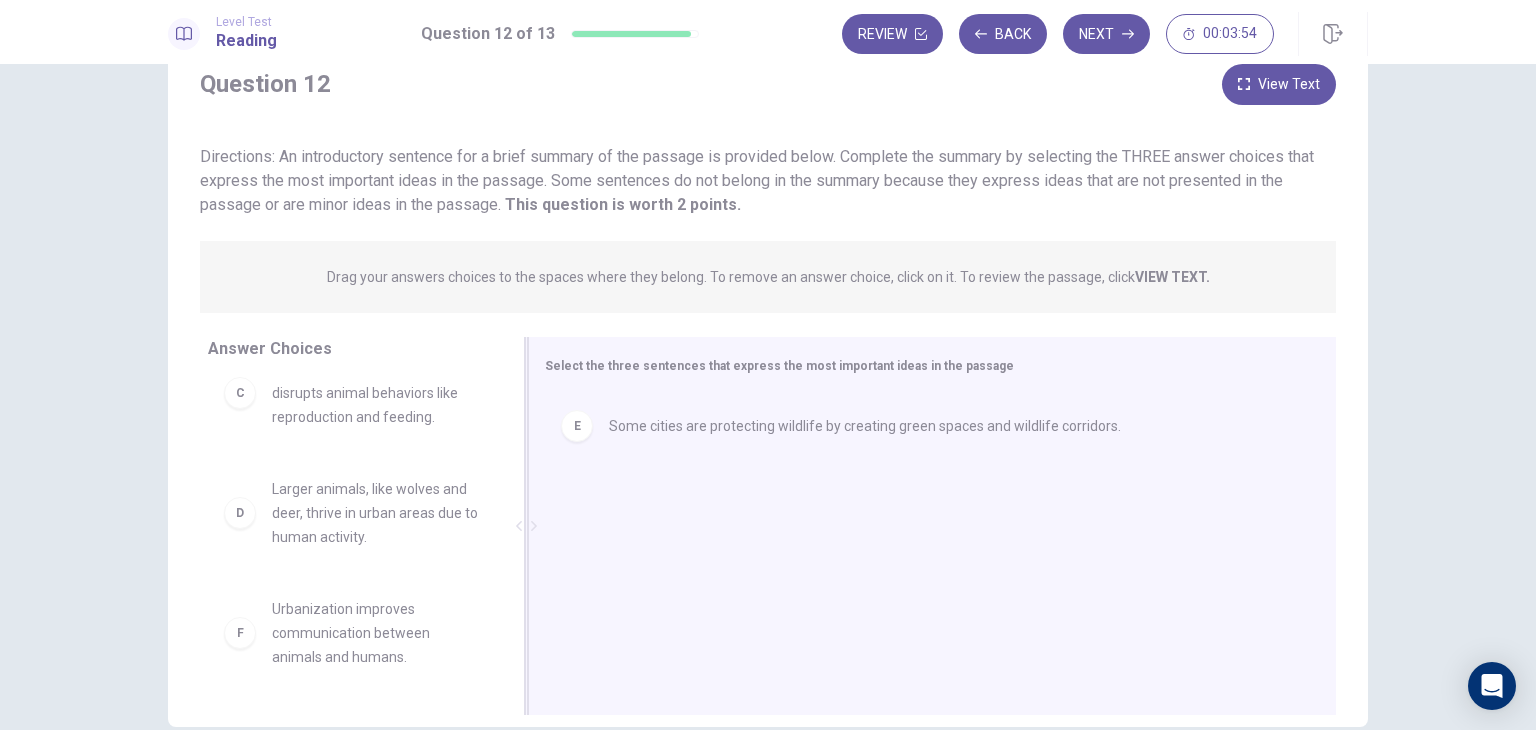 scroll, scrollTop: 324, scrollLeft: 0, axis: vertical 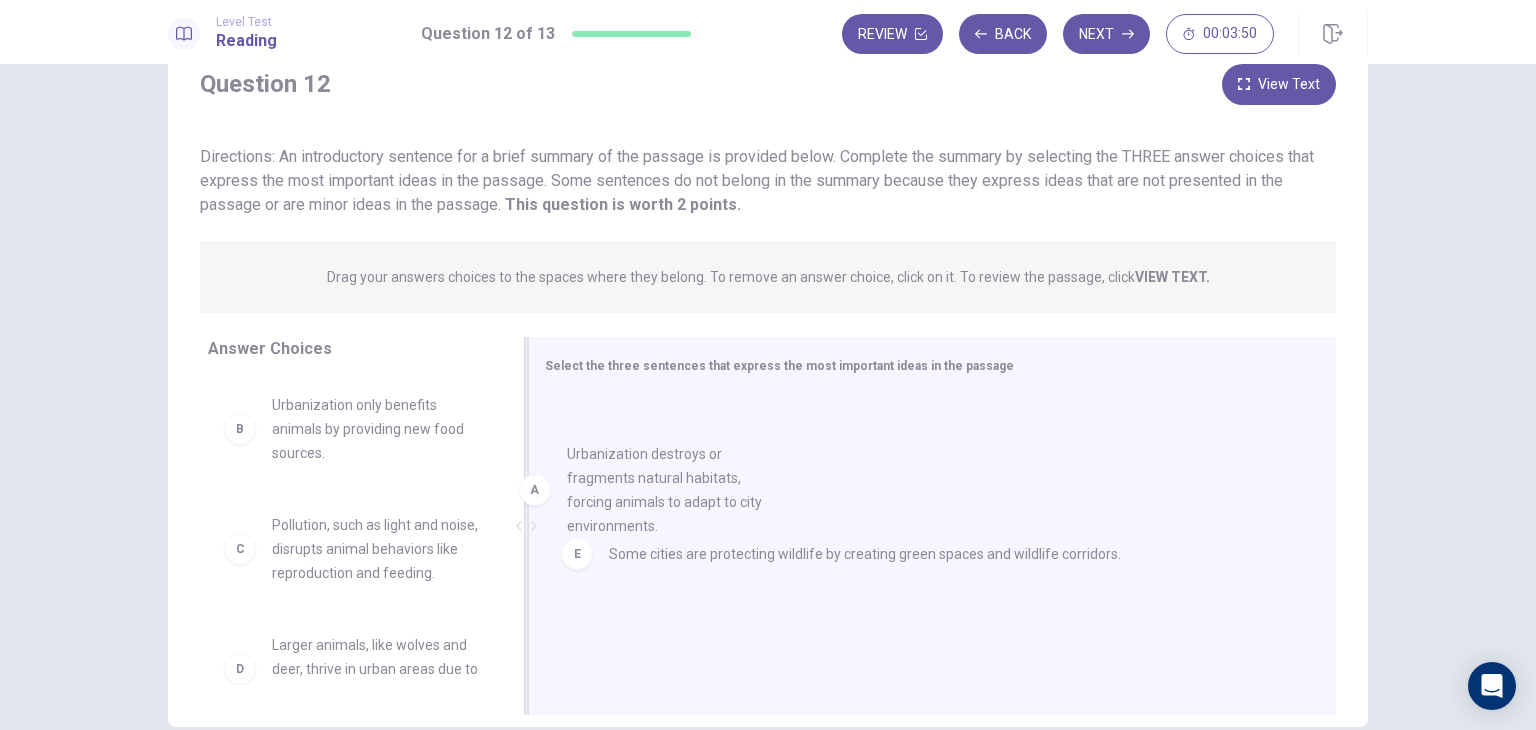 drag, startPoint x: 390, startPoint y: 440, endPoint x: 736, endPoint y: 501, distance: 351.33603 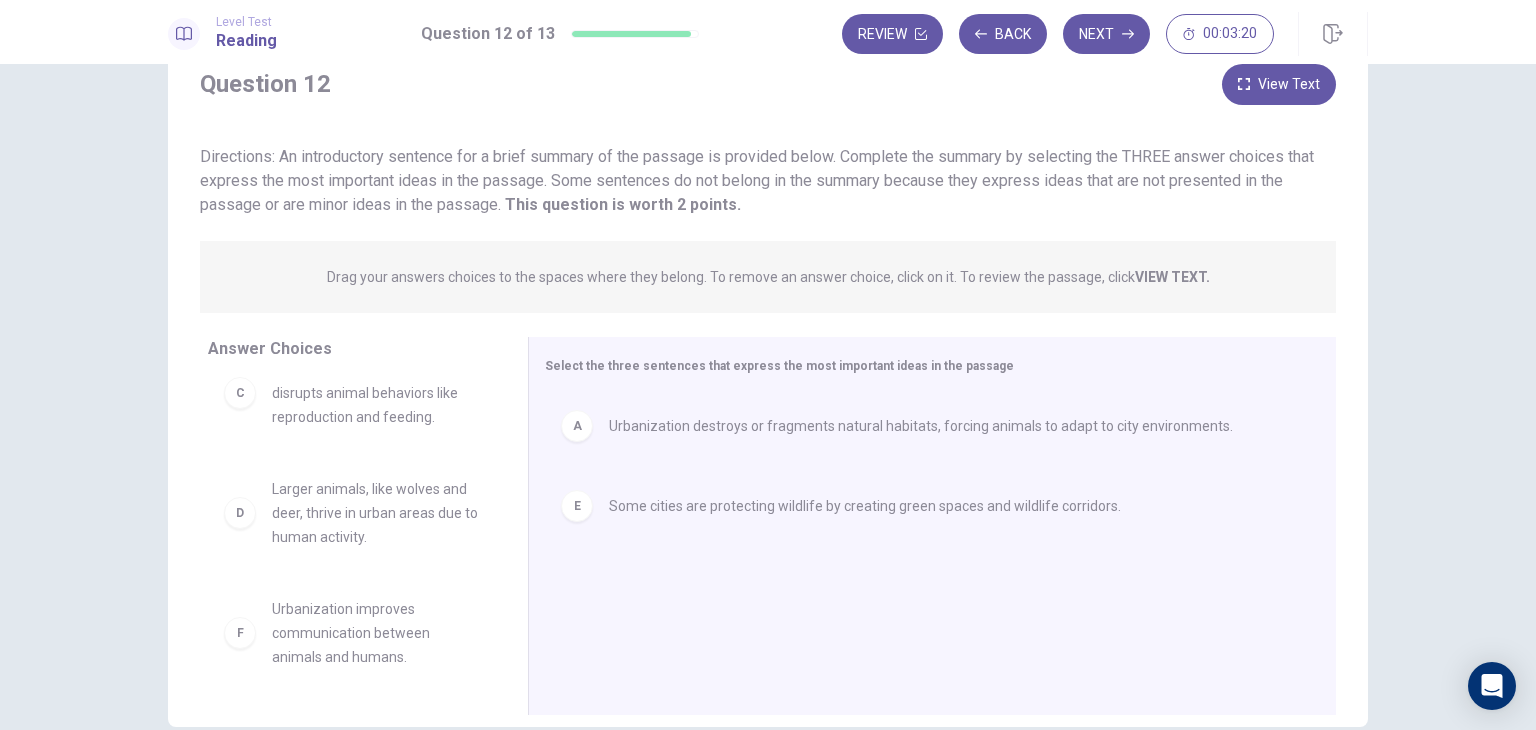 scroll, scrollTop: 0, scrollLeft: 0, axis: both 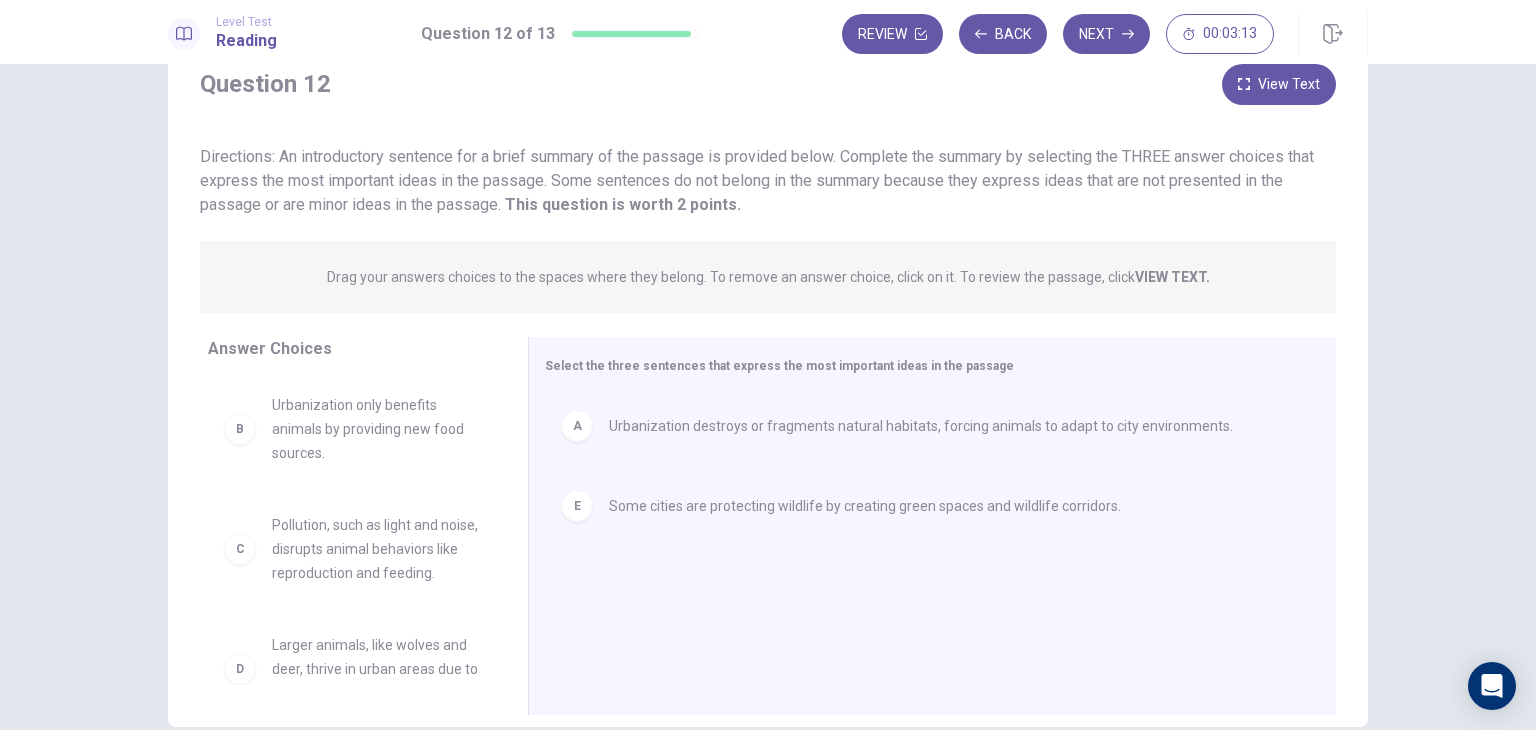 click on "View Text" at bounding box center (1279, 84) 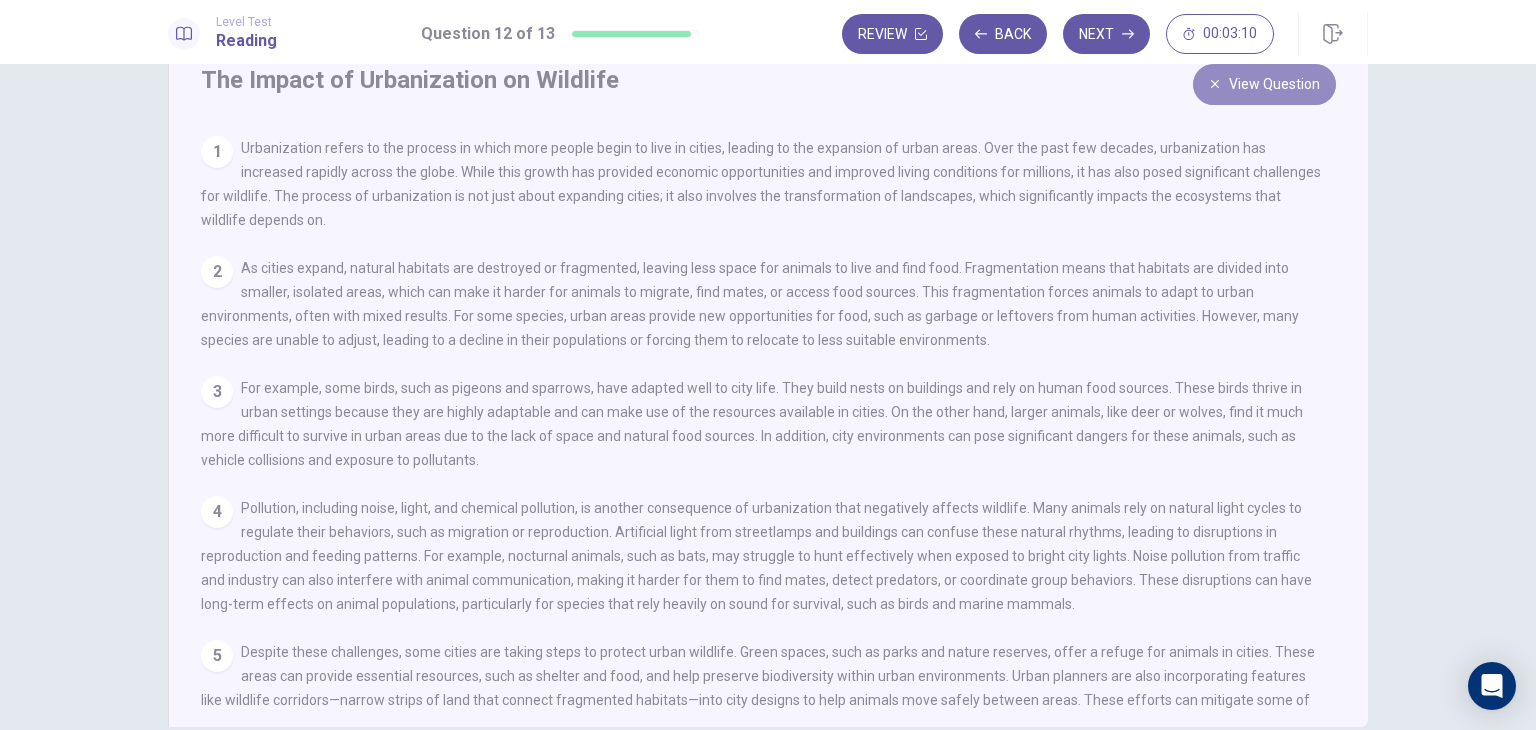 click on "View Question" at bounding box center [1264, 84] 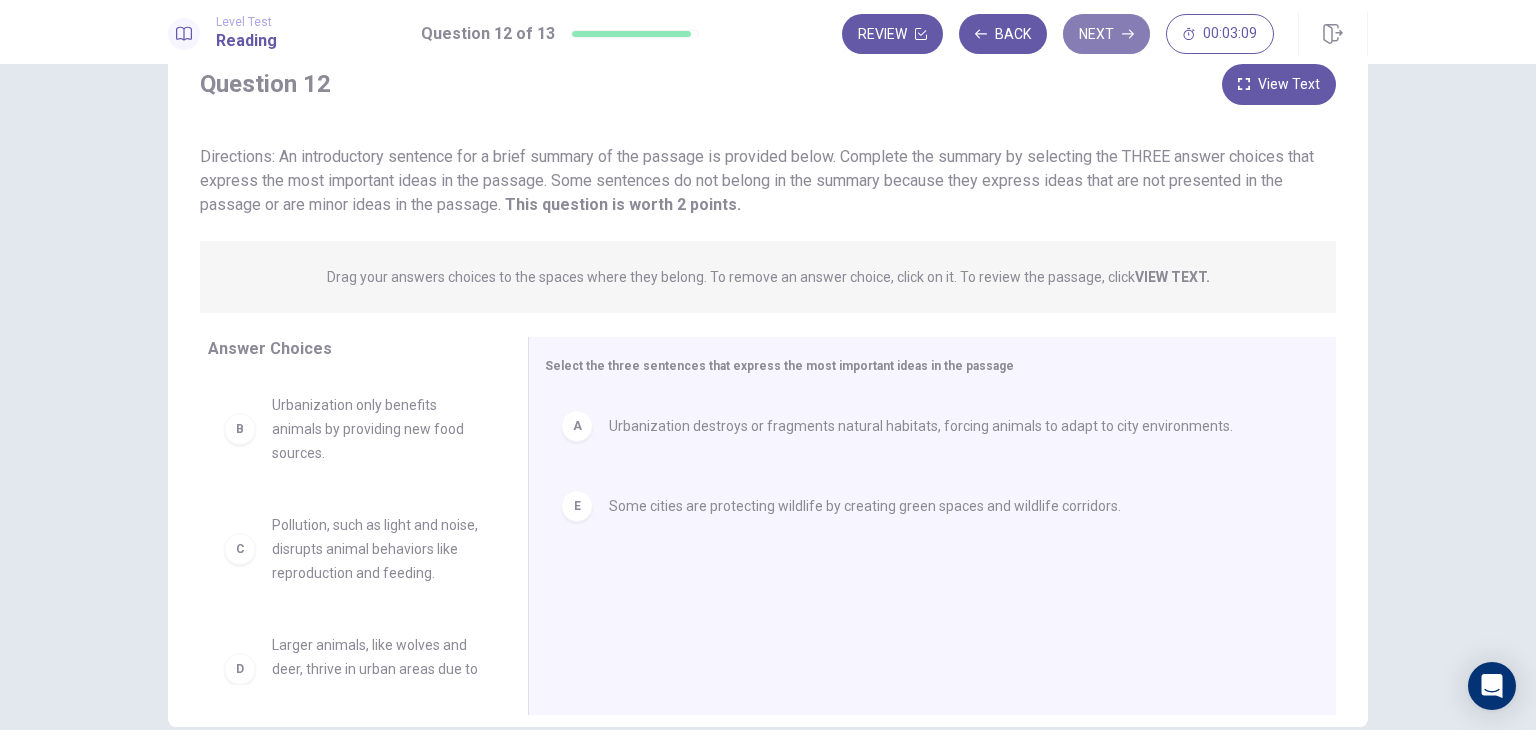 click on "Next" at bounding box center [1106, 34] 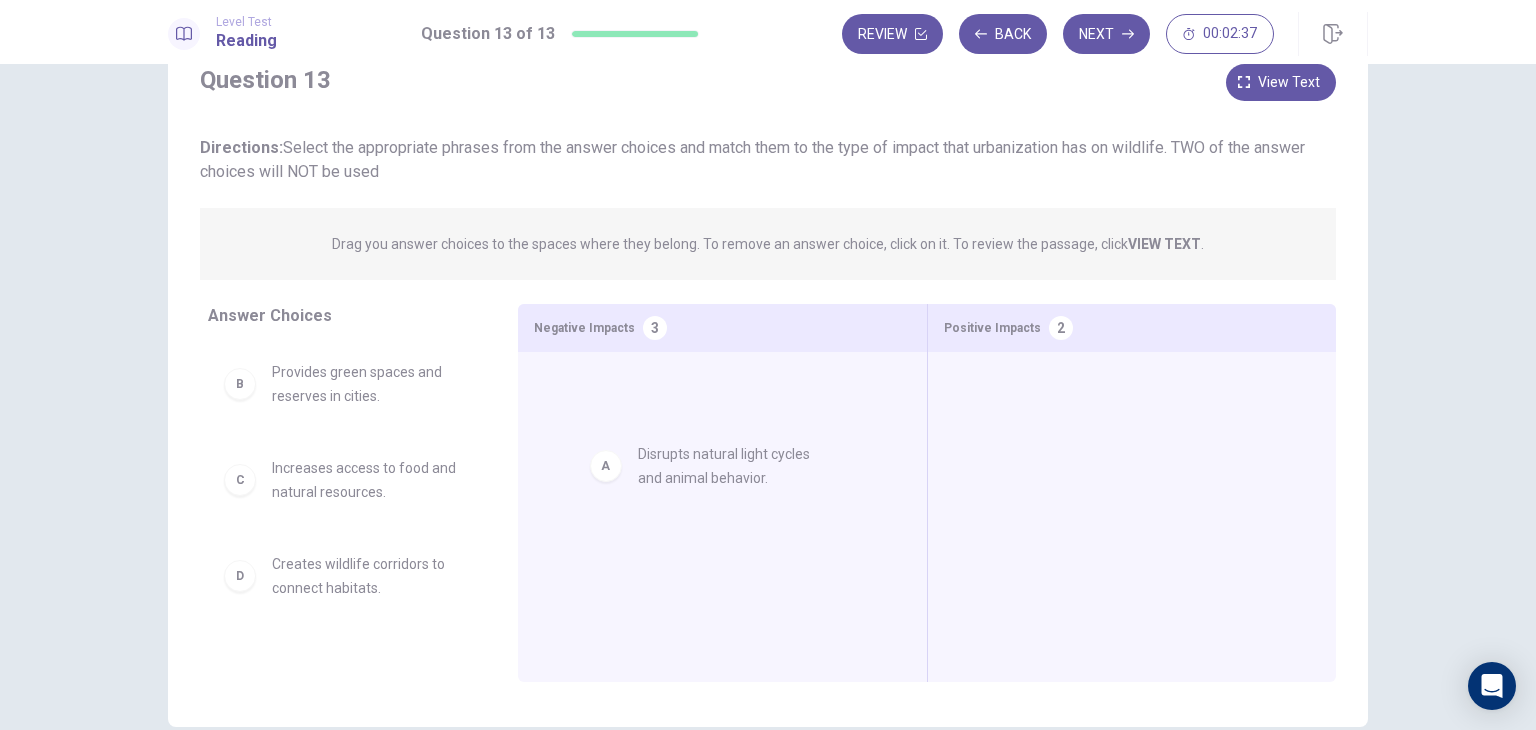 drag, startPoint x: 377, startPoint y: 381, endPoint x: 763, endPoint y: 461, distance: 394.203 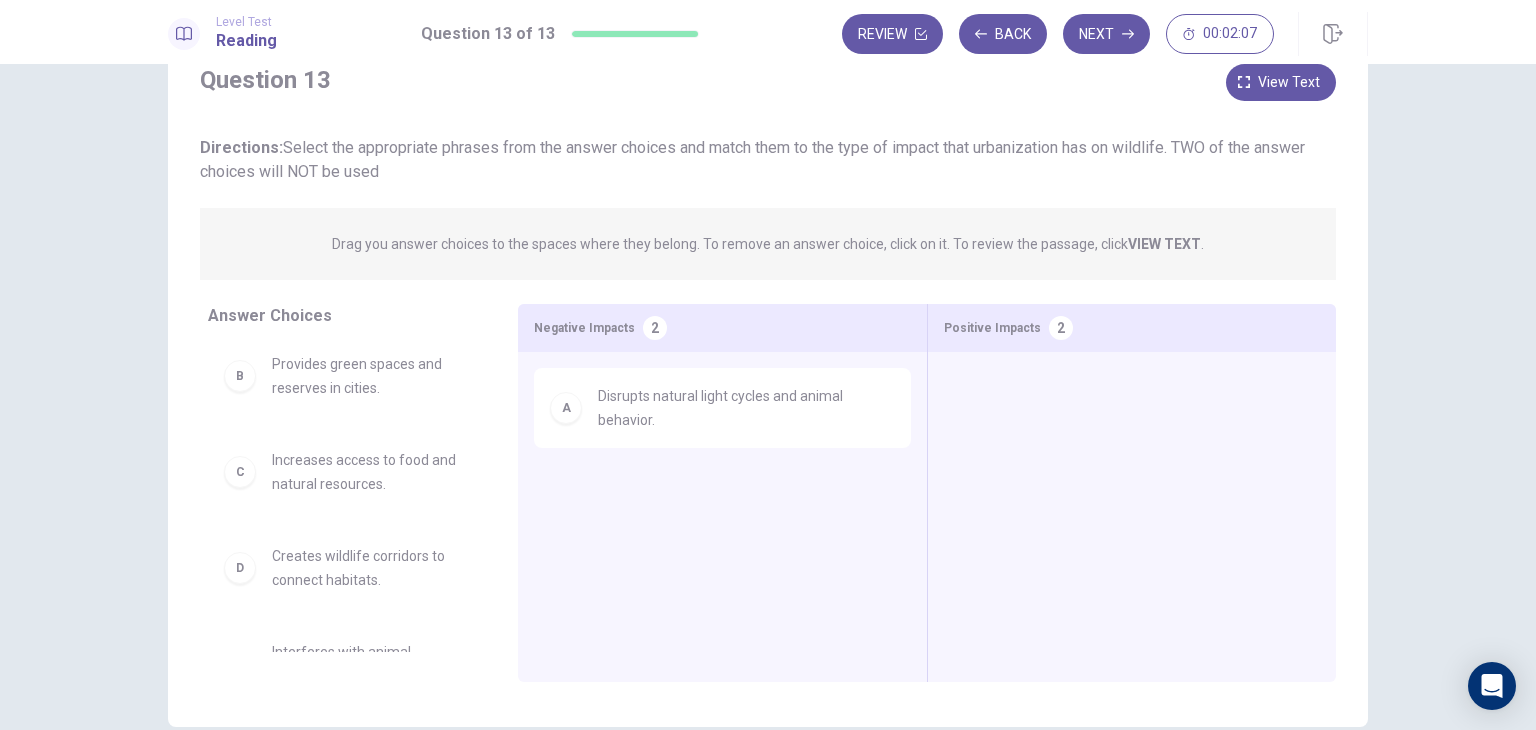 scroll, scrollTop: 0, scrollLeft: 0, axis: both 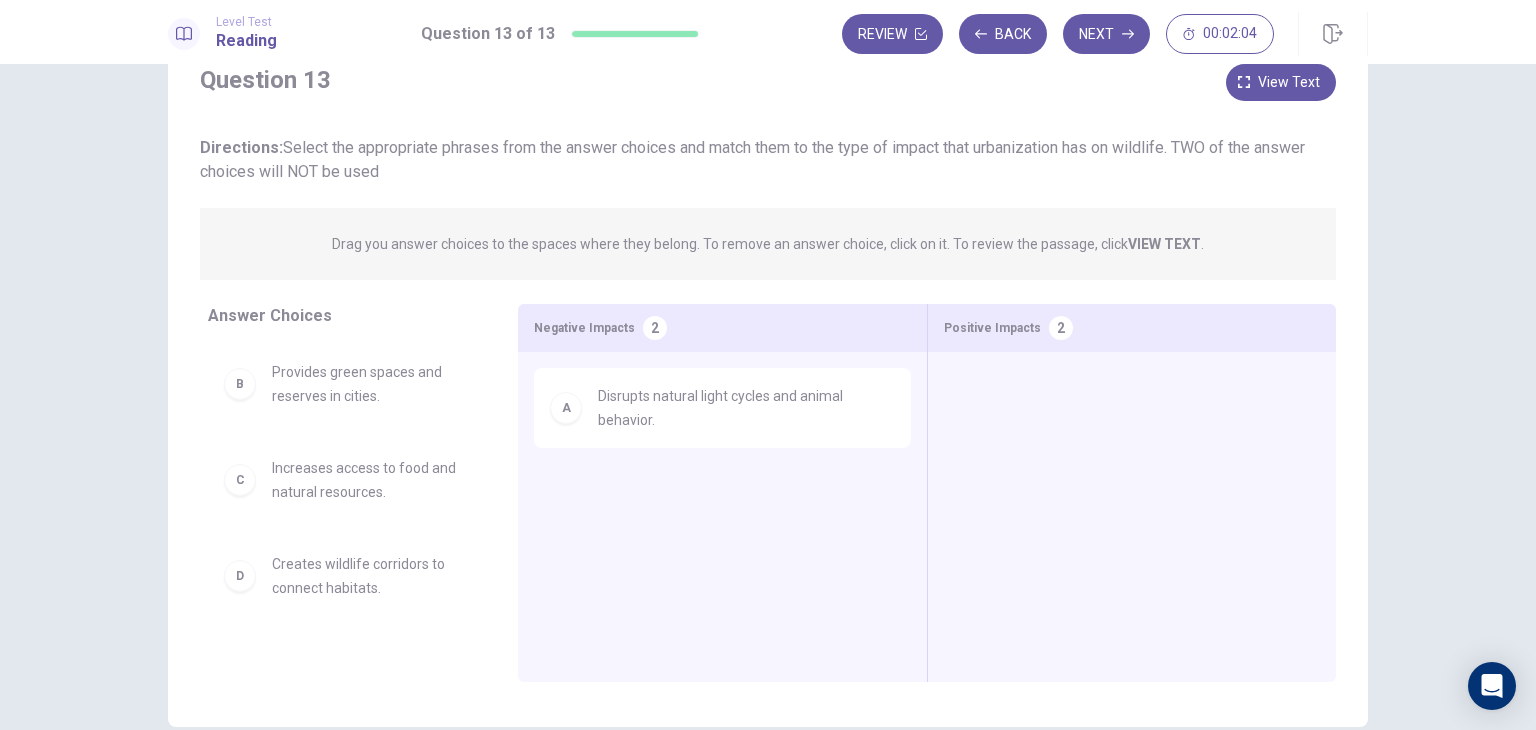 click on "Provides green spaces and reserves in cities." at bounding box center [371, 384] 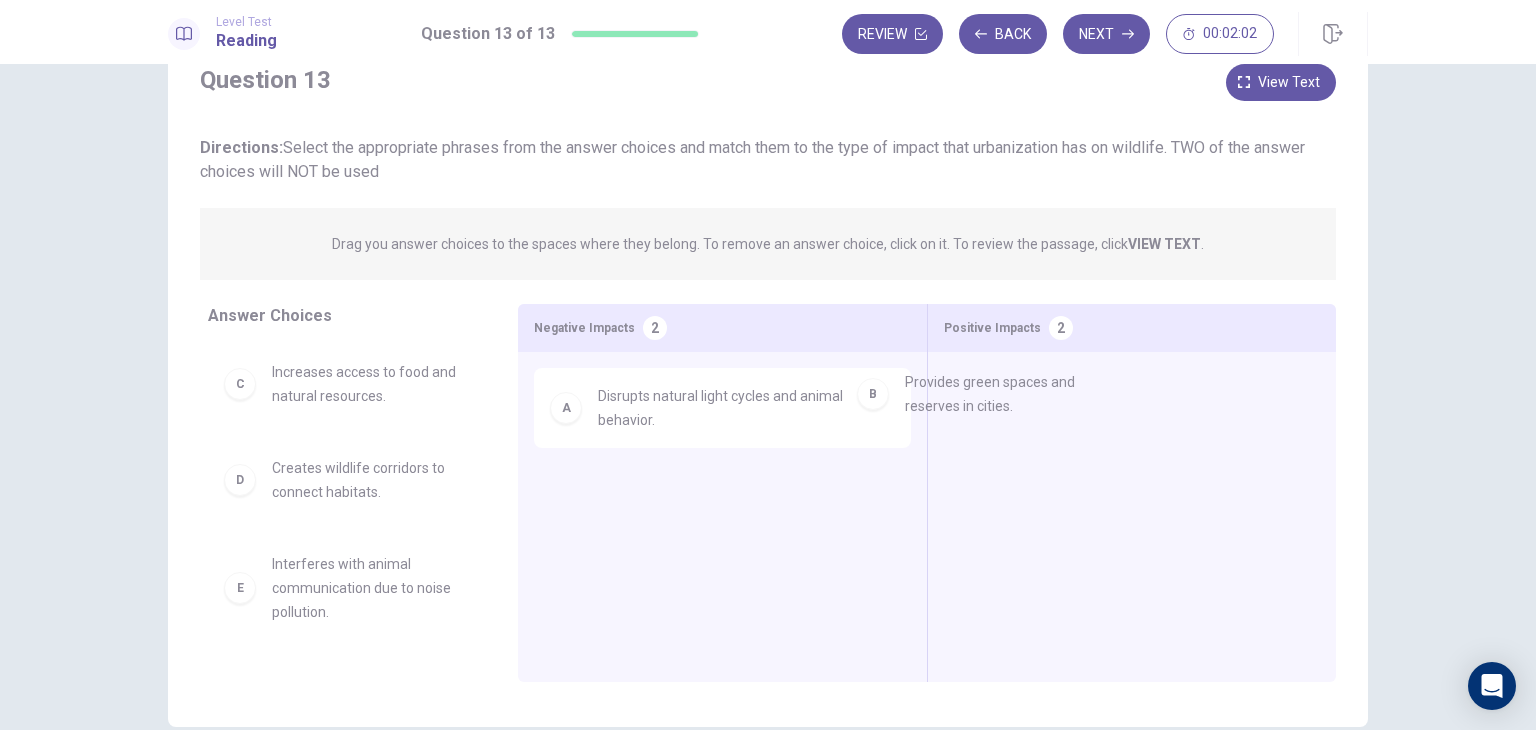 drag, startPoint x: 339, startPoint y: 392, endPoint x: 1262, endPoint y: 399, distance: 923.02655 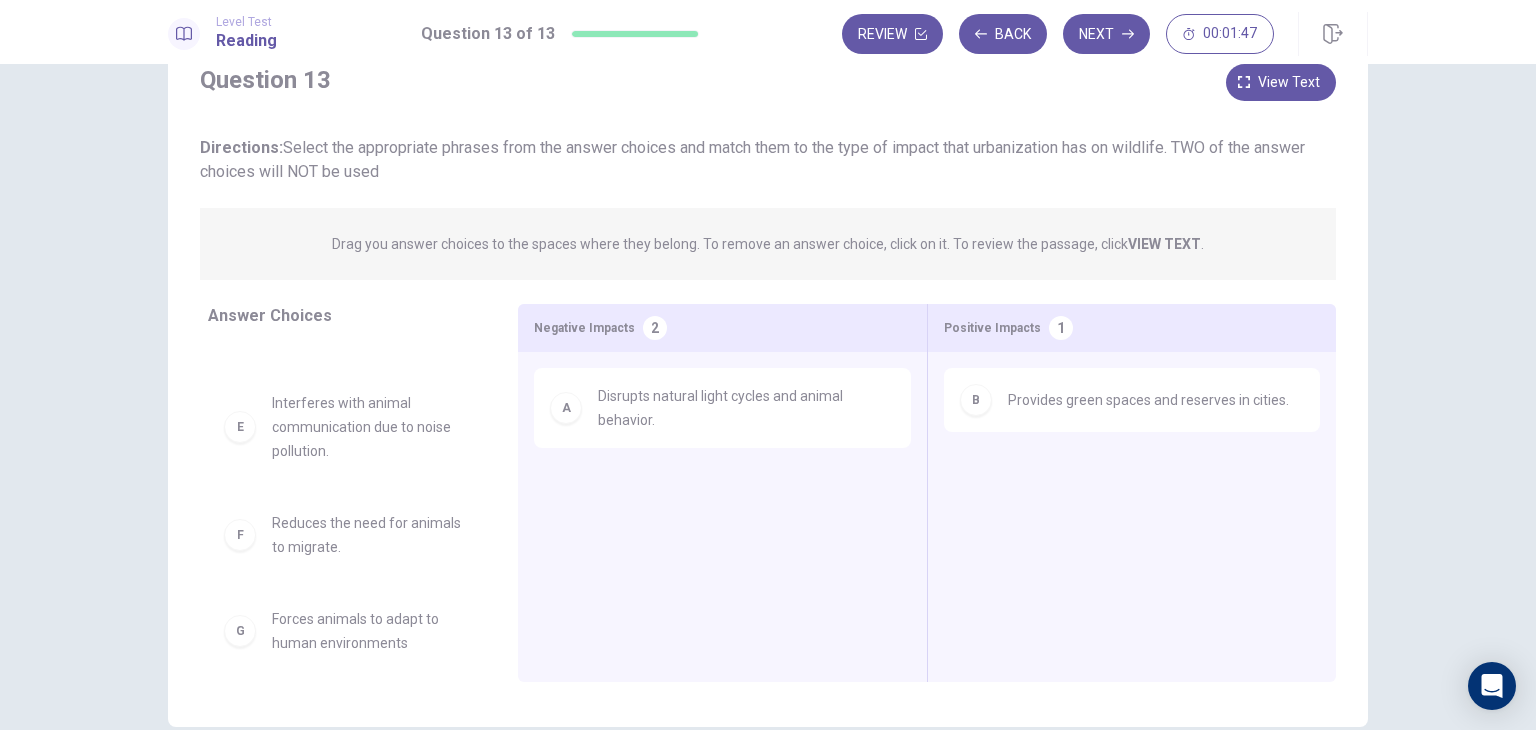 scroll, scrollTop: 180, scrollLeft: 0, axis: vertical 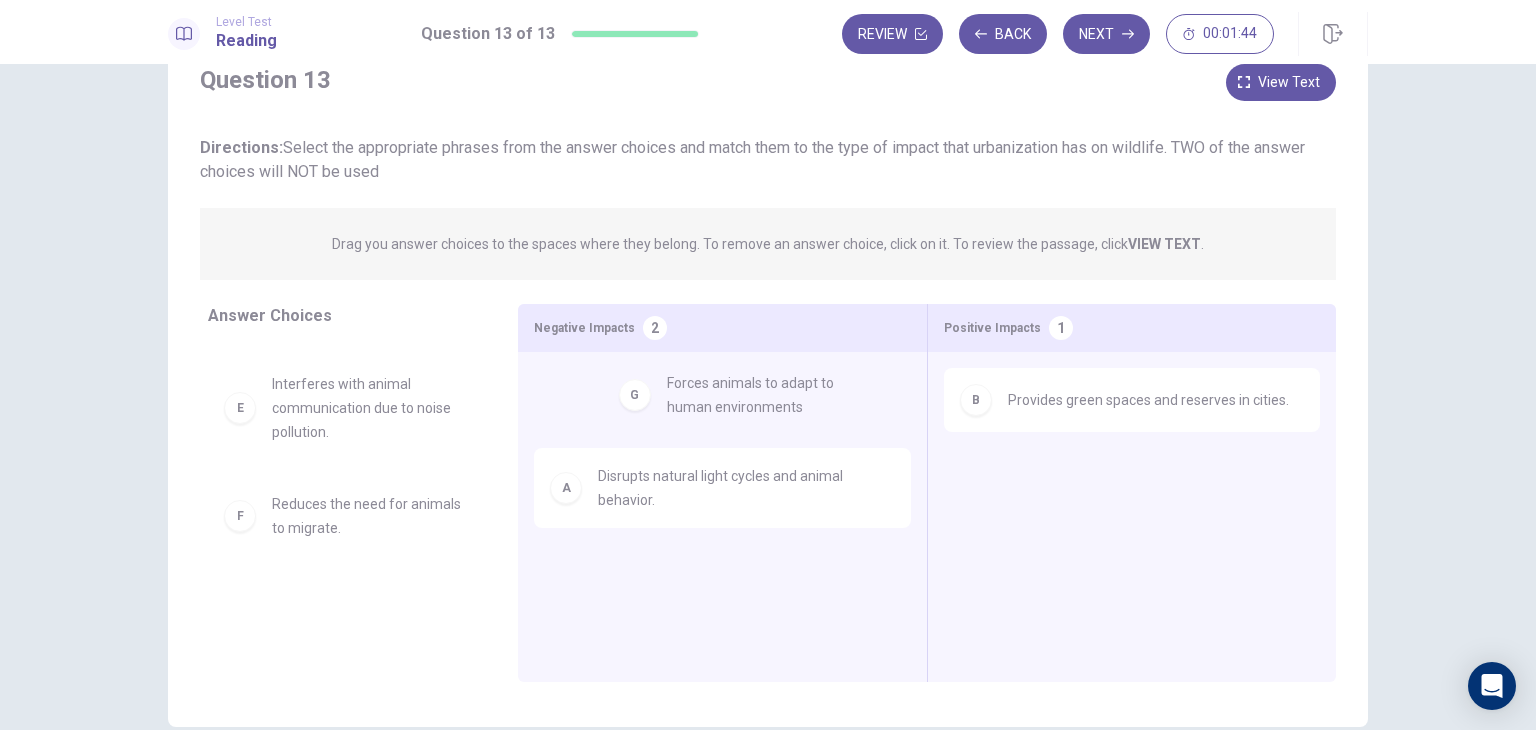 drag, startPoint x: 350, startPoint y: 629, endPoint x: 788, endPoint y: 381, distance: 503.33685 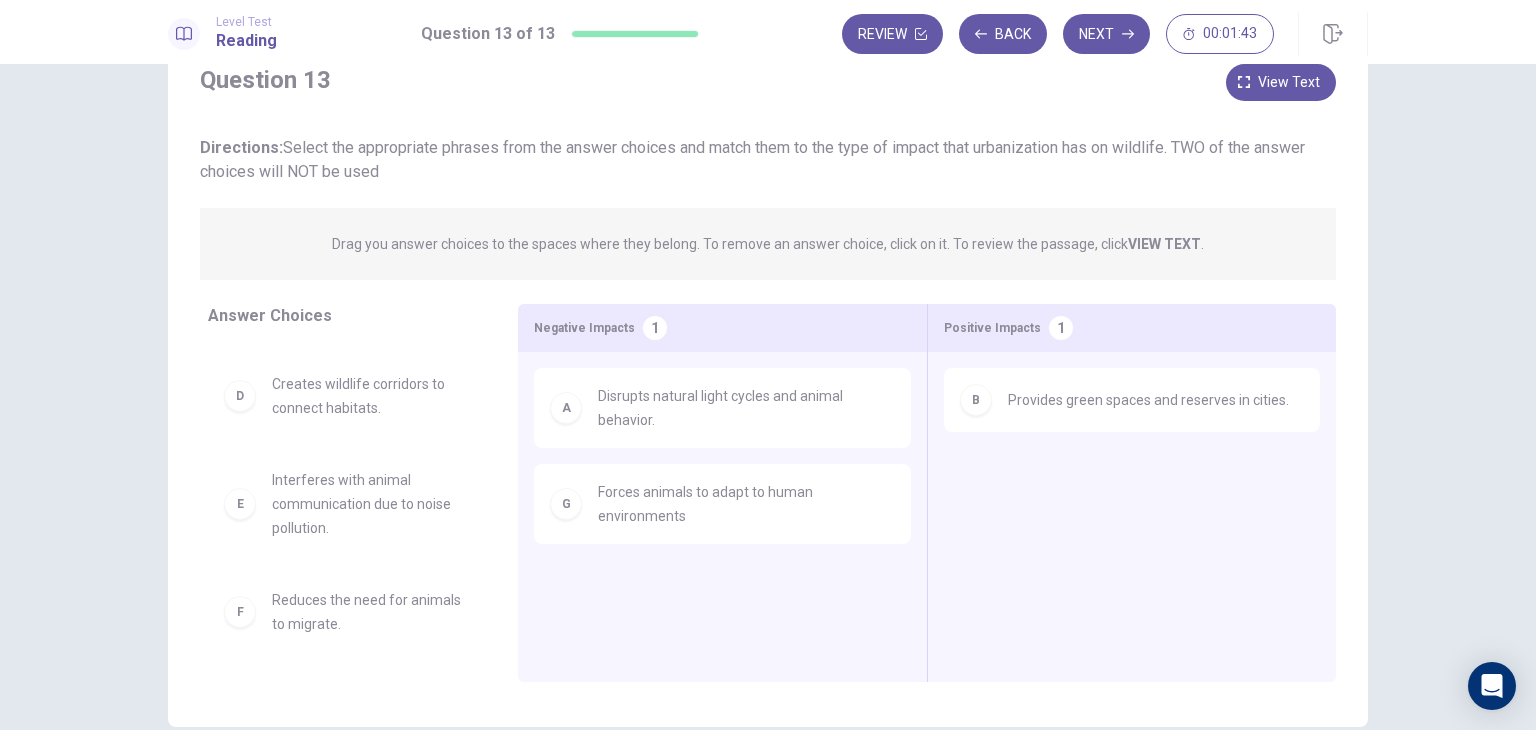 scroll, scrollTop: 84, scrollLeft: 0, axis: vertical 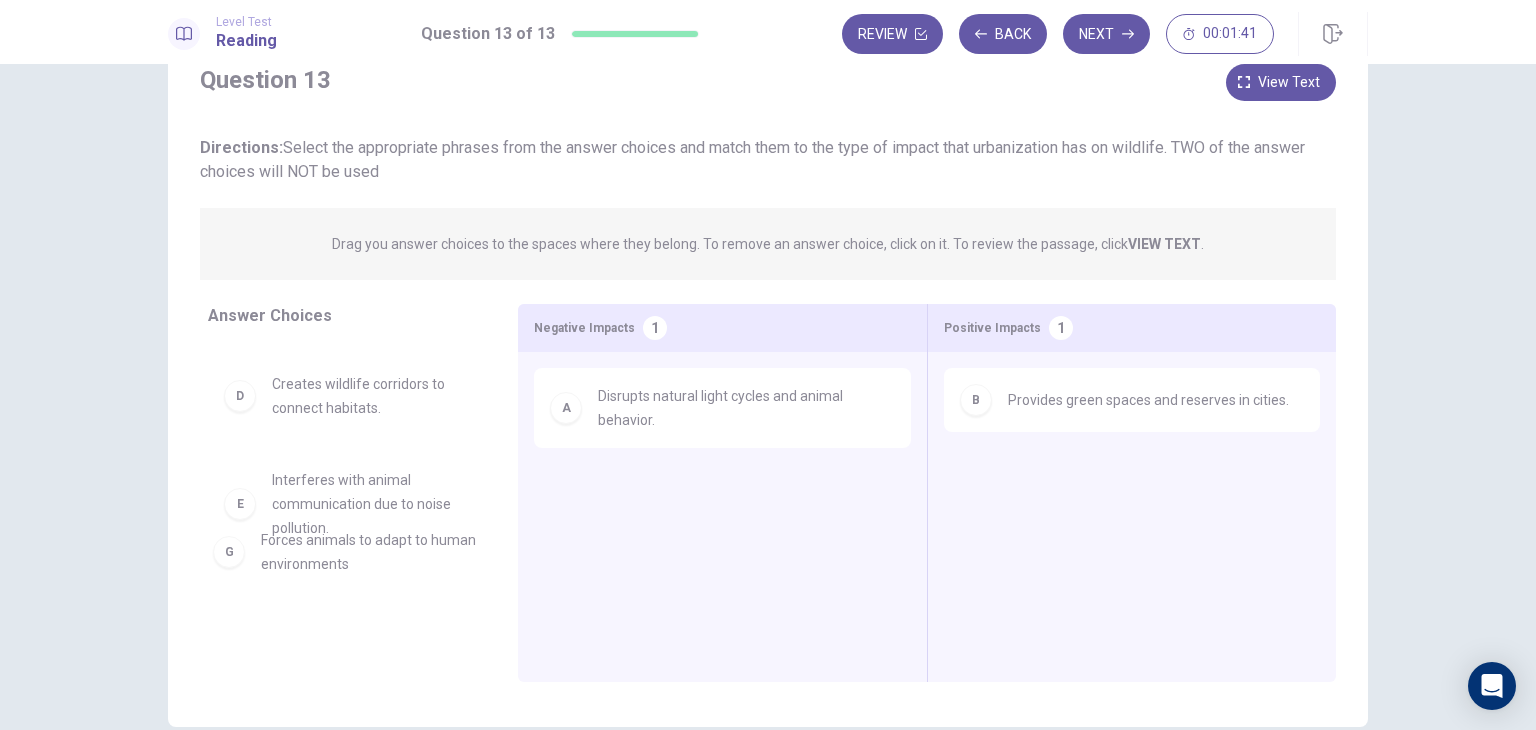 drag, startPoint x: 580, startPoint y: 516, endPoint x: 232, endPoint y: 565, distance: 351.43277 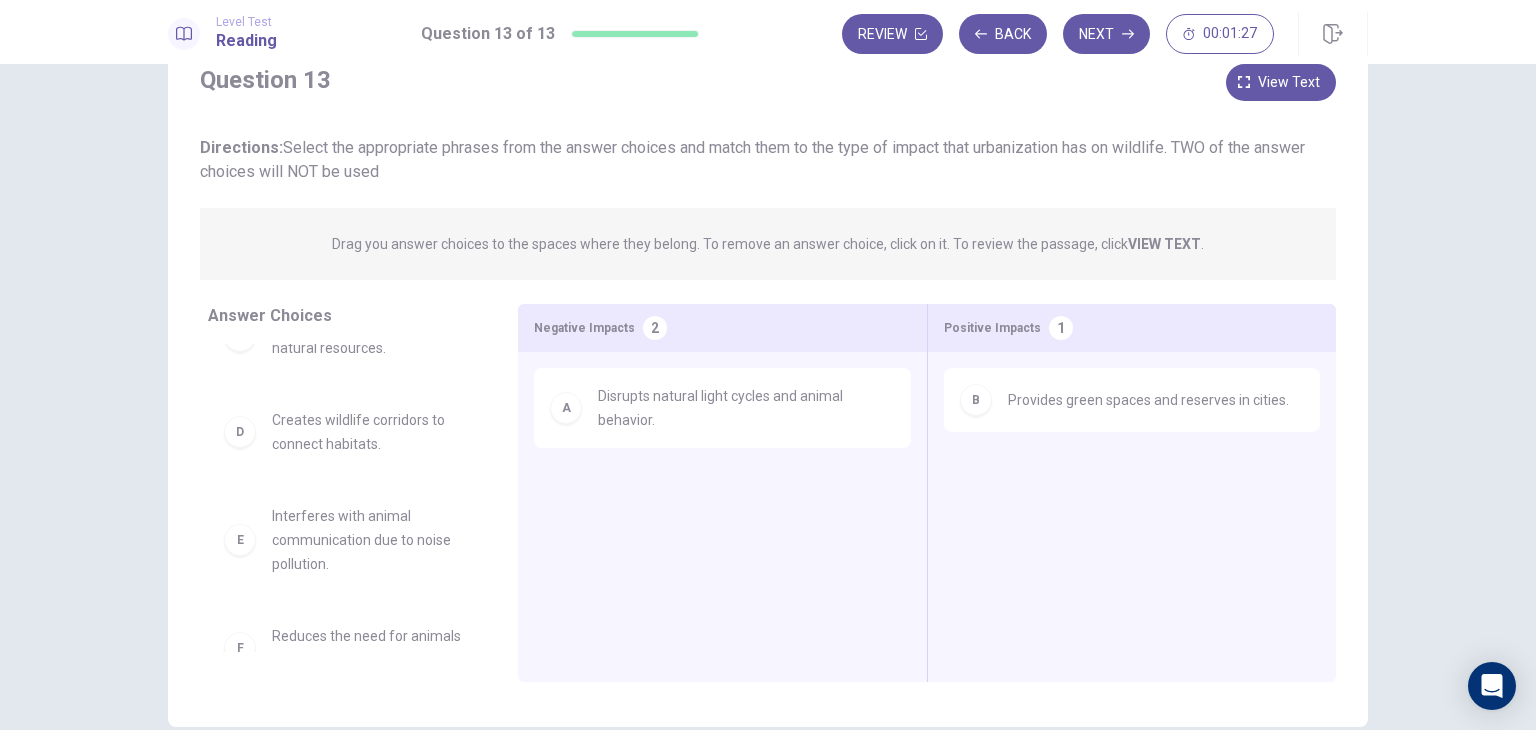 scroll, scrollTop: 0, scrollLeft: 0, axis: both 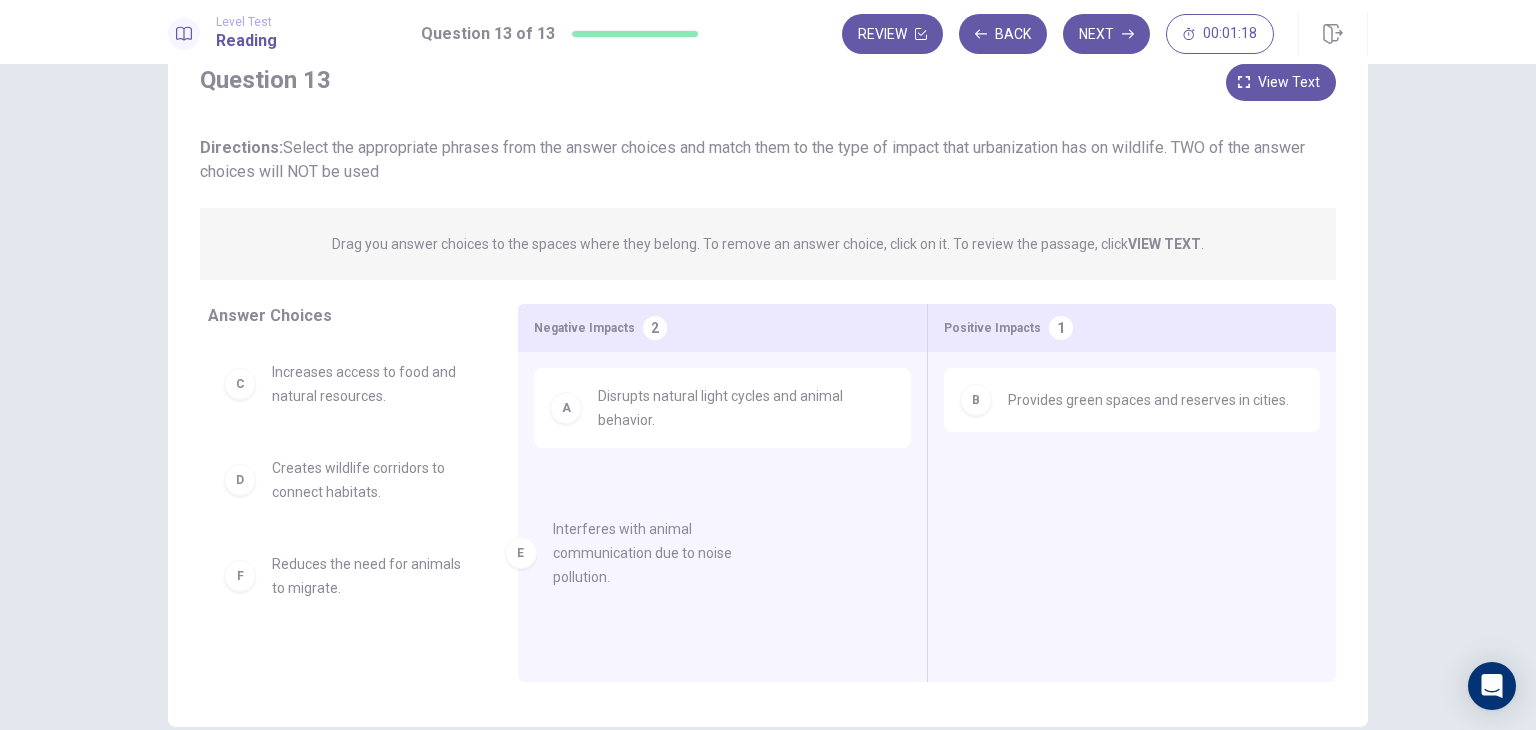 drag, startPoint x: 353, startPoint y: 591, endPoint x: 853, endPoint y: 504, distance: 507.51257 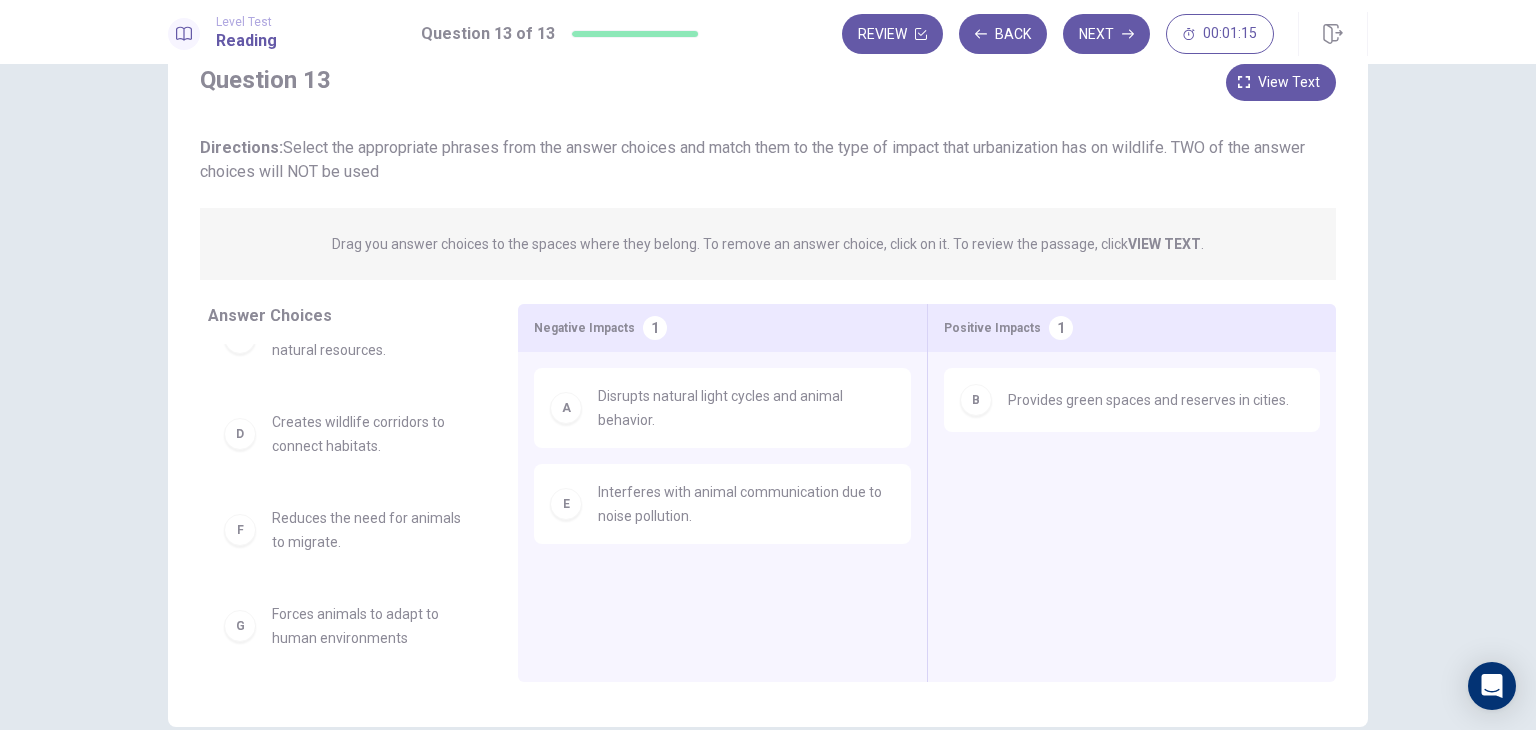 scroll, scrollTop: 60, scrollLeft: 0, axis: vertical 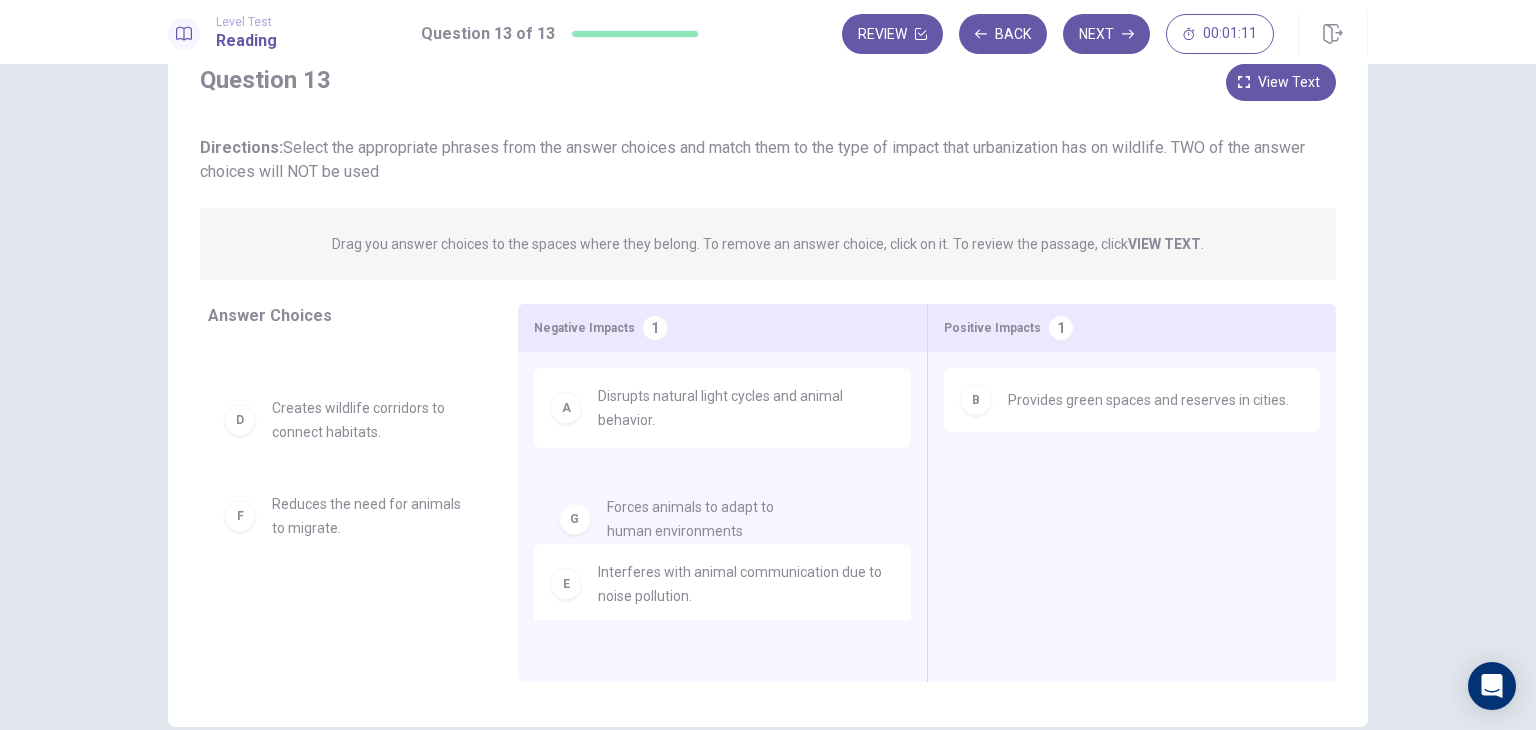 drag, startPoint x: 358, startPoint y: 621, endPoint x: 779, endPoint y: 516, distance: 433.8963 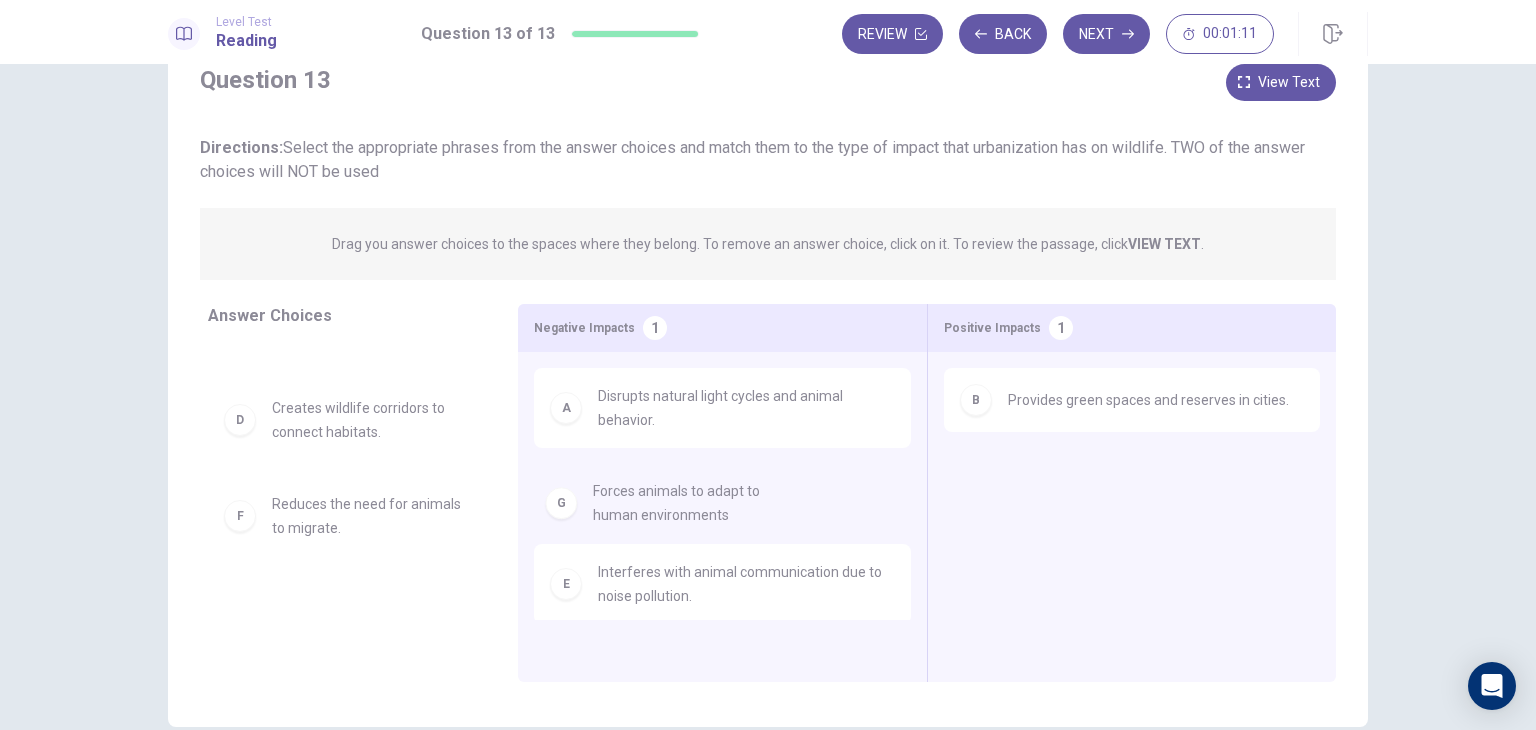 scroll, scrollTop: 0, scrollLeft: 0, axis: both 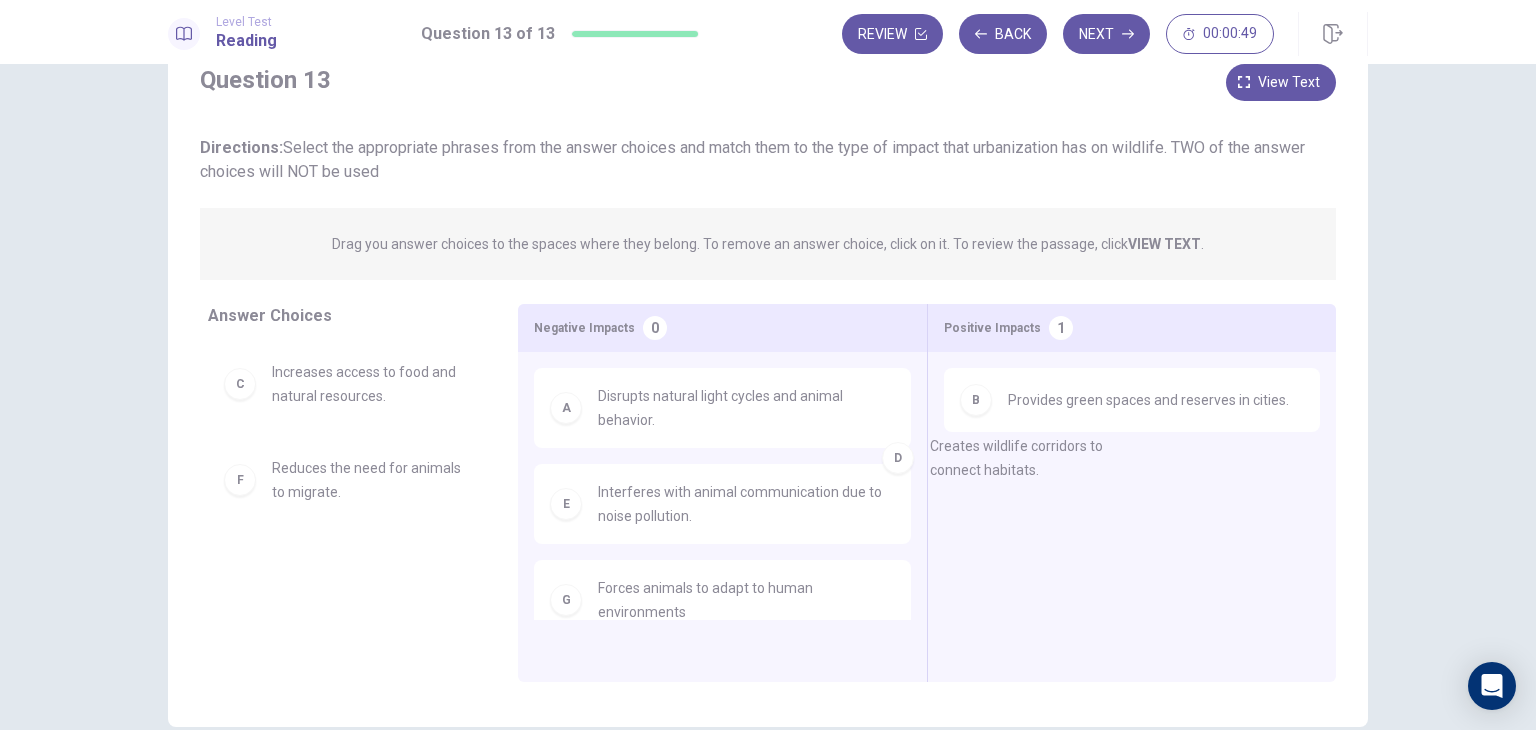drag, startPoint x: 368, startPoint y: 489, endPoint x: 1160, endPoint y: 454, distance: 792.773 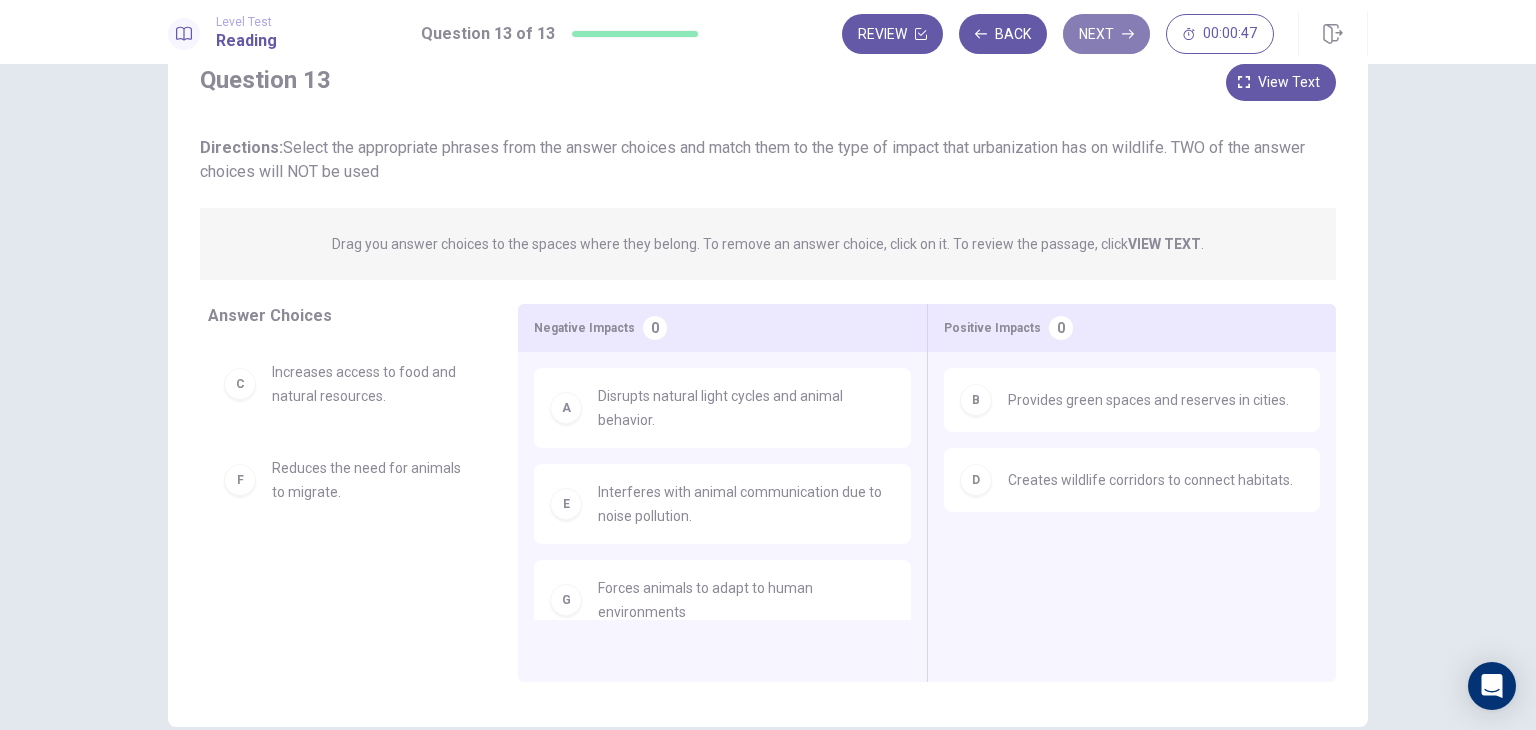click on "Next" at bounding box center (1106, 34) 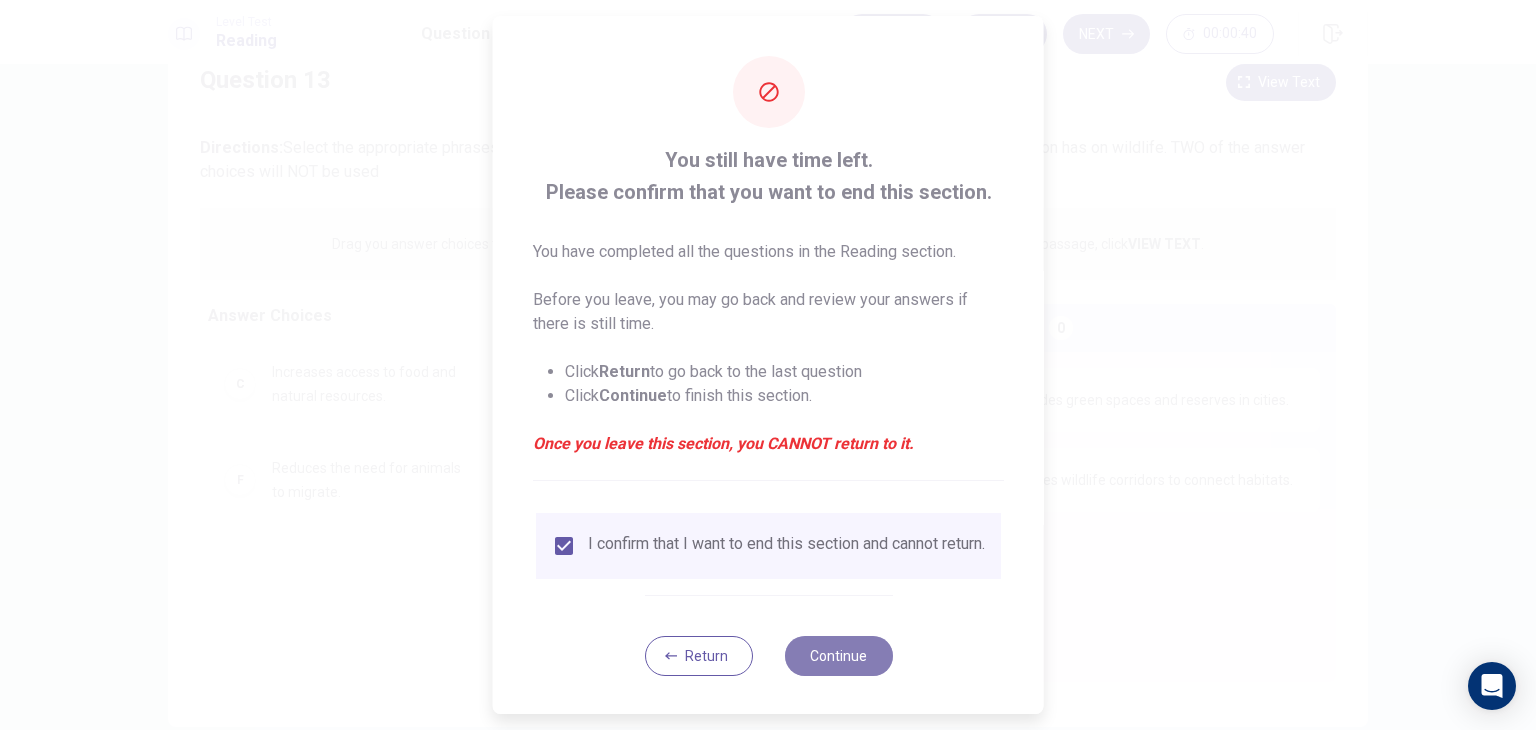 click on "Continue" at bounding box center [838, 656] 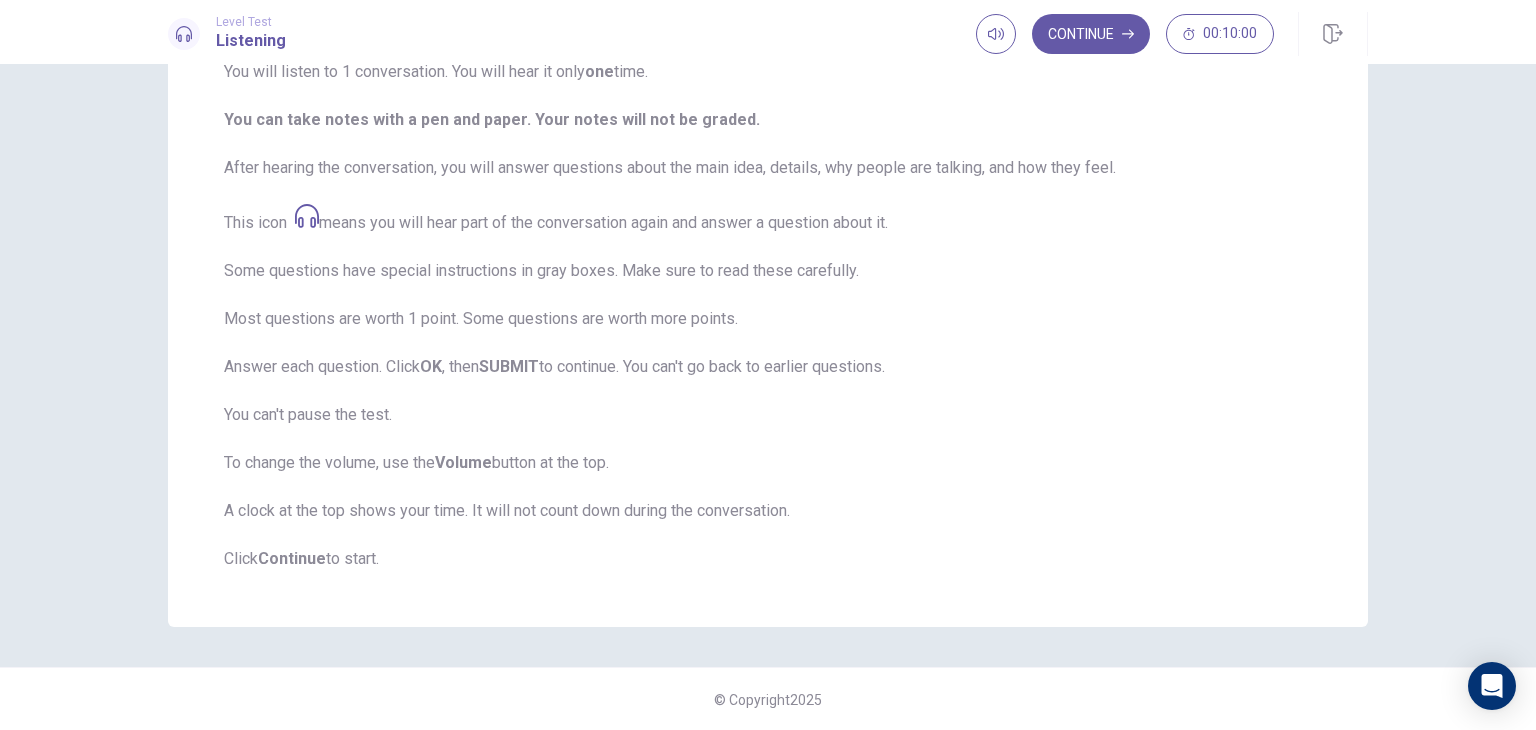 scroll, scrollTop: 0, scrollLeft: 0, axis: both 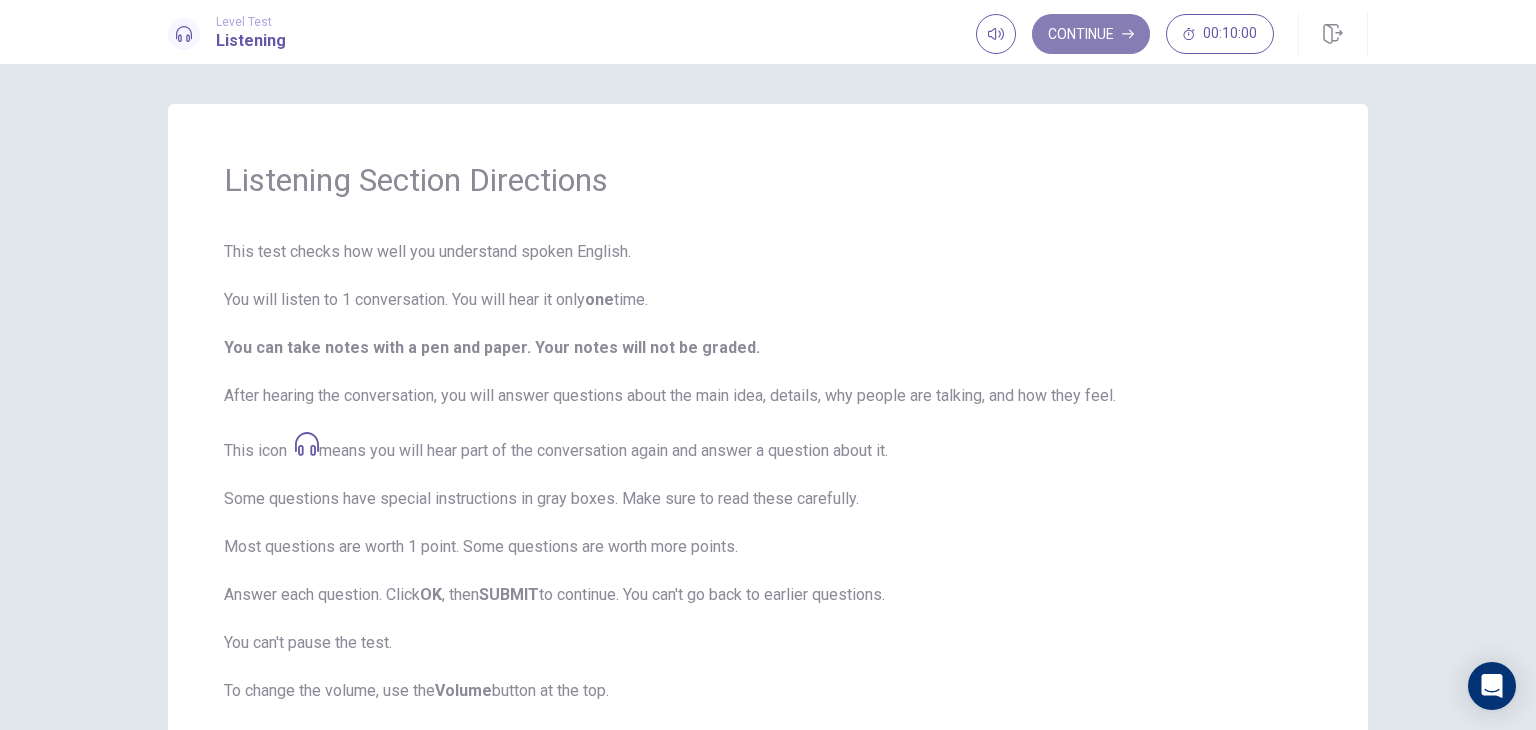 click on "Continue" at bounding box center (1091, 34) 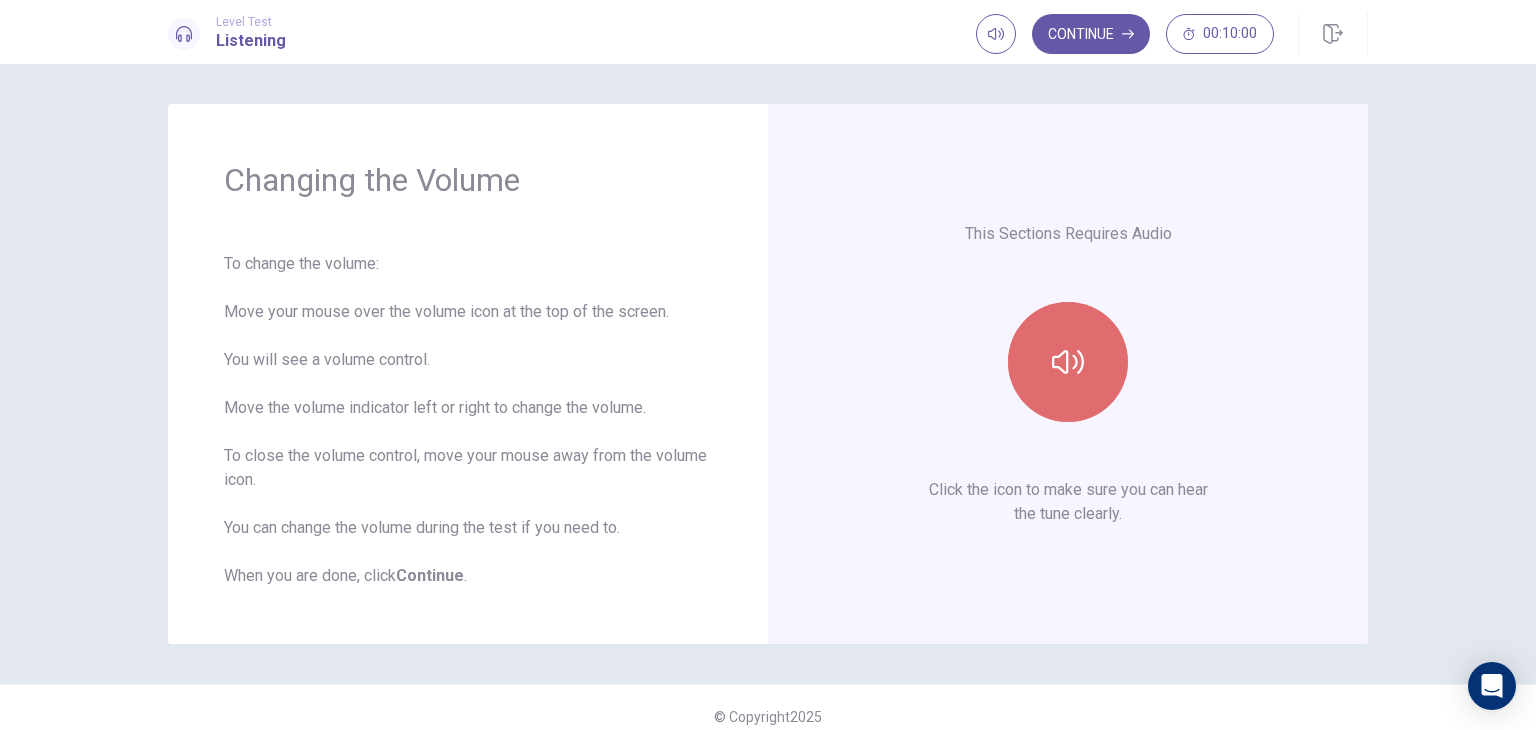 click 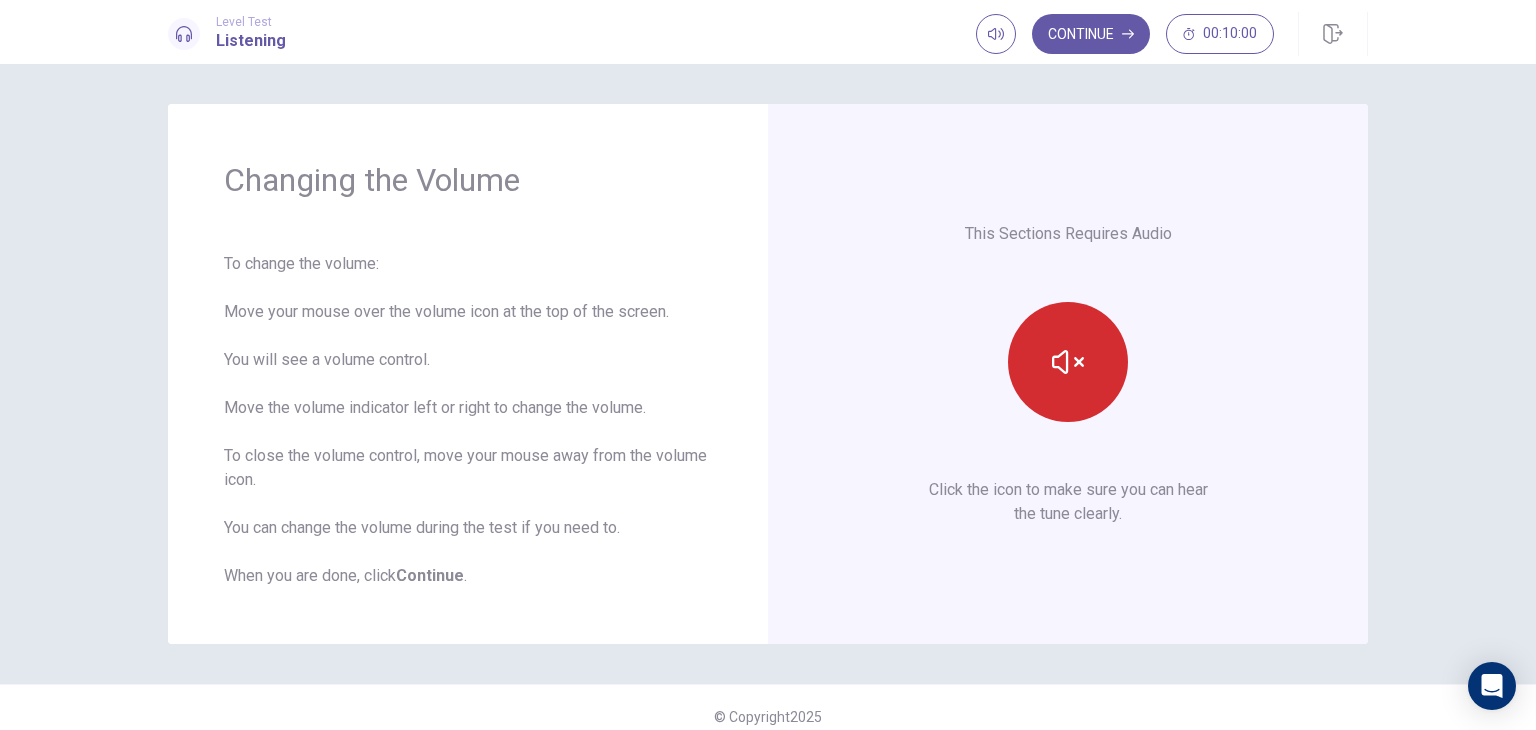 click at bounding box center (1068, 362) 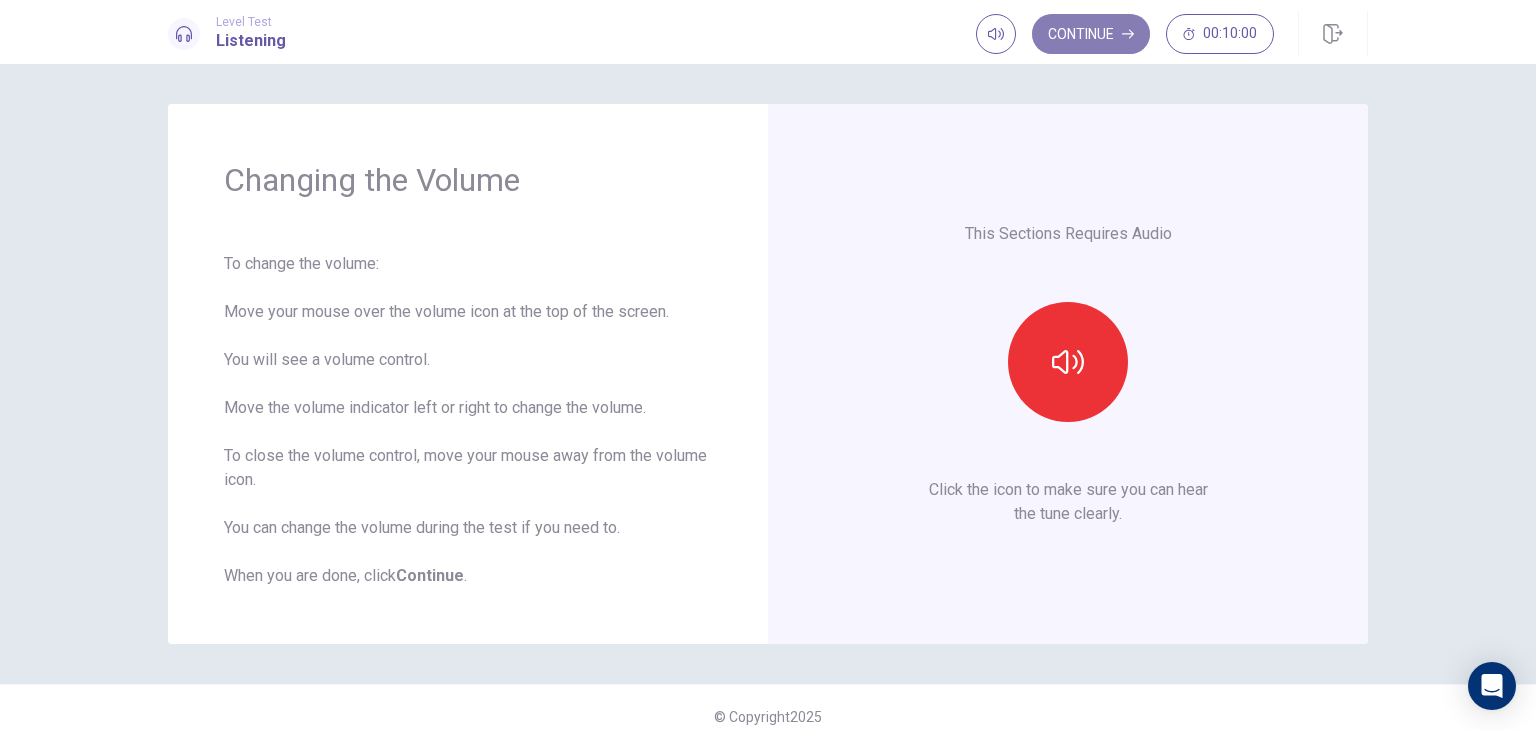 click on "Continue" at bounding box center [1091, 34] 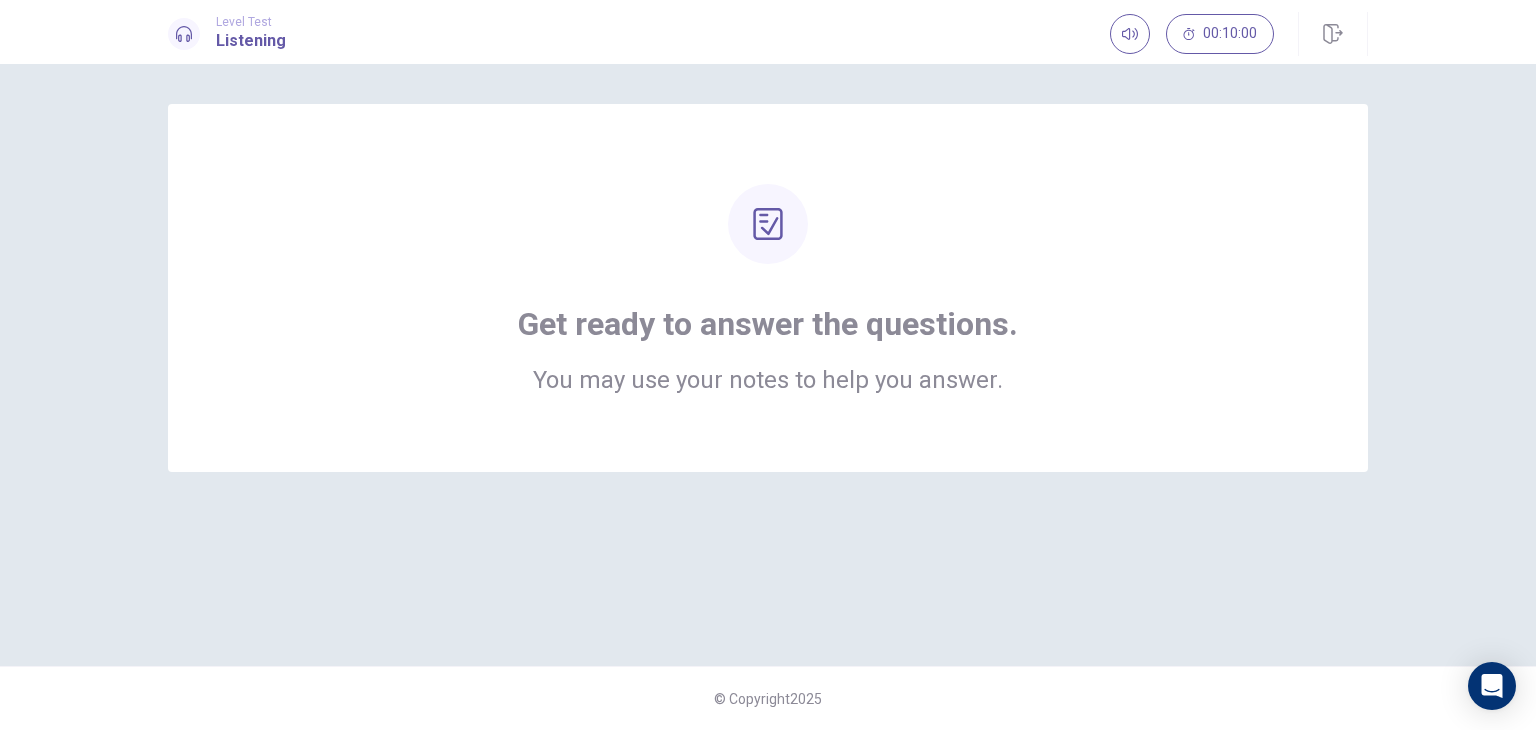 click on "You may use your notes to help you answer." at bounding box center [768, 380] 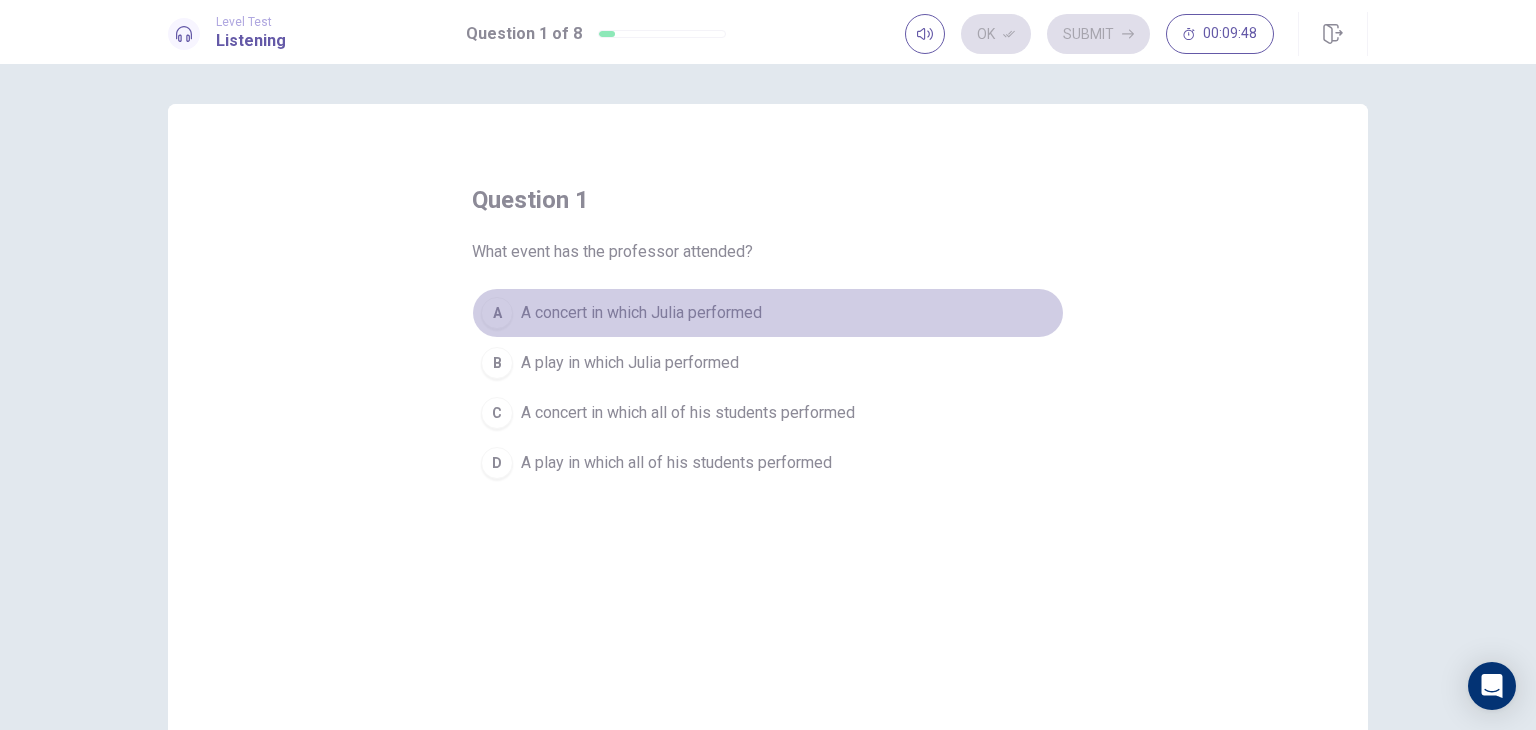 click on "A concert in which Julia performed" at bounding box center (641, 313) 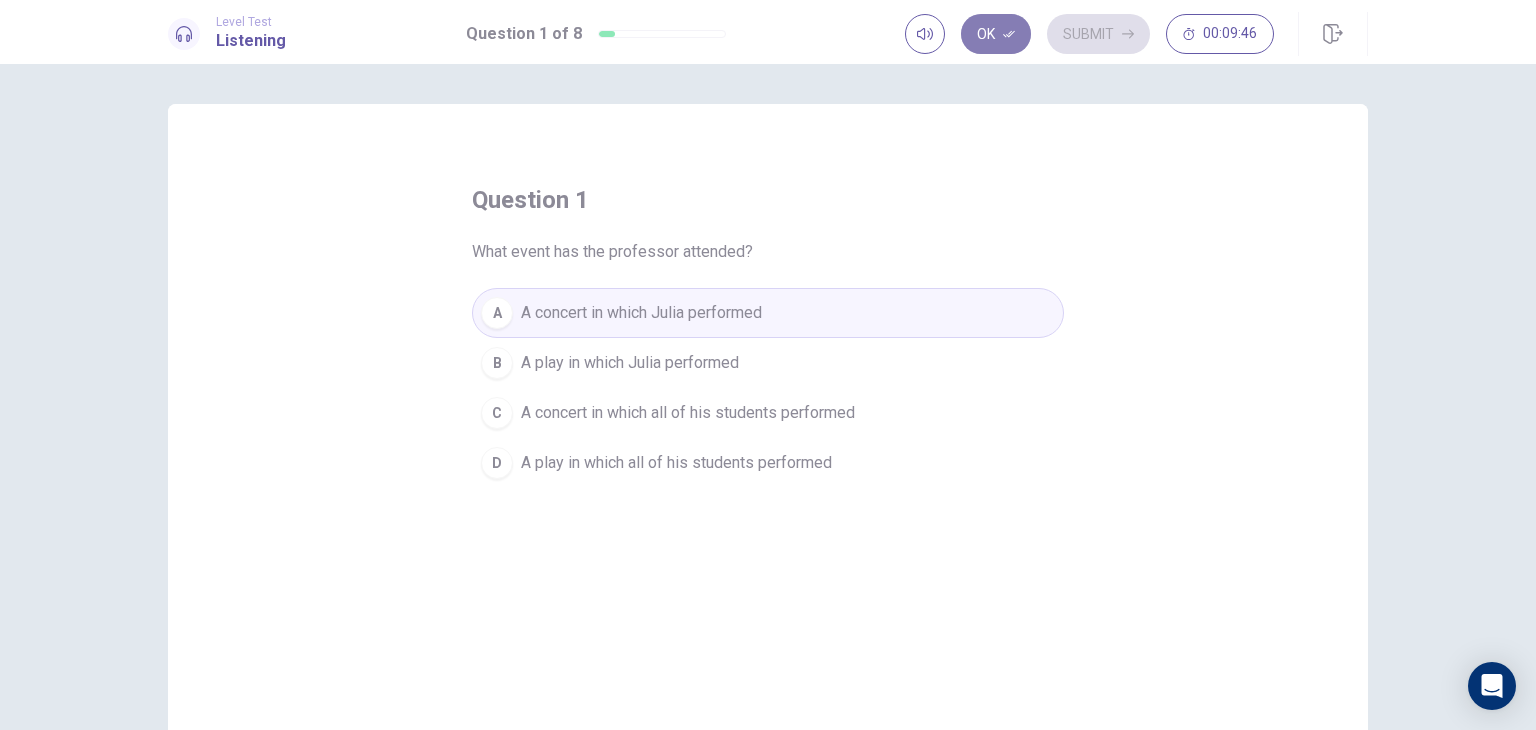 click on "Ok" at bounding box center [996, 34] 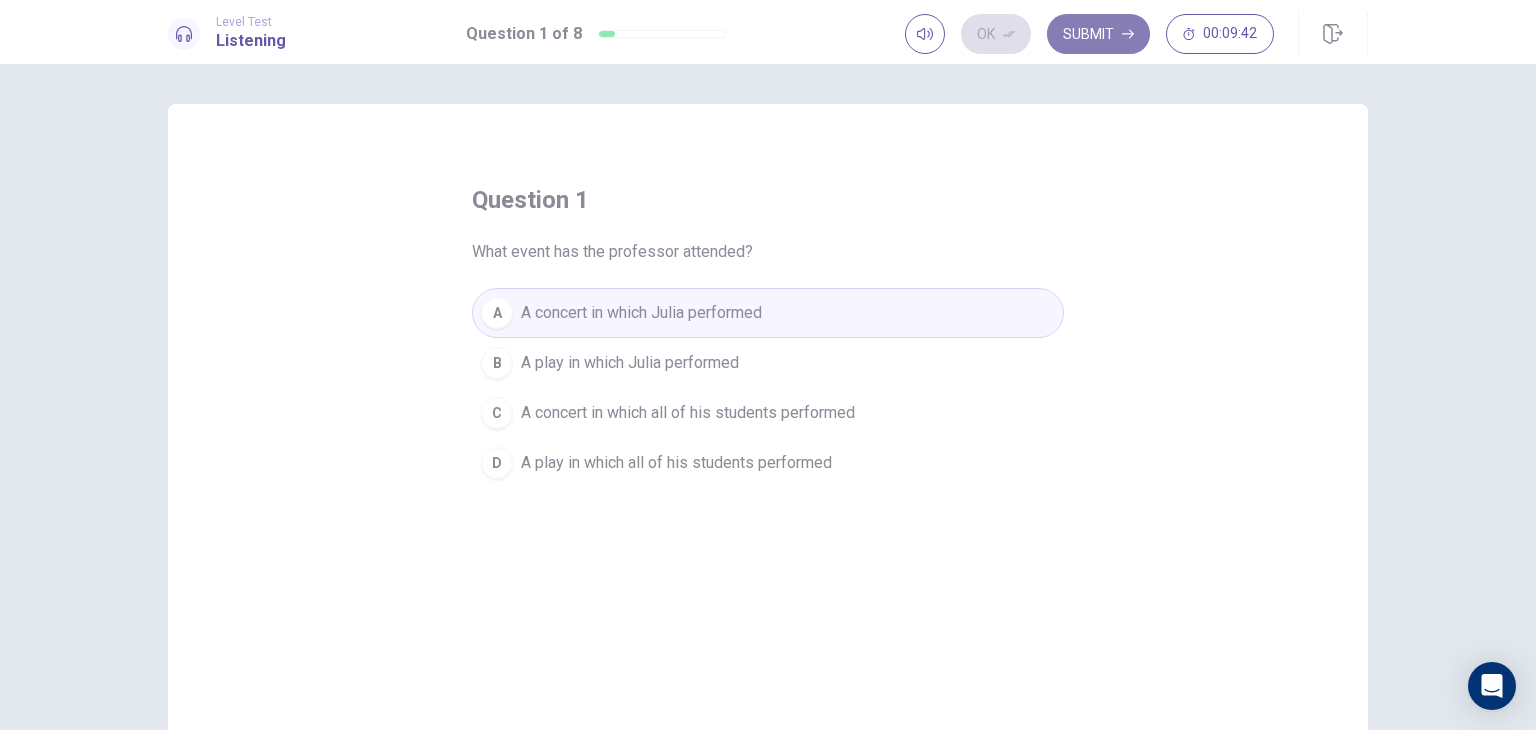 click on "Submit" at bounding box center [1098, 34] 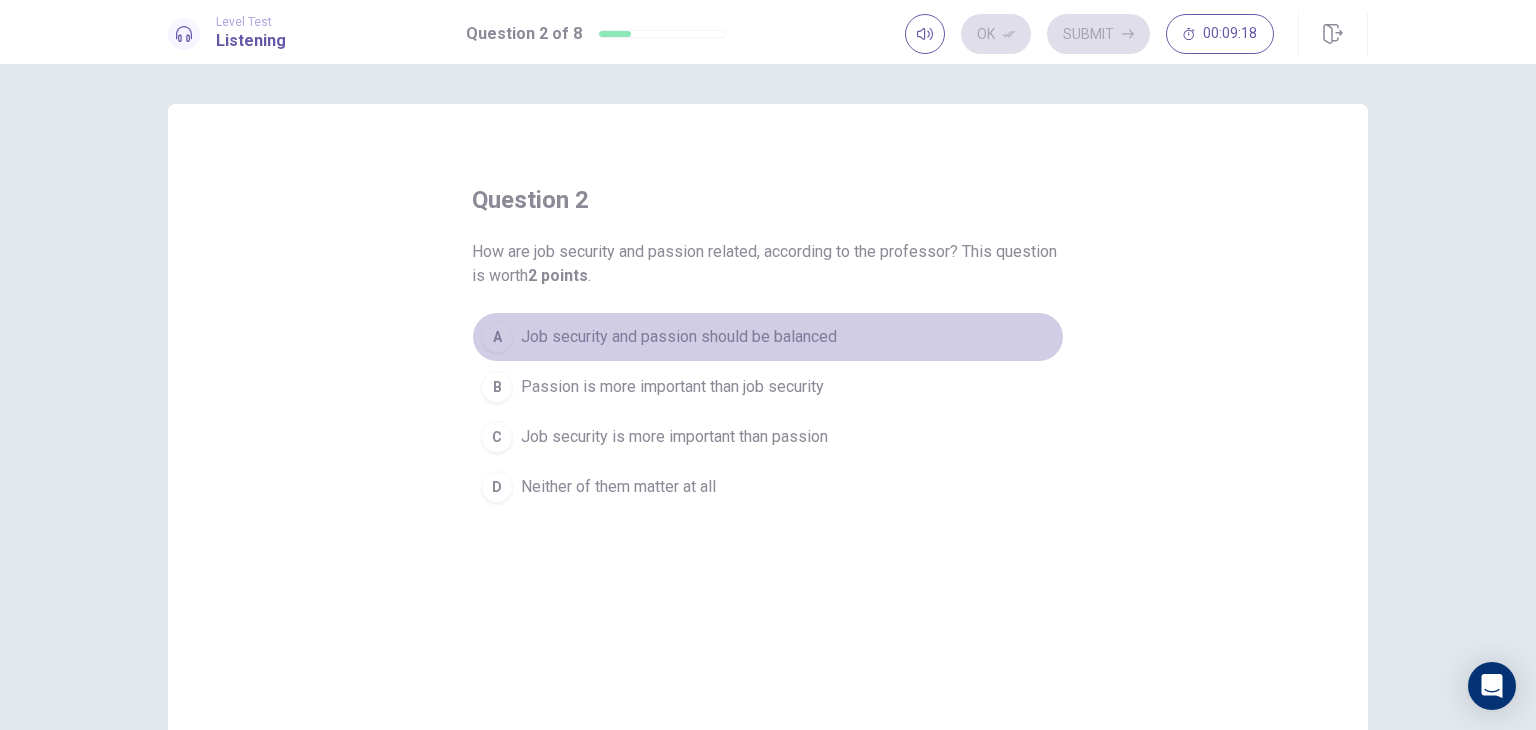 click on "Job security and passion should be balanced" at bounding box center (679, 337) 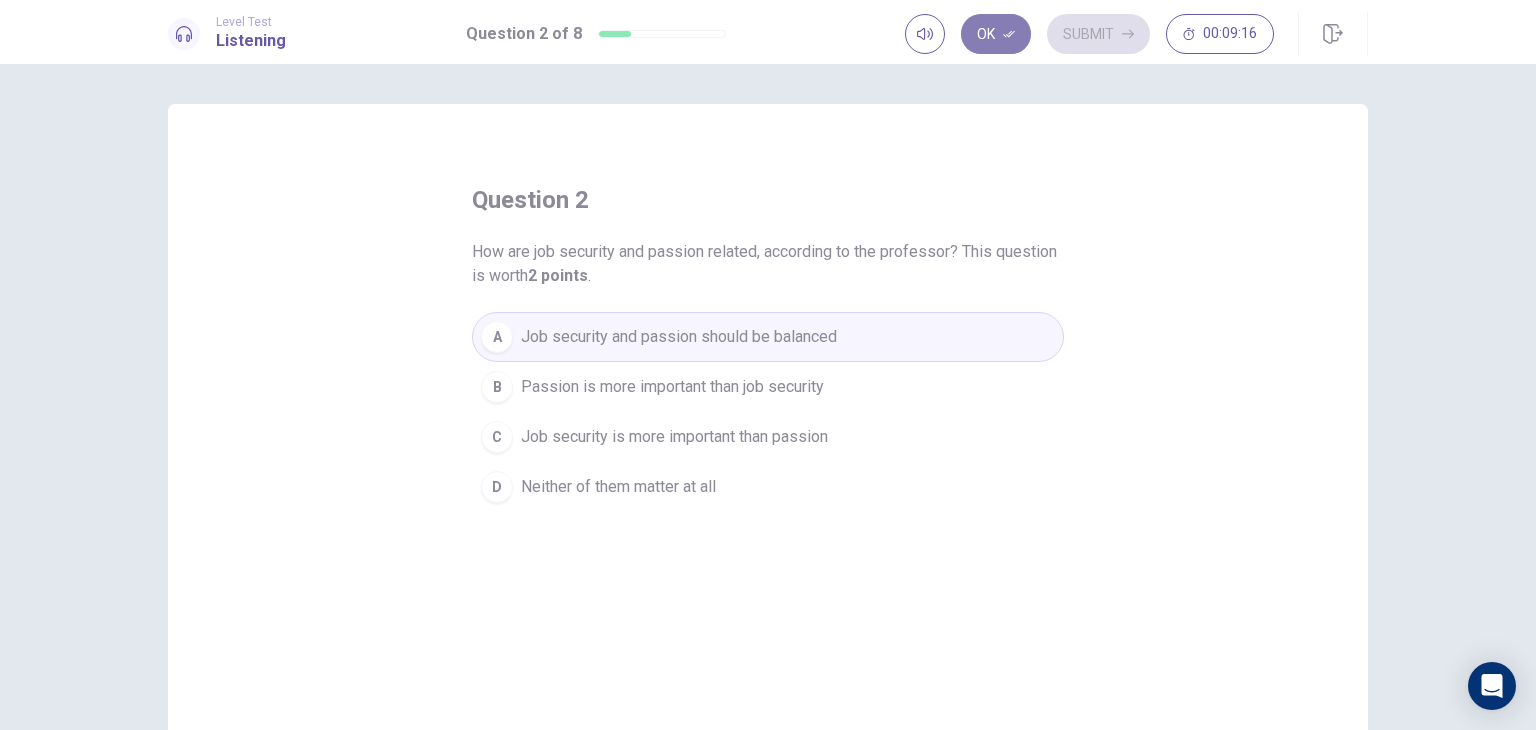 click 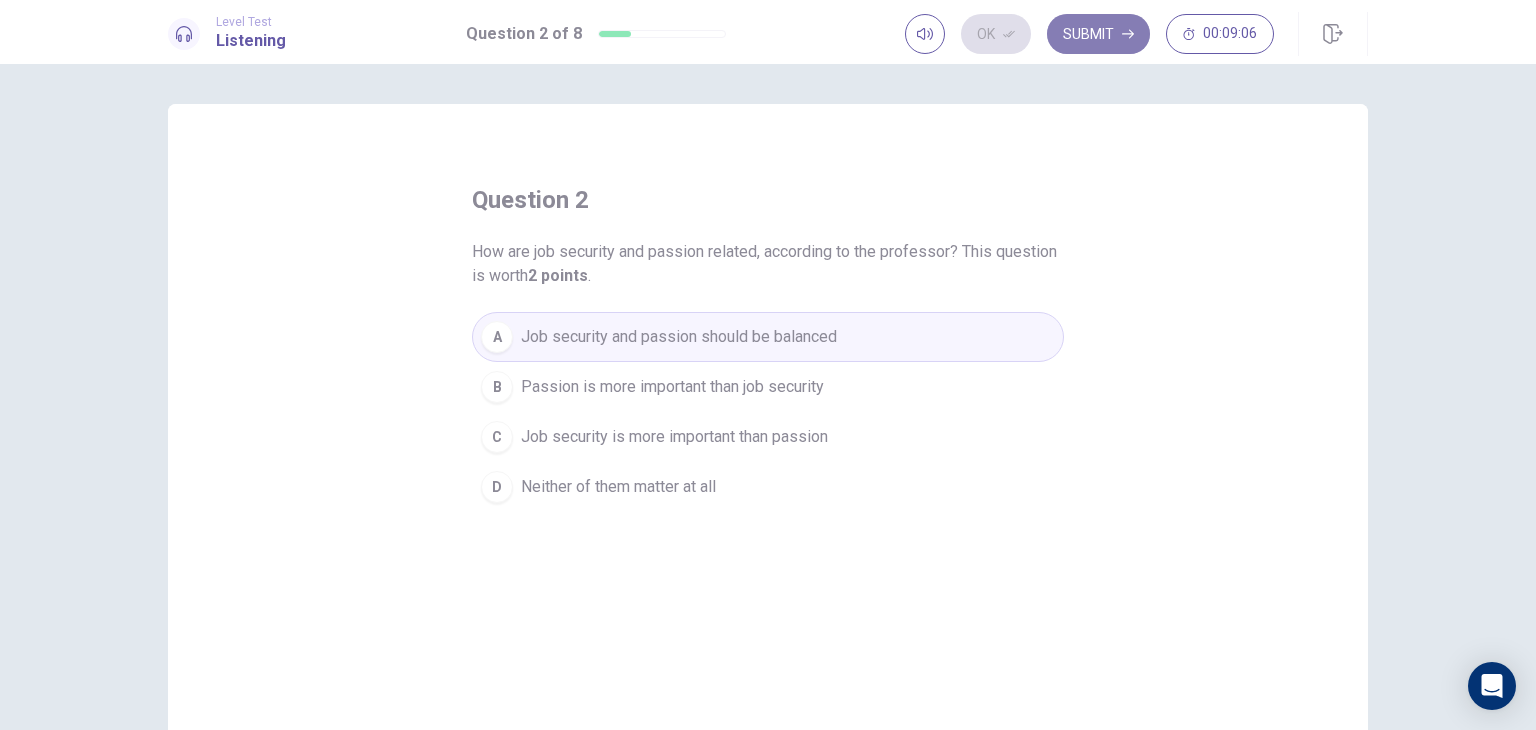 click on "Submit" at bounding box center (1098, 34) 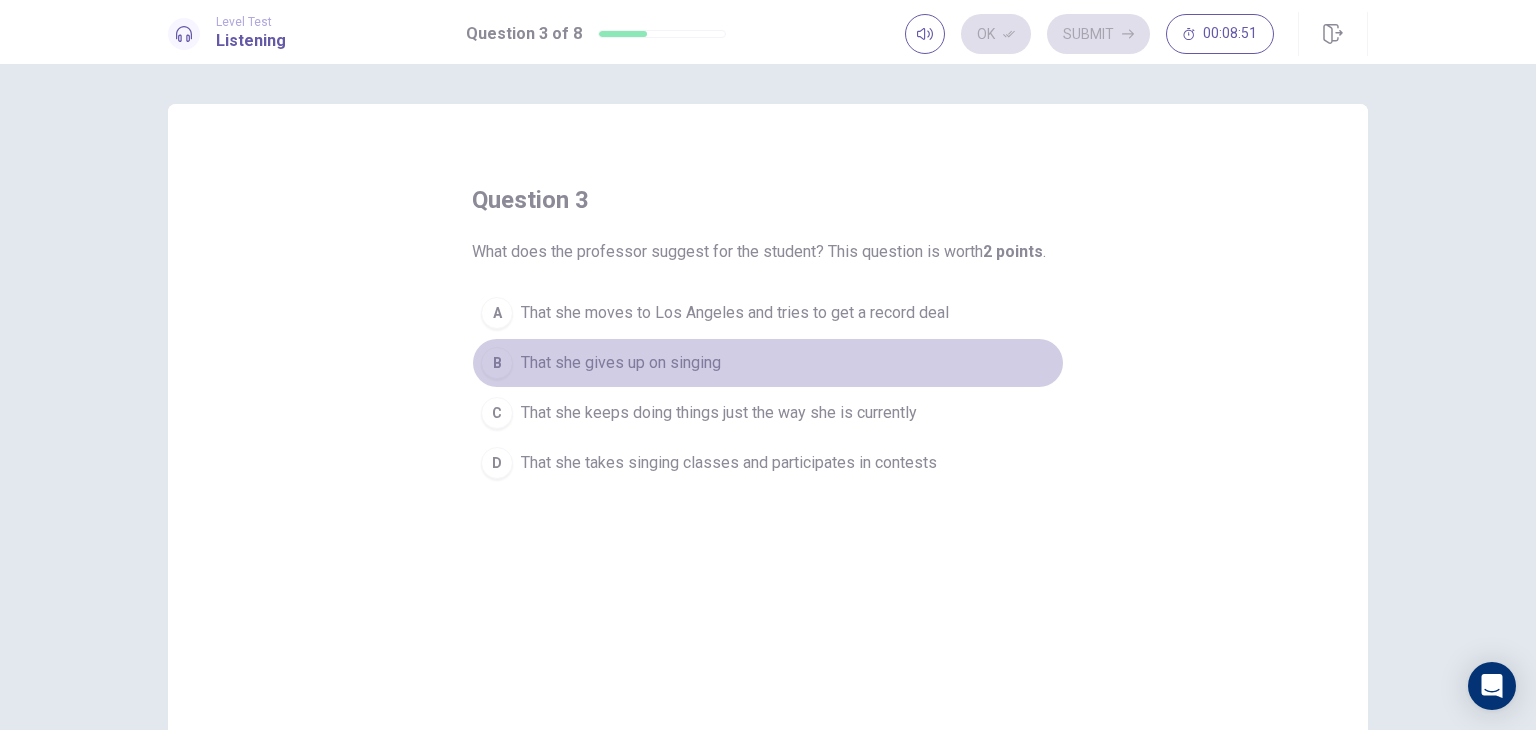 click on "That she gives up on singing" at bounding box center [621, 363] 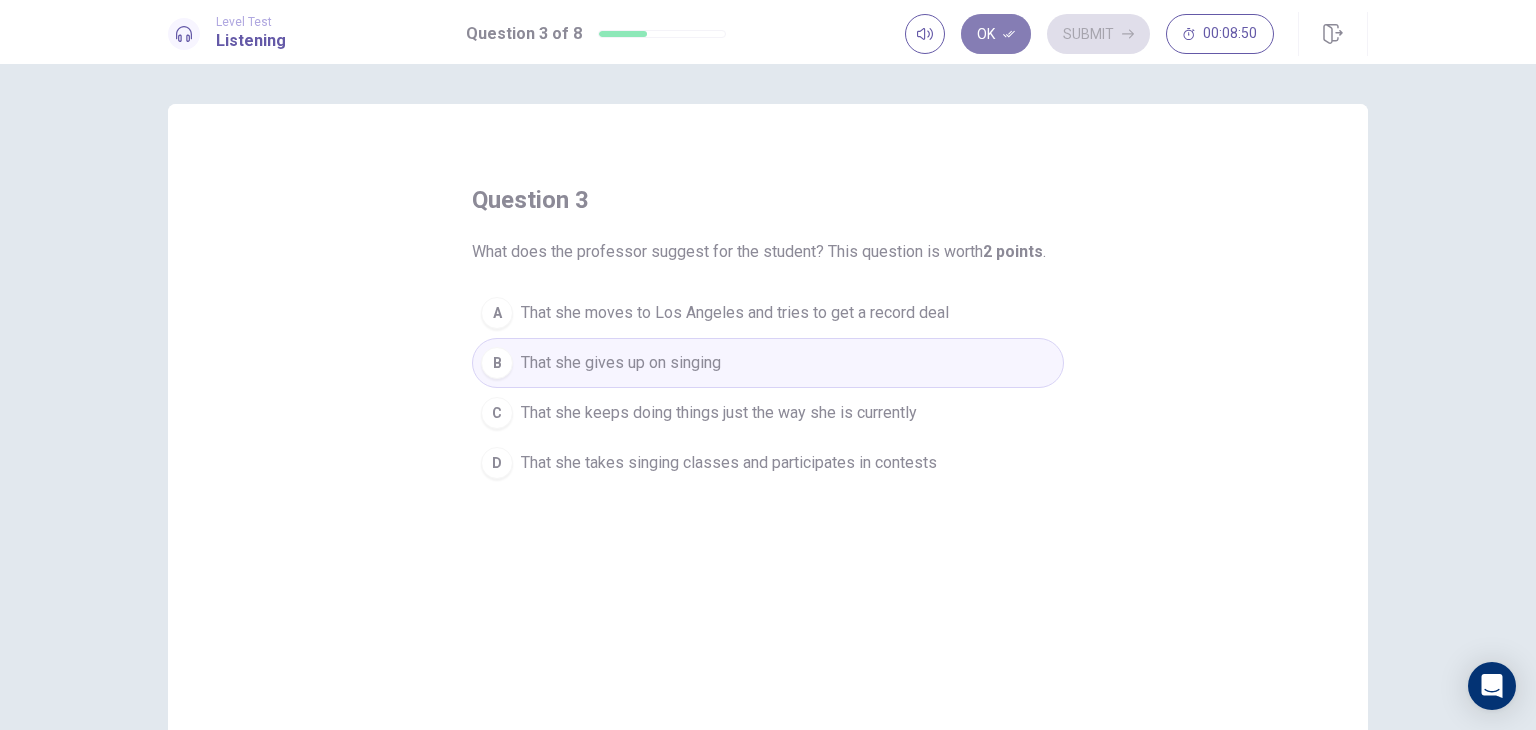 click on "Ok" at bounding box center [996, 34] 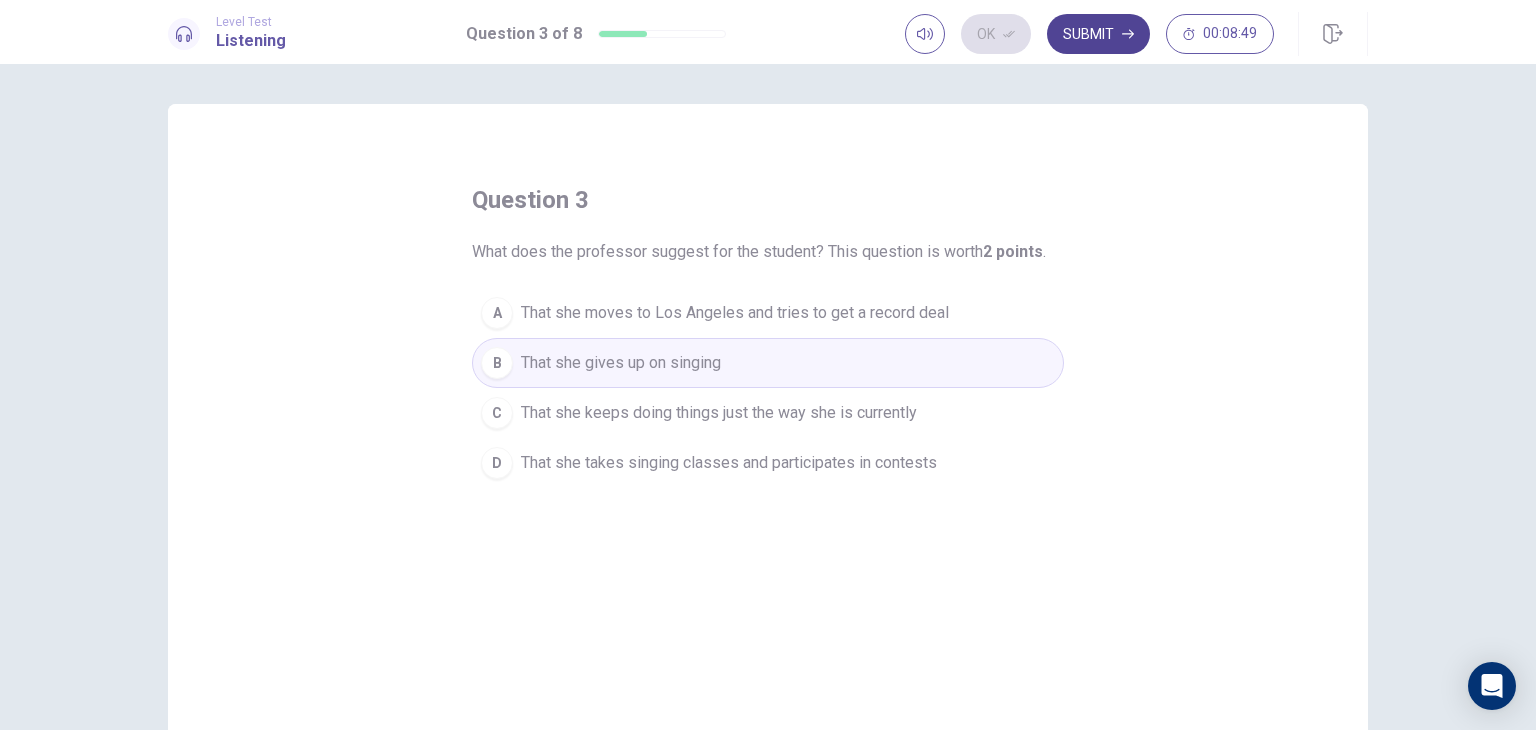 click on "Submit" at bounding box center [1098, 34] 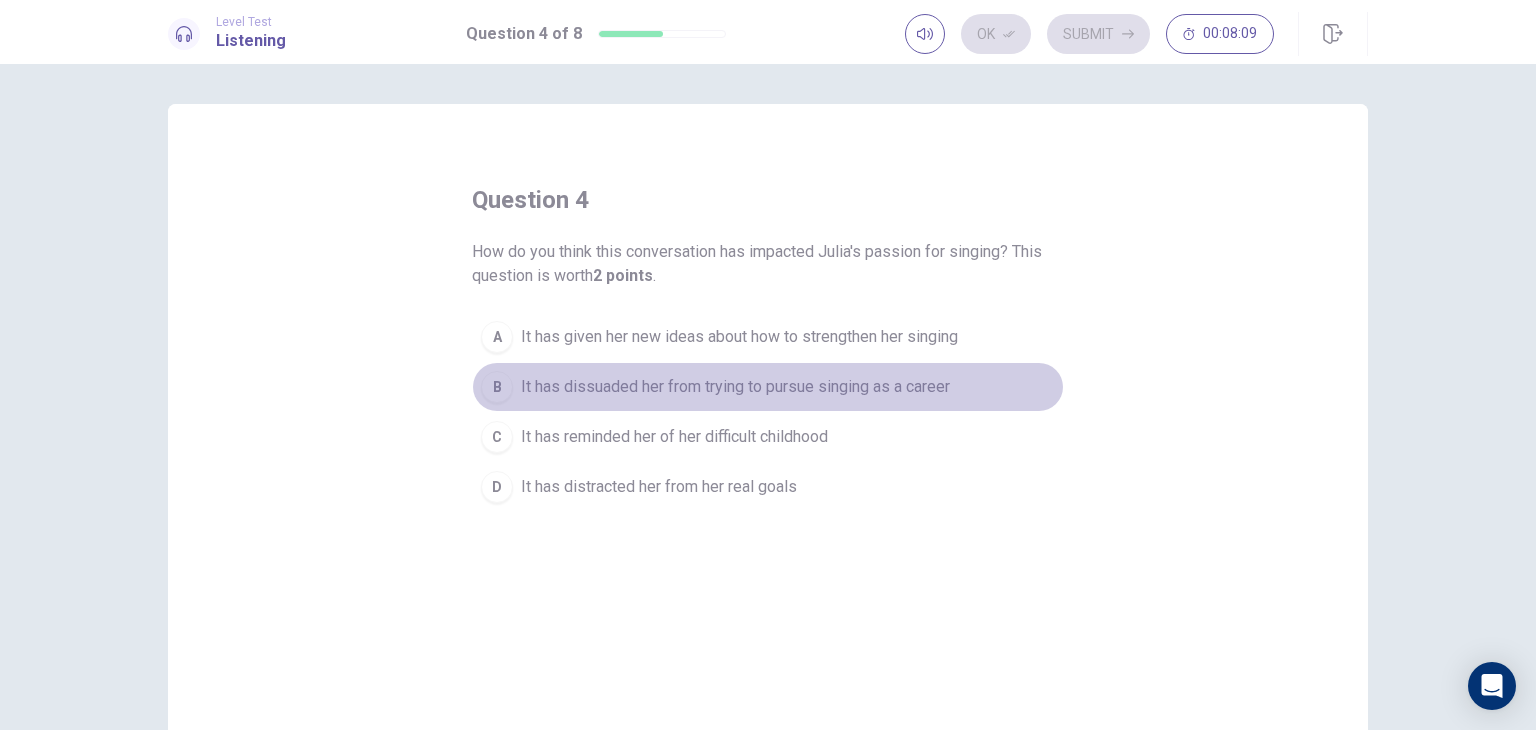 click on "It has dissuaded her from trying to pursue singing as a career" at bounding box center [735, 387] 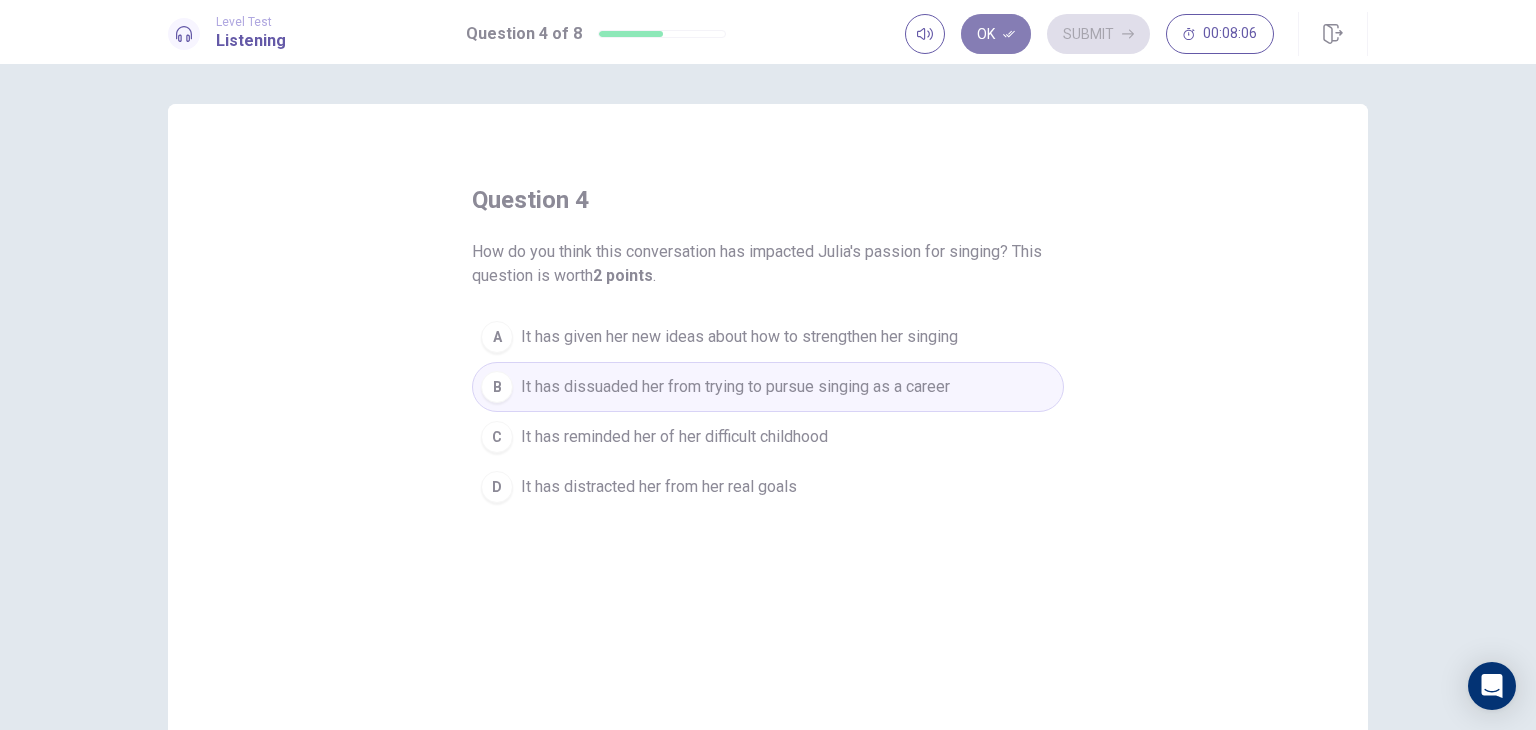 click 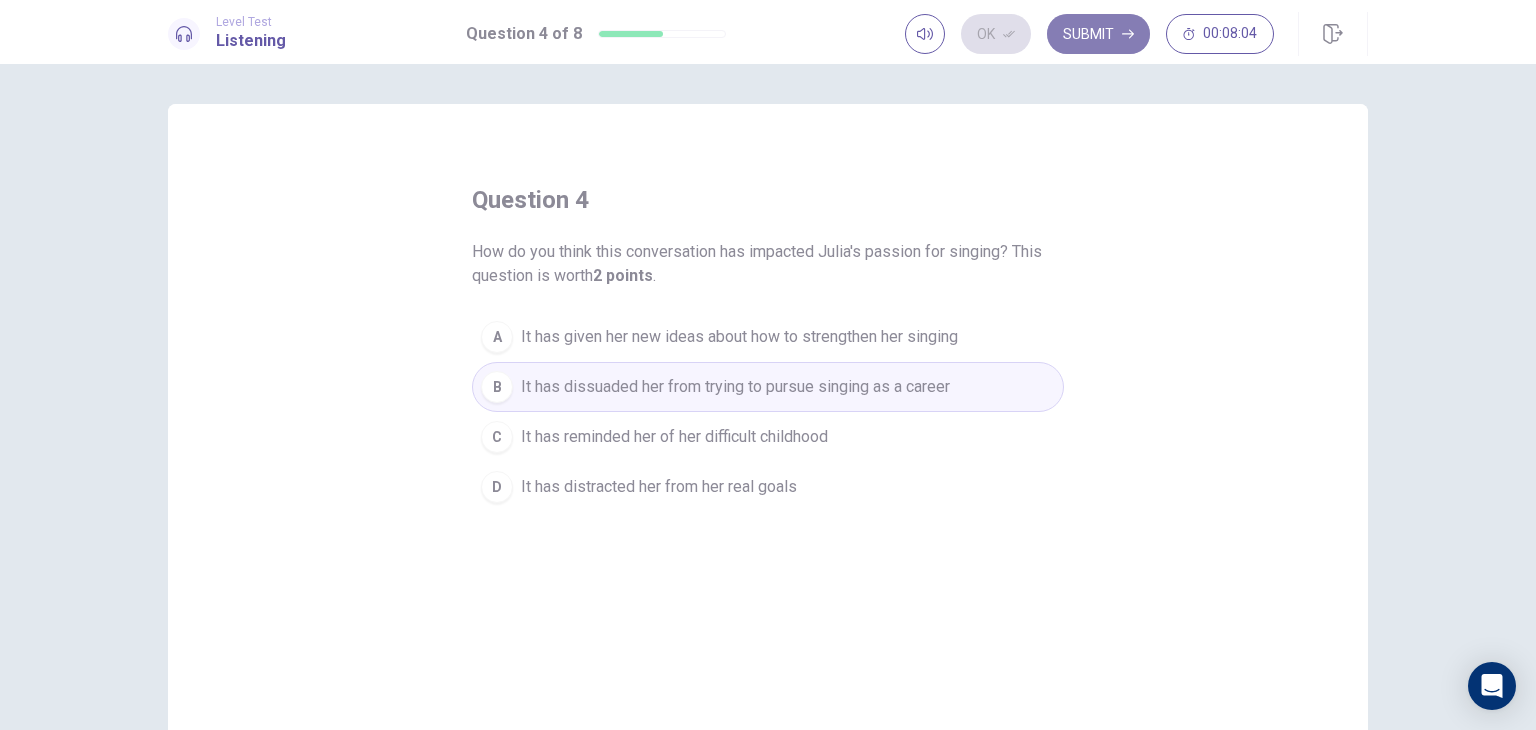 click on "Submit" at bounding box center (1098, 34) 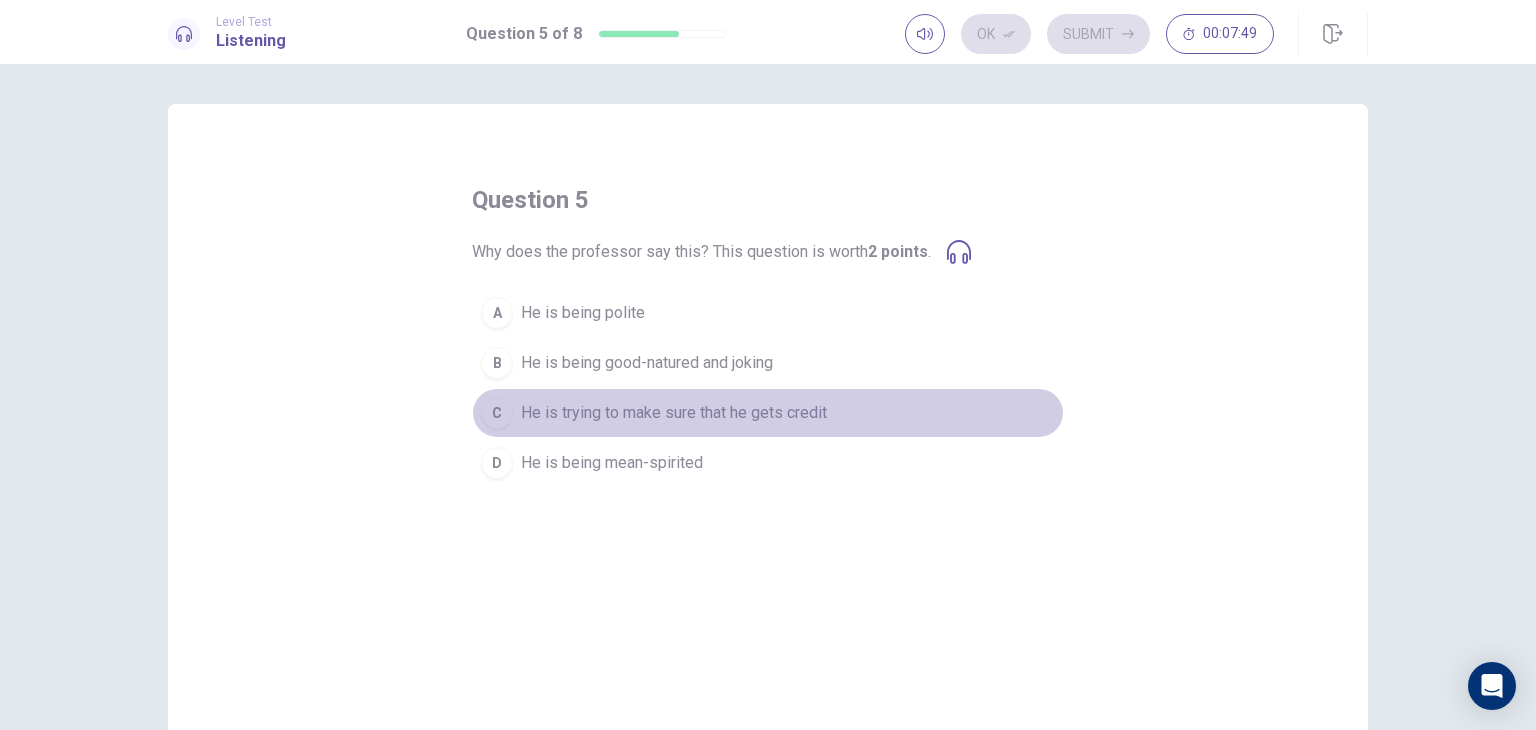click on "He is trying to make sure that he gets credit" at bounding box center [674, 413] 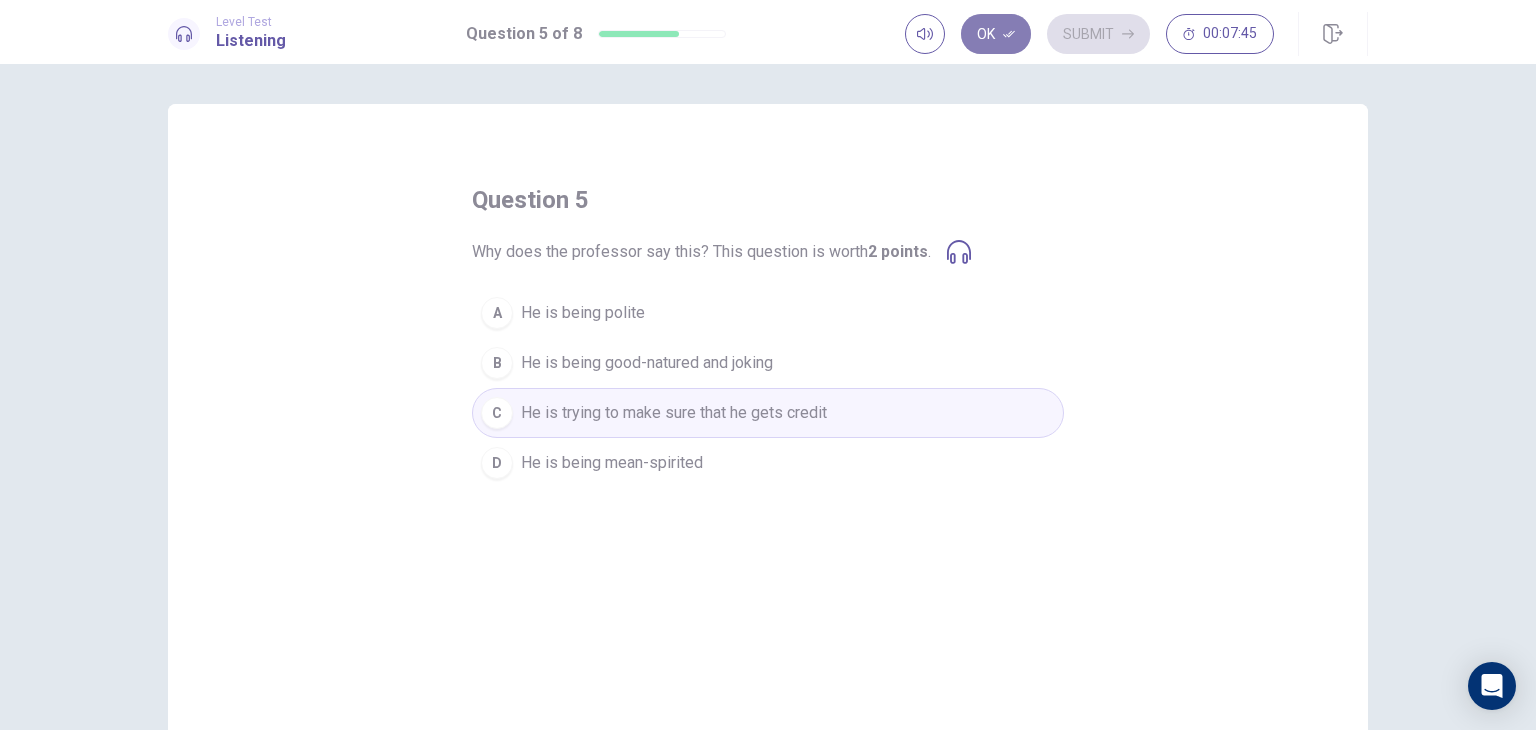 click on "Ok" at bounding box center (996, 34) 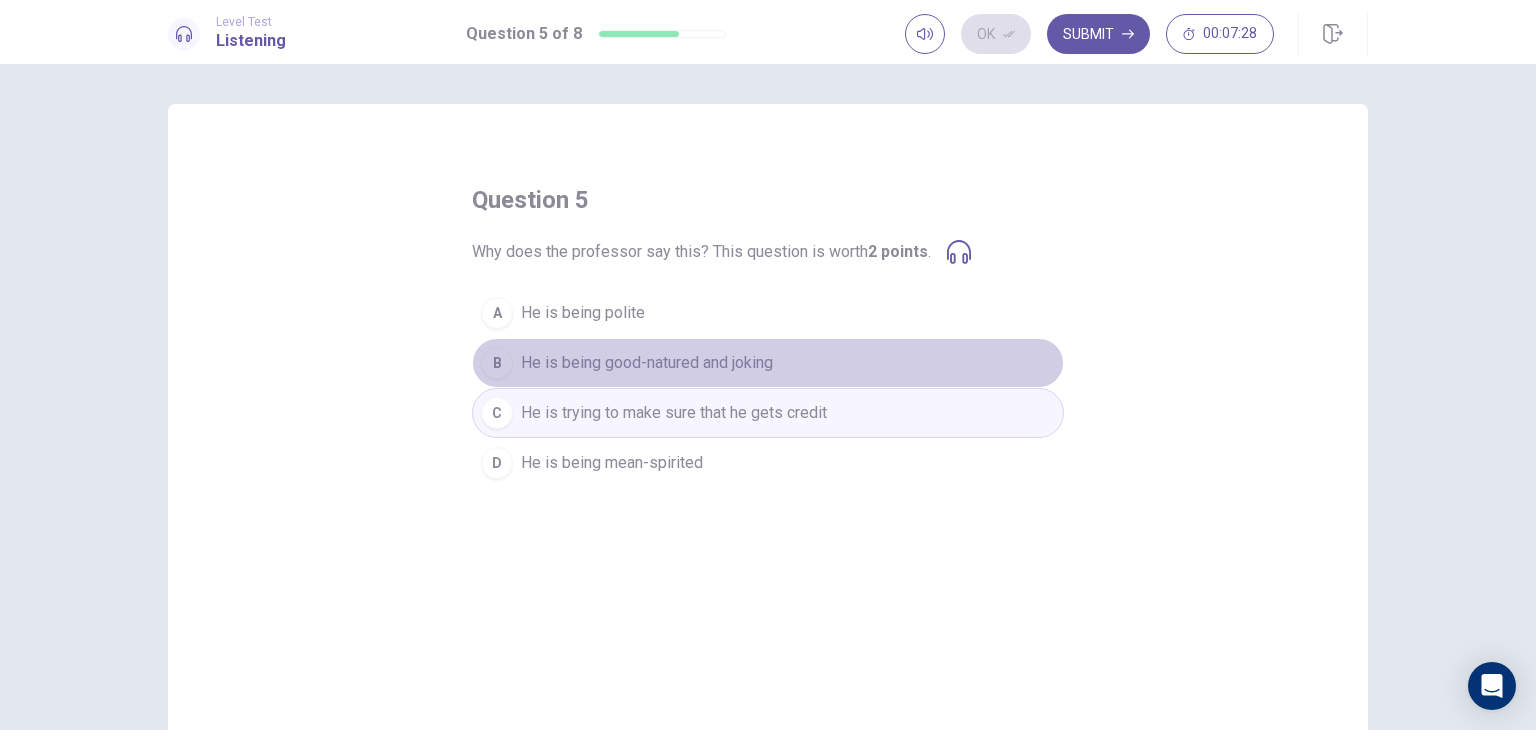 click on "B He is being good-natured and joking" at bounding box center (768, 363) 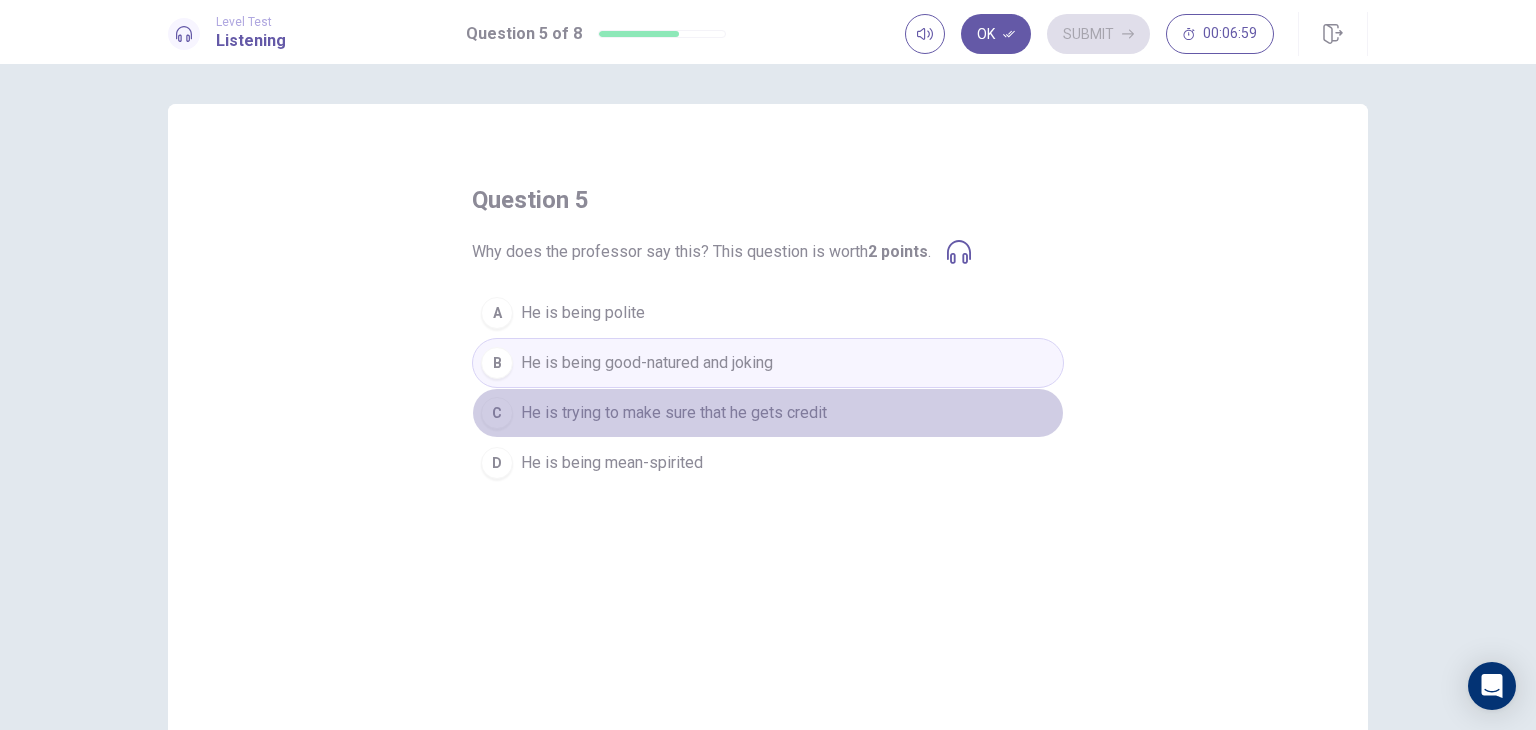 click on "He is trying to make sure that he gets credit" at bounding box center (674, 413) 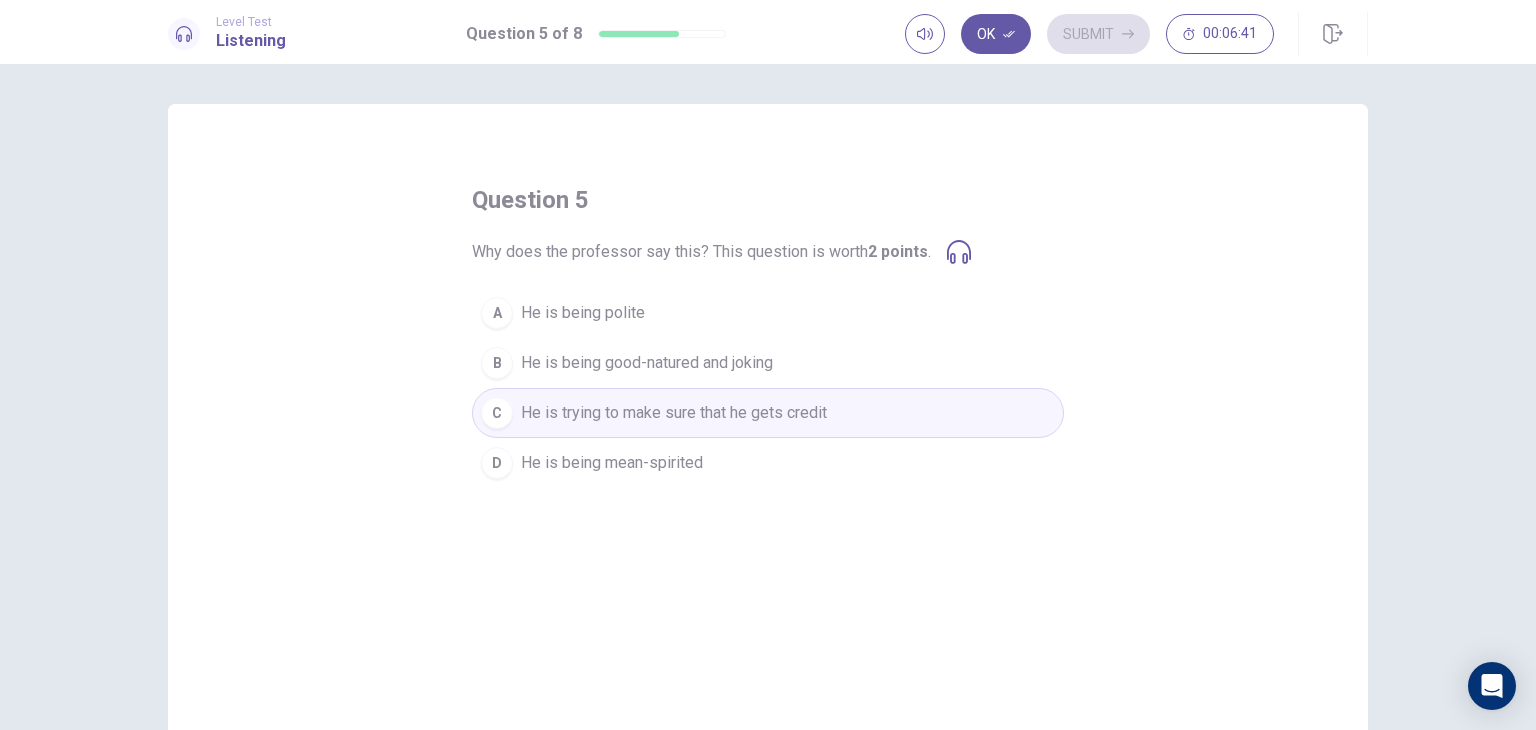 click on "B He is being good-natured and joking" at bounding box center [768, 363] 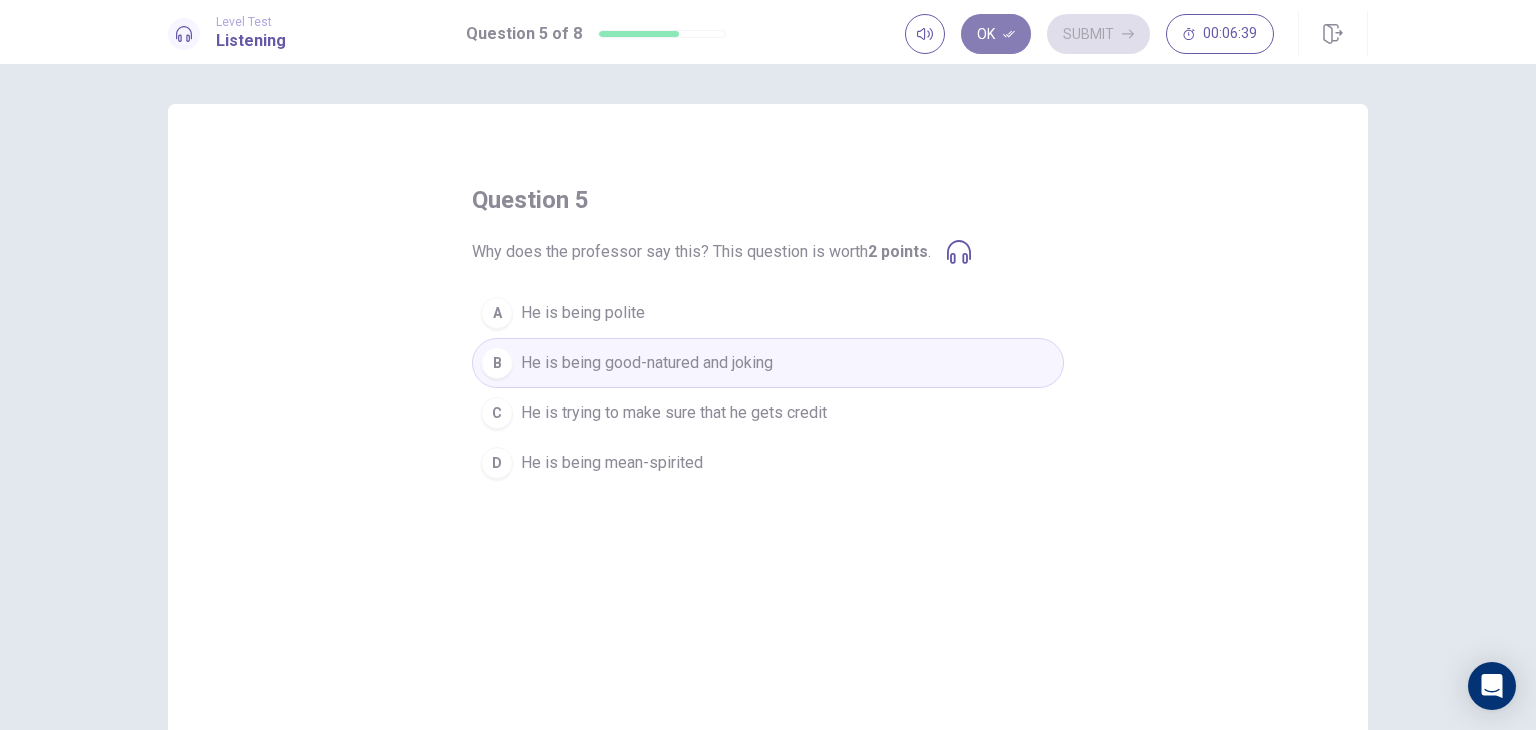 click 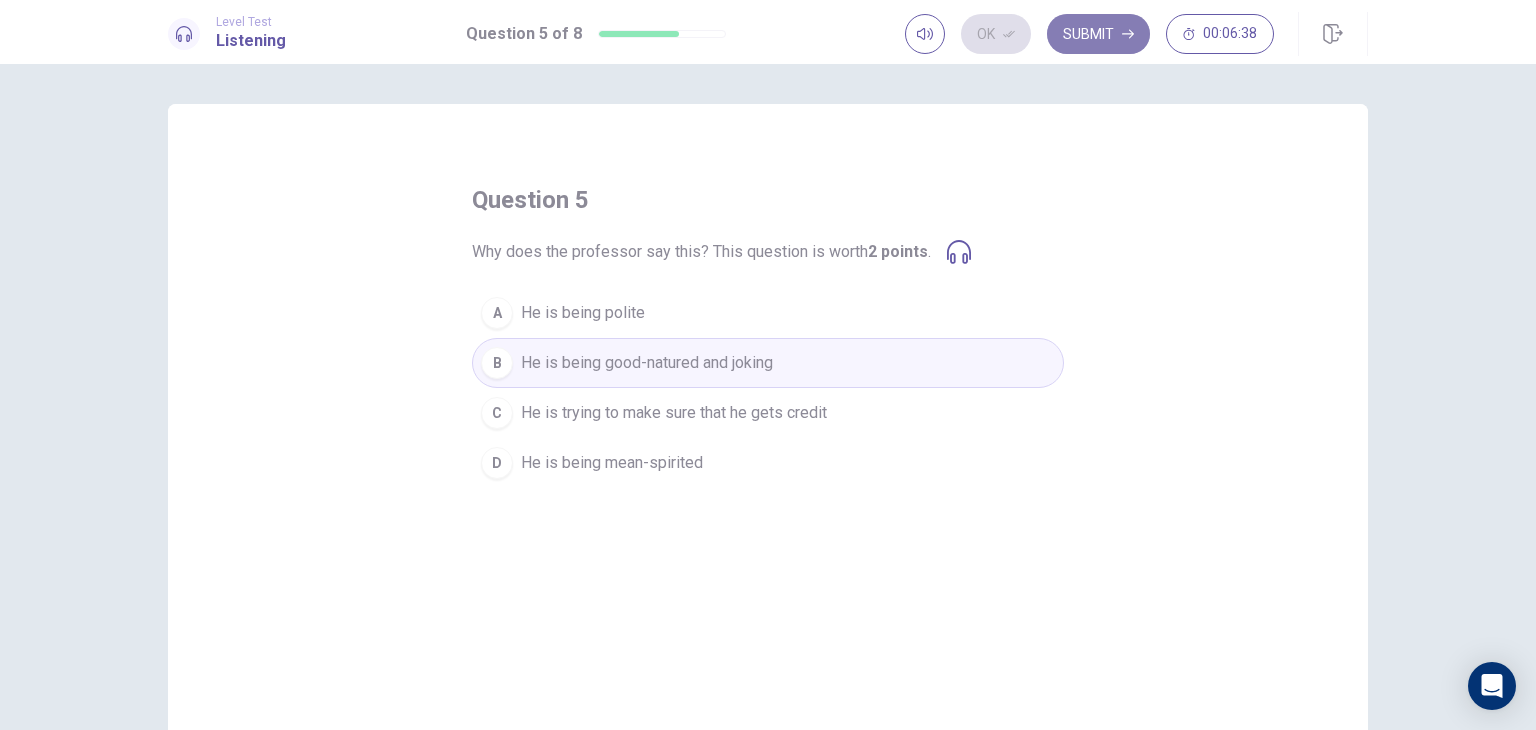click on "Submit" at bounding box center (1098, 34) 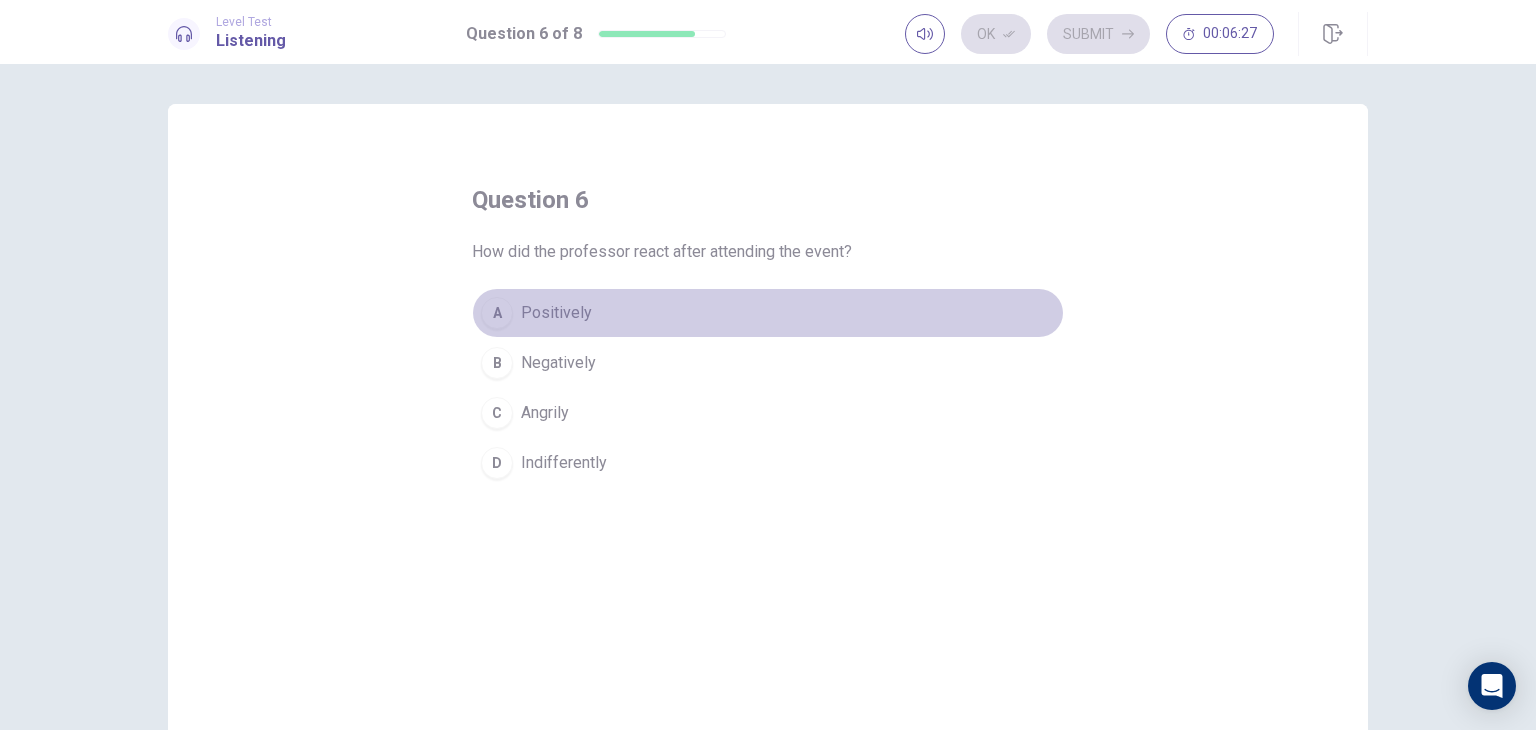 click on "A" at bounding box center (497, 313) 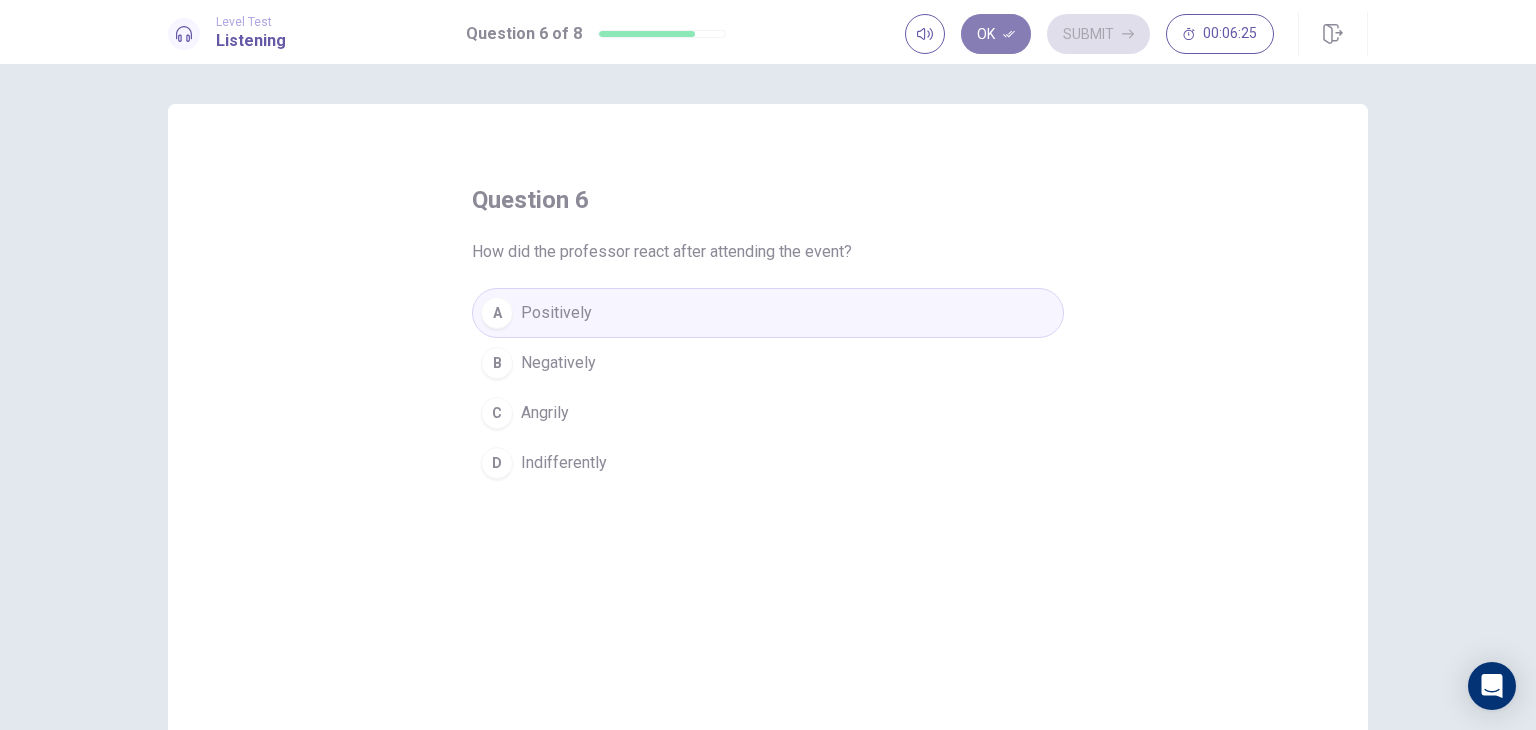 click on "Ok" at bounding box center [996, 34] 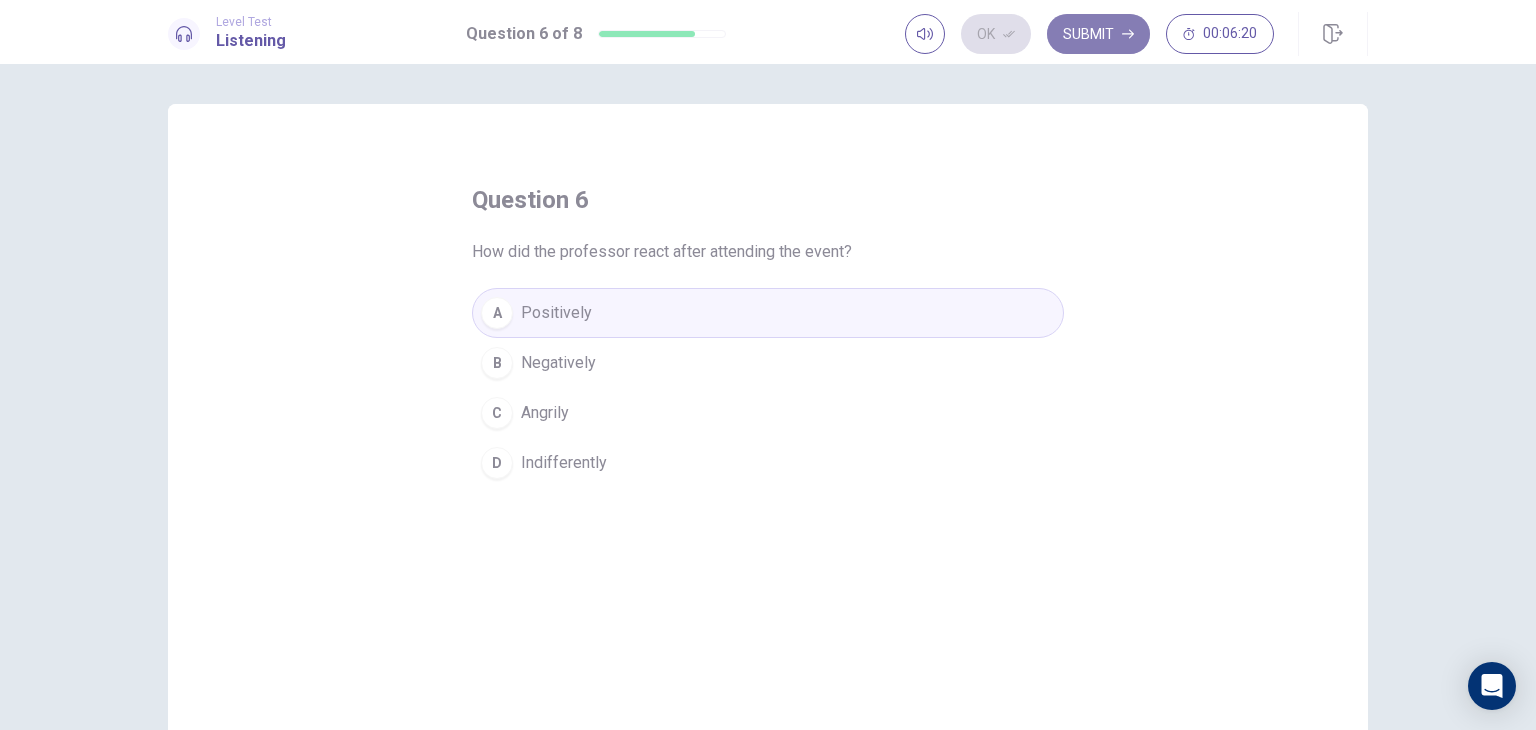 click on "Submit" at bounding box center (1098, 34) 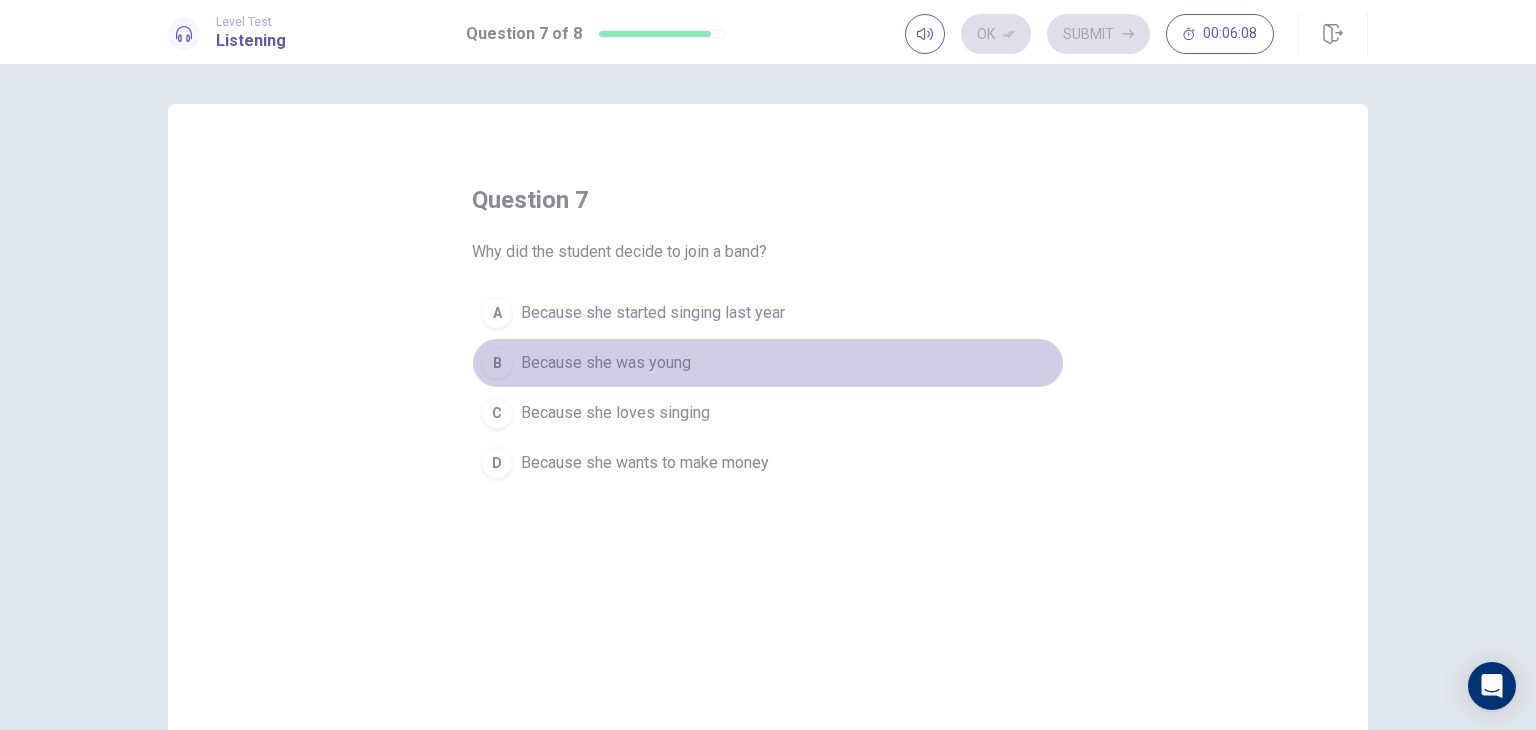 click on "Because she was young" at bounding box center [606, 363] 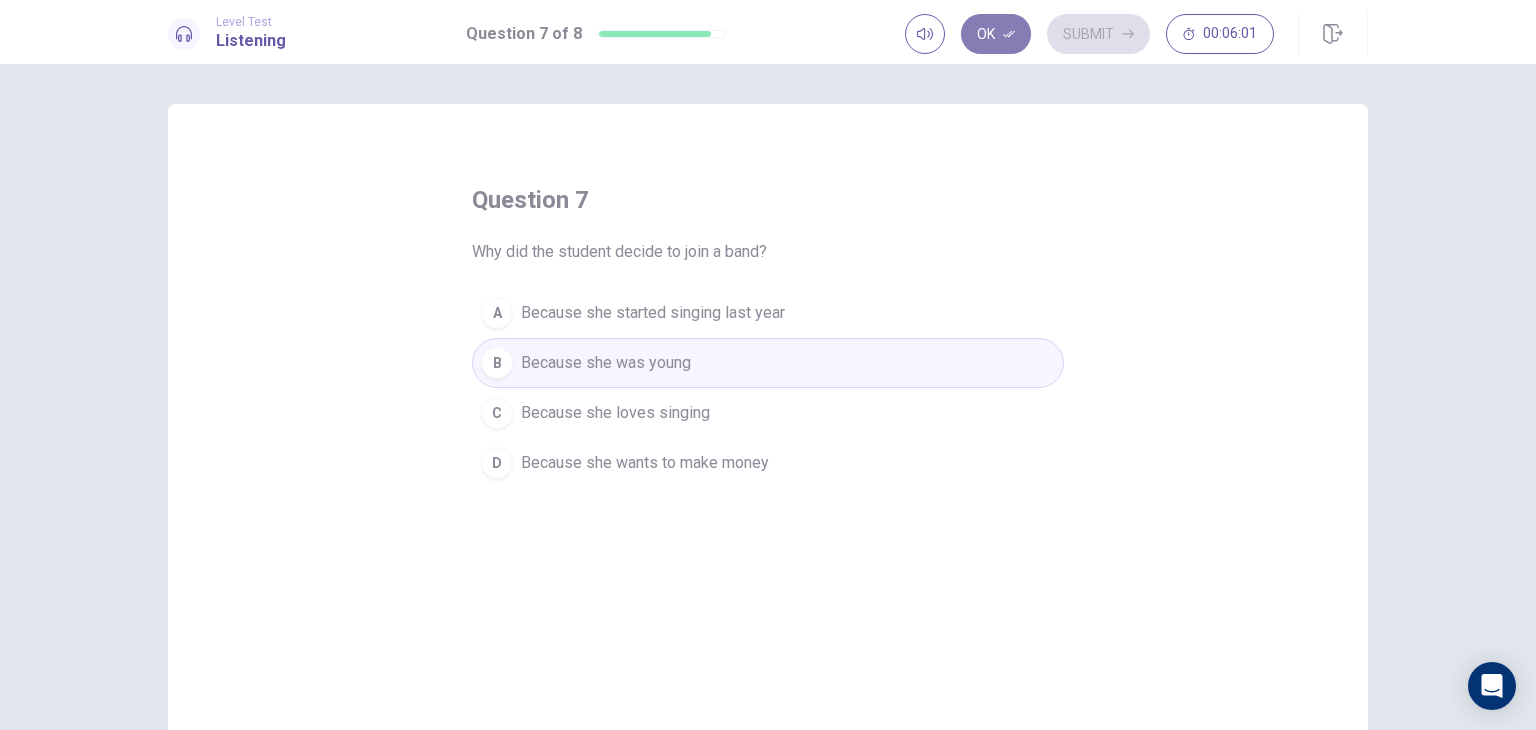 click on "Ok" at bounding box center [996, 34] 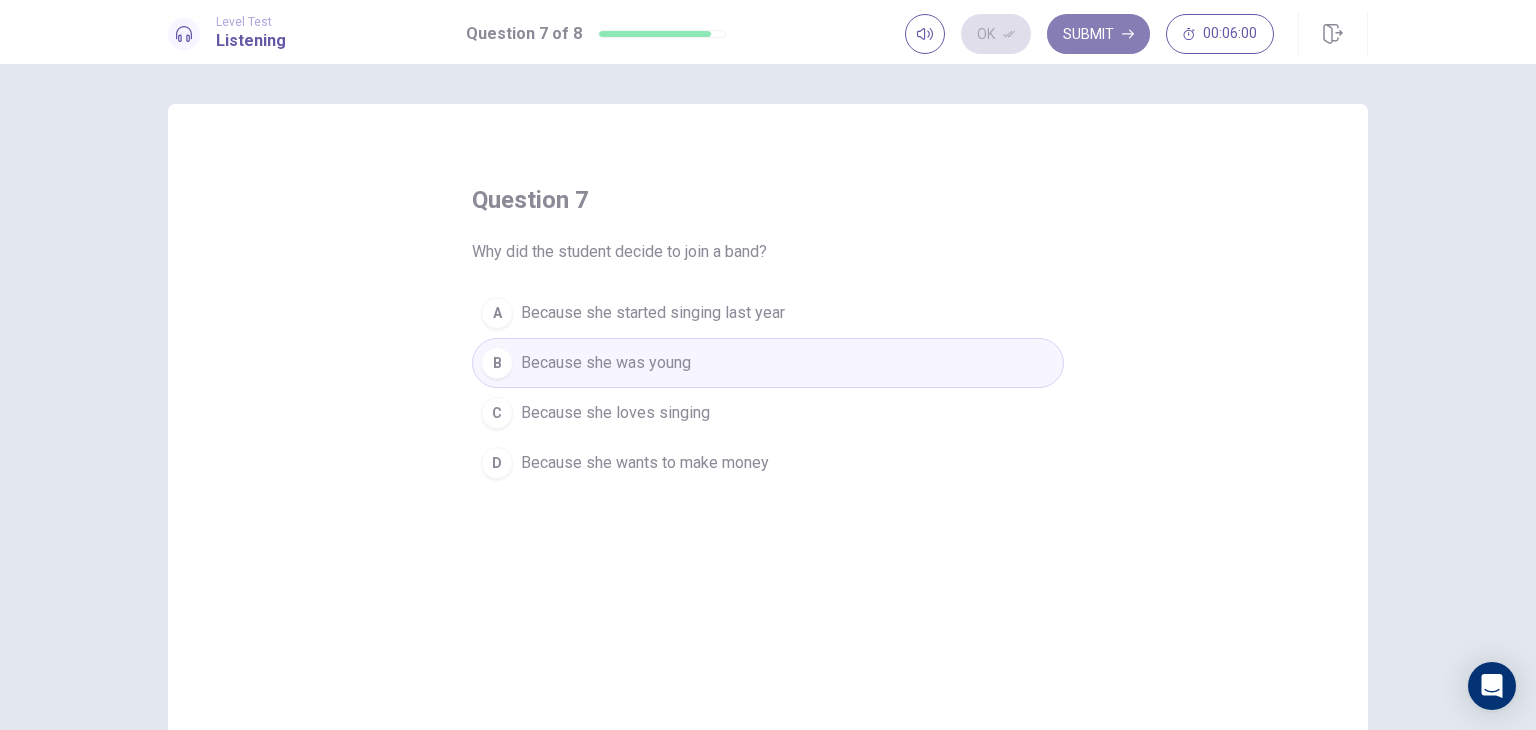click on "Submit" at bounding box center (1098, 34) 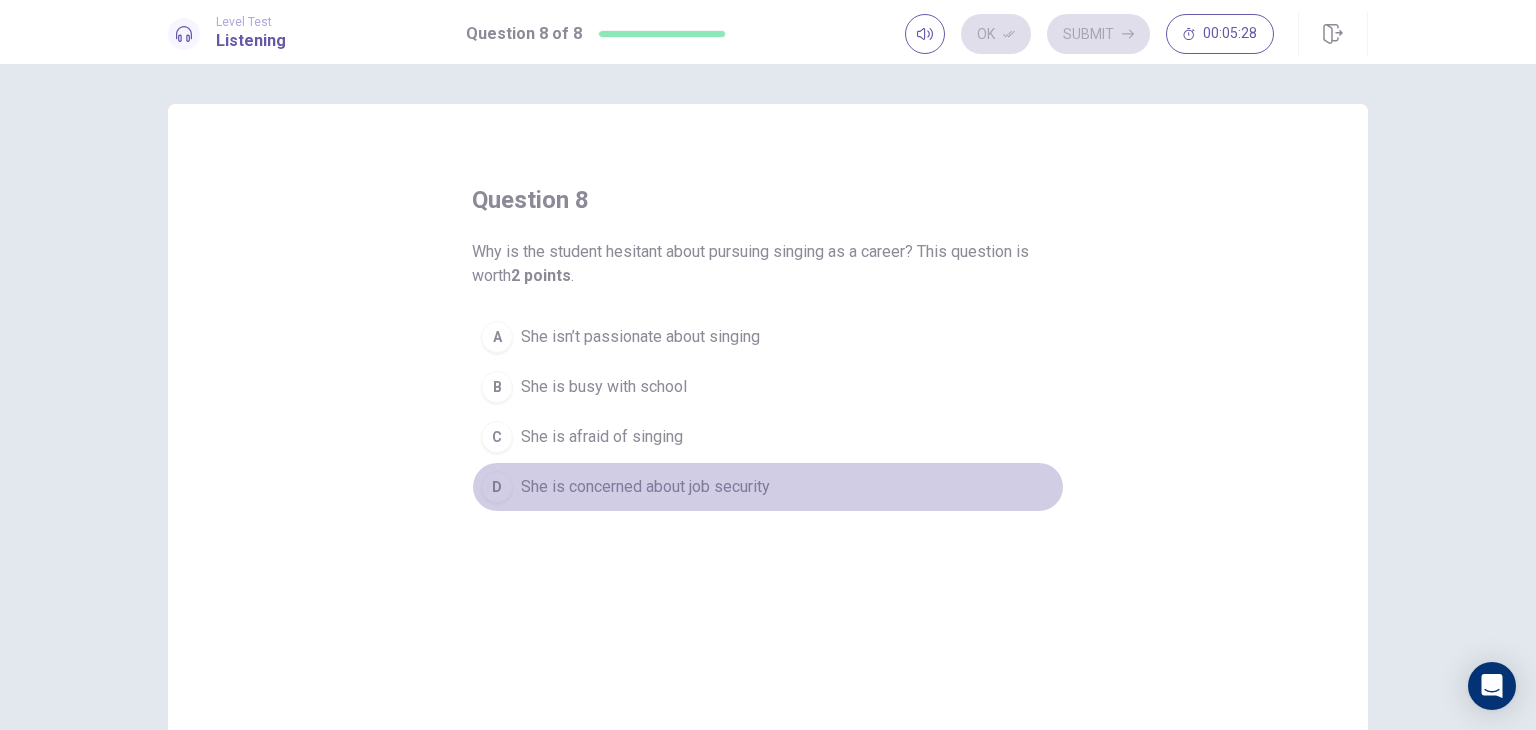 click on "She is concerned about job security" at bounding box center [645, 487] 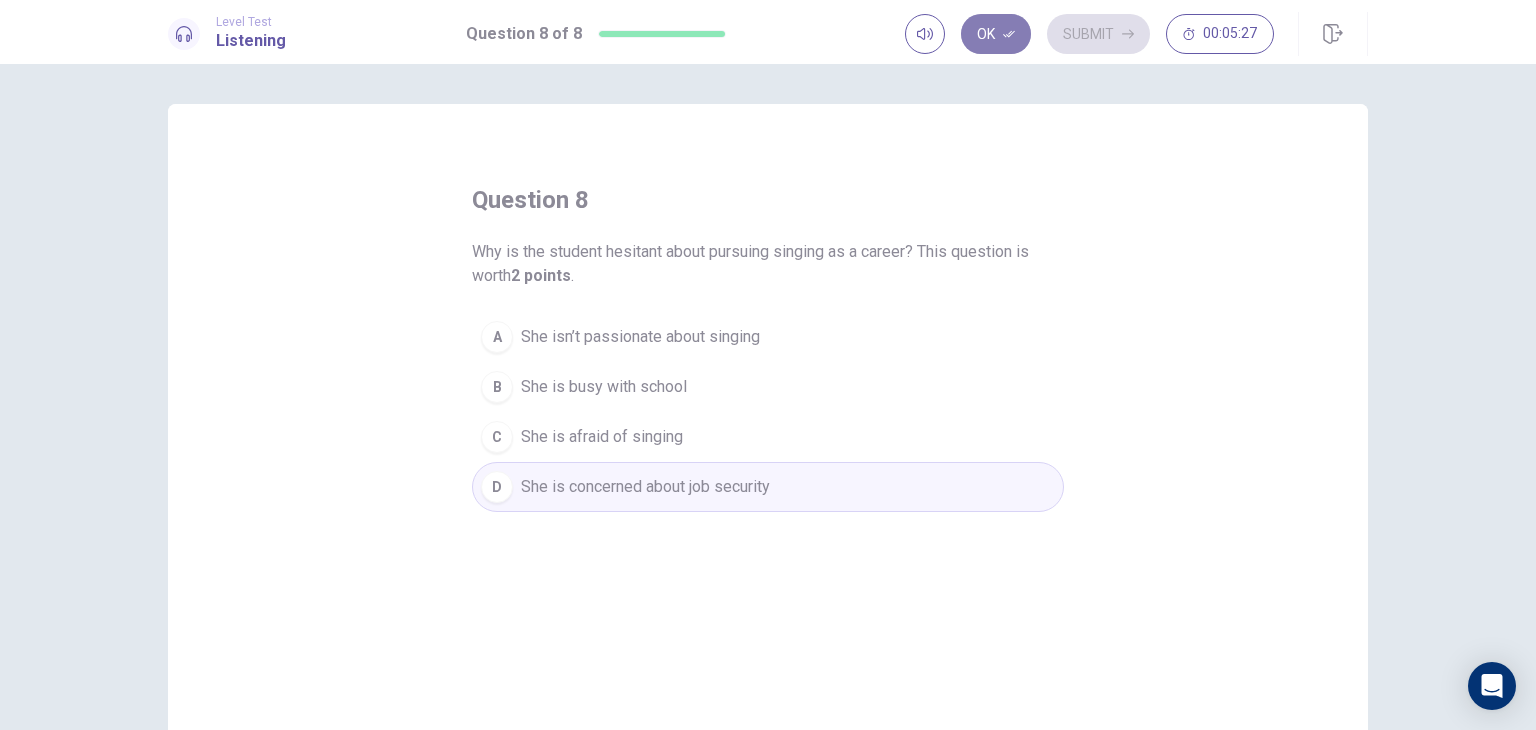 click 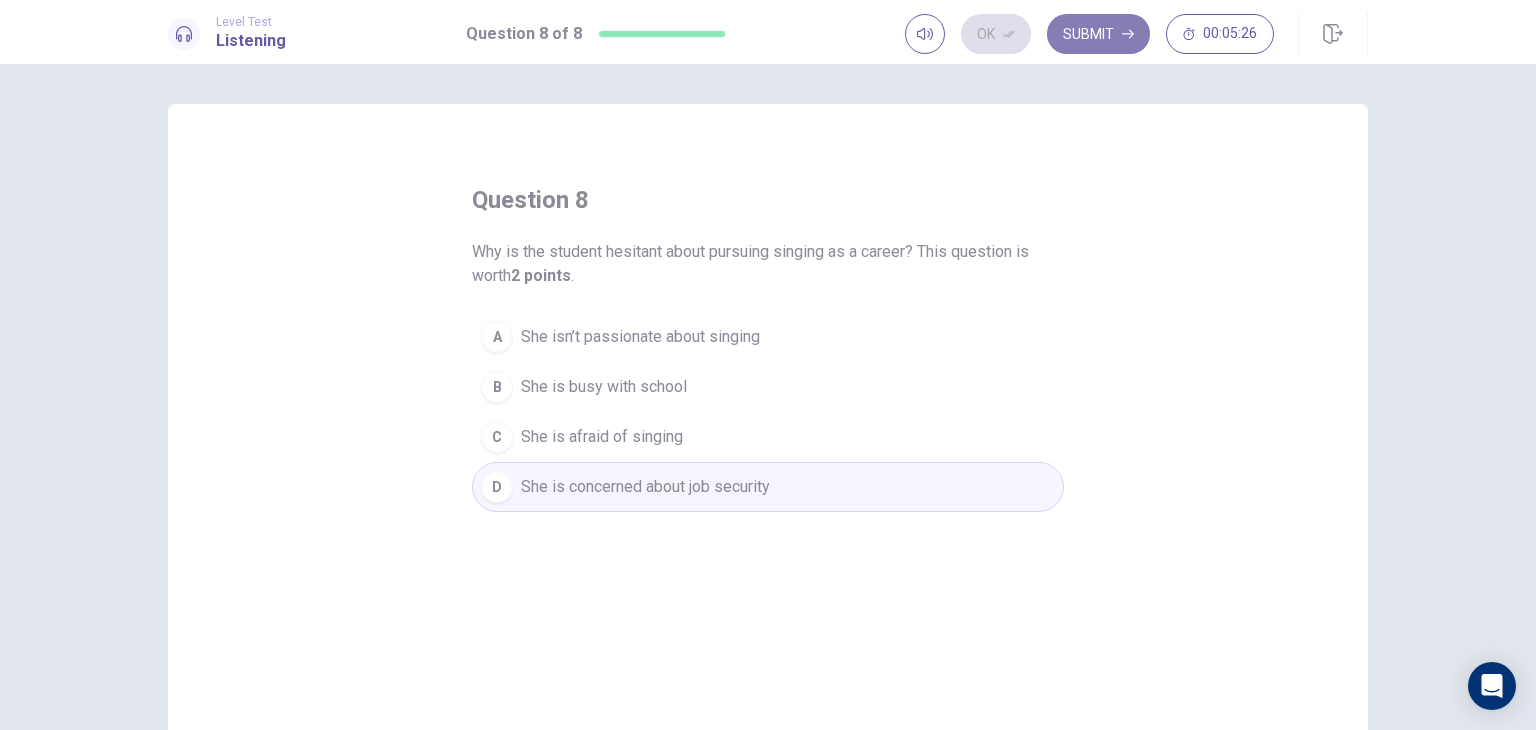 click on "Submit" at bounding box center [1098, 34] 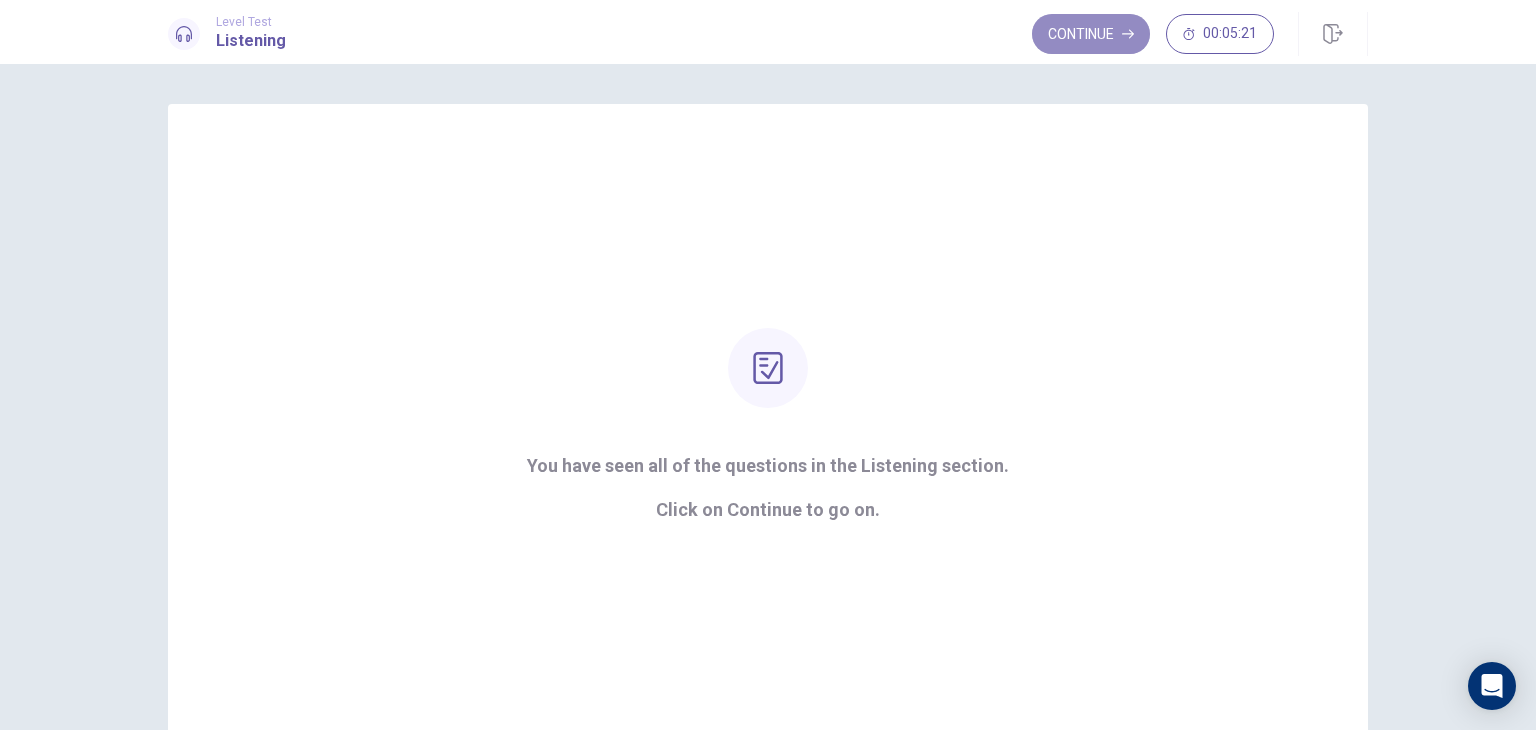 click on "Continue" at bounding box center (1091, 34) 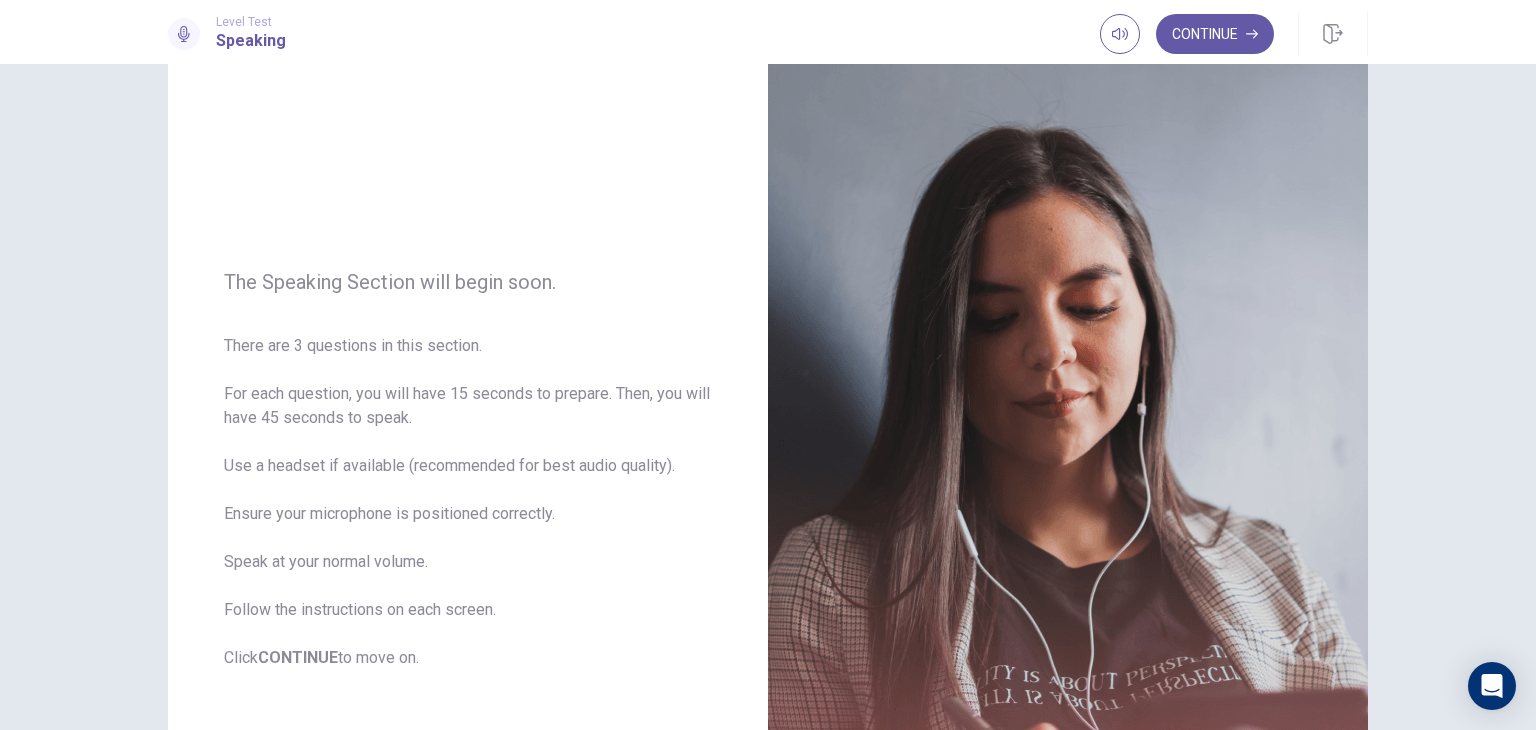 scroll, scrollTop: 78, scrollLeft: 0, axis: vertical 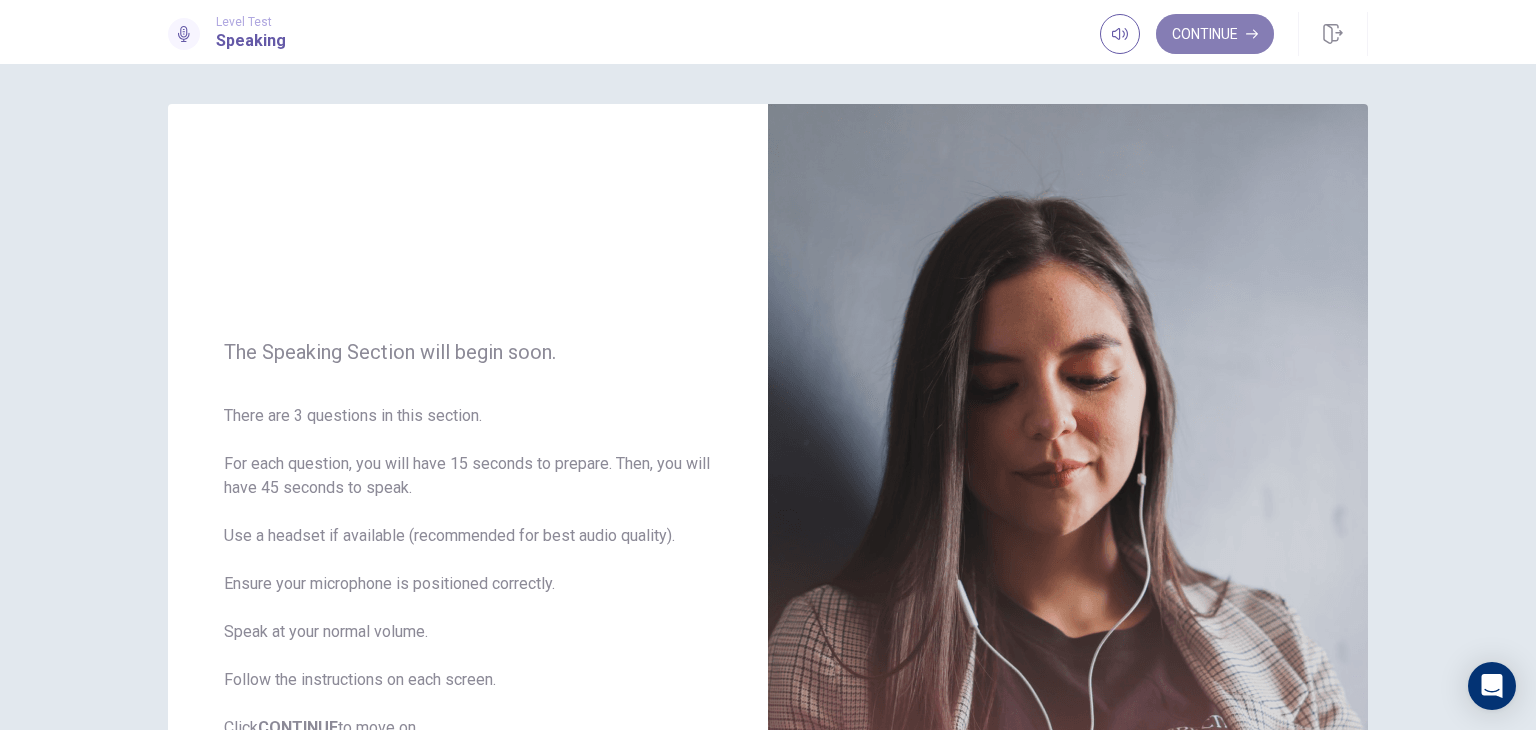 click on "Continue" at bounding box center (1215, 34) 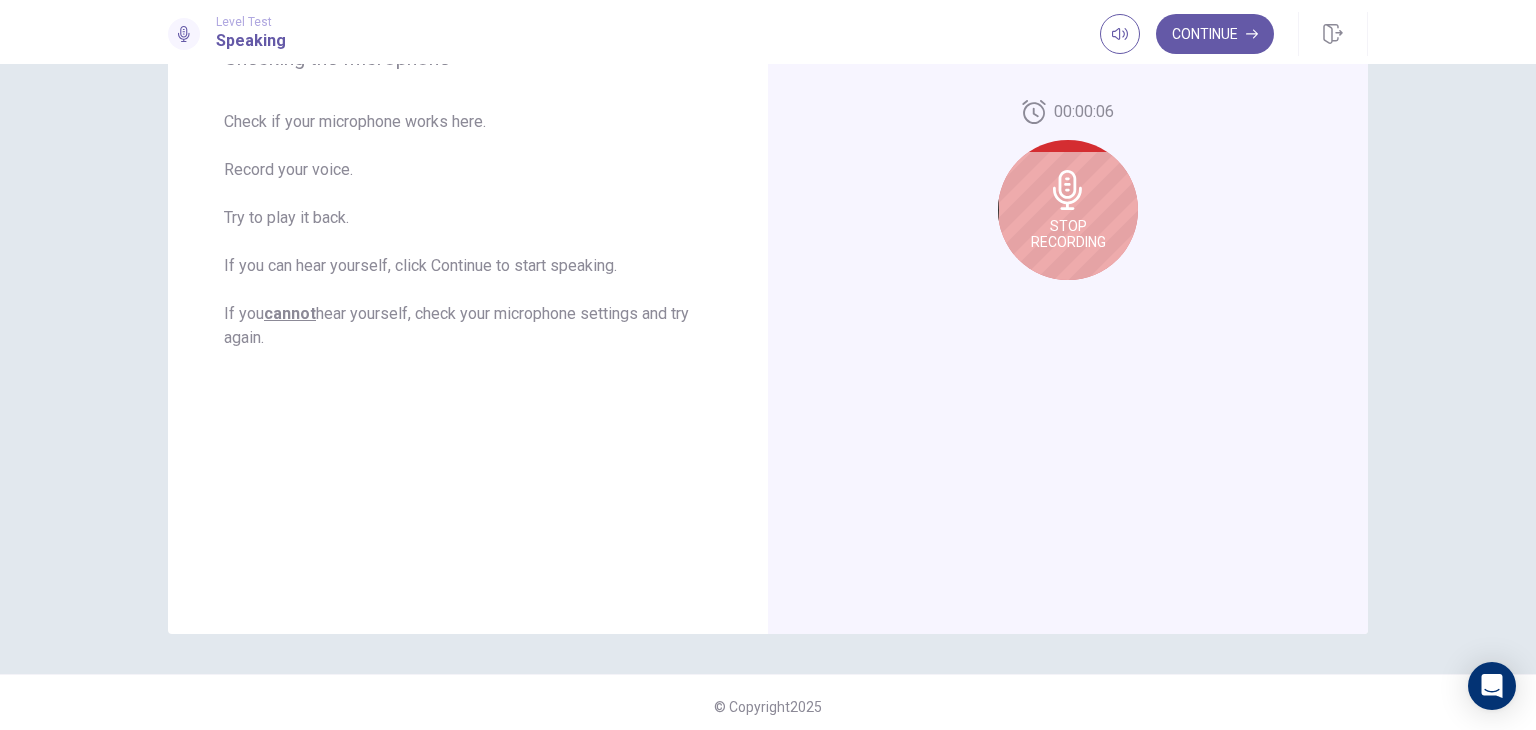 scroll, scrollTop: 0, scrollLeft: 0, axis: both 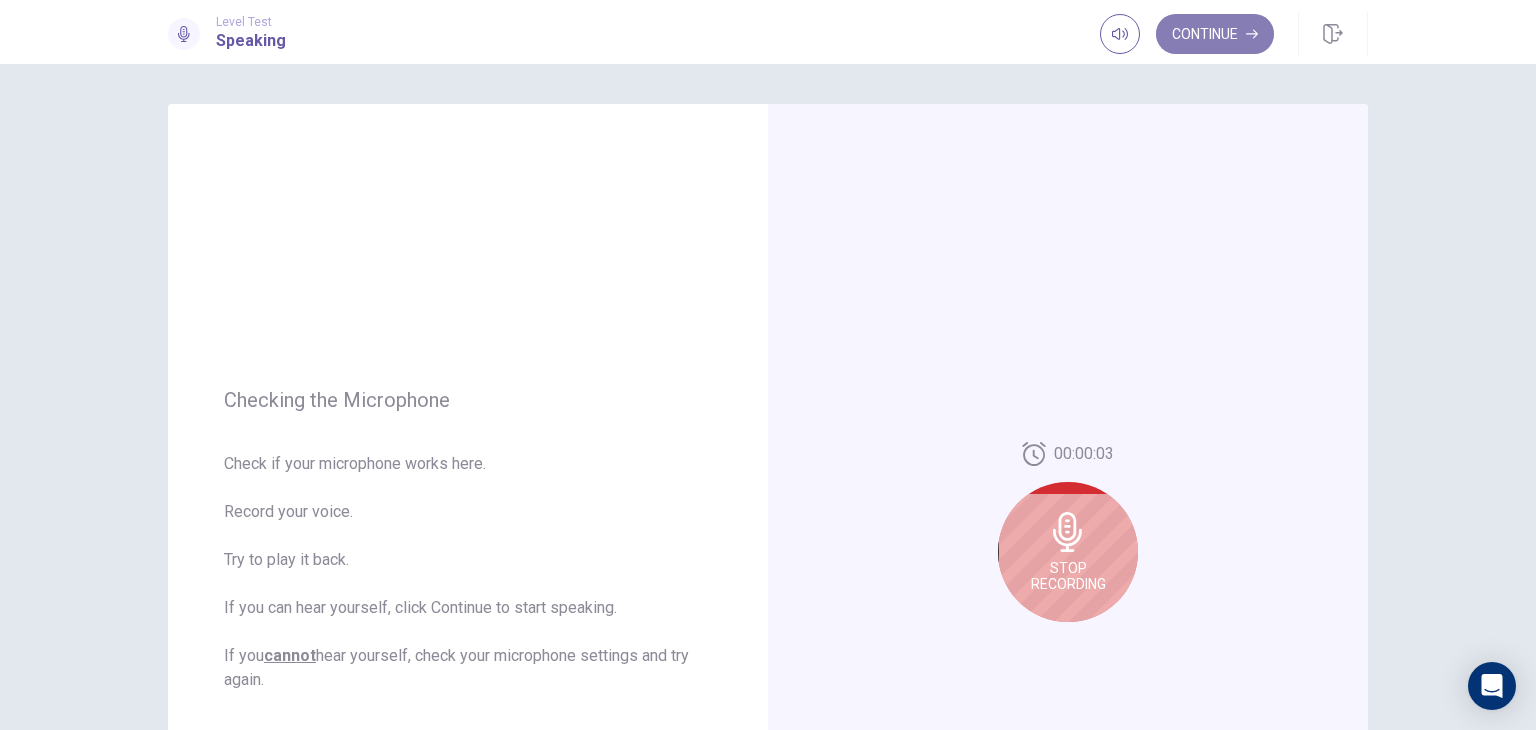 click on "Continue" at bounding box center [1215, 34] 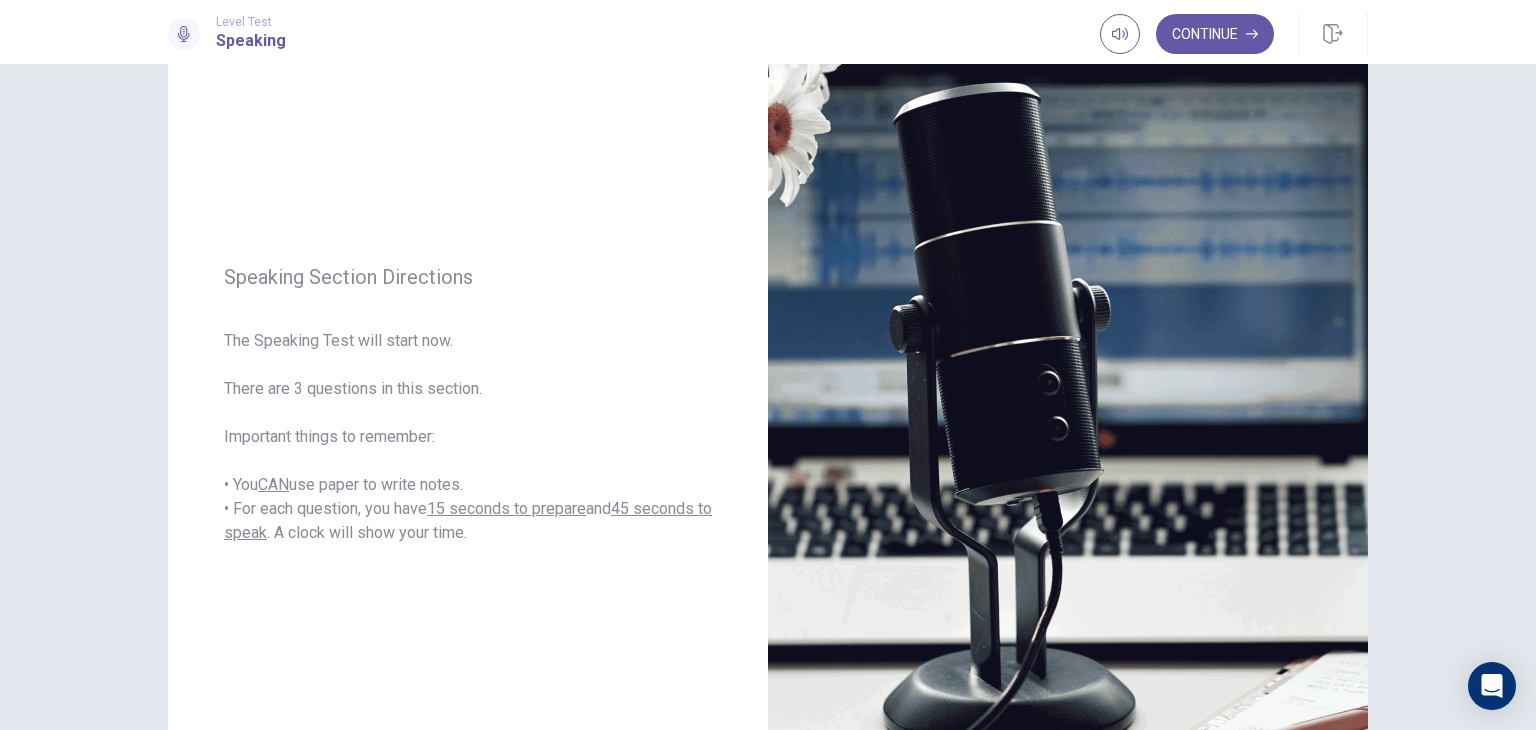 scroll, scrollTop: 132, scrollLeft: 0, axis: vertical 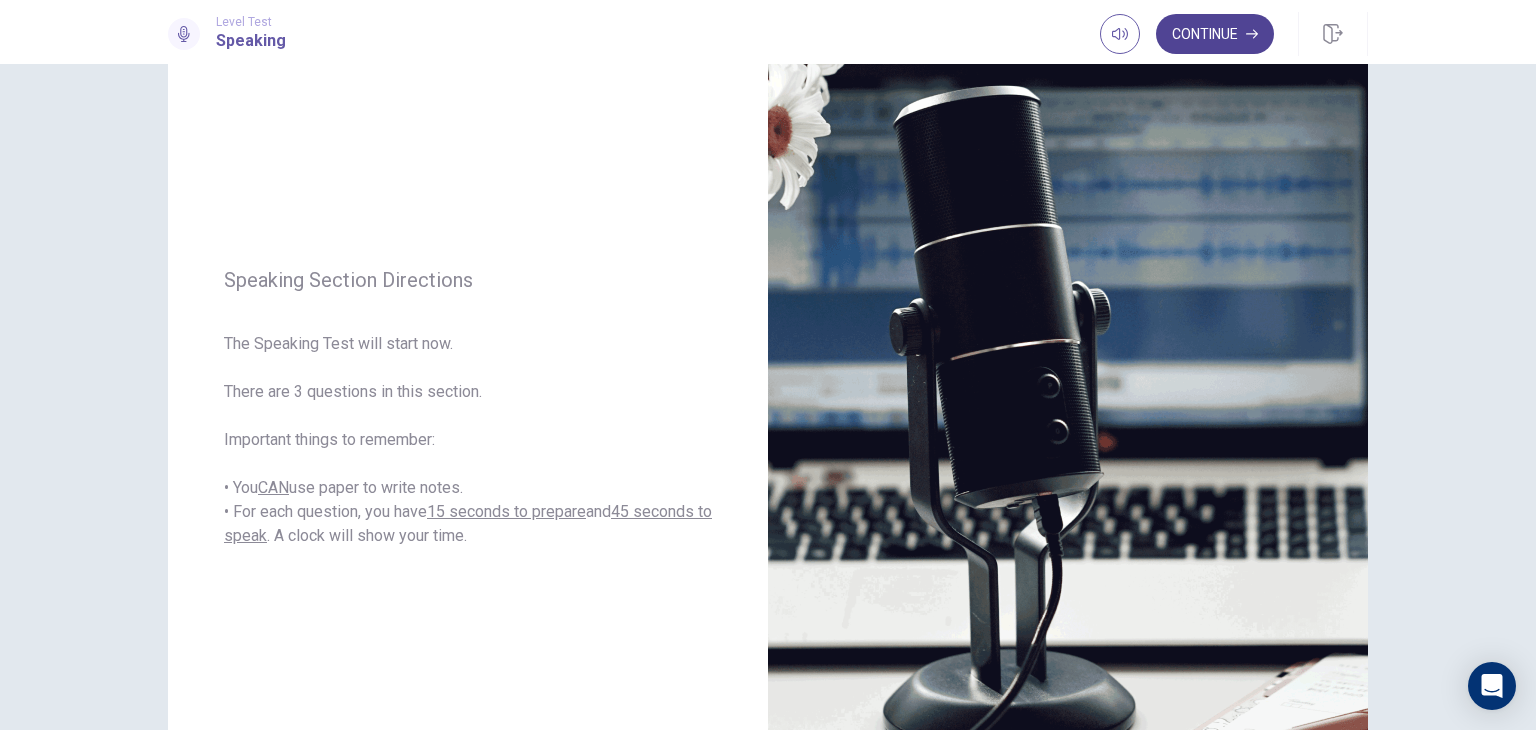 click on "Continue" at bounding box center (1215, 34) 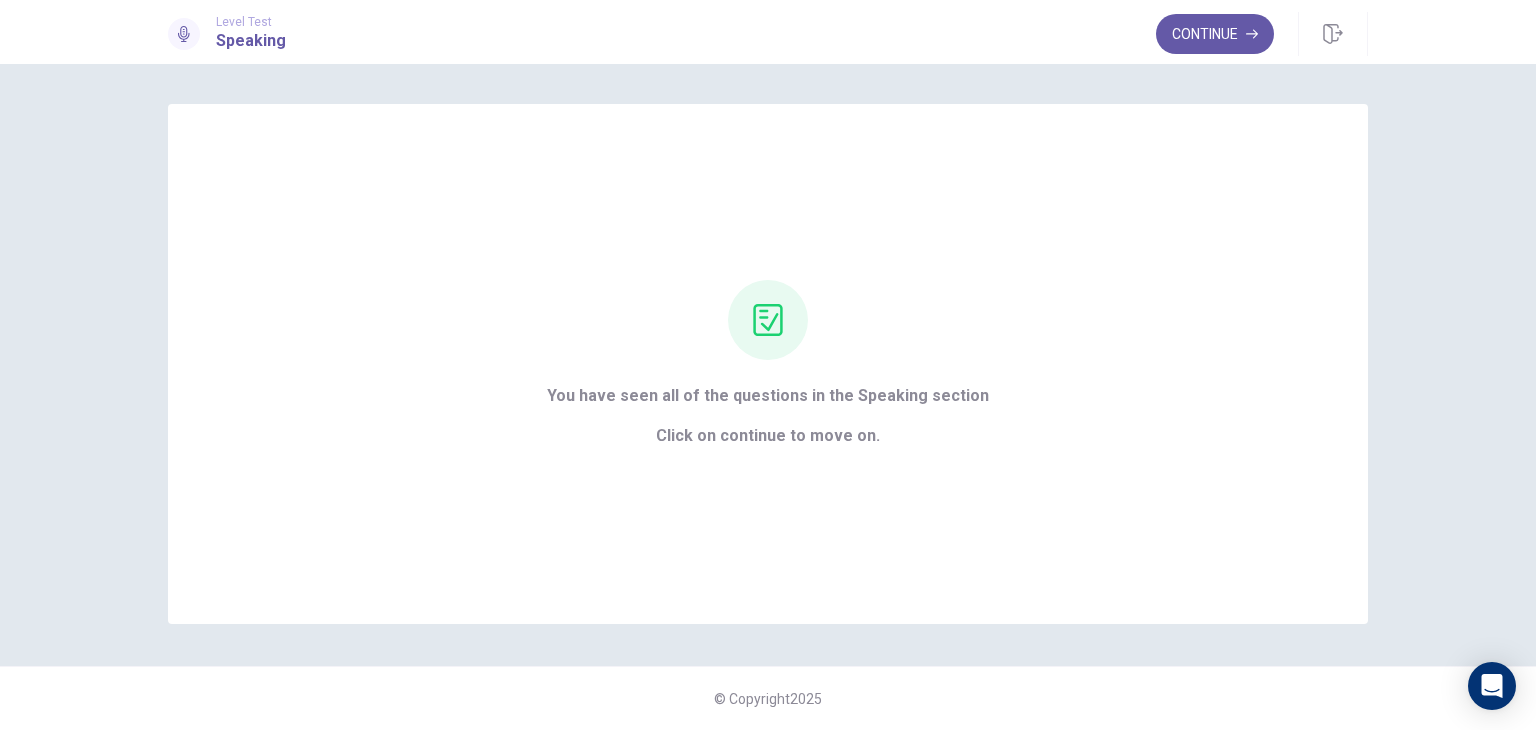scroll, scrollTop: 0, scrollLeft: 0, axis: both 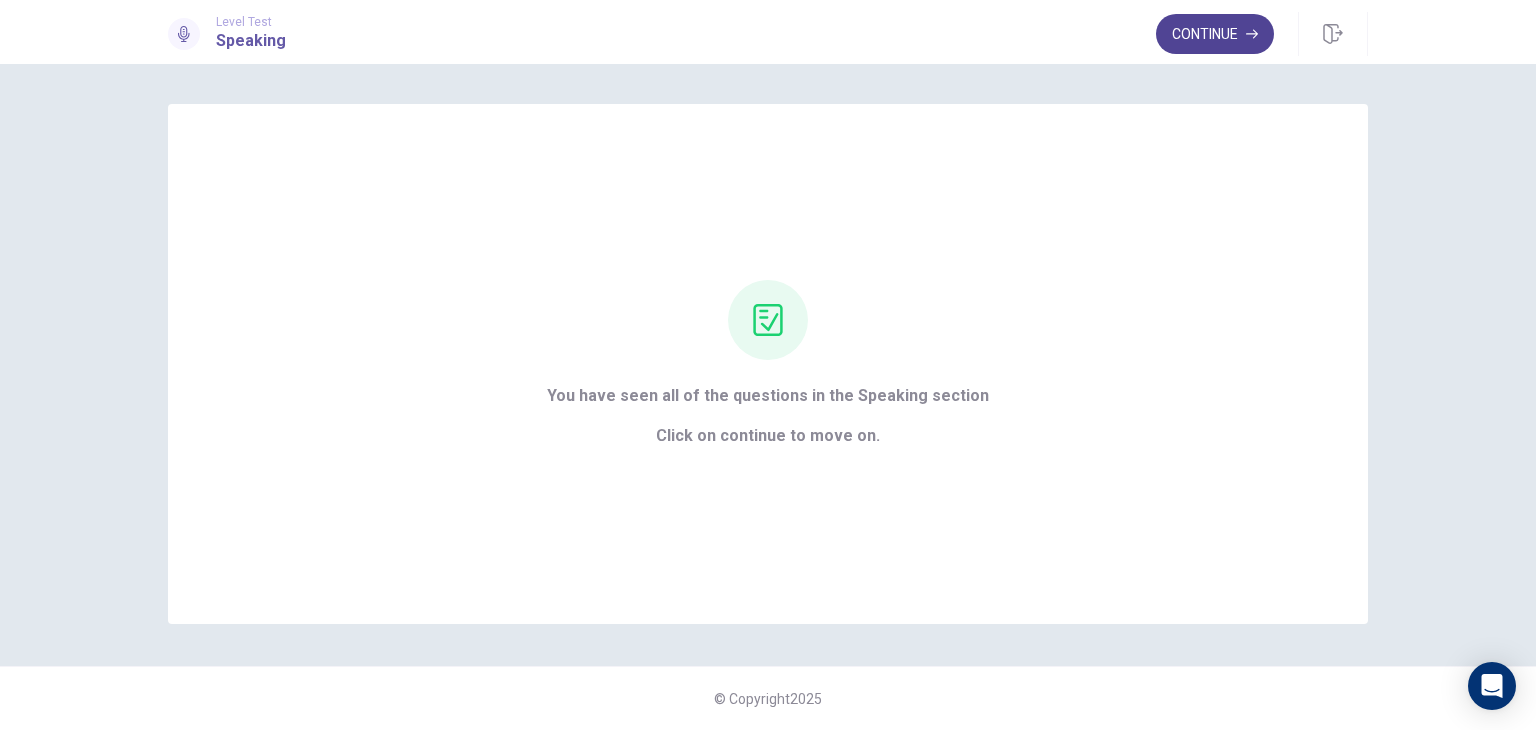 click on "Continue" at bounding box center (1215, 34) 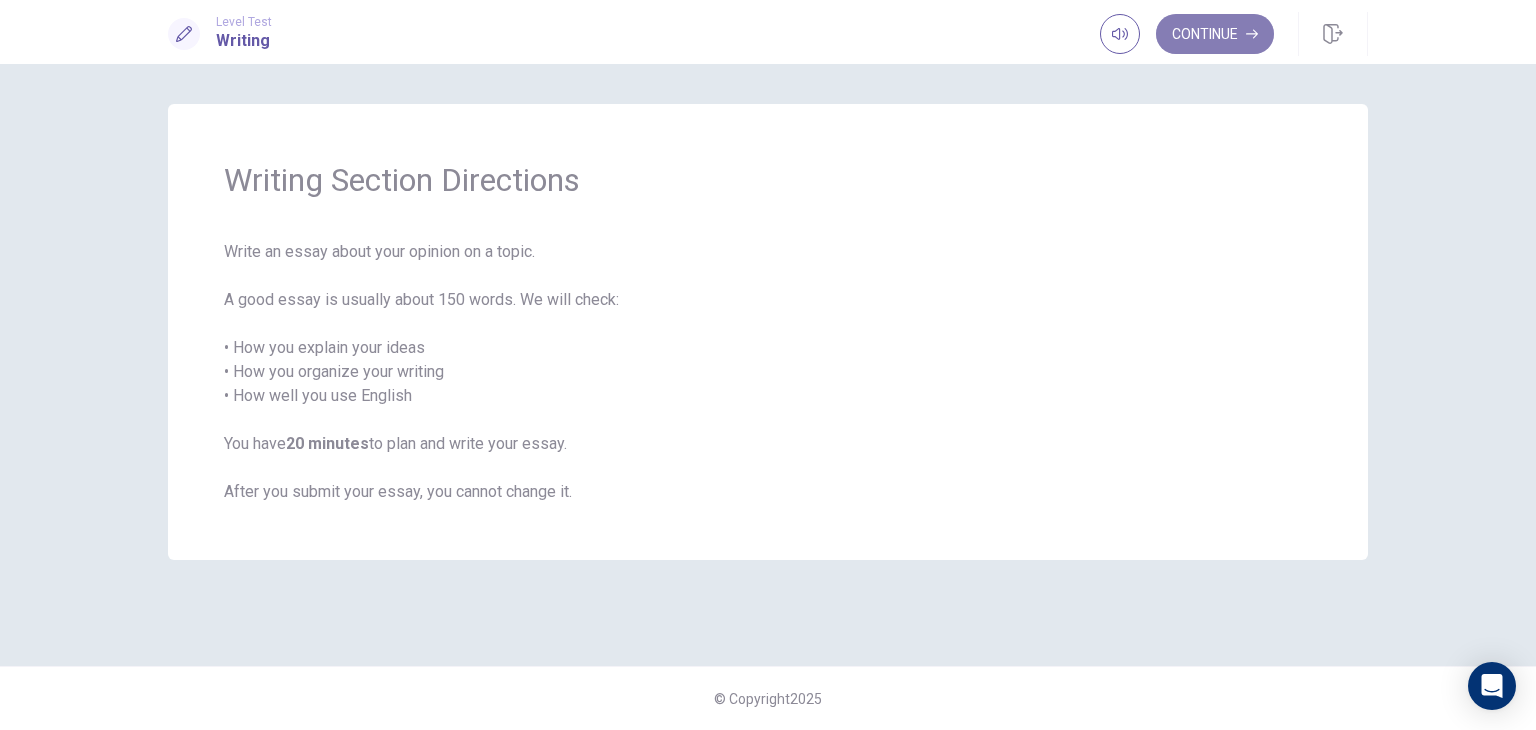 click on "Continue" at bounding box center [1215, 34] 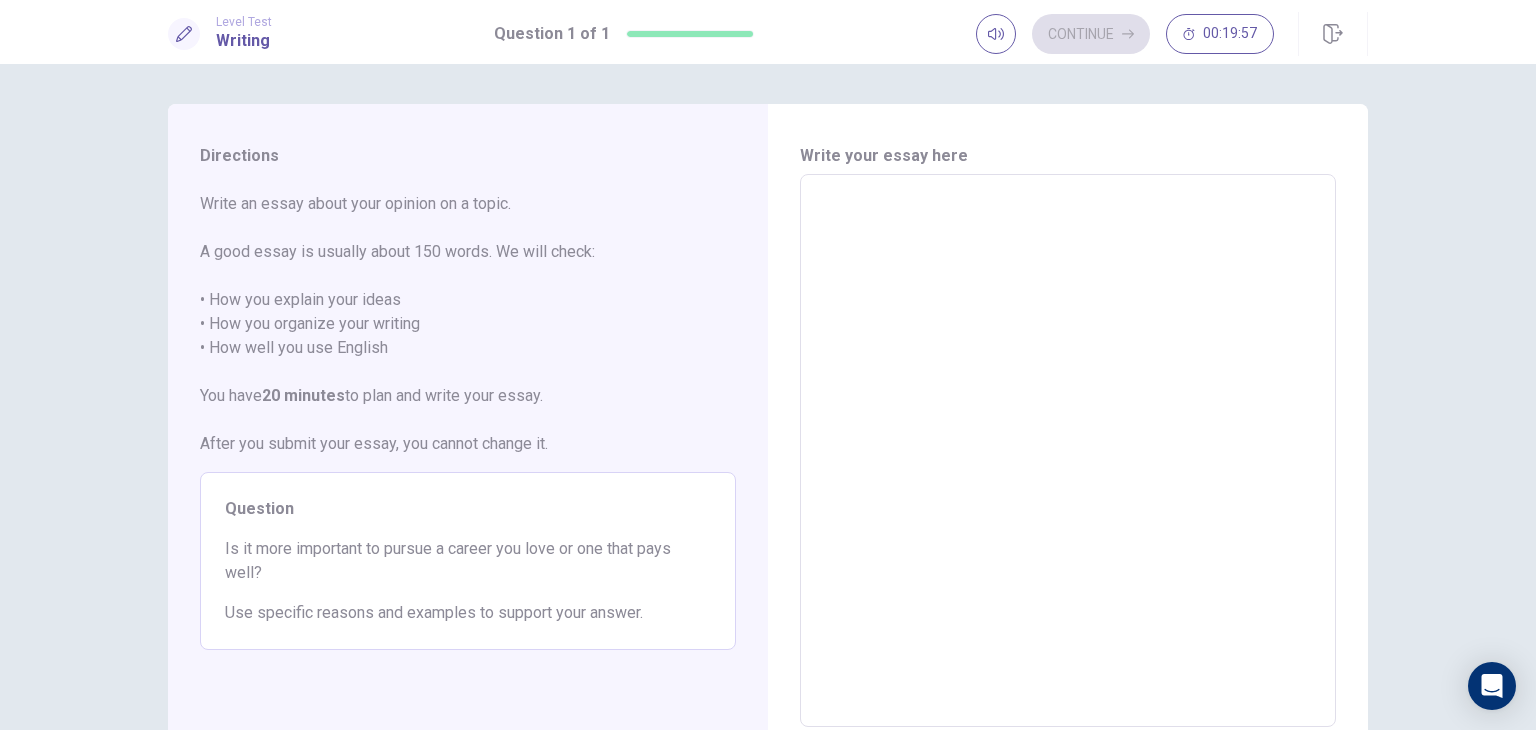 click at bounding box center (1068, 451) 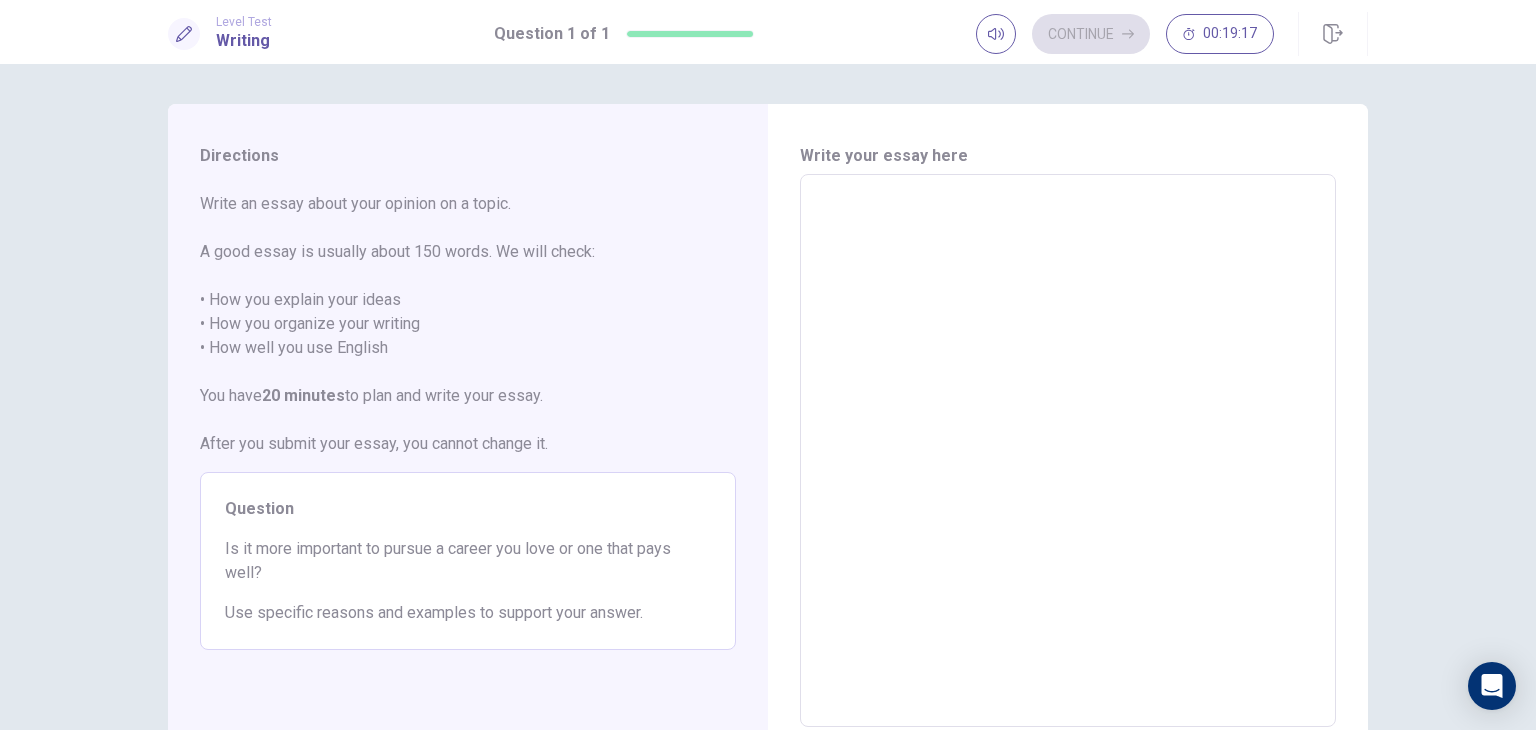 type on "*" 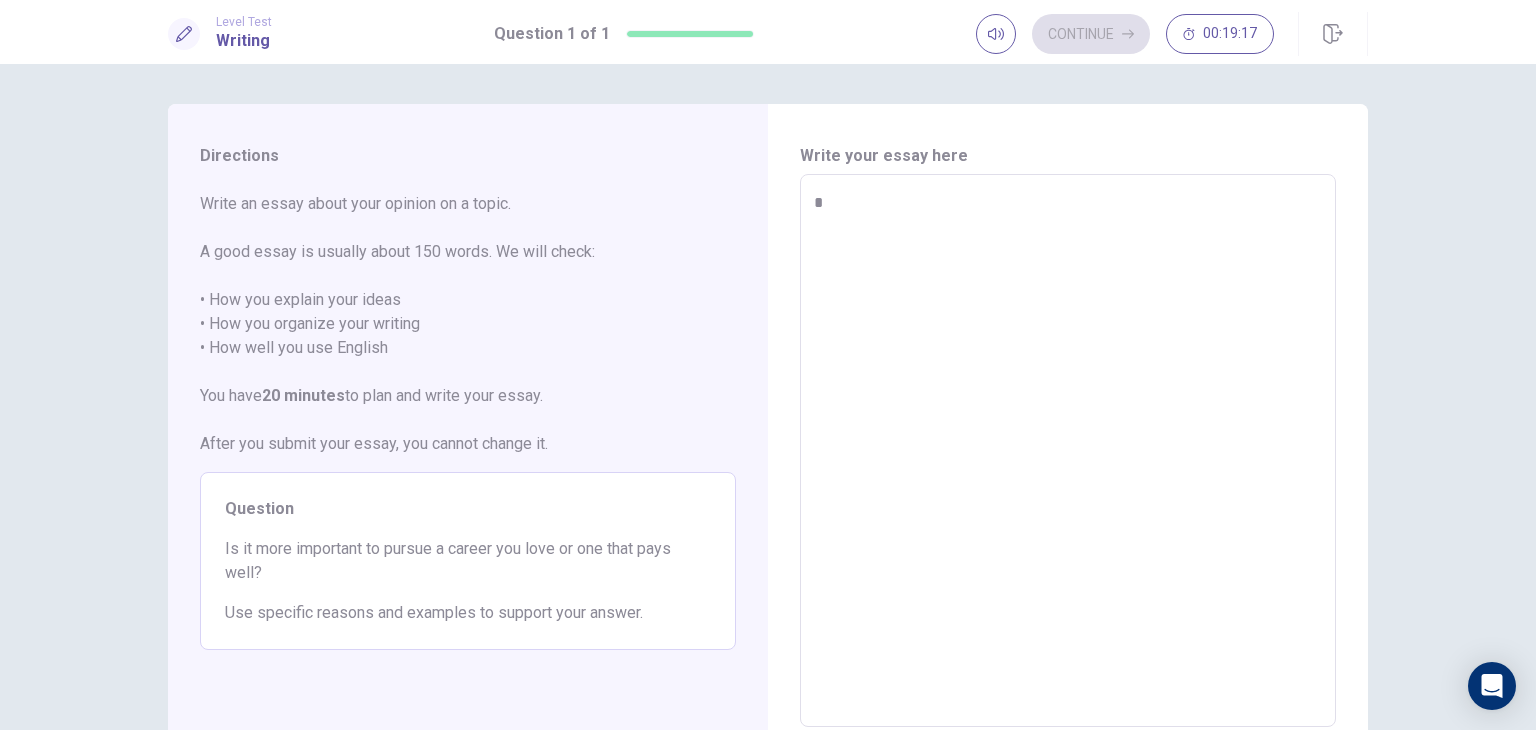 type on "*" 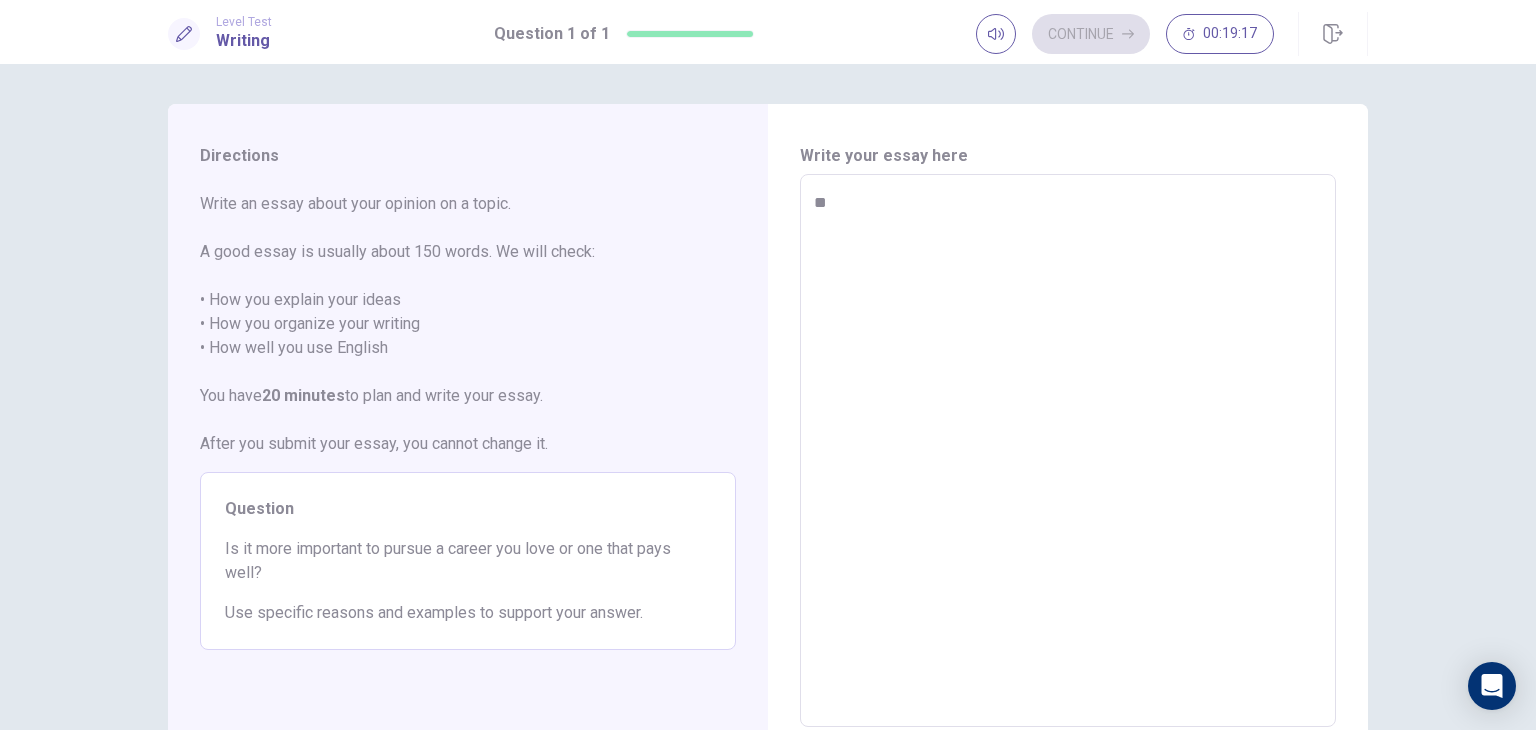 type on "*" 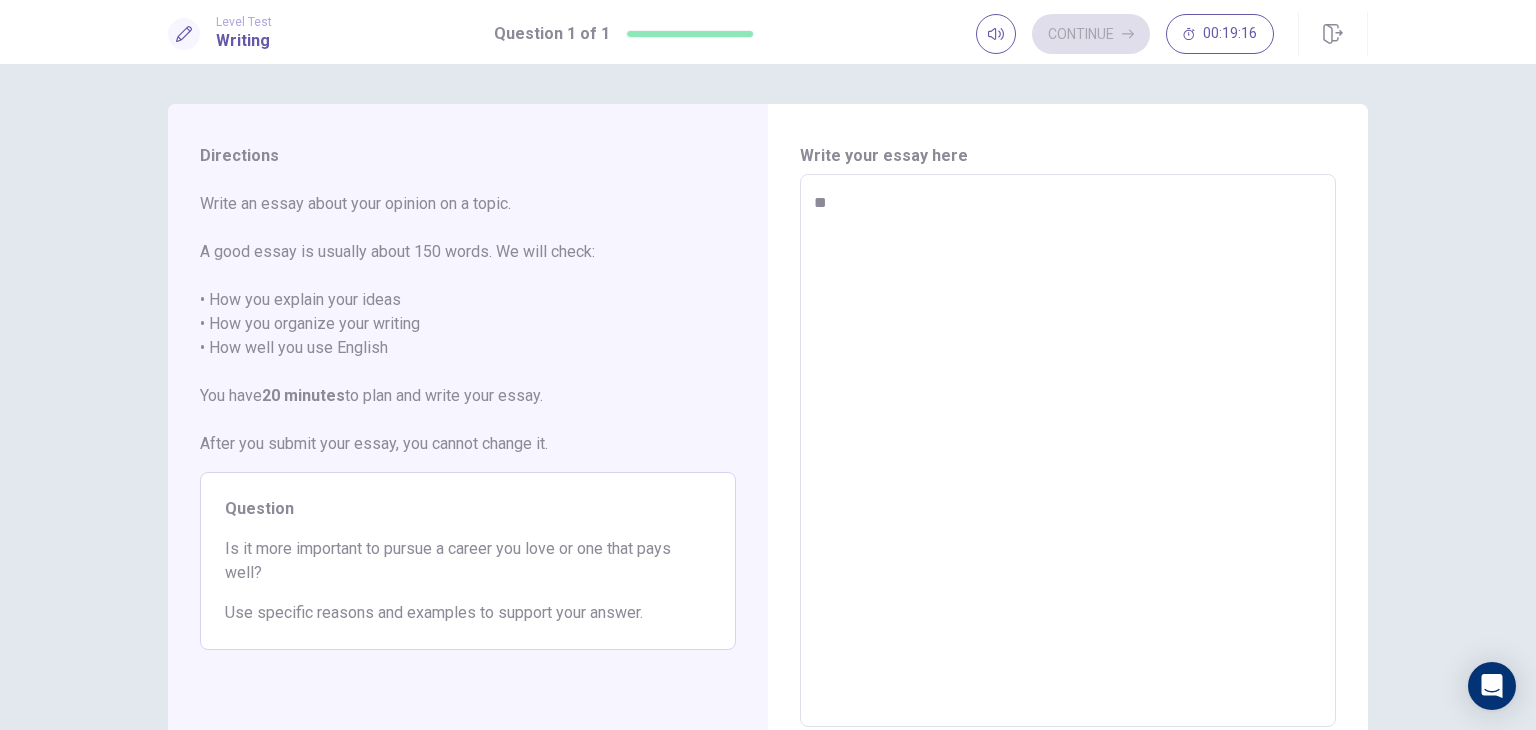 type on "***" 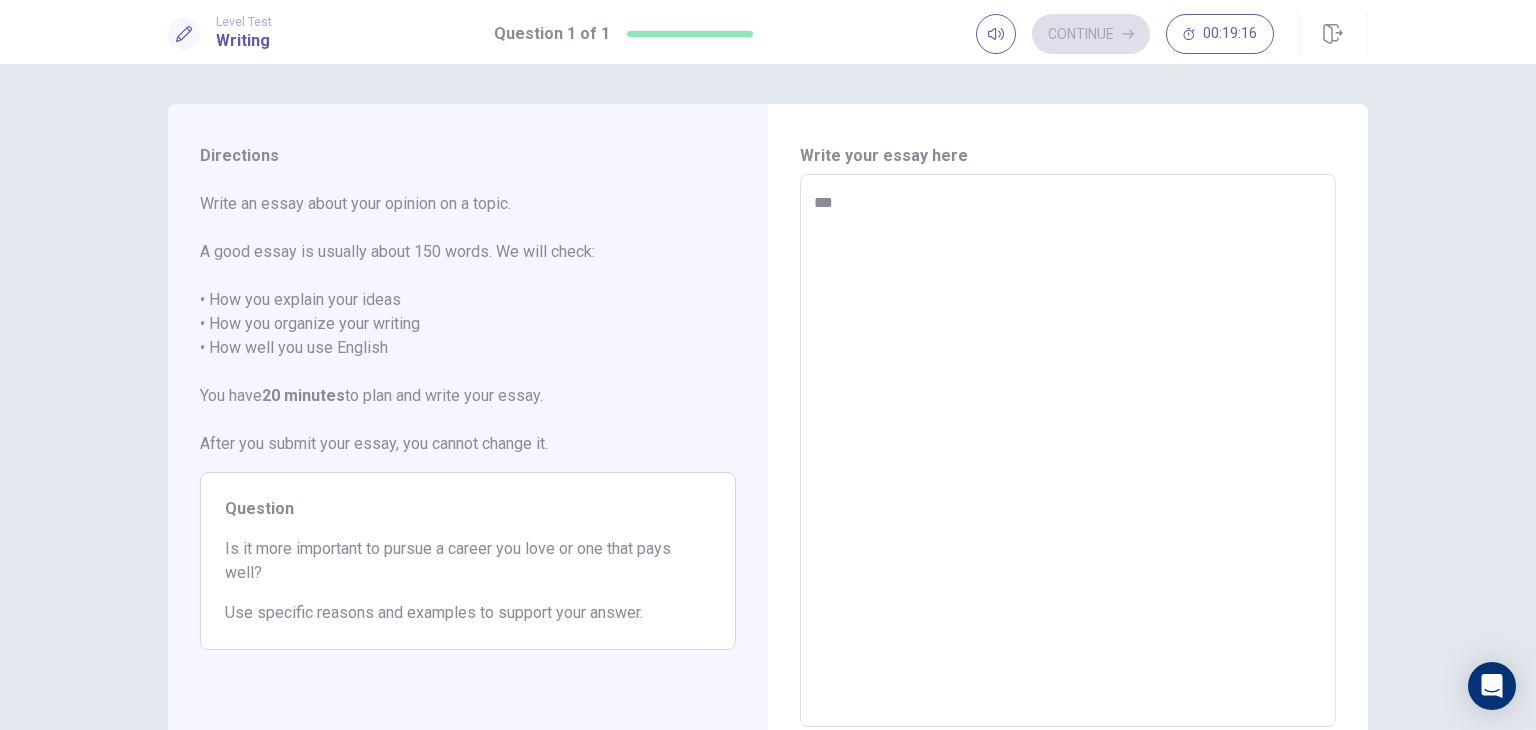 type on "*" 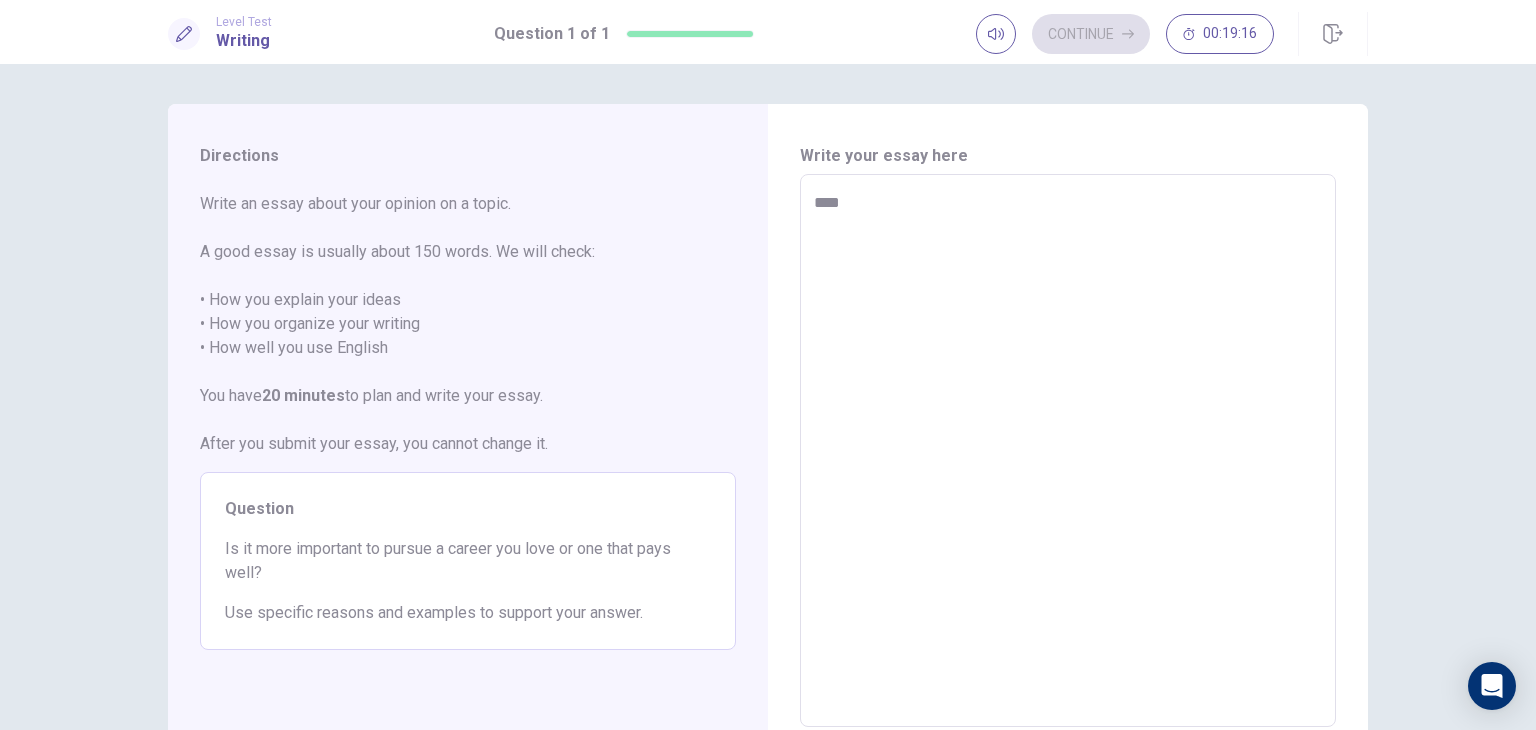 type on "*" 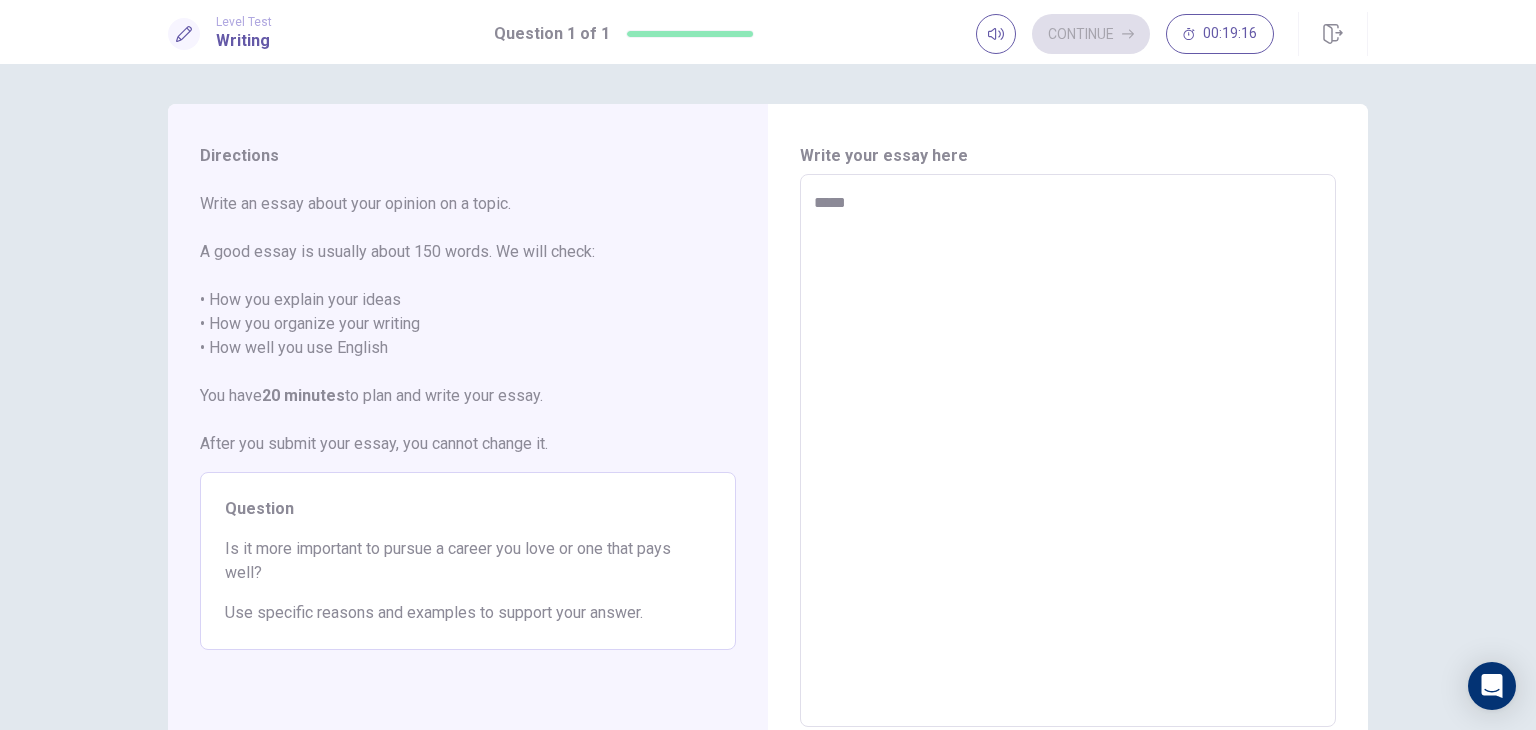 type on "*" 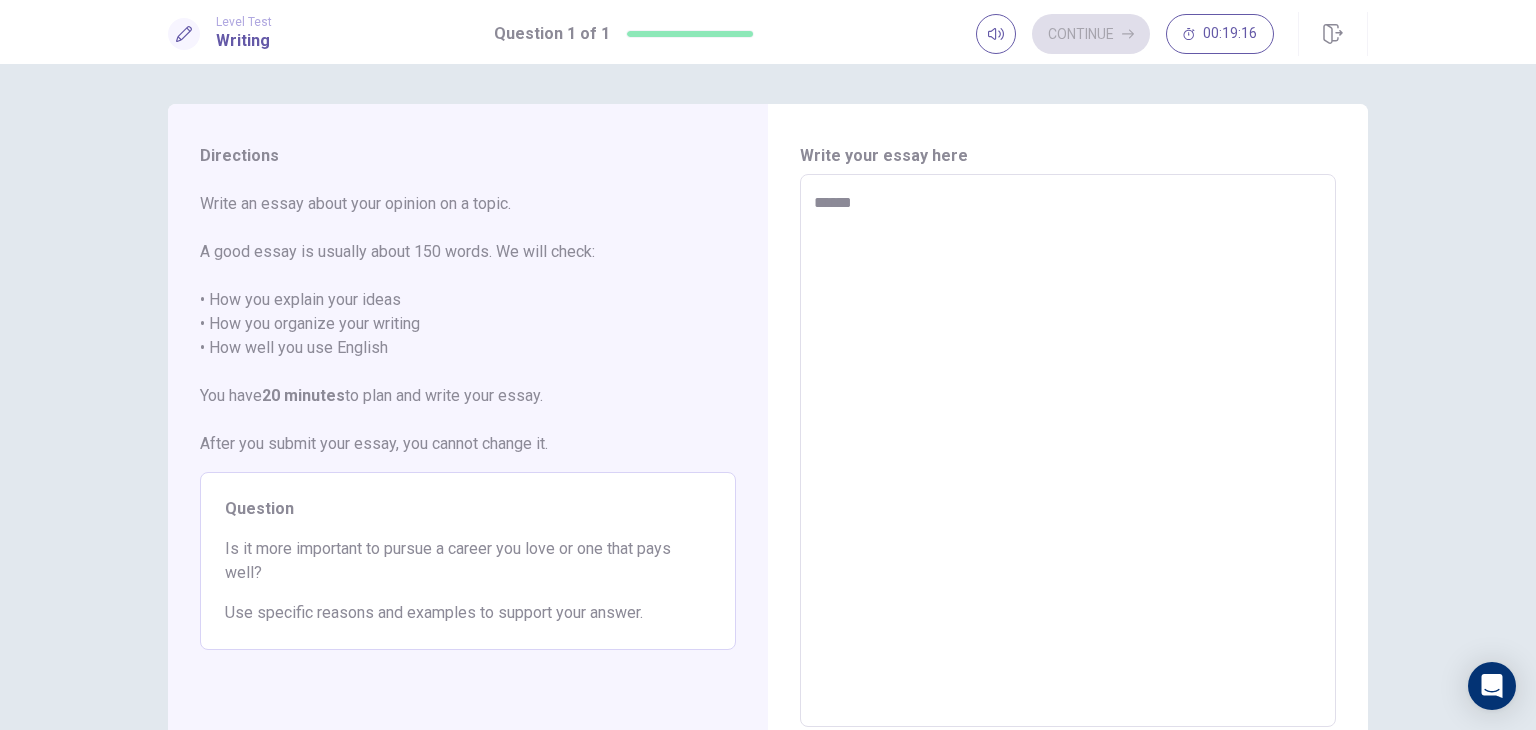 type on "*" 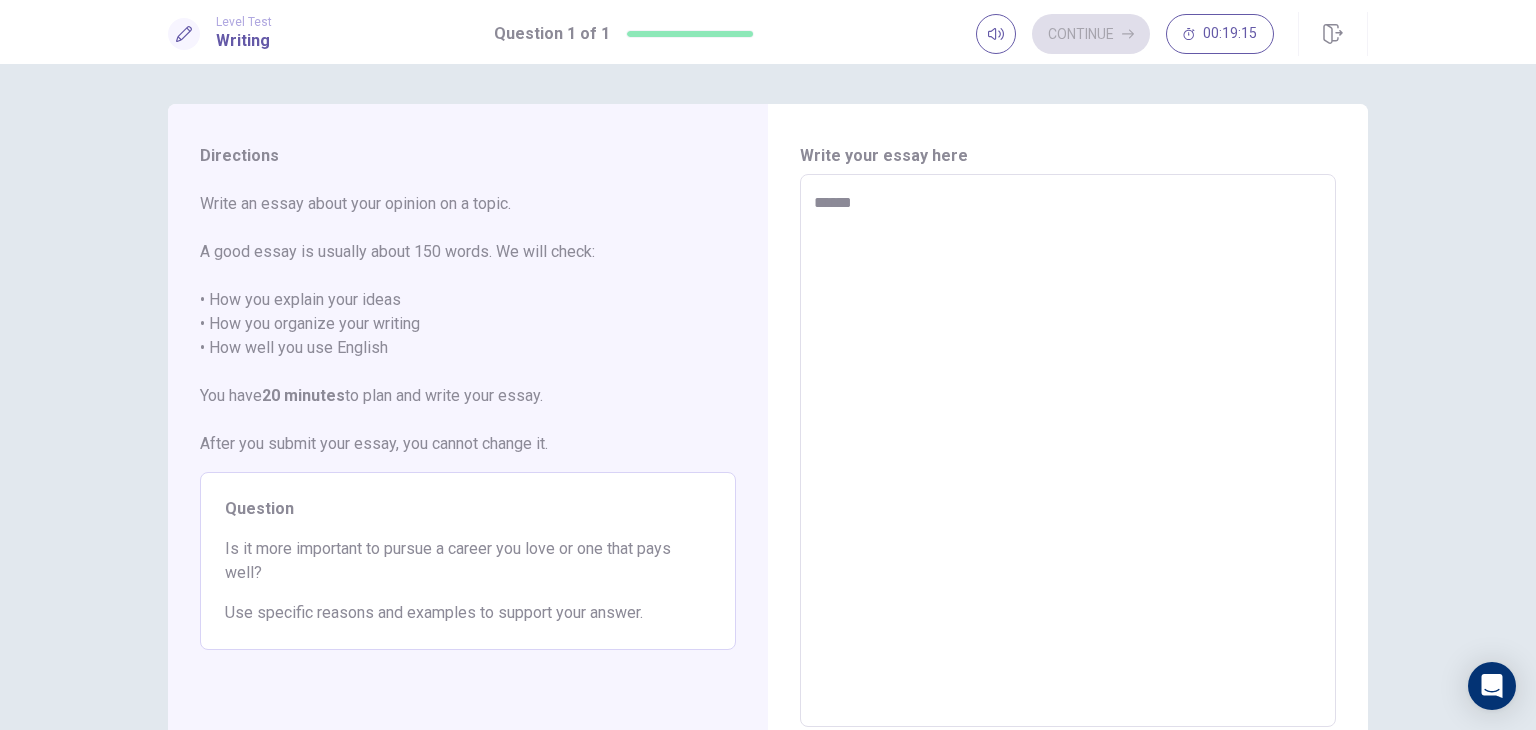 type on "*******" 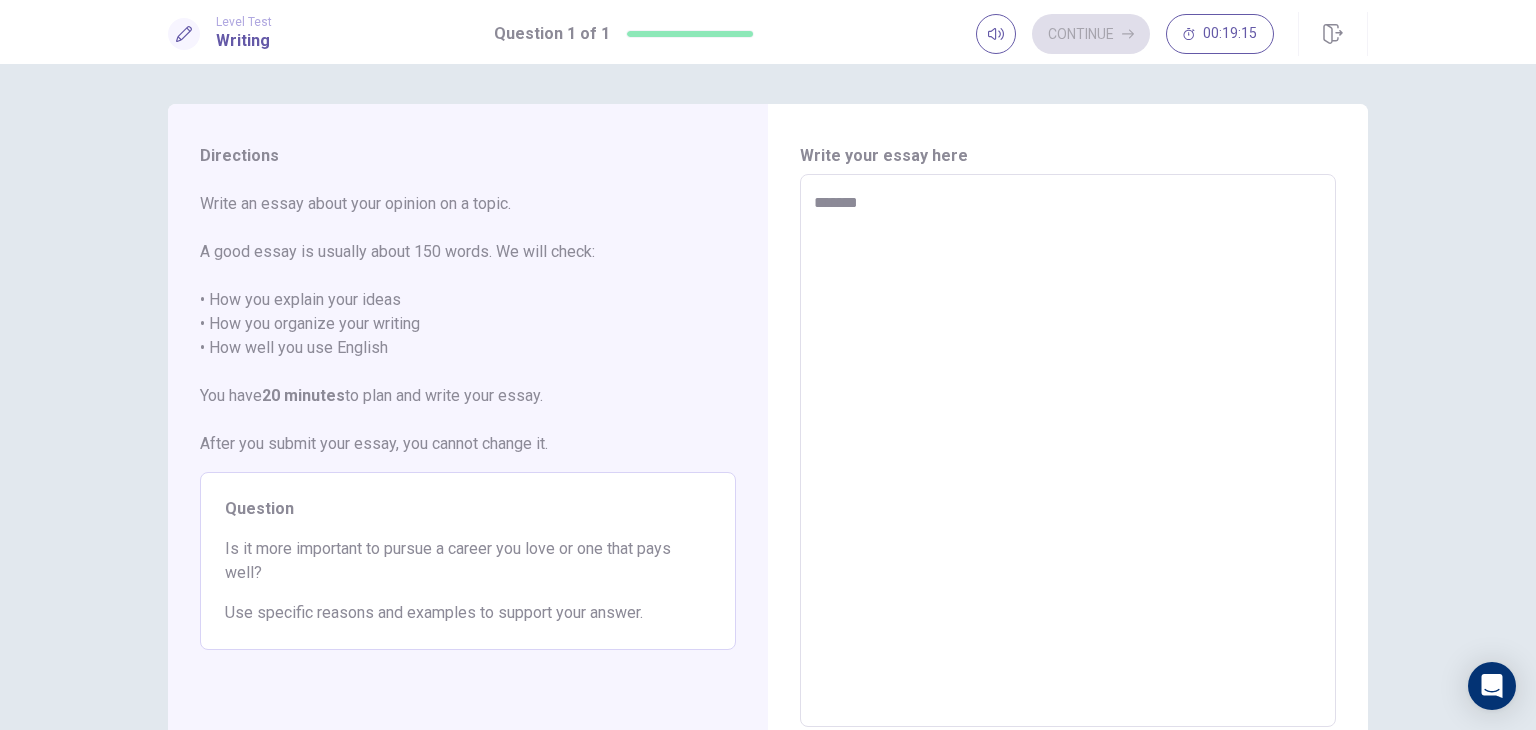 type on "*" 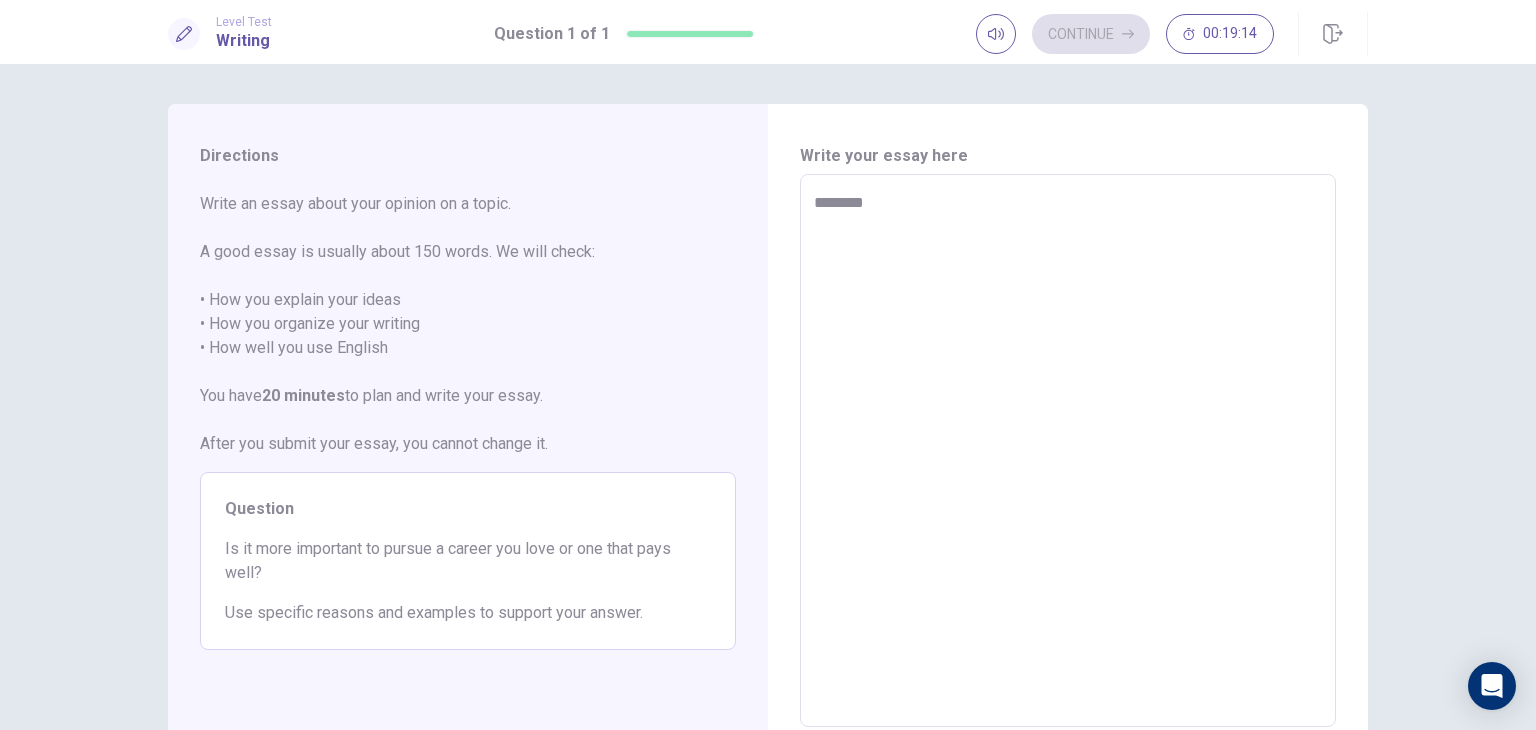 type on "*" 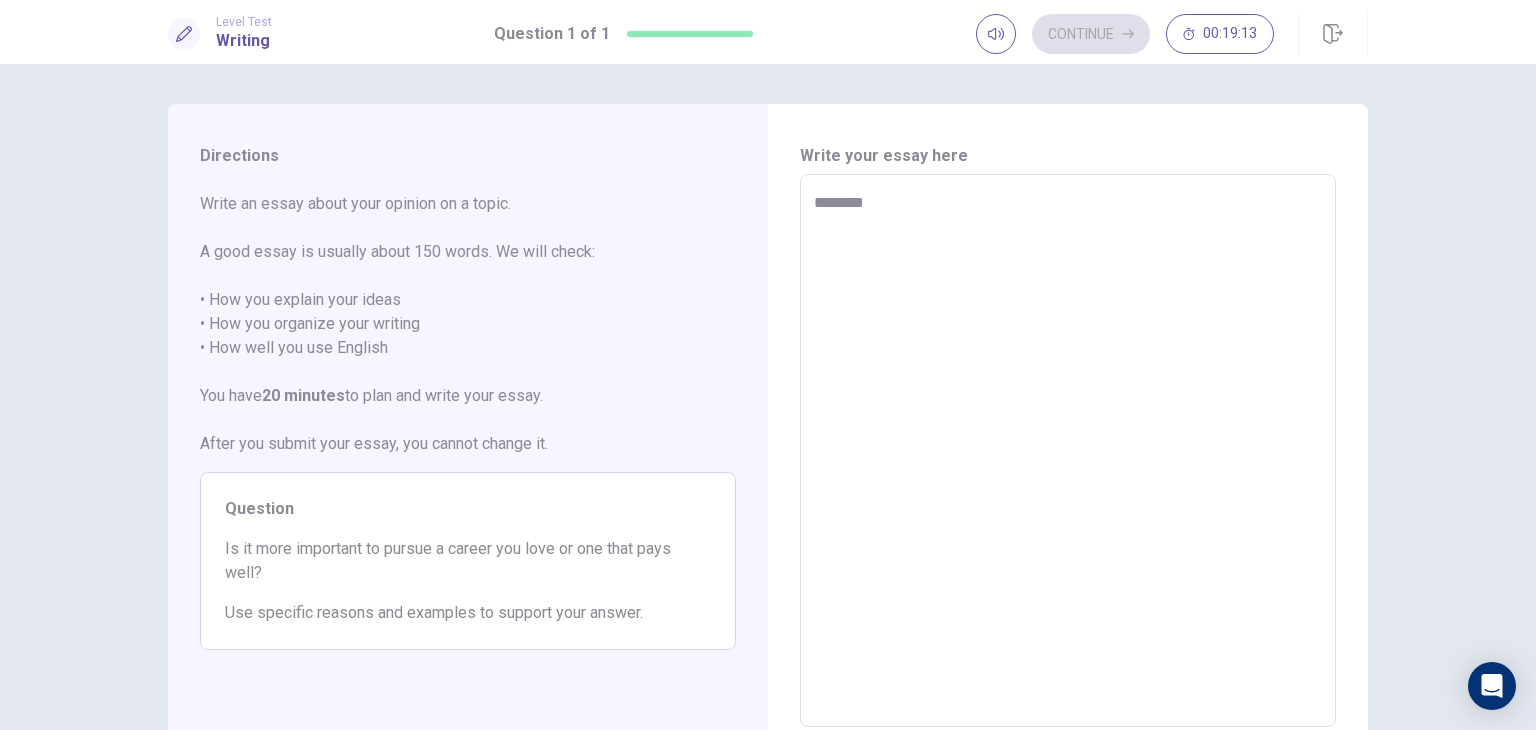 type on "*********" 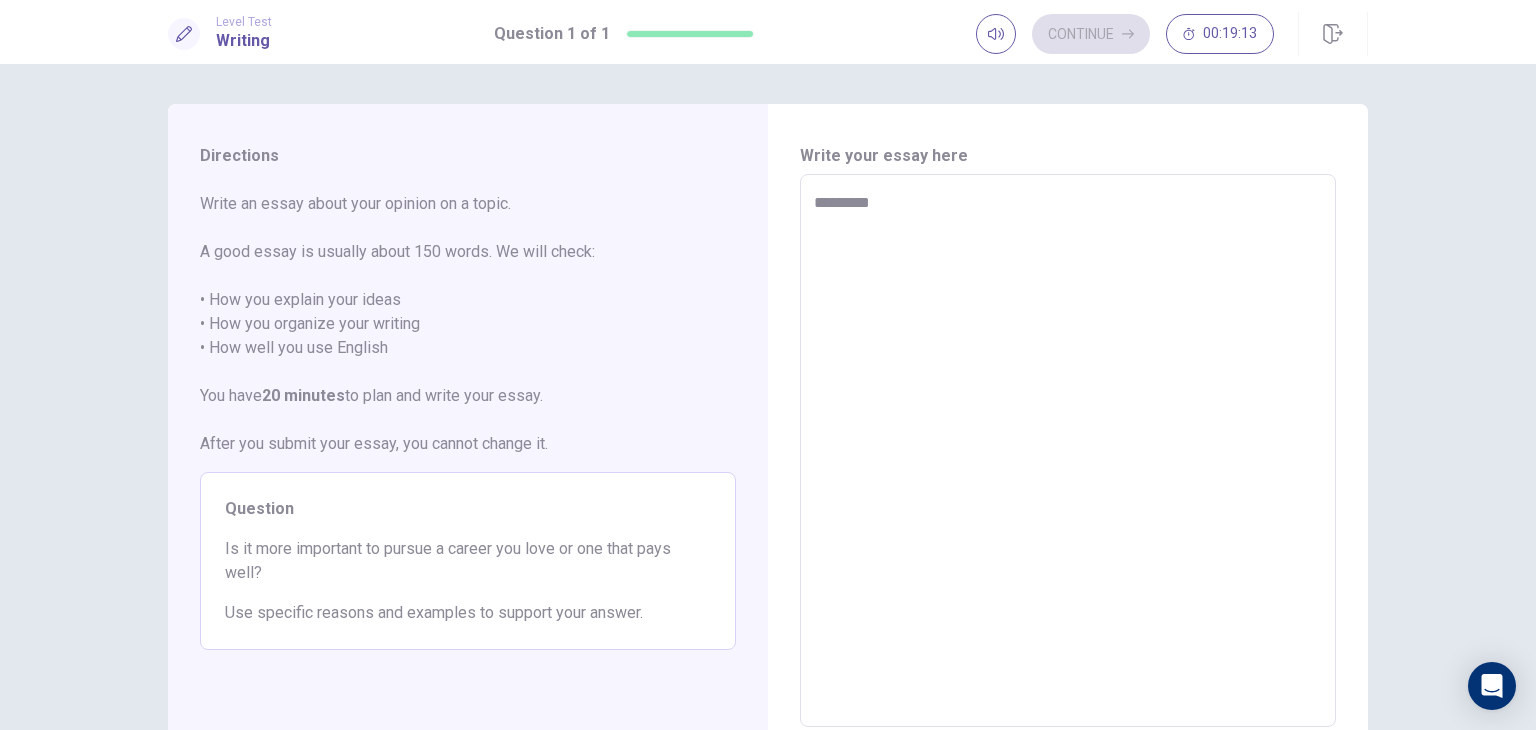 type on "*" 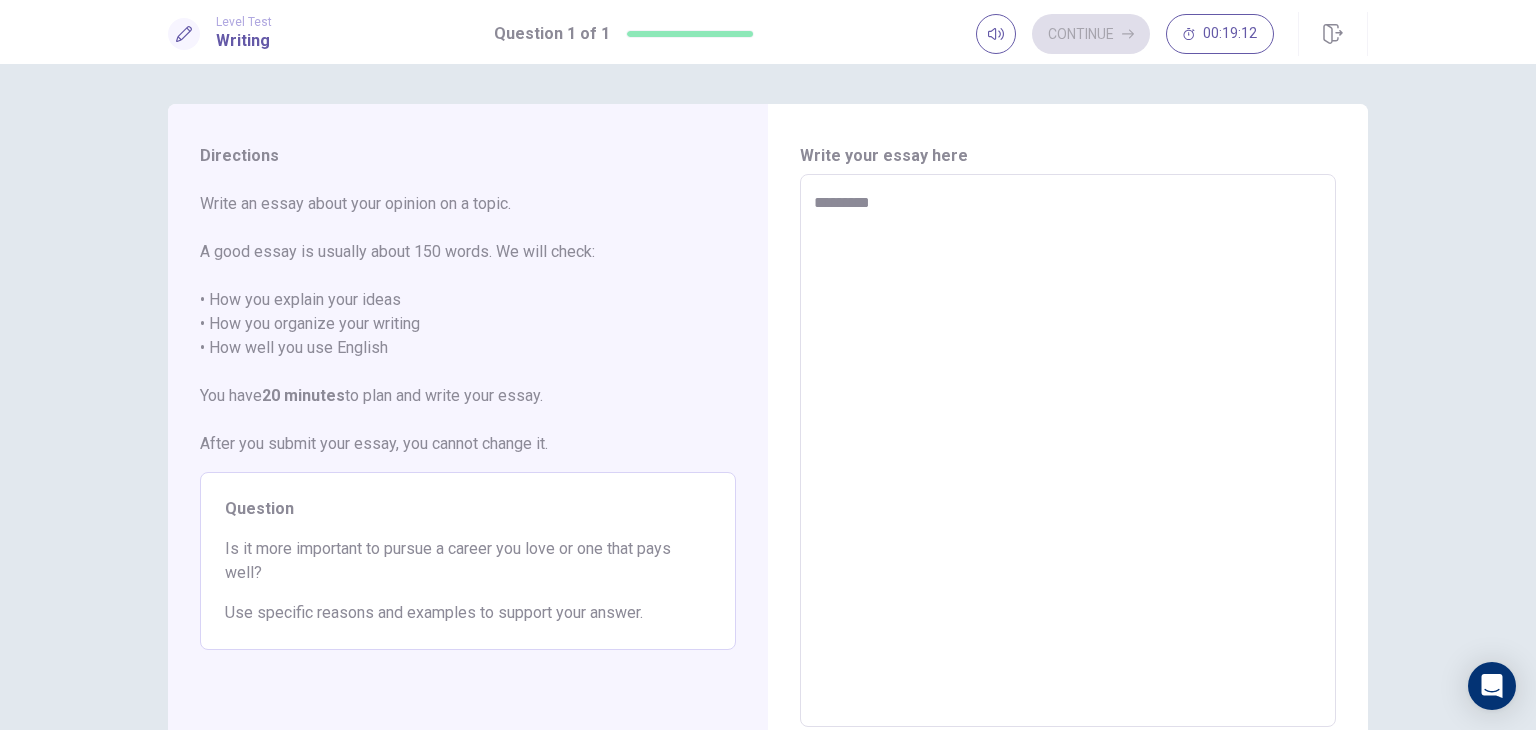 type on "**********" 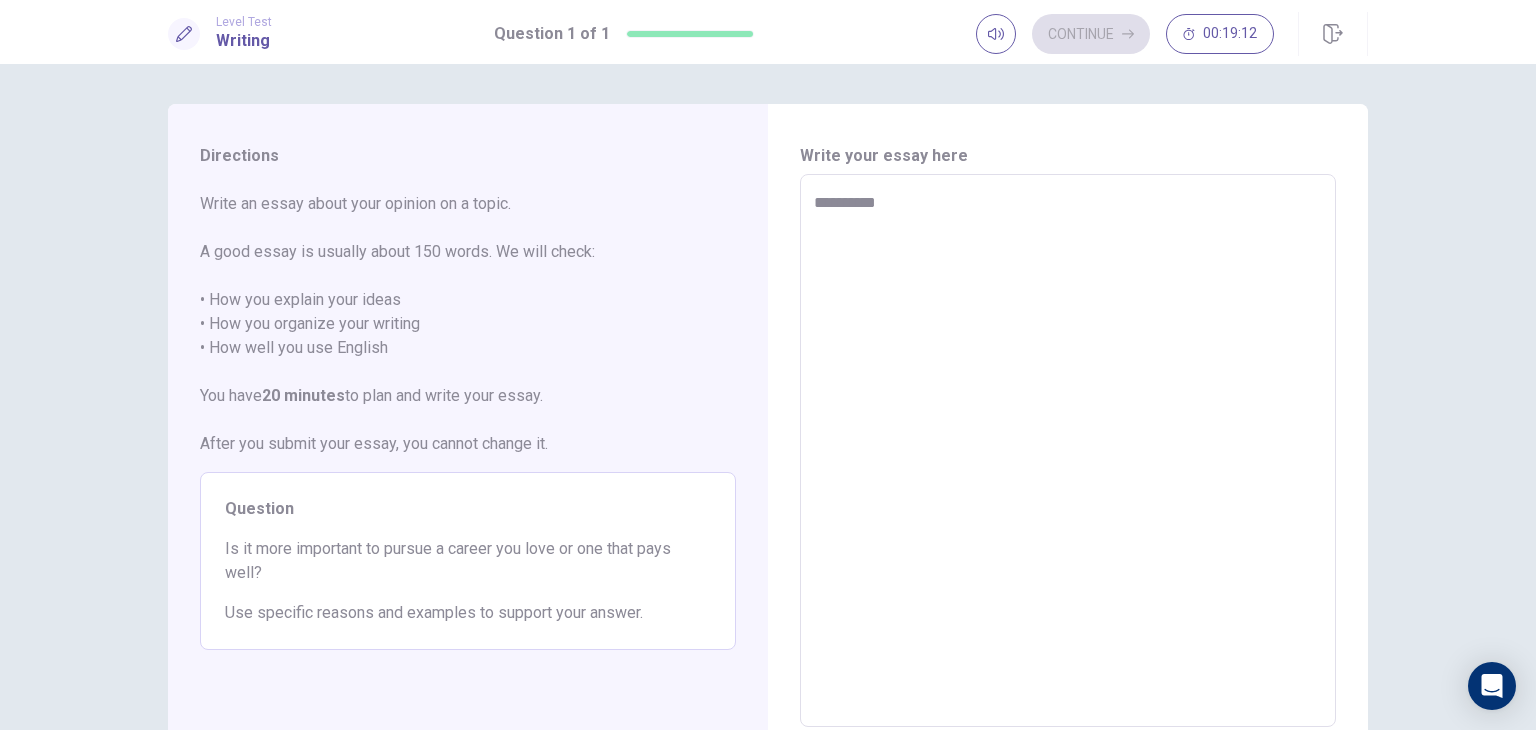 type on "*" 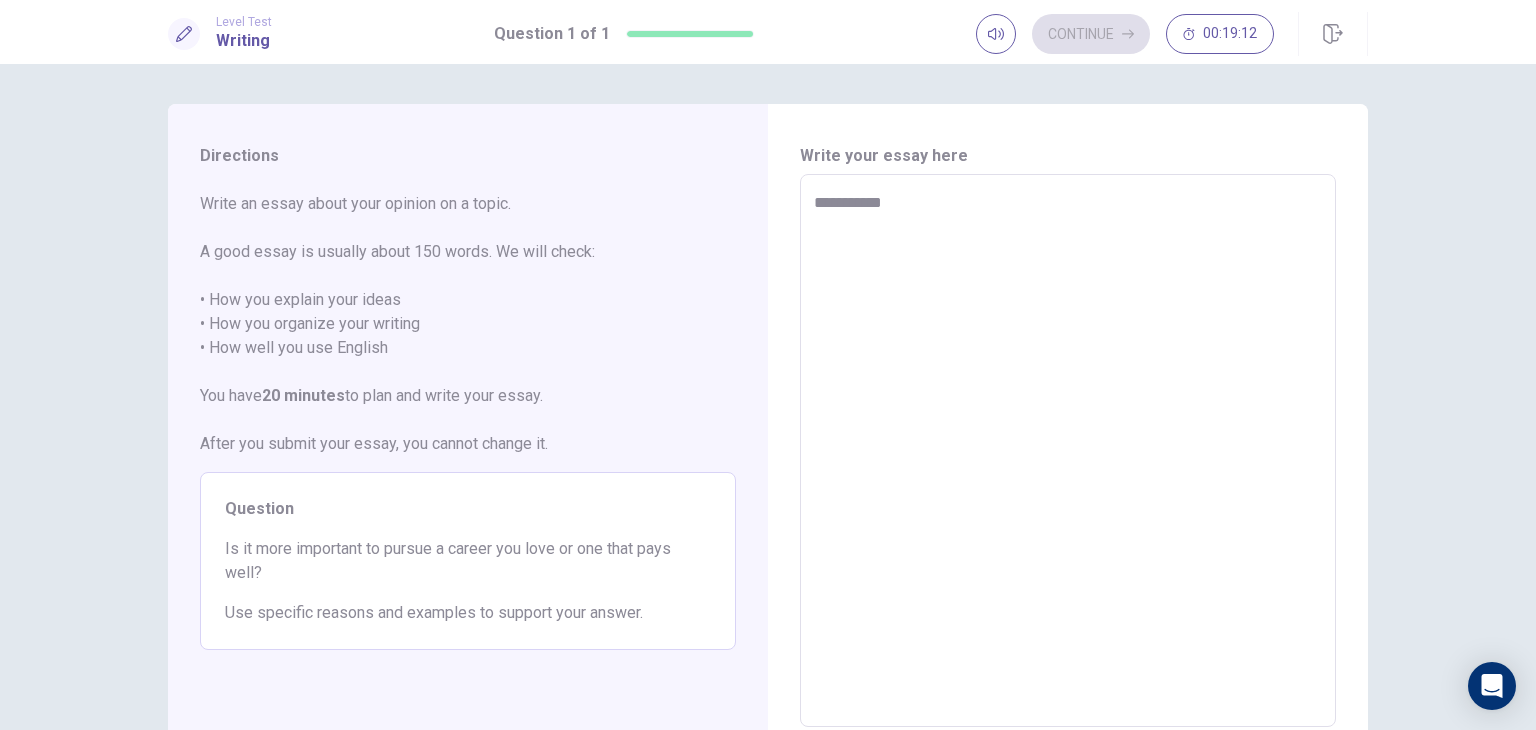 type on "*" 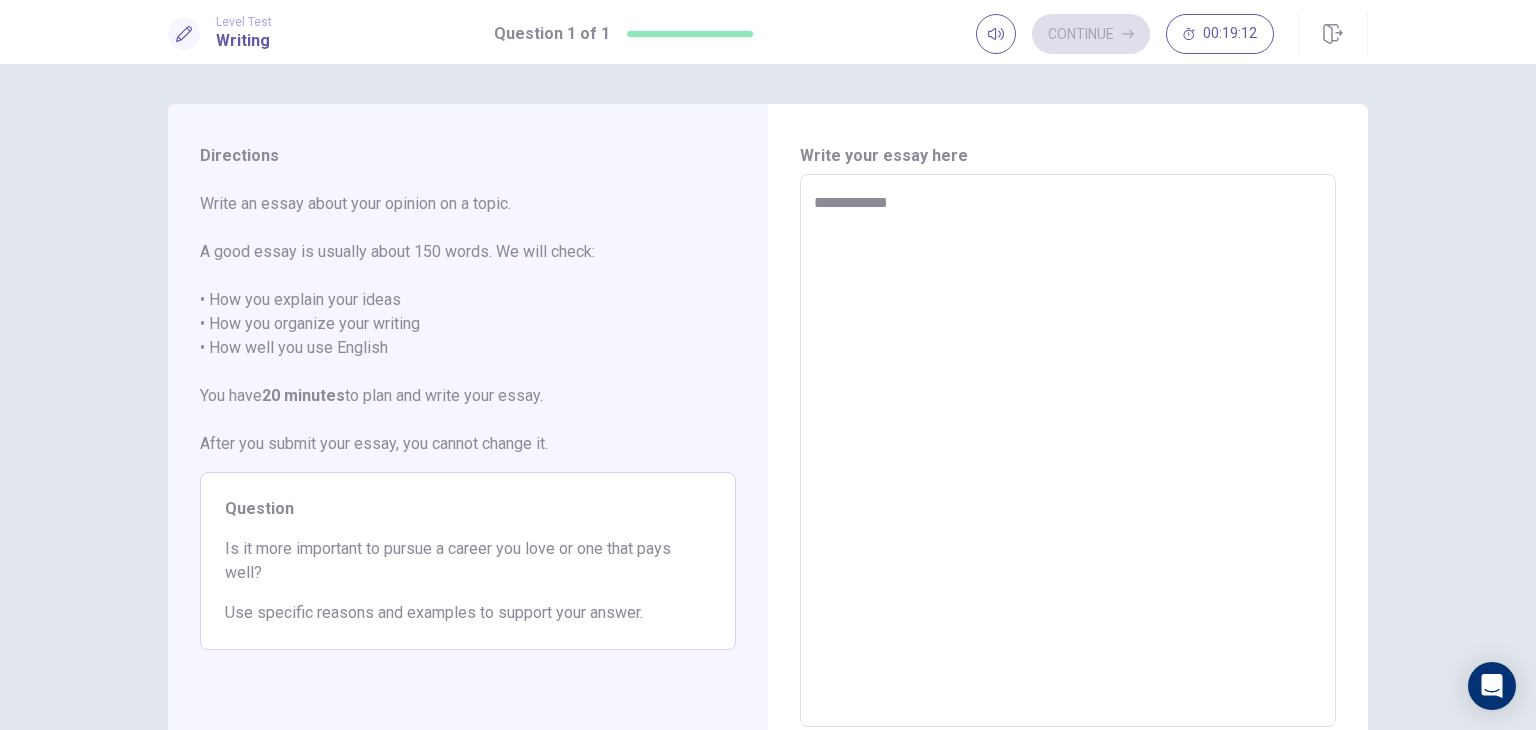 type on "**********" 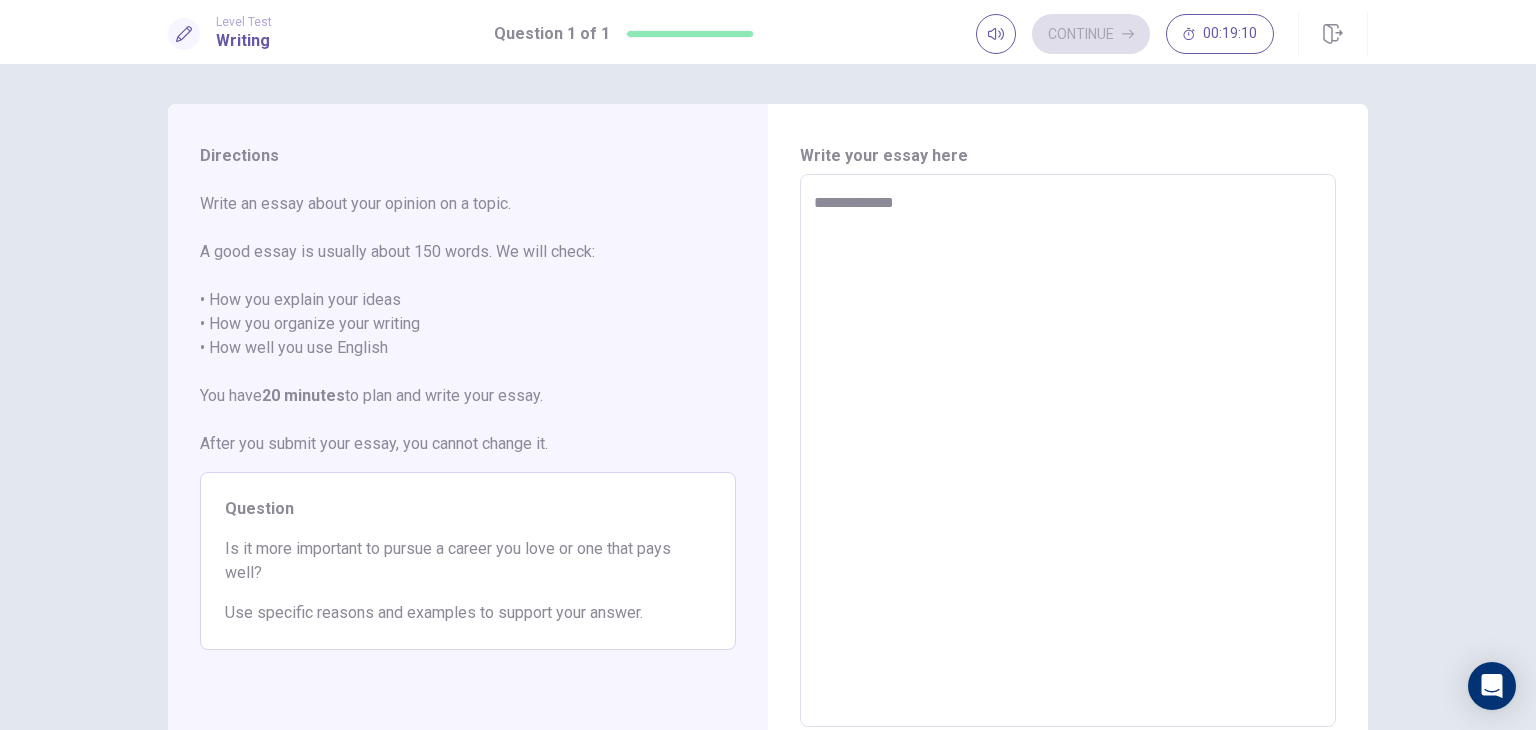type on "*" 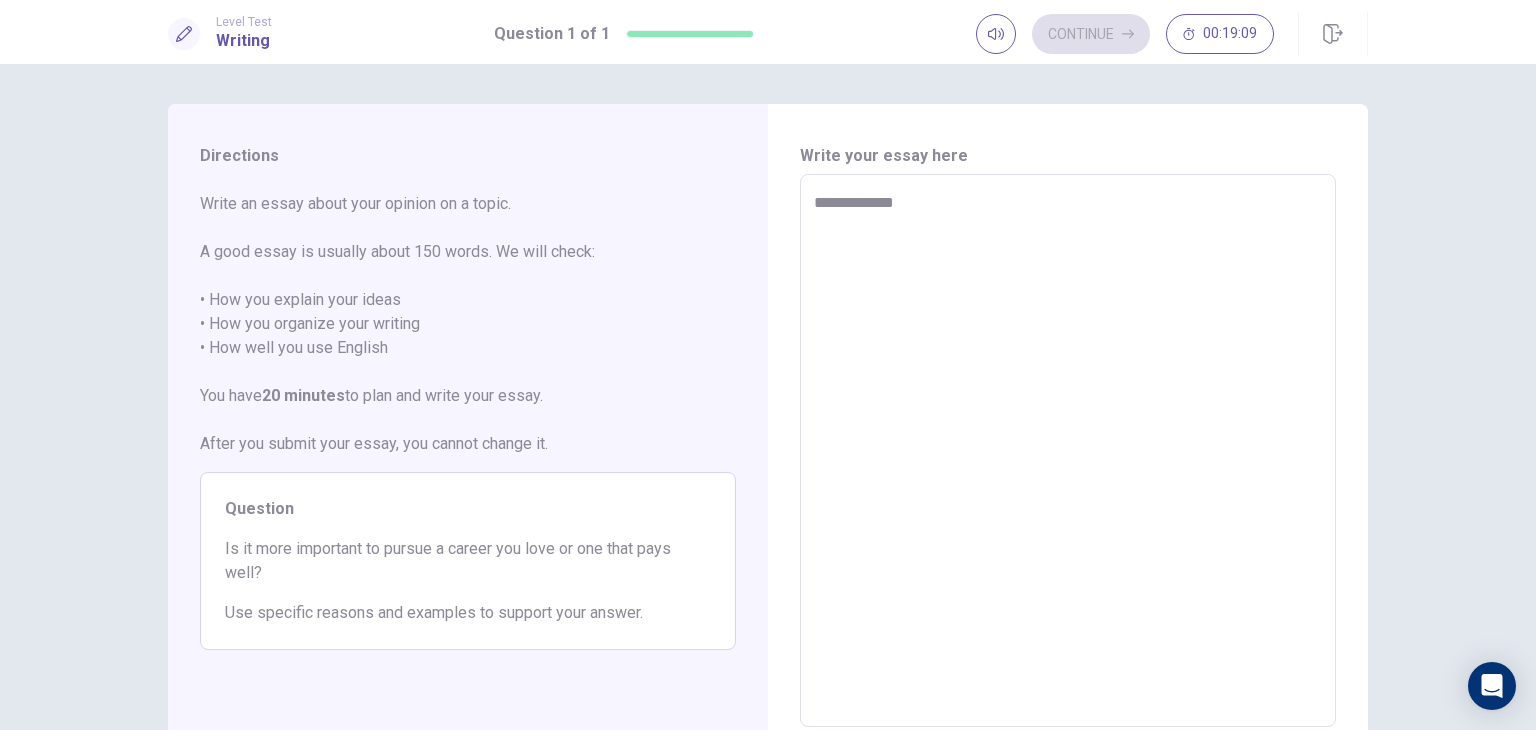 type on "**********" 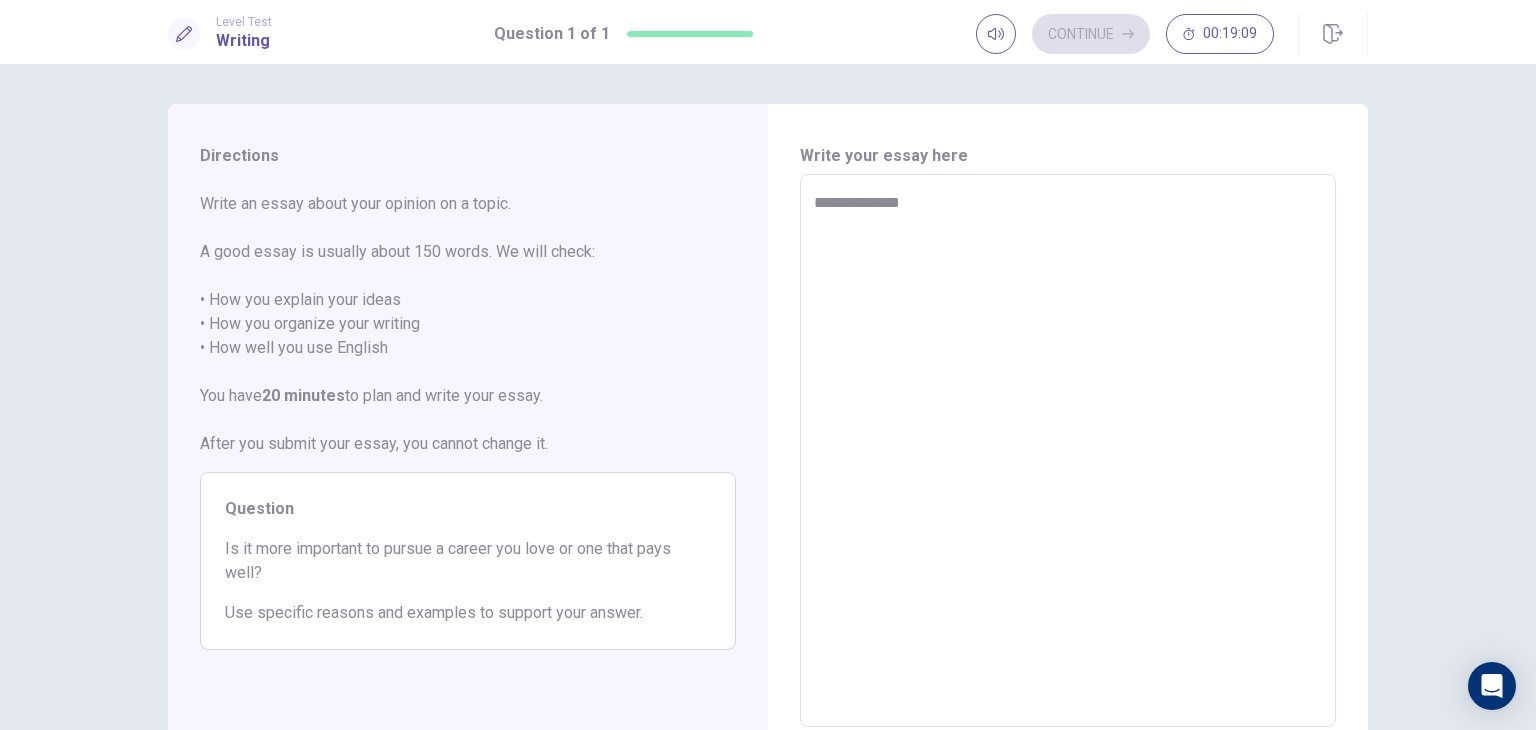 type on "*" 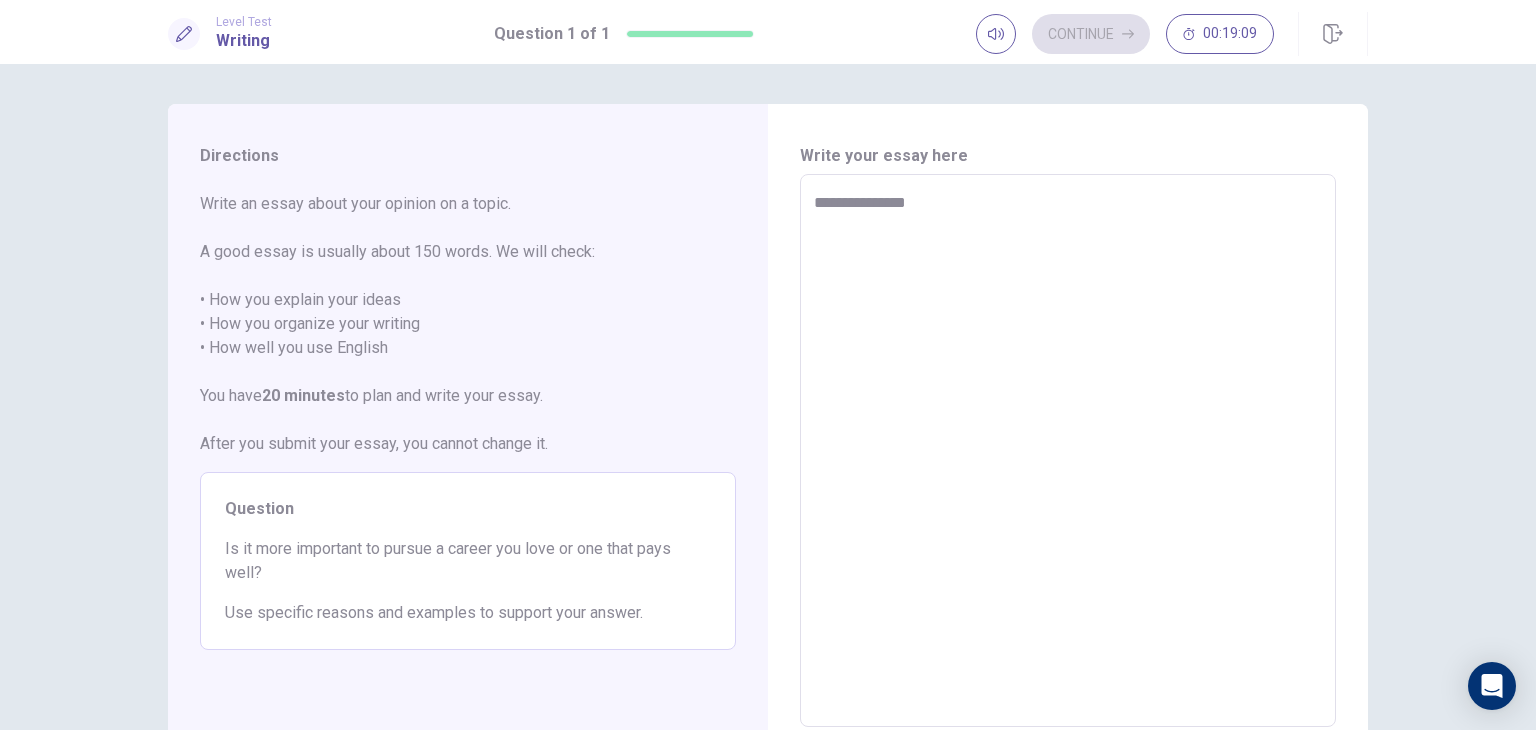 type on "**********" 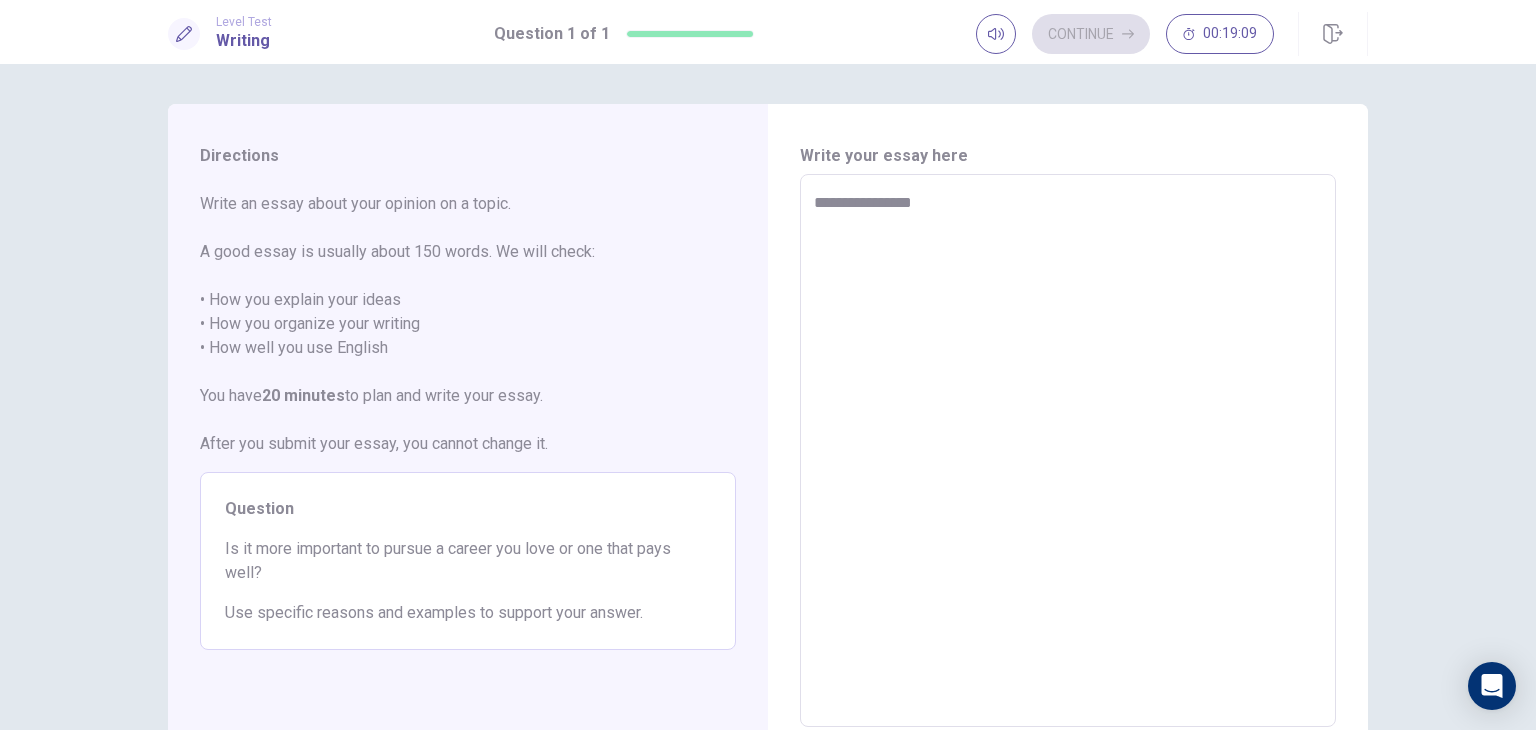 type on "*" 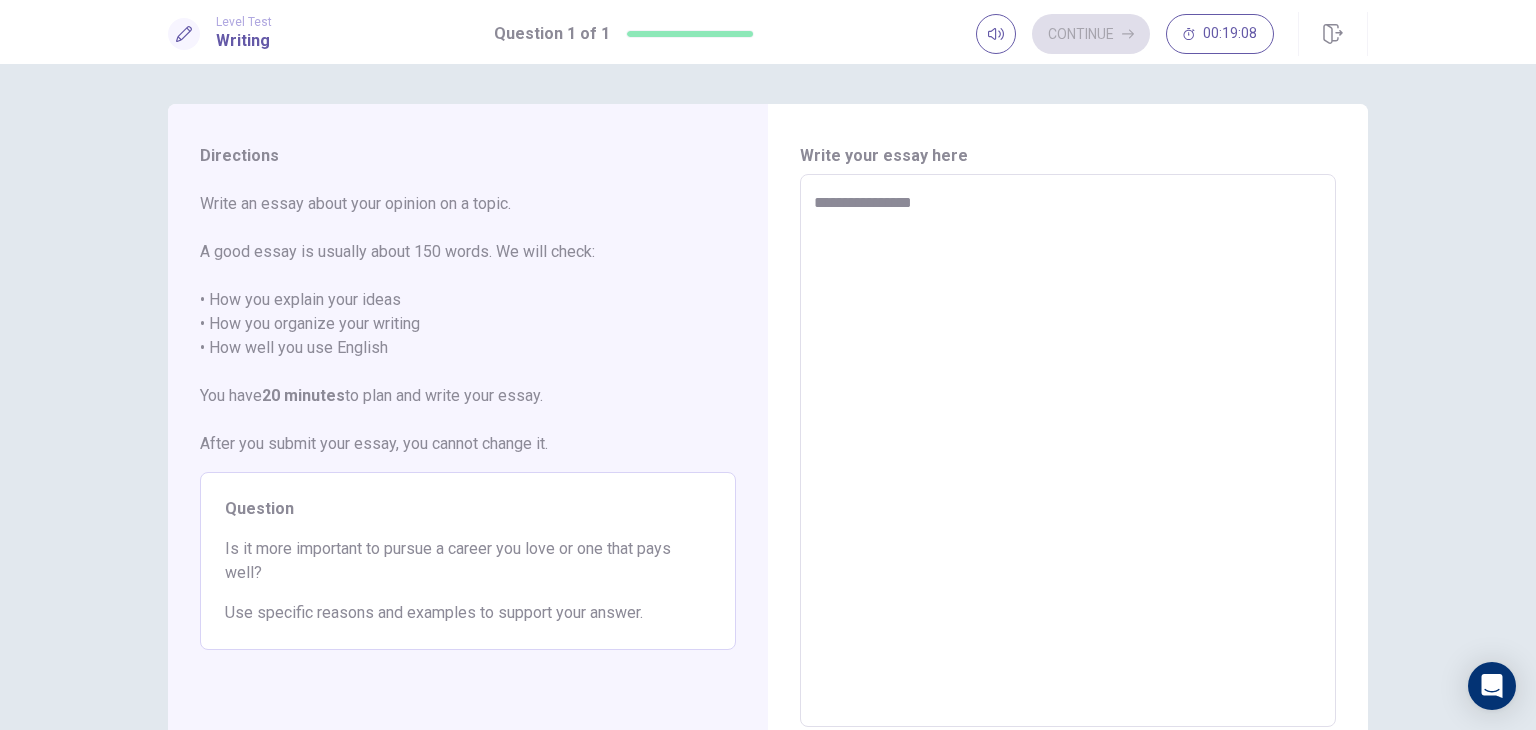 type on "**********" 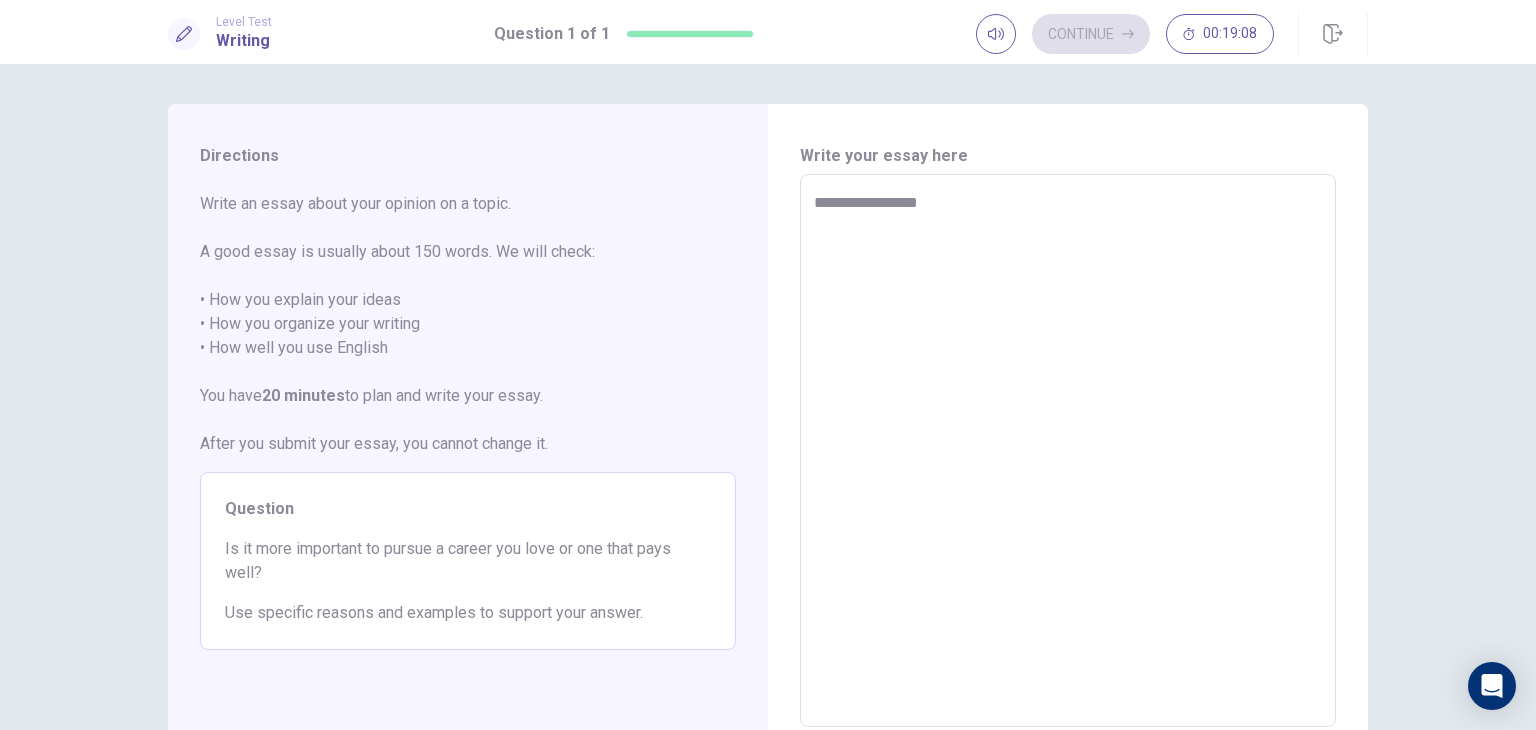 type on "*" 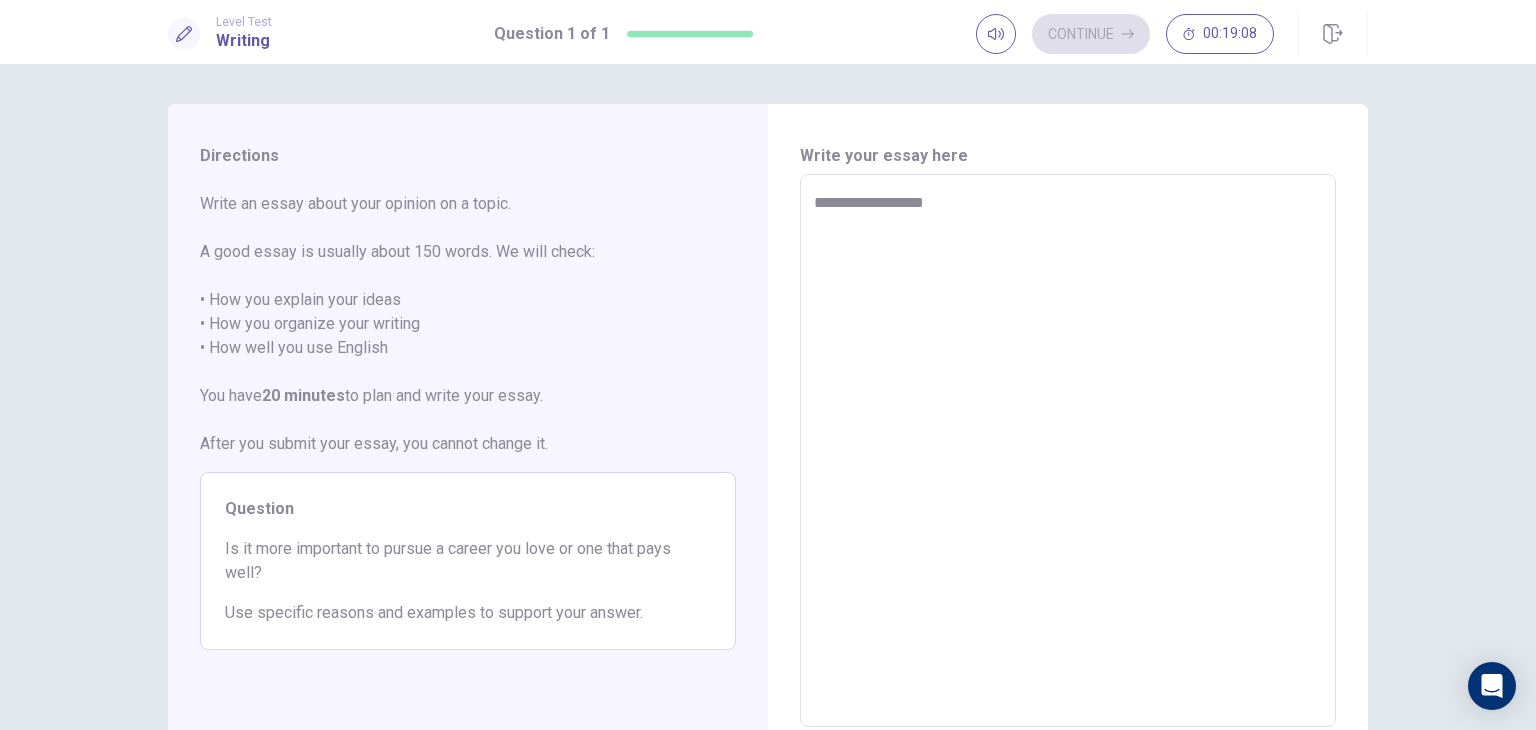 type on "*" 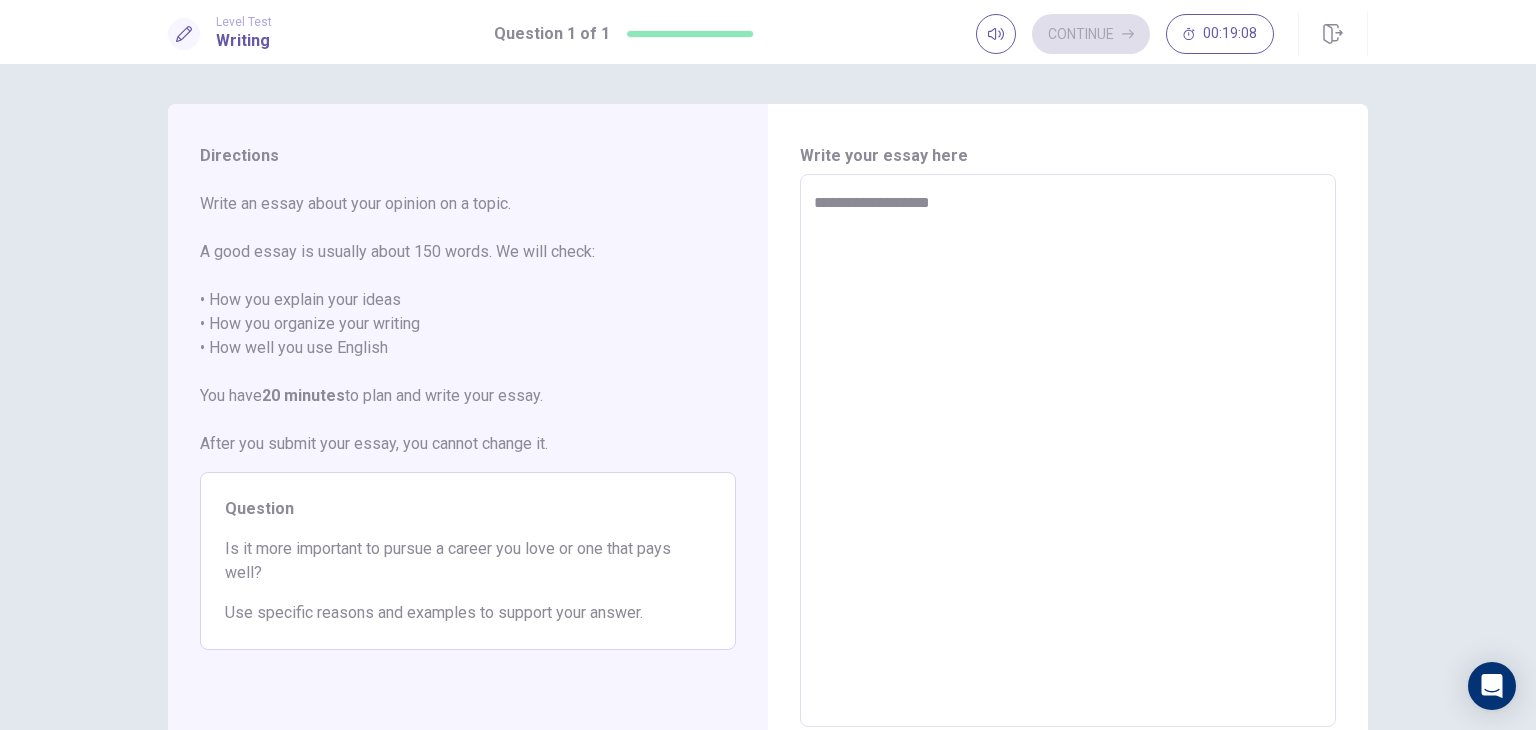 type on "*" 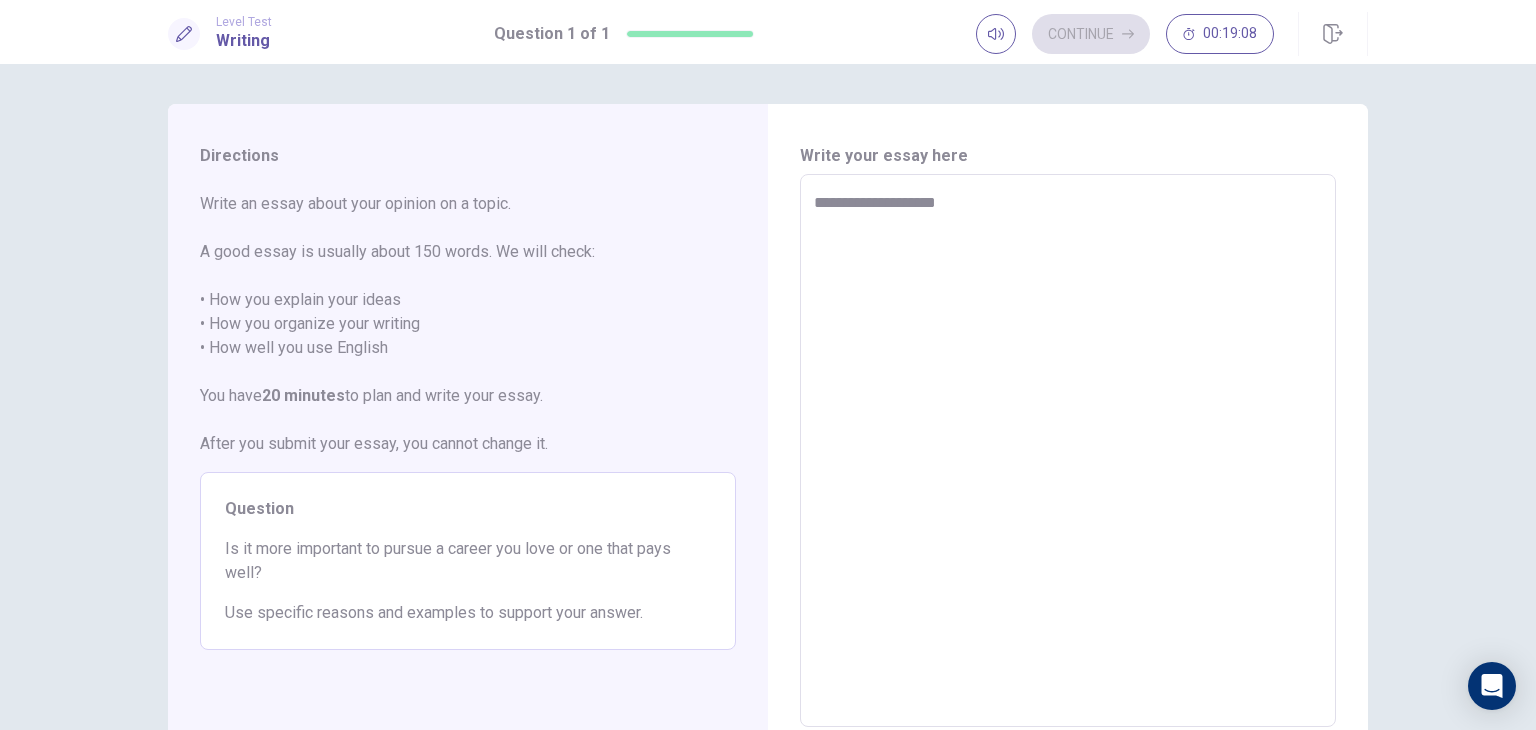 type on "*" 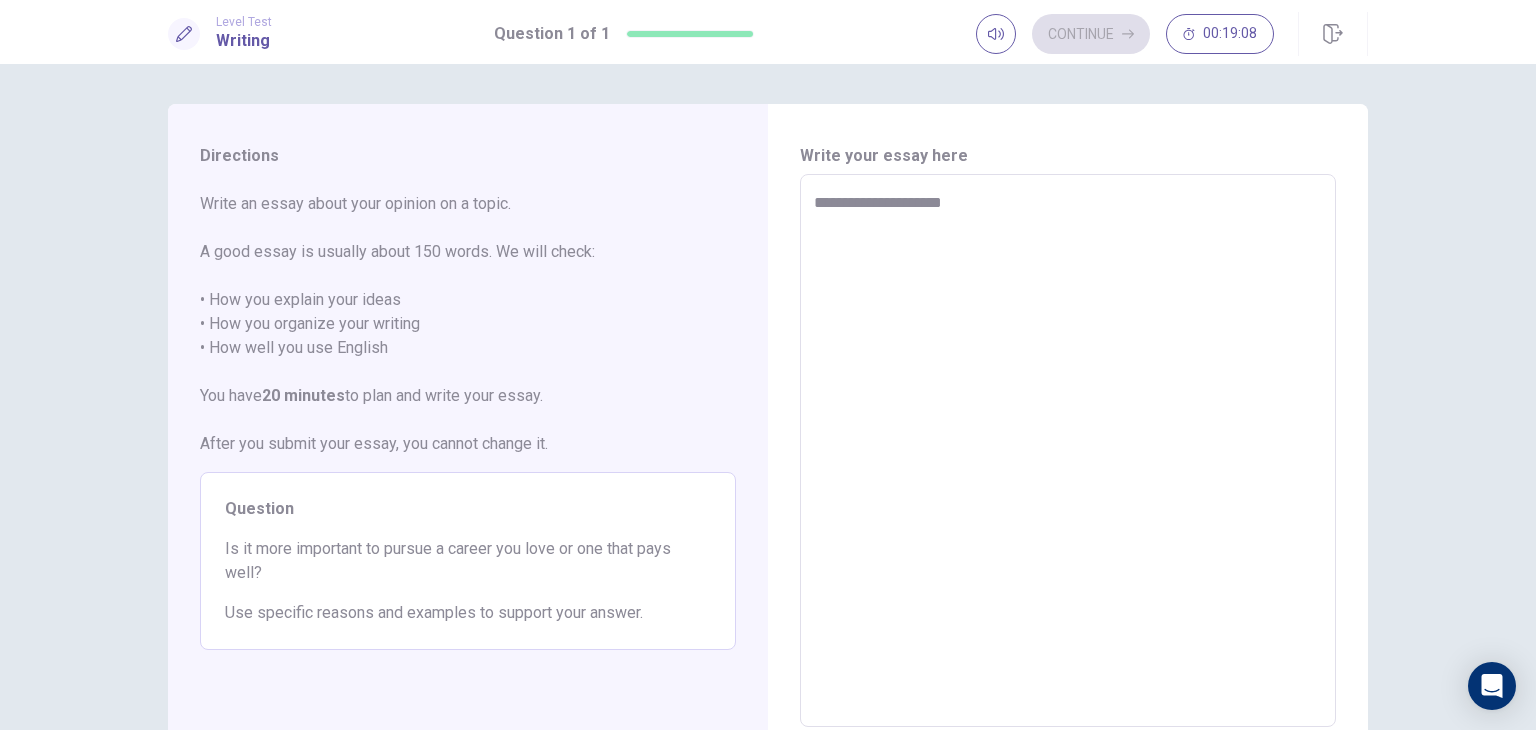 type on "*" 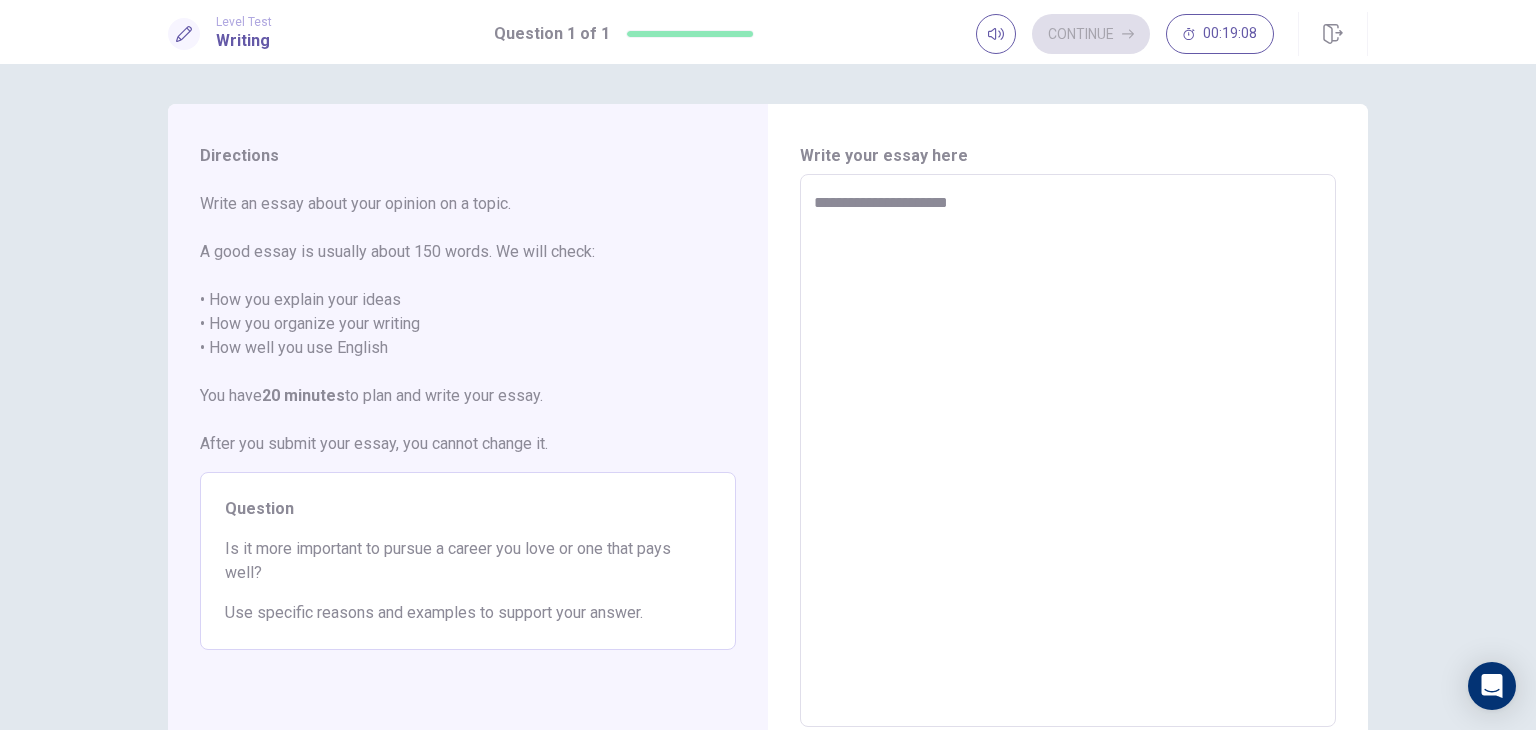 type on "*" 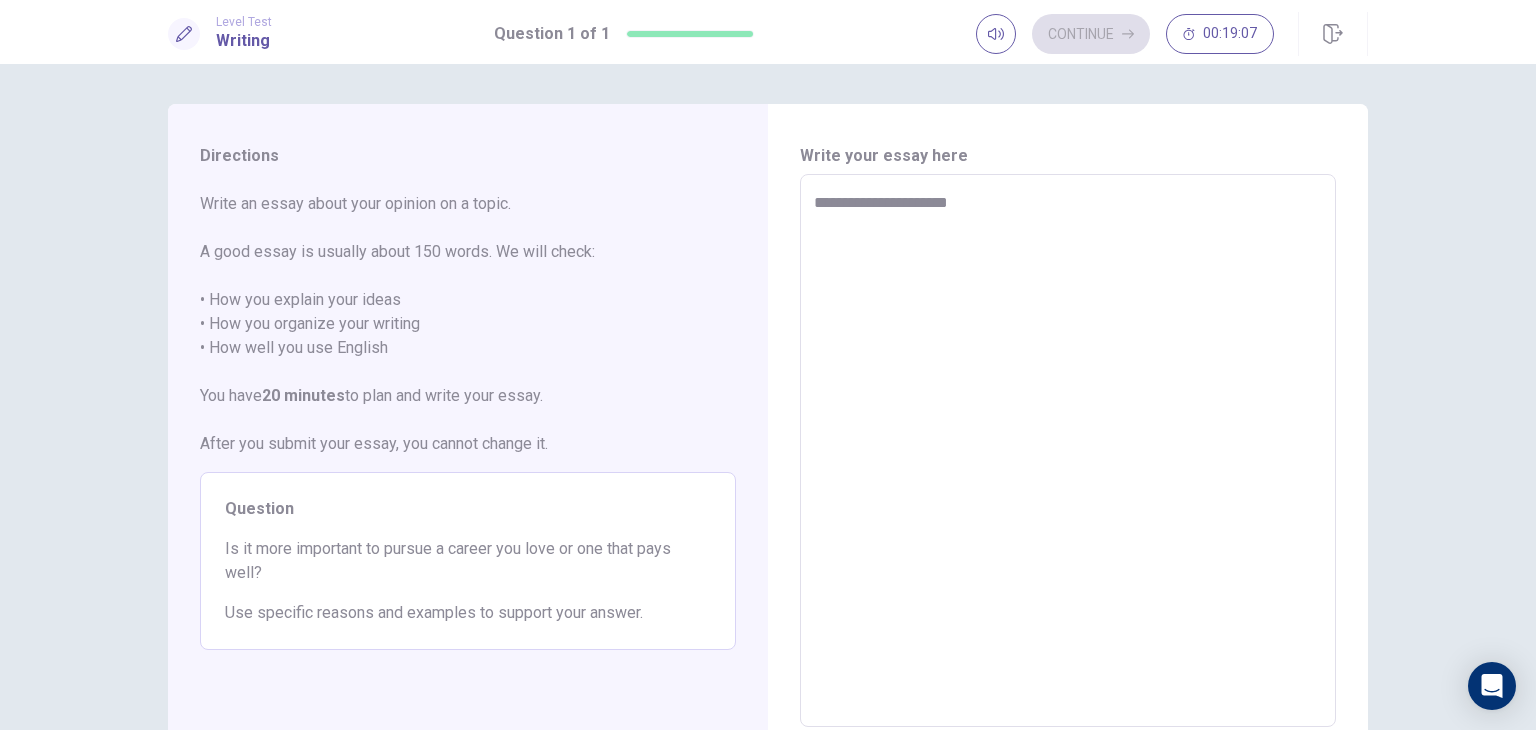 type on "**********" 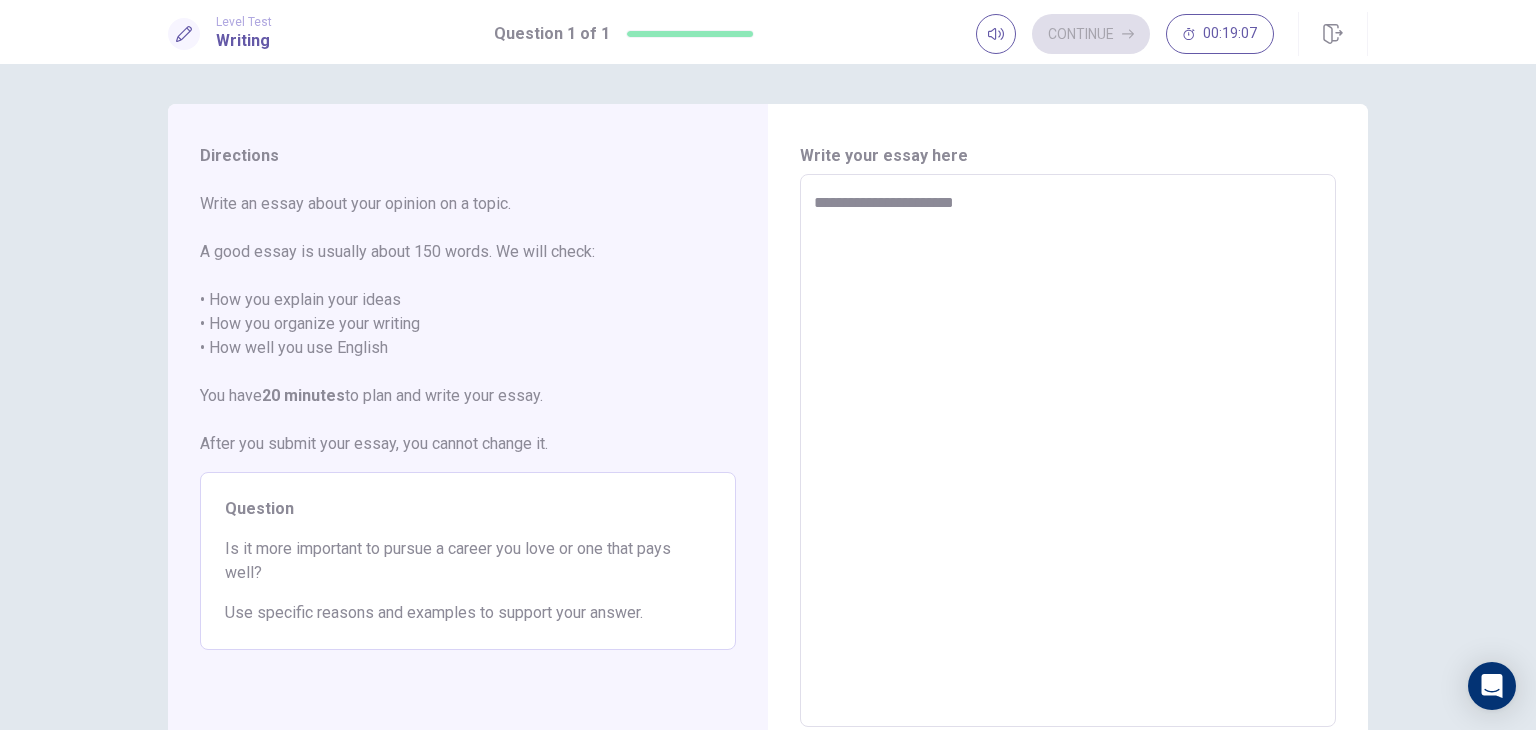 type on "*" 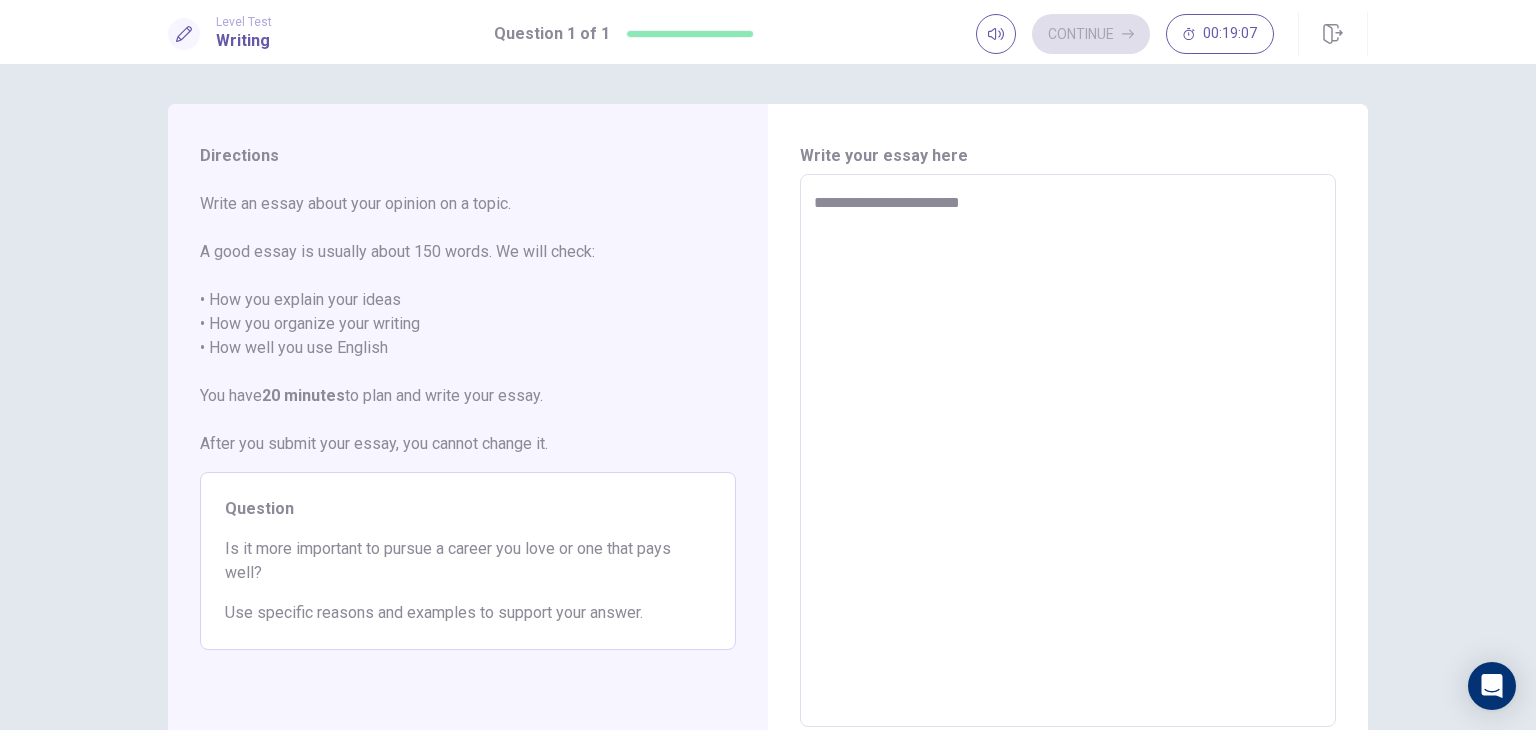 type on "*" 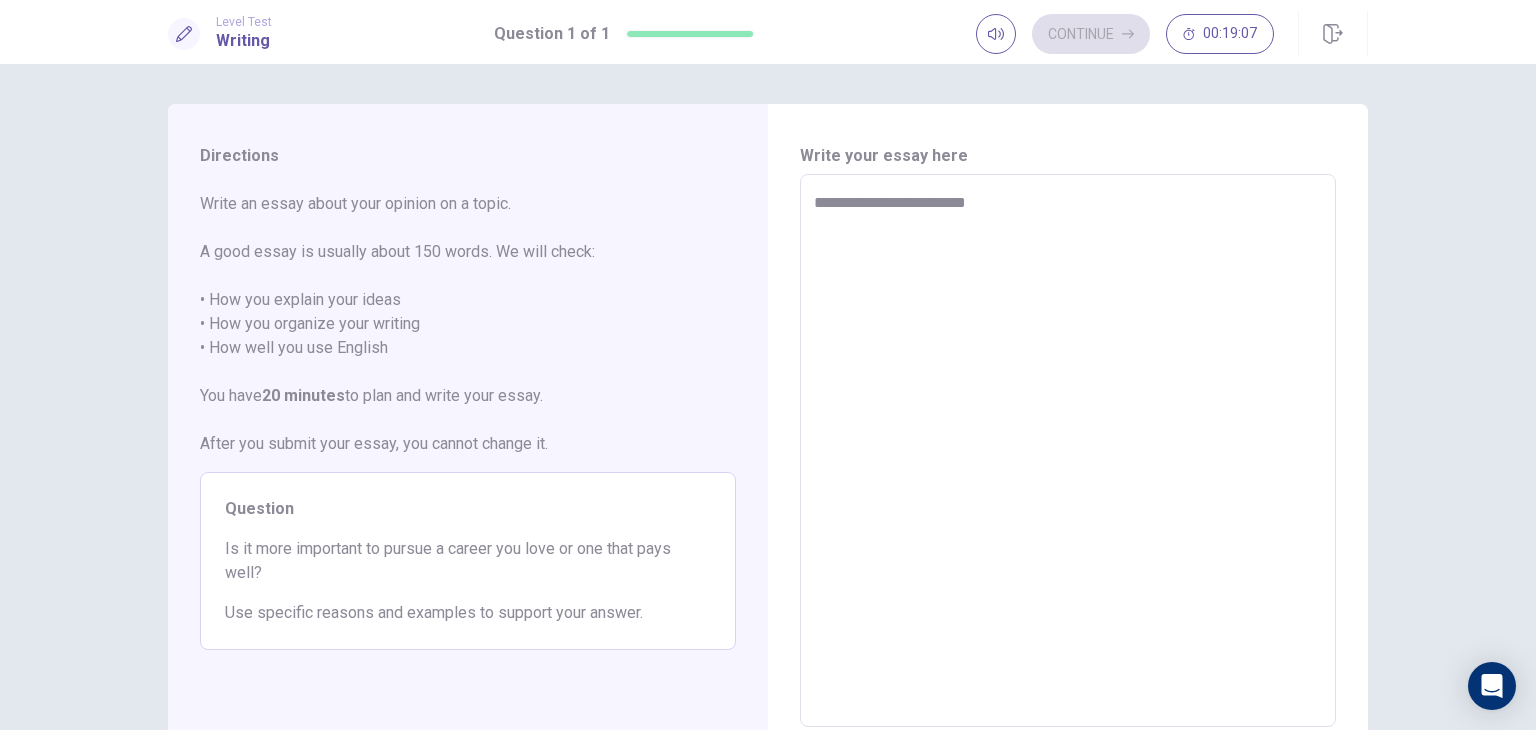type on "*" 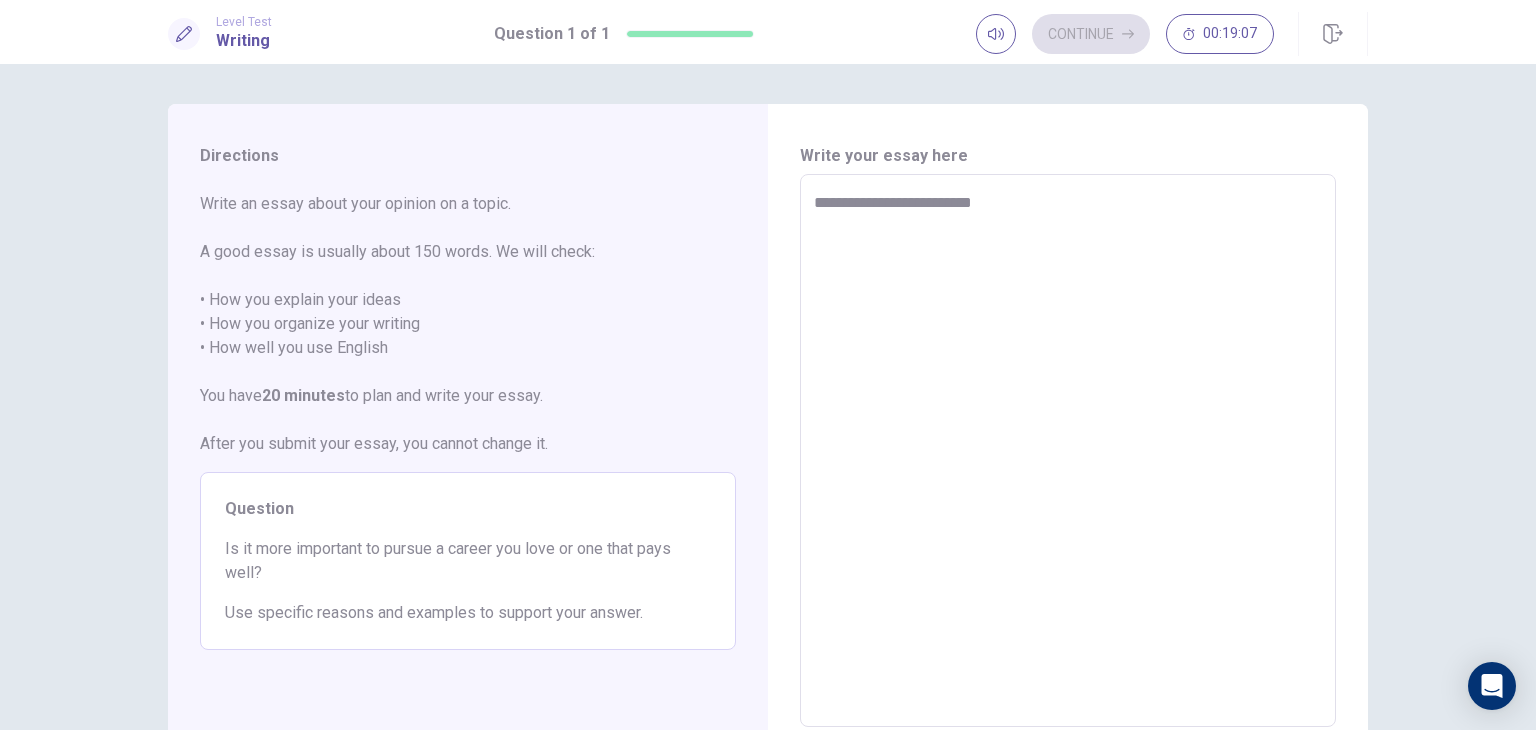 type on "*" 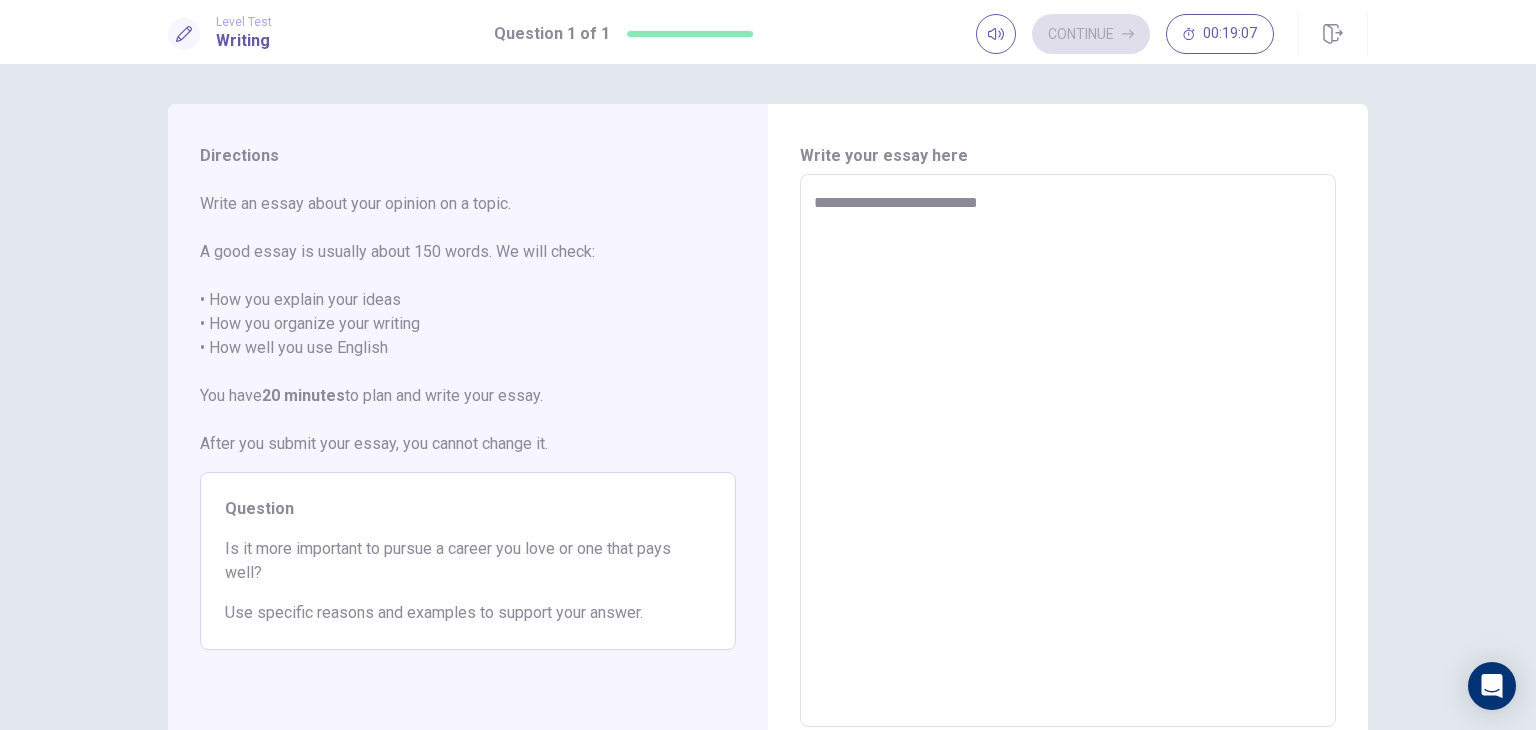 type on "*" 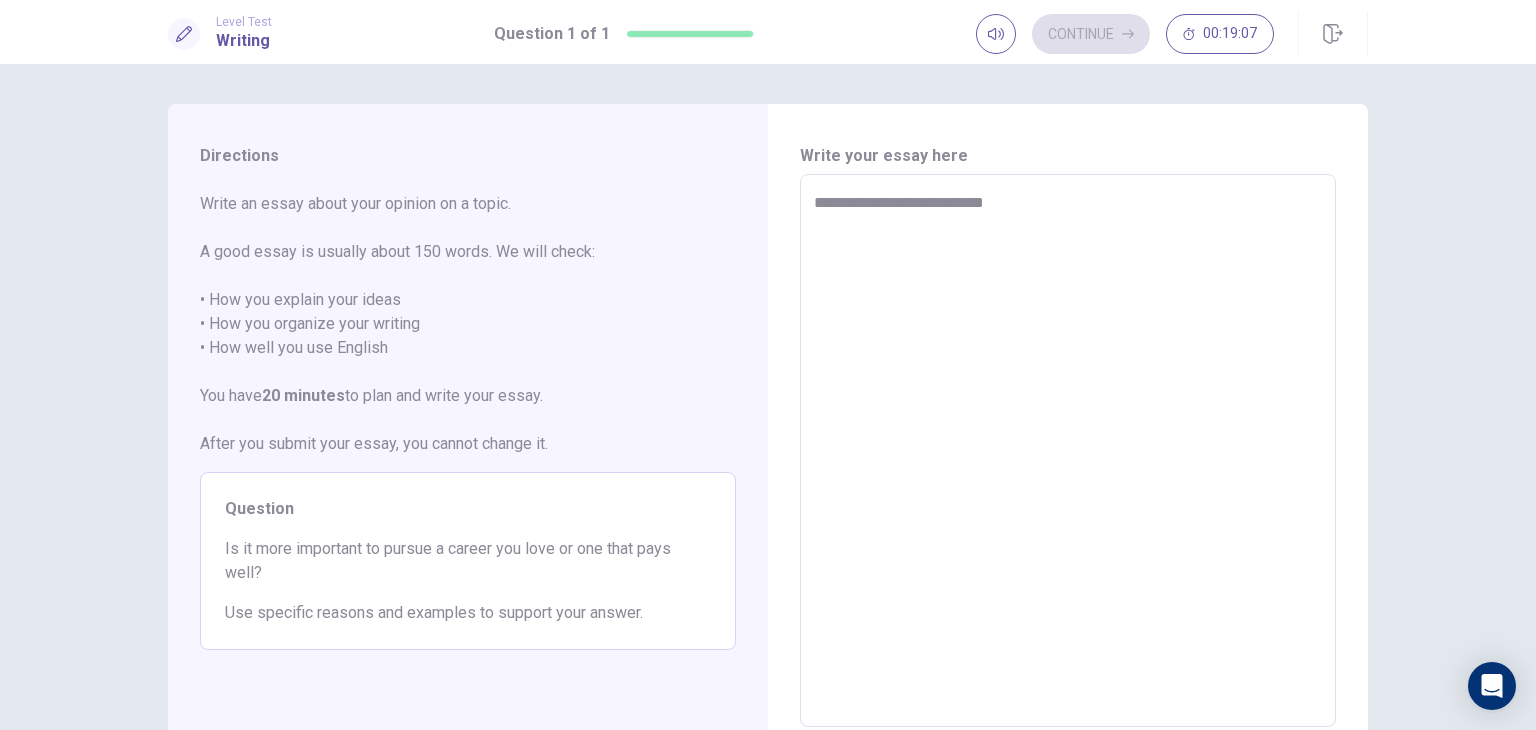 type on "**********" 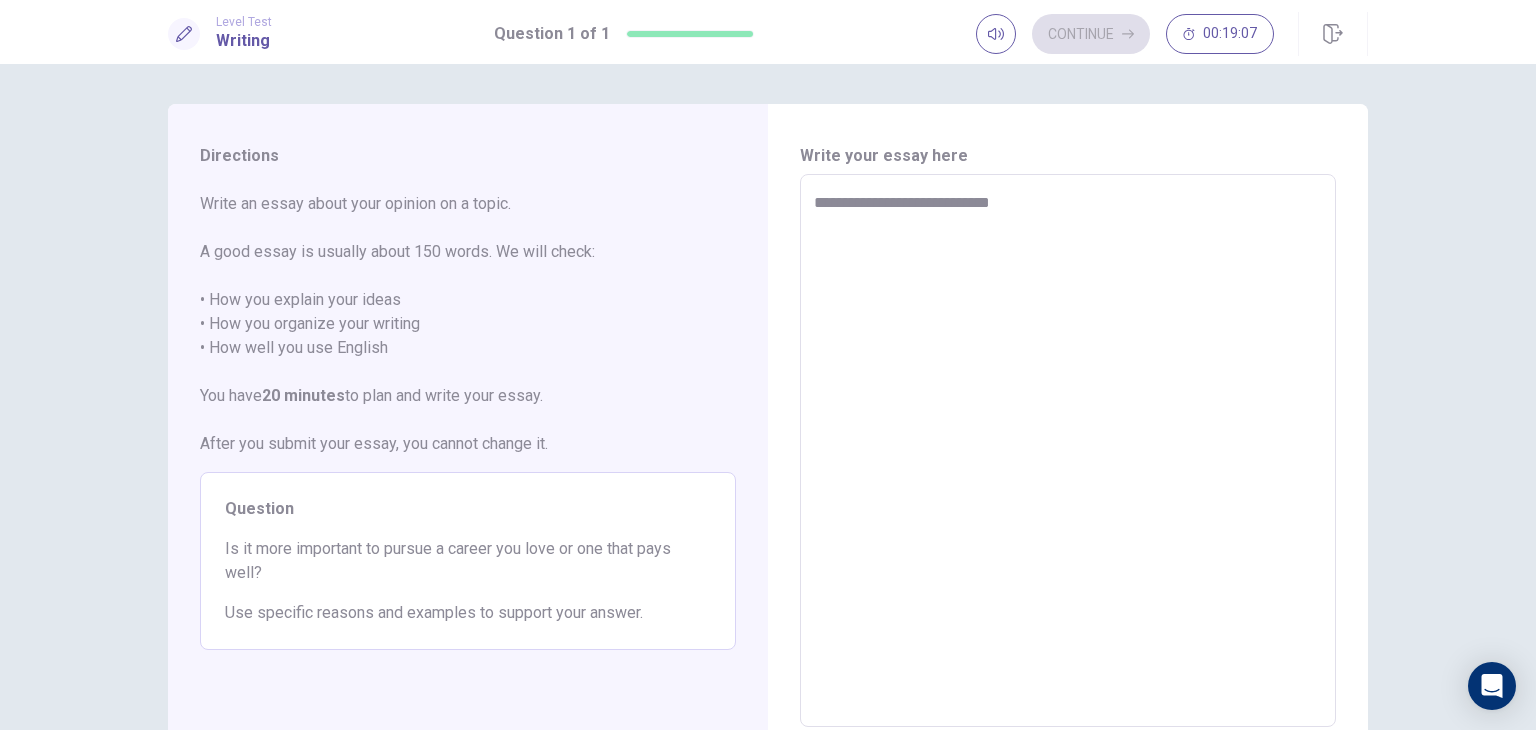 type on "*" 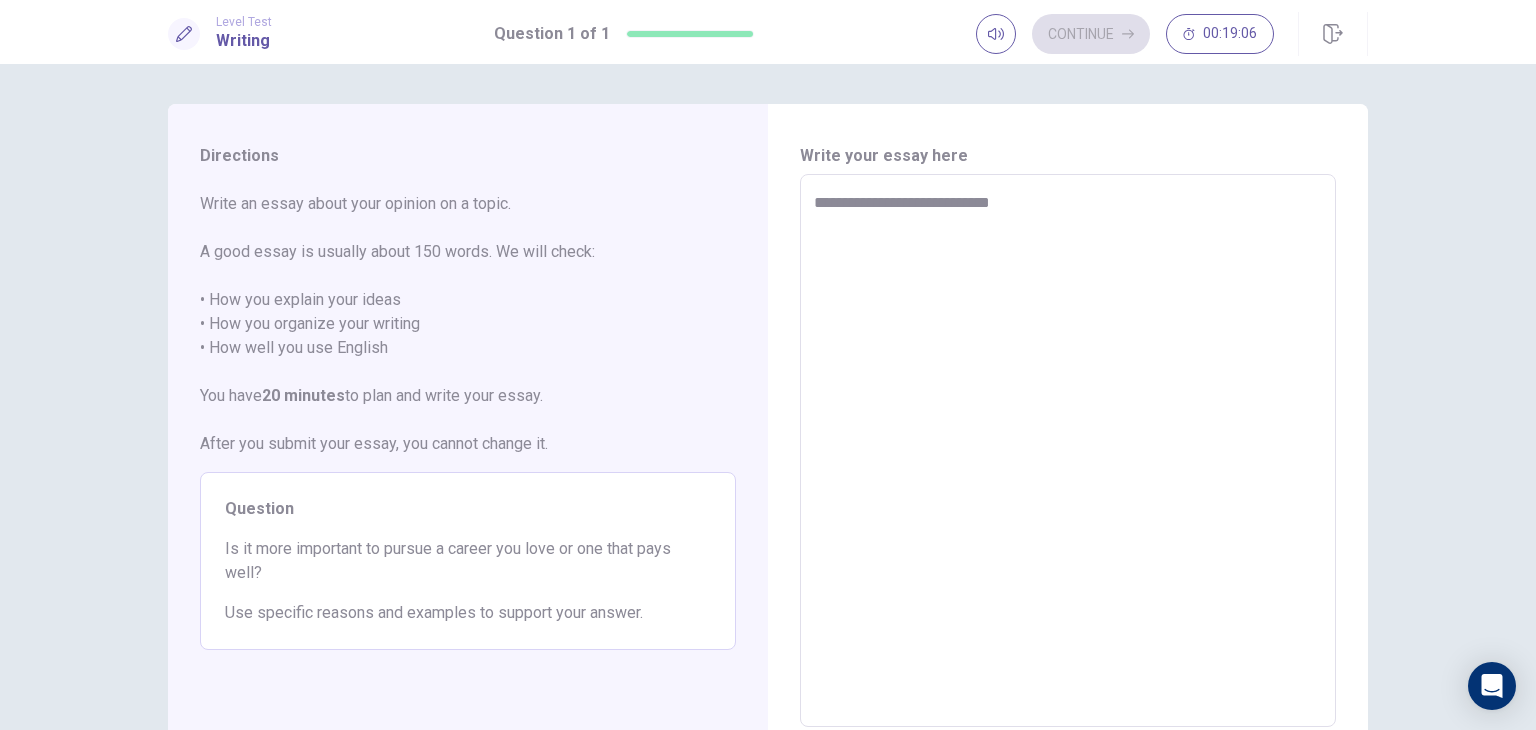 type on "**********" 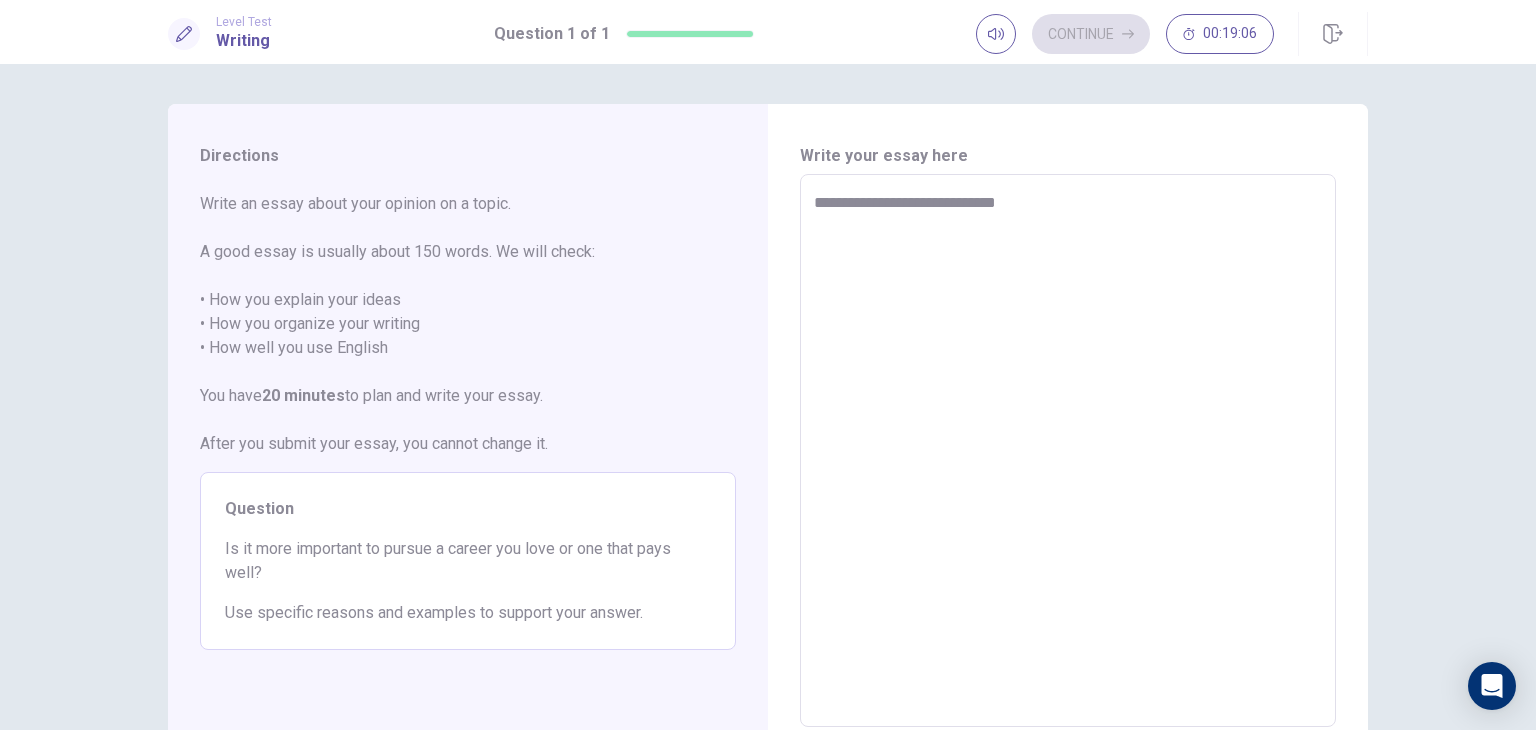 type on "*" 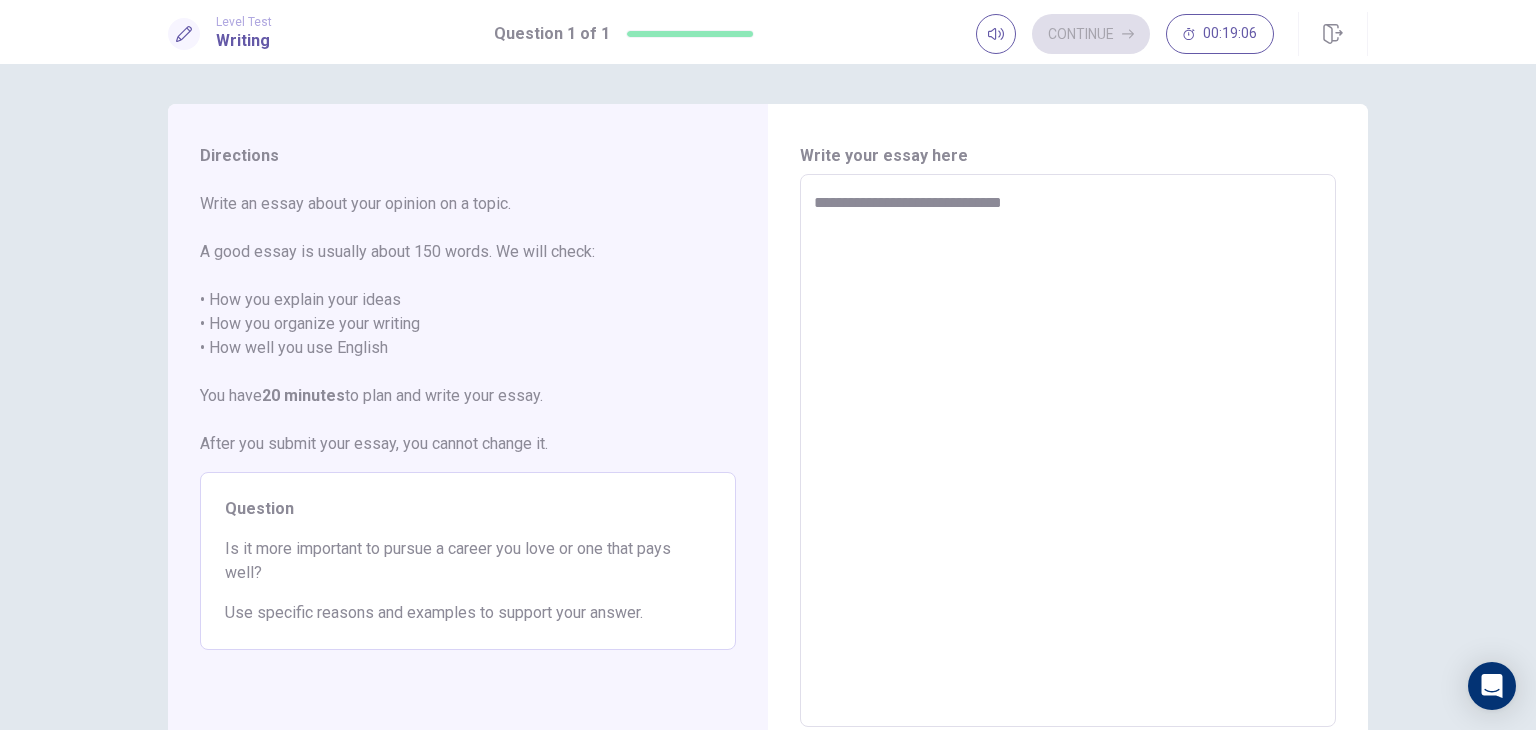 type on "*" 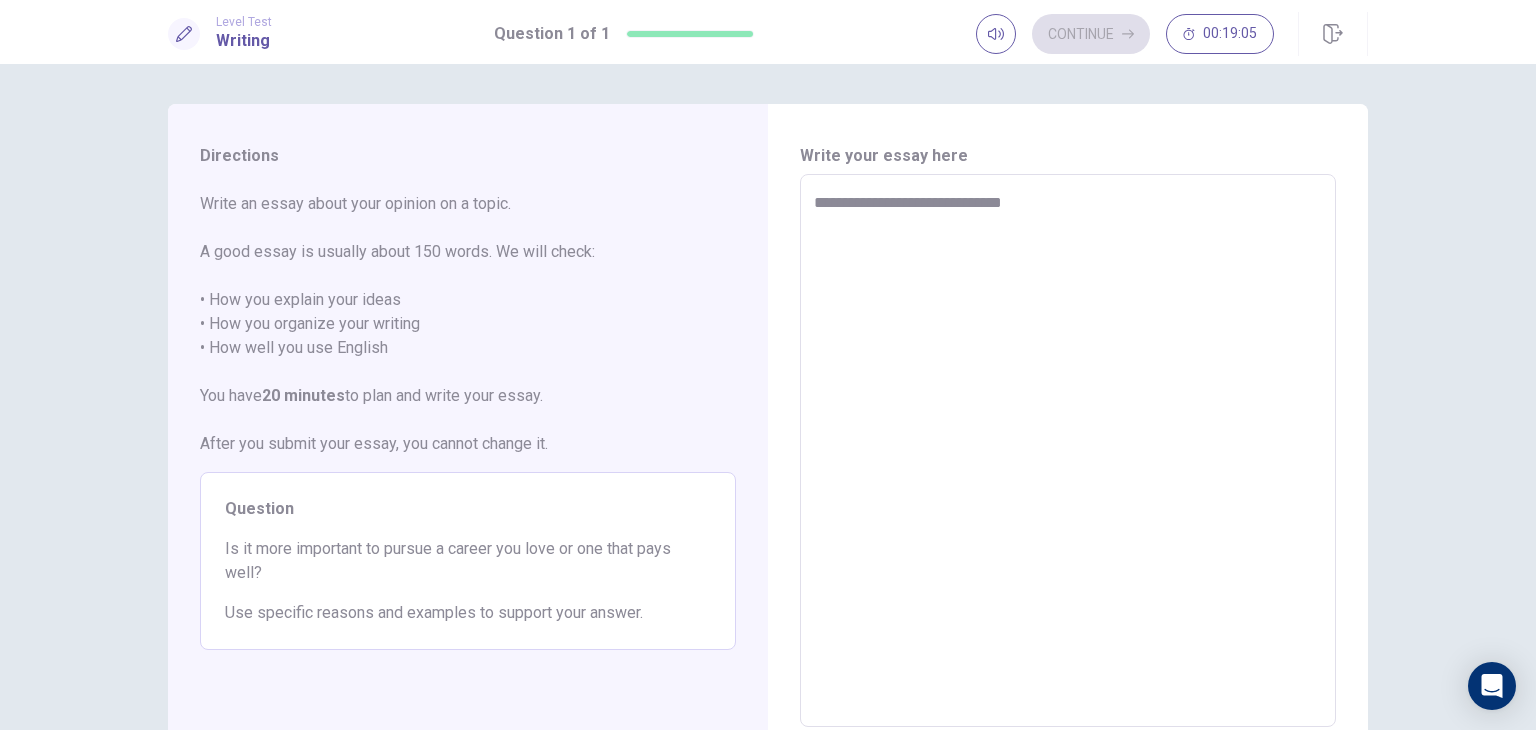 type on "**********" 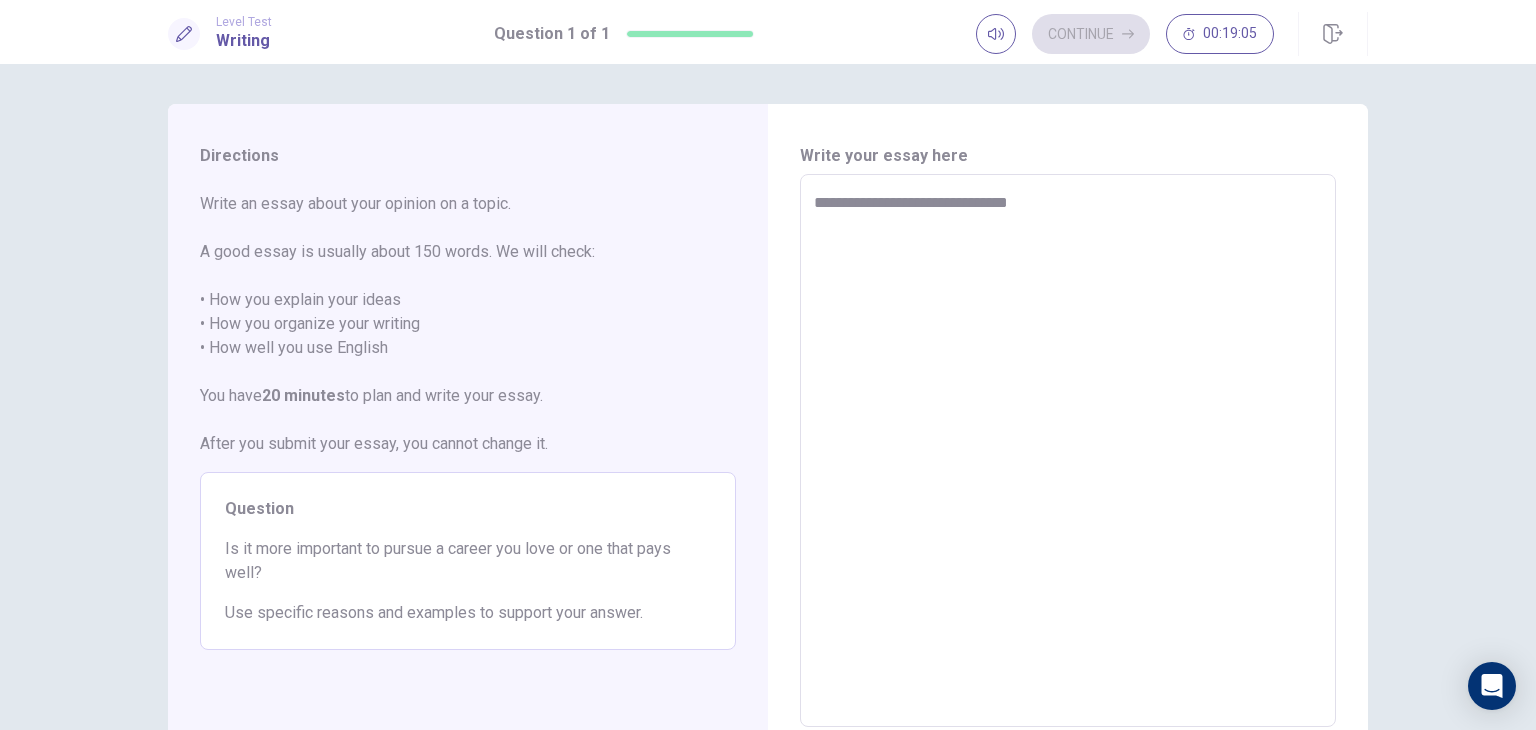 type on "*" 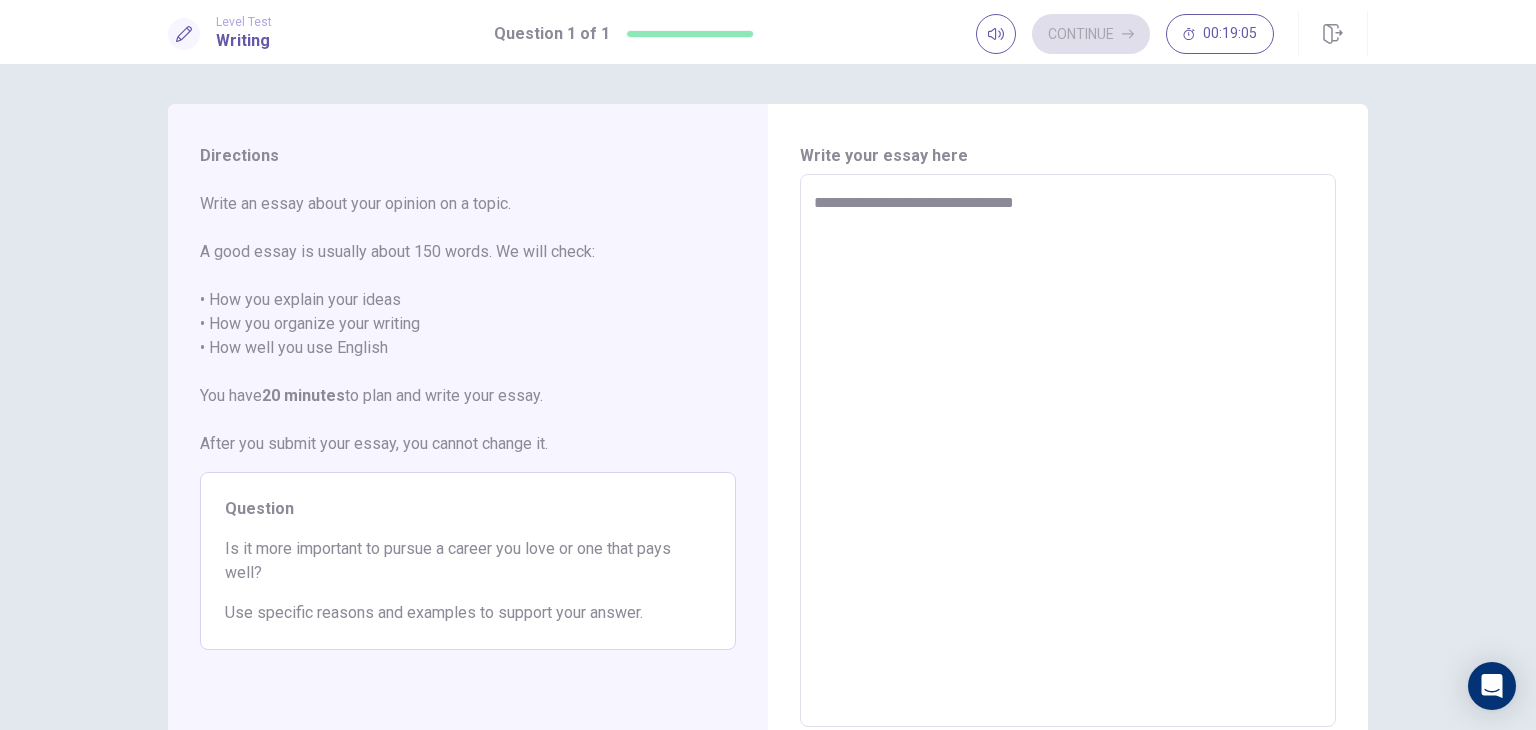 type on "*" 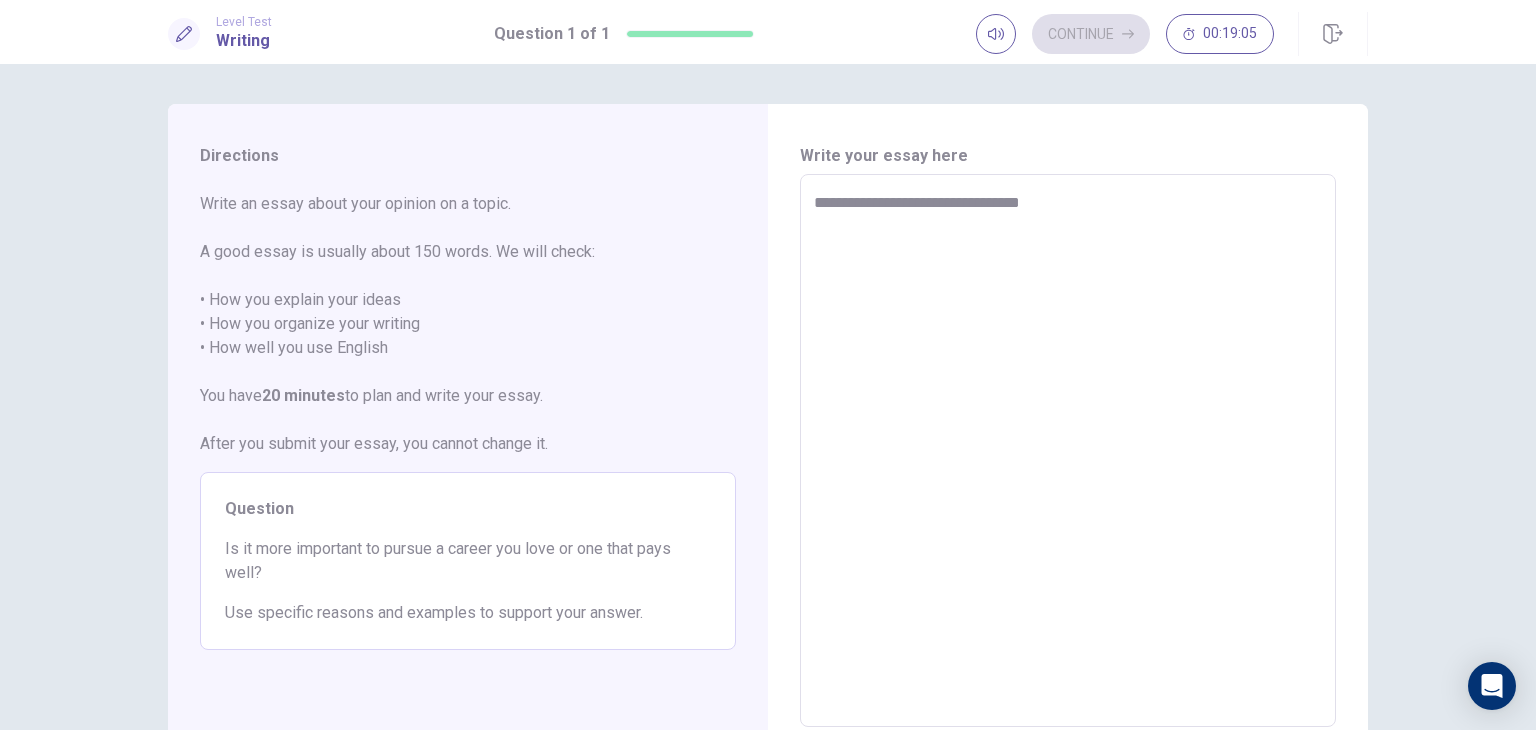 type on "*" 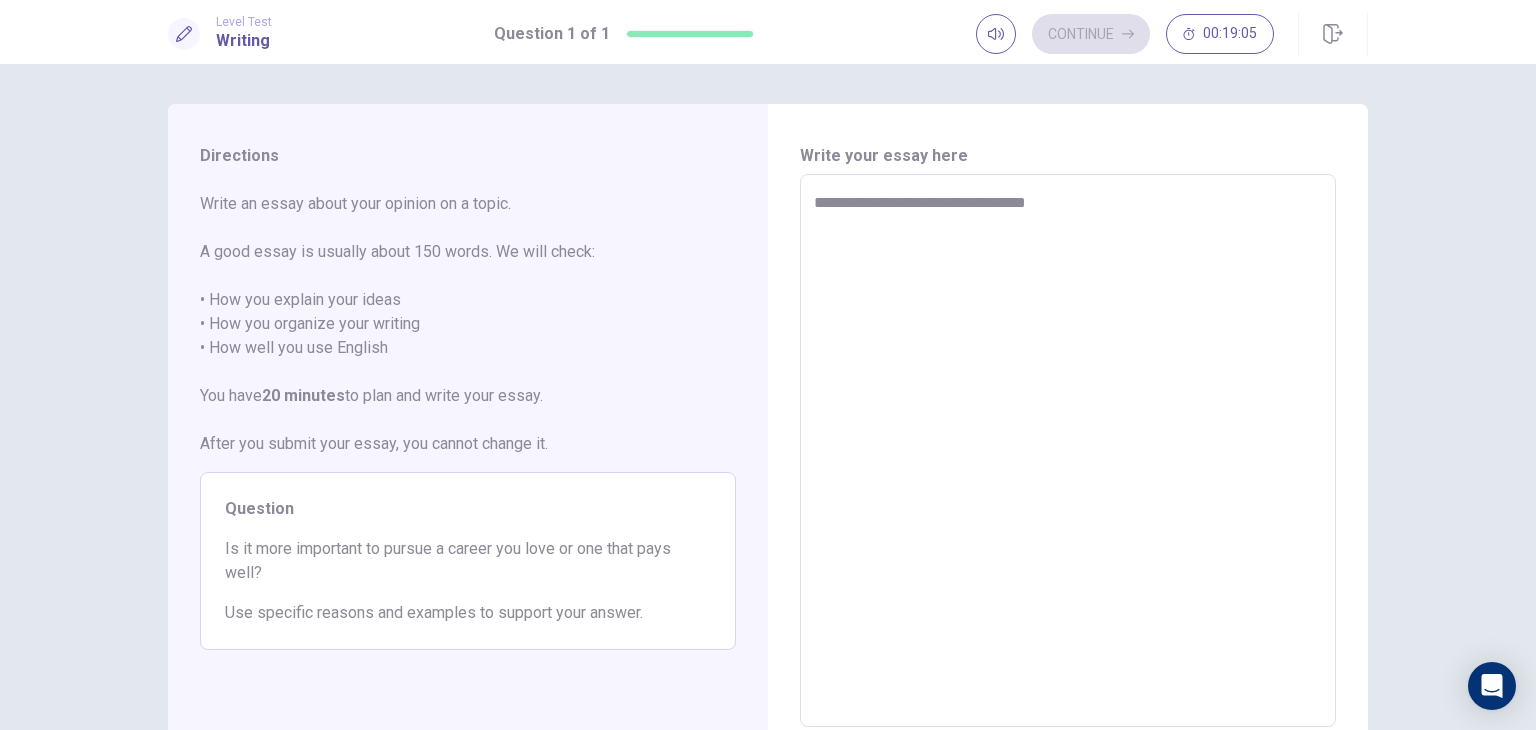 type on "*" 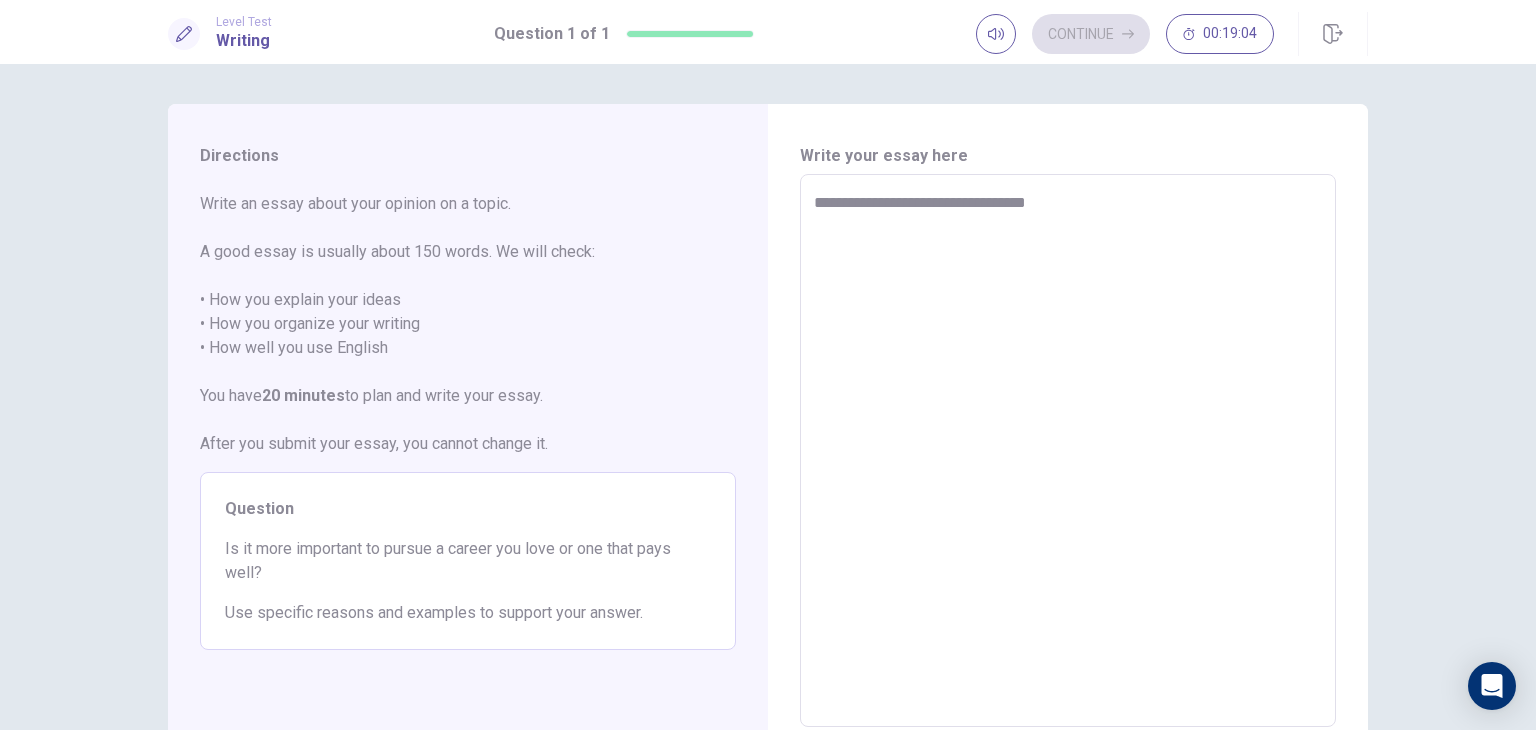 type on "**********" 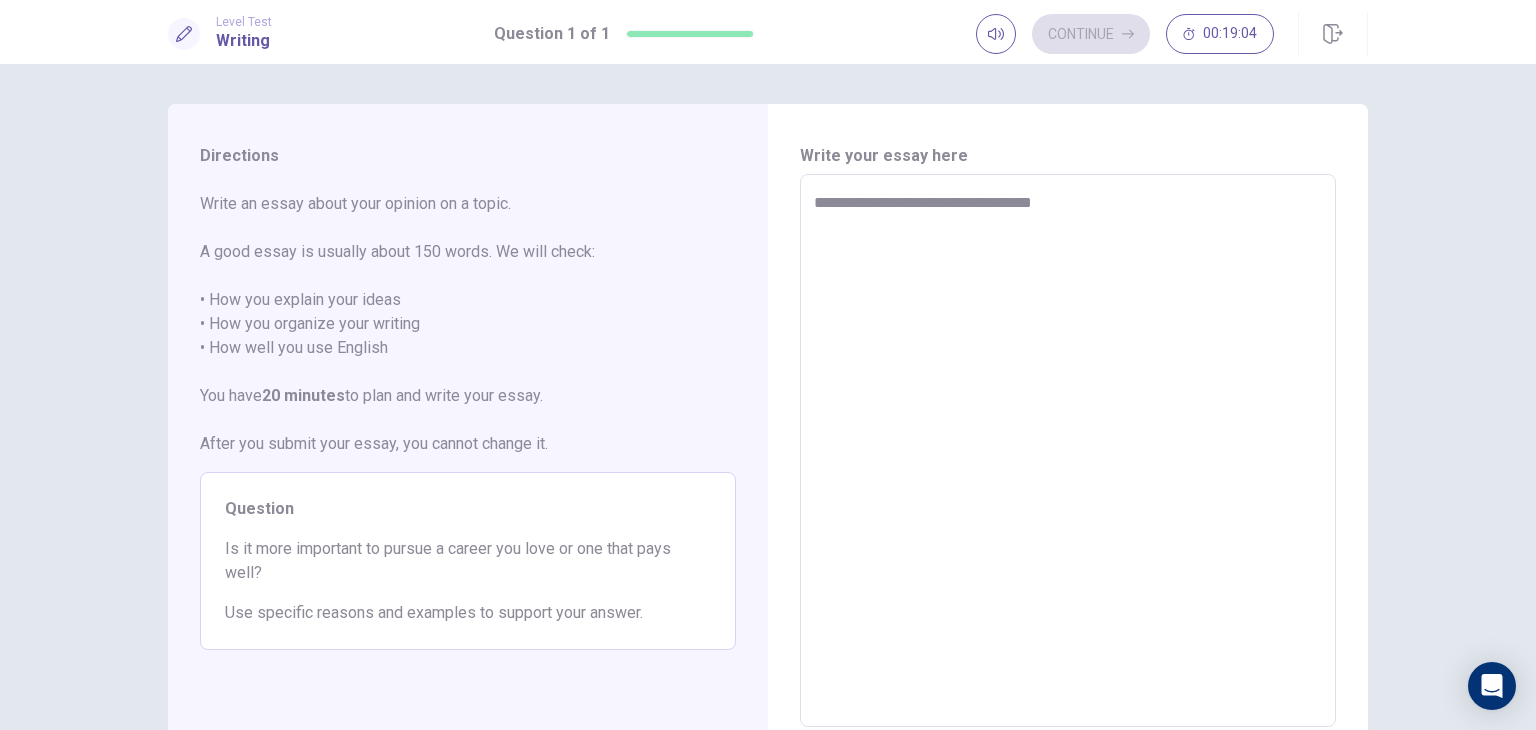 type on "*" 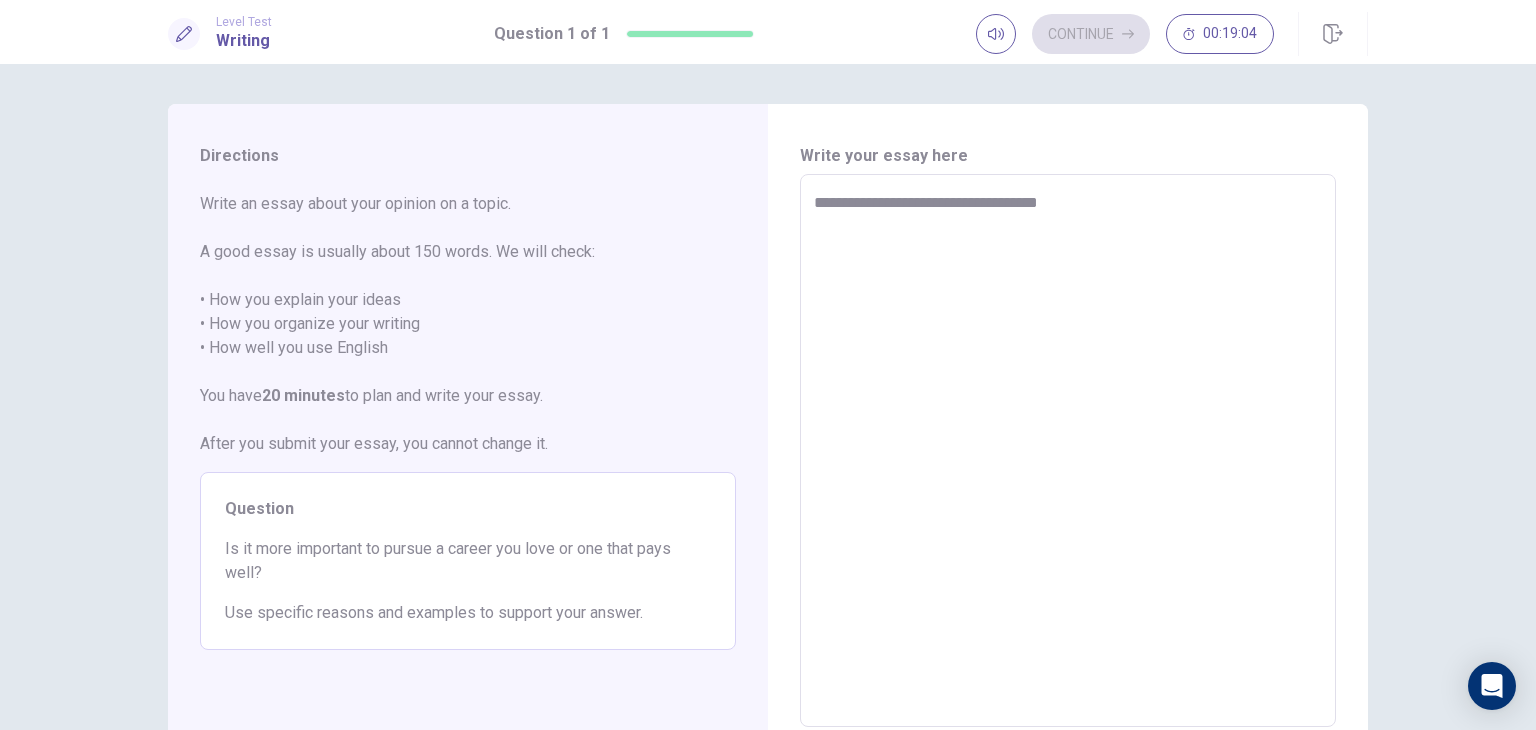 type on "*" 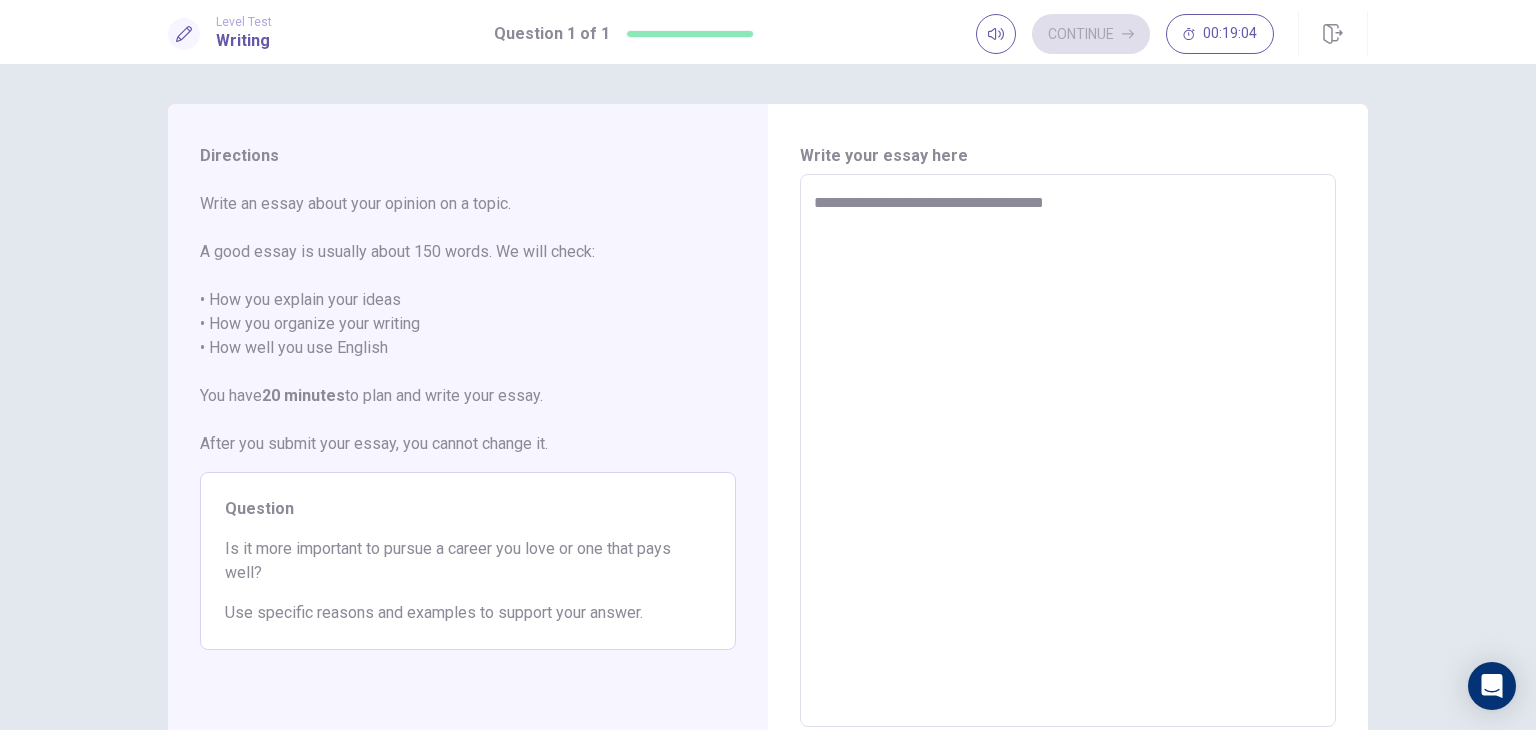 type on "*" 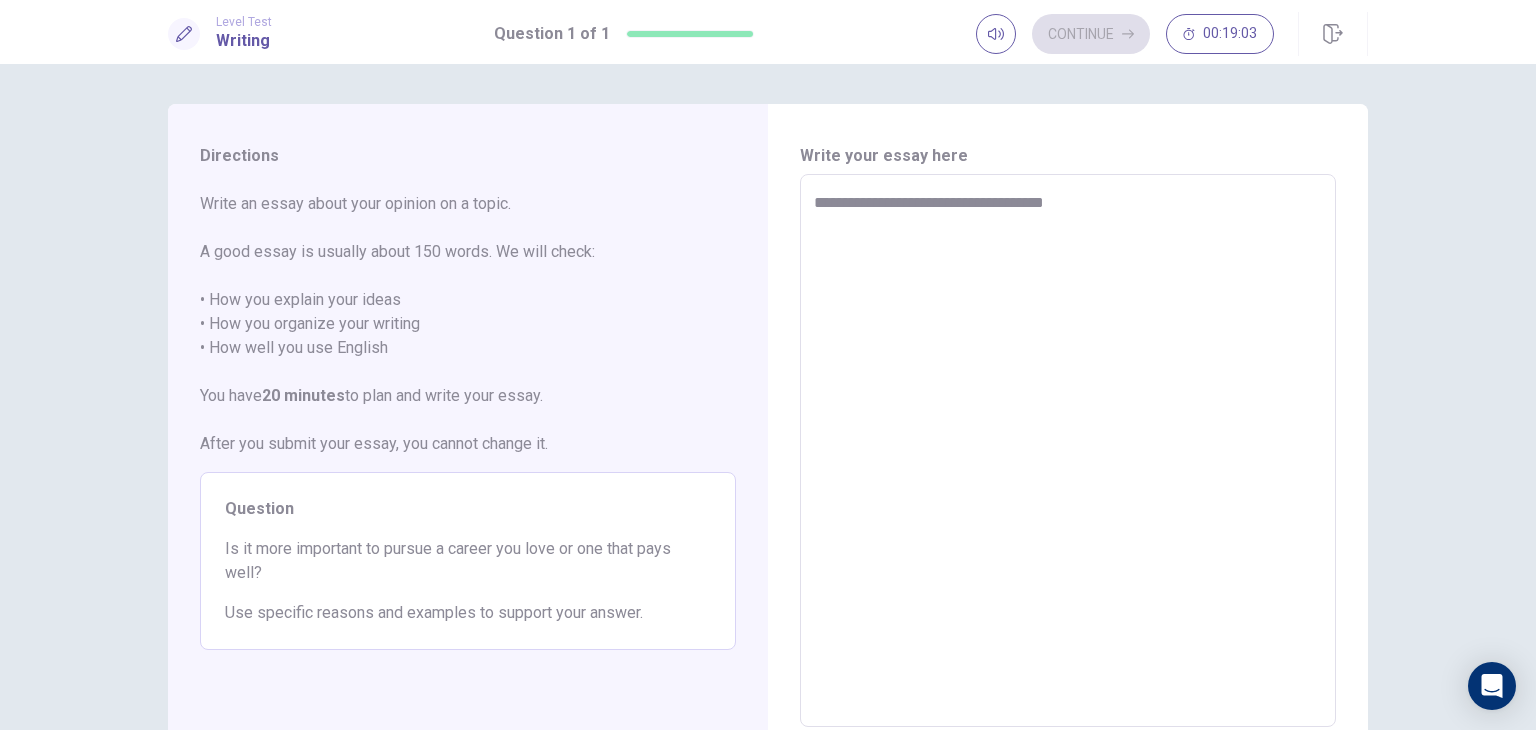 type on "**********" 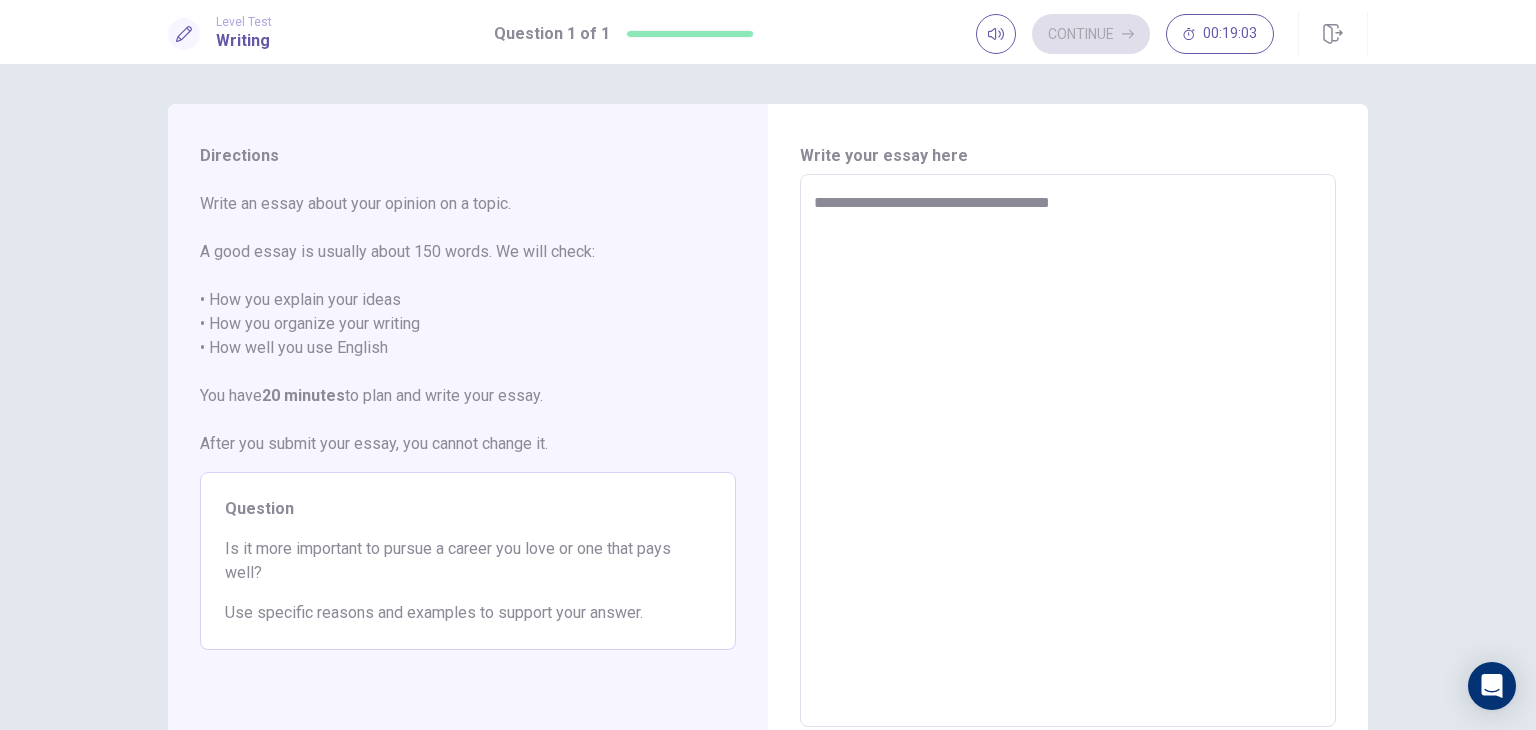type on "*" 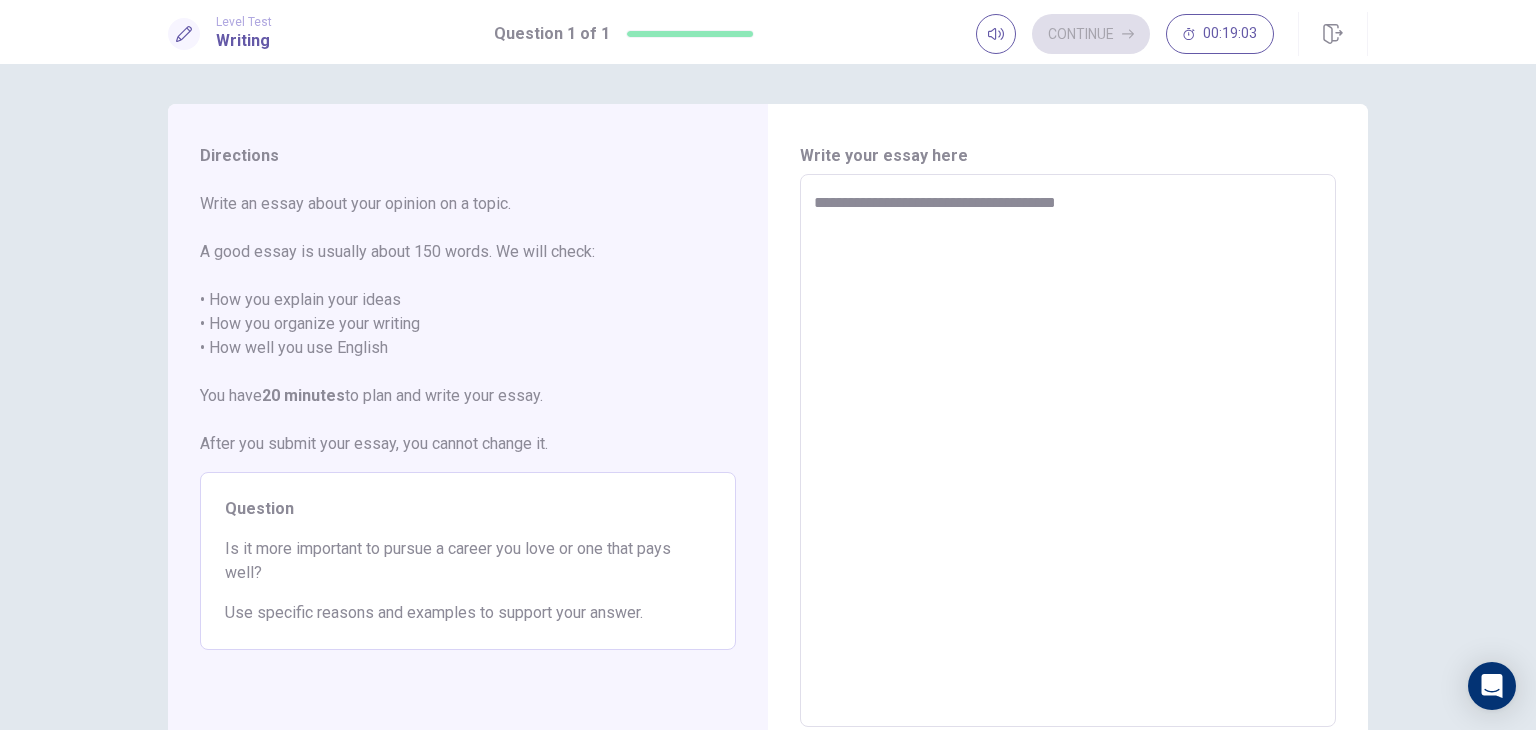 type on "*" 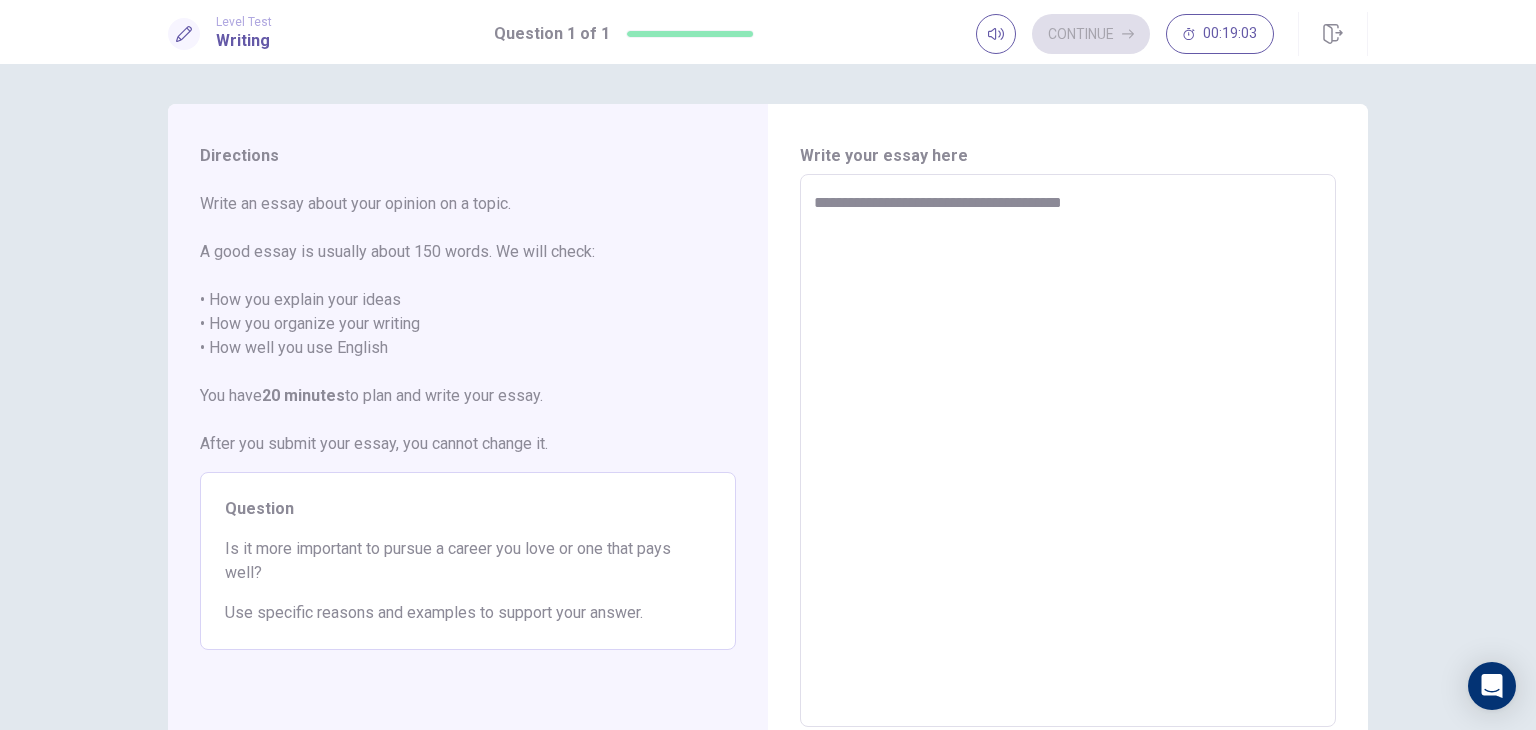 type on "*" 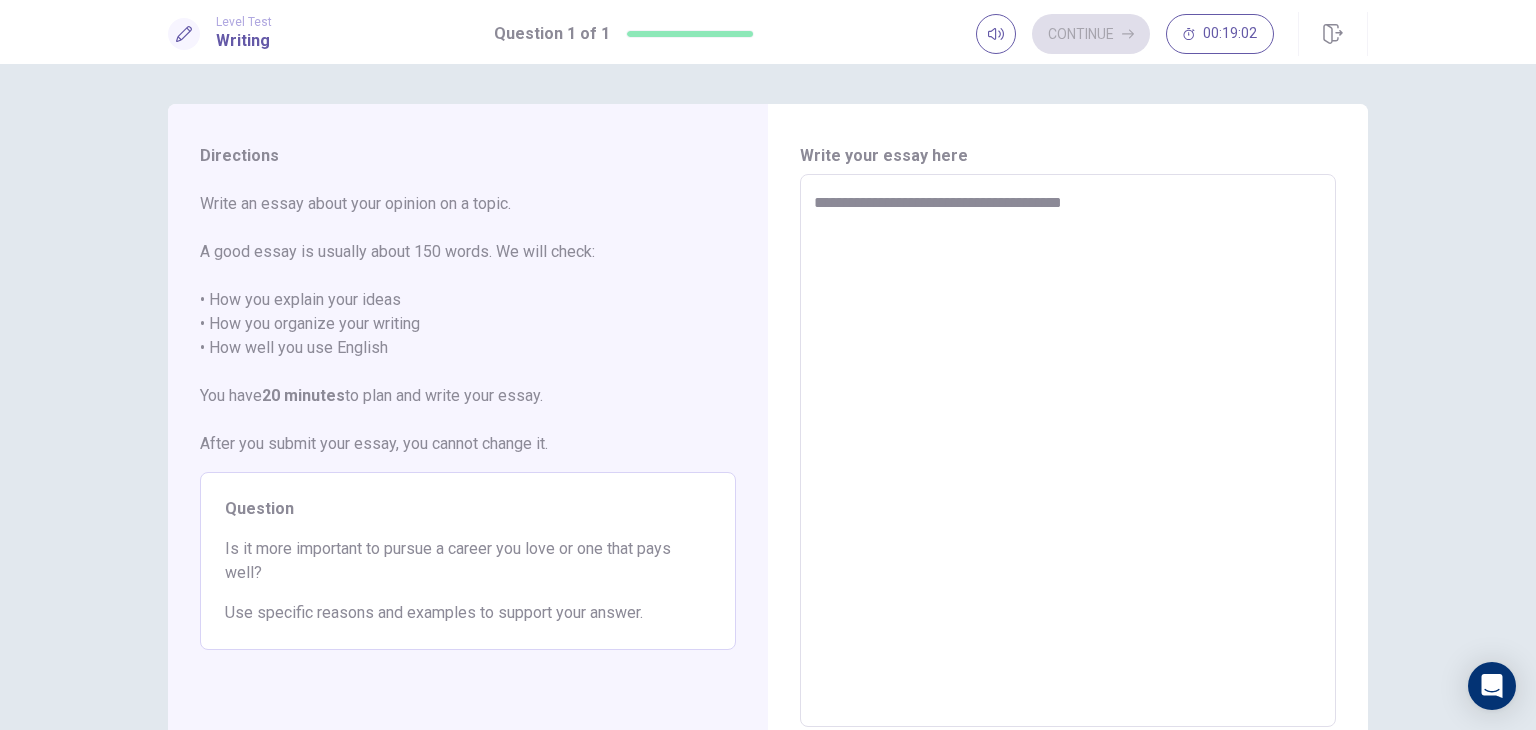 type on "**********" 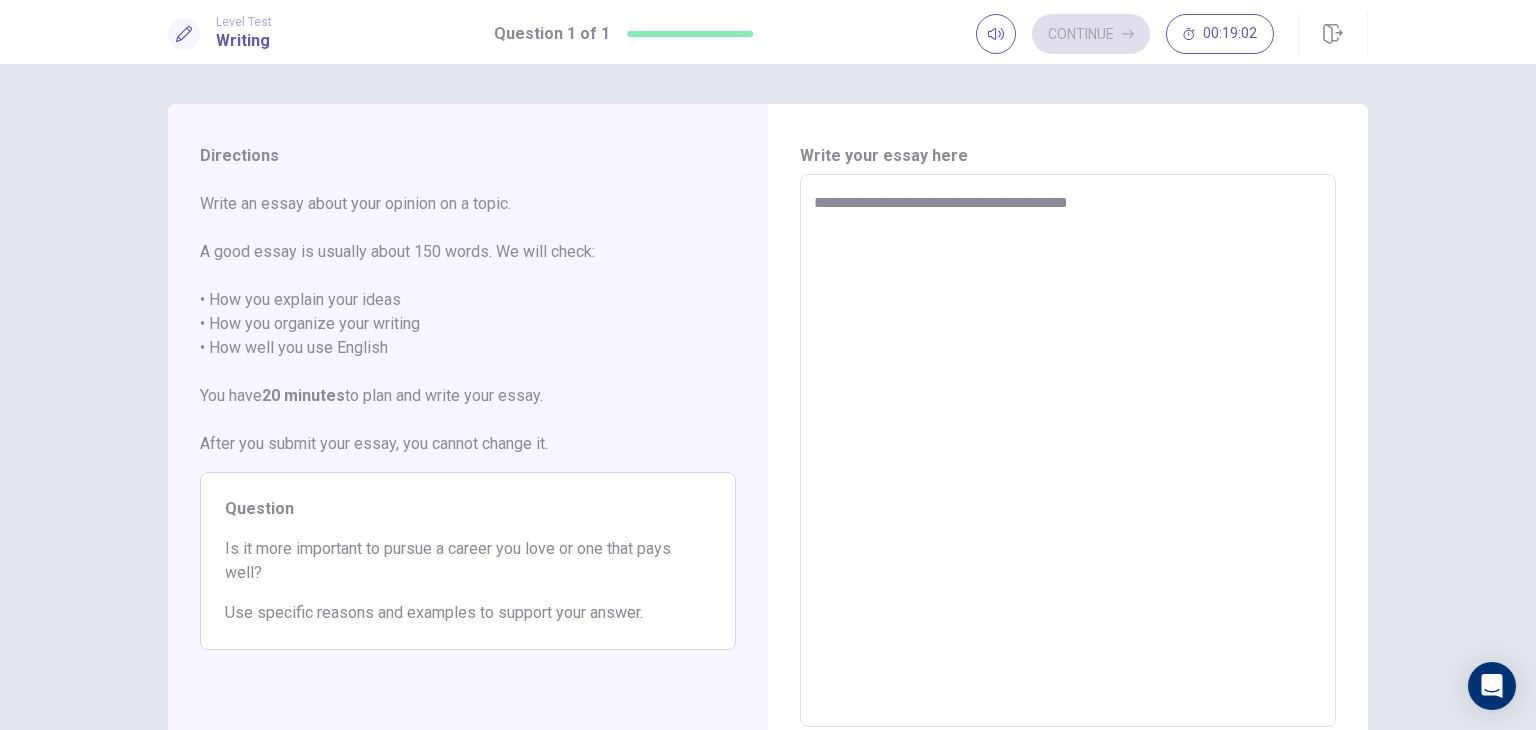 type on "*" 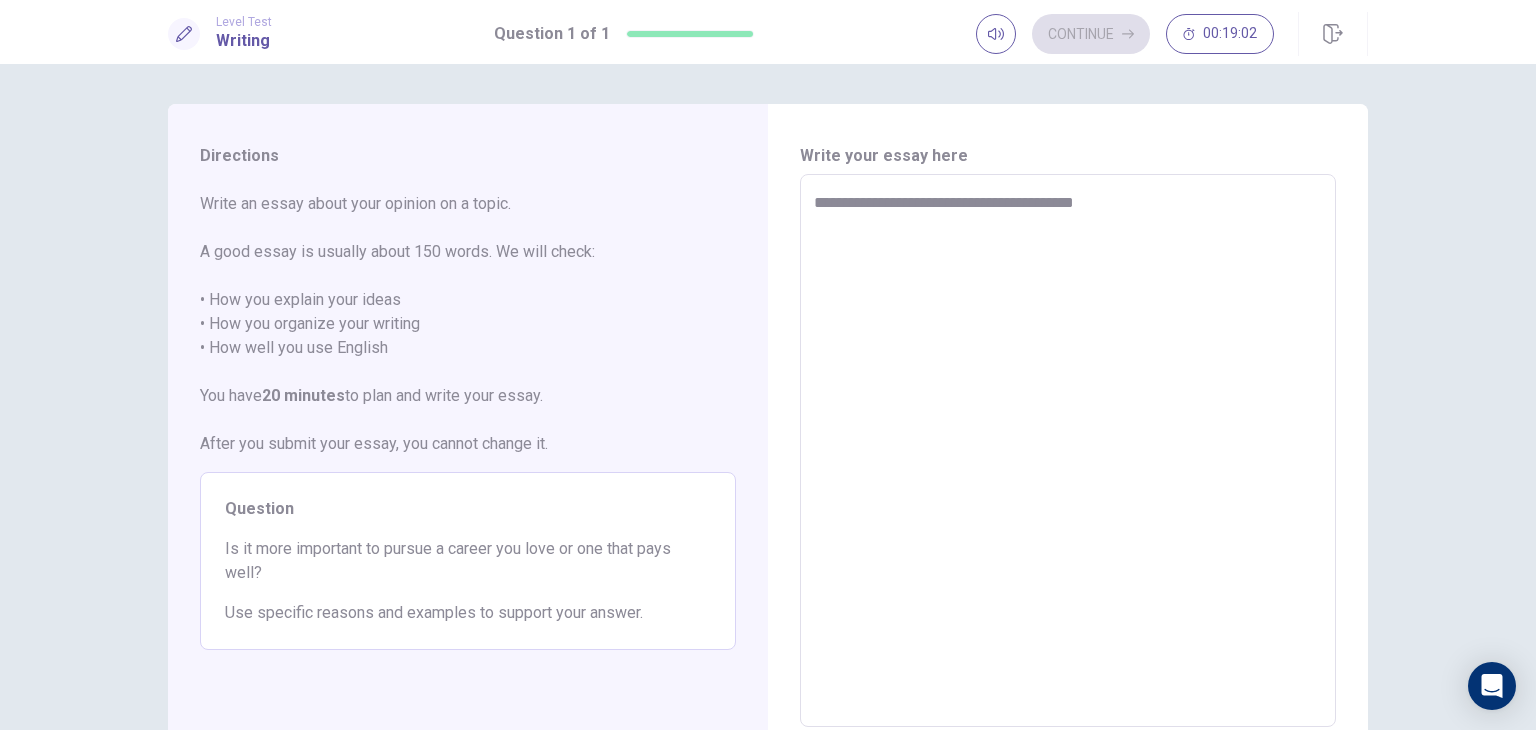 type on "*" 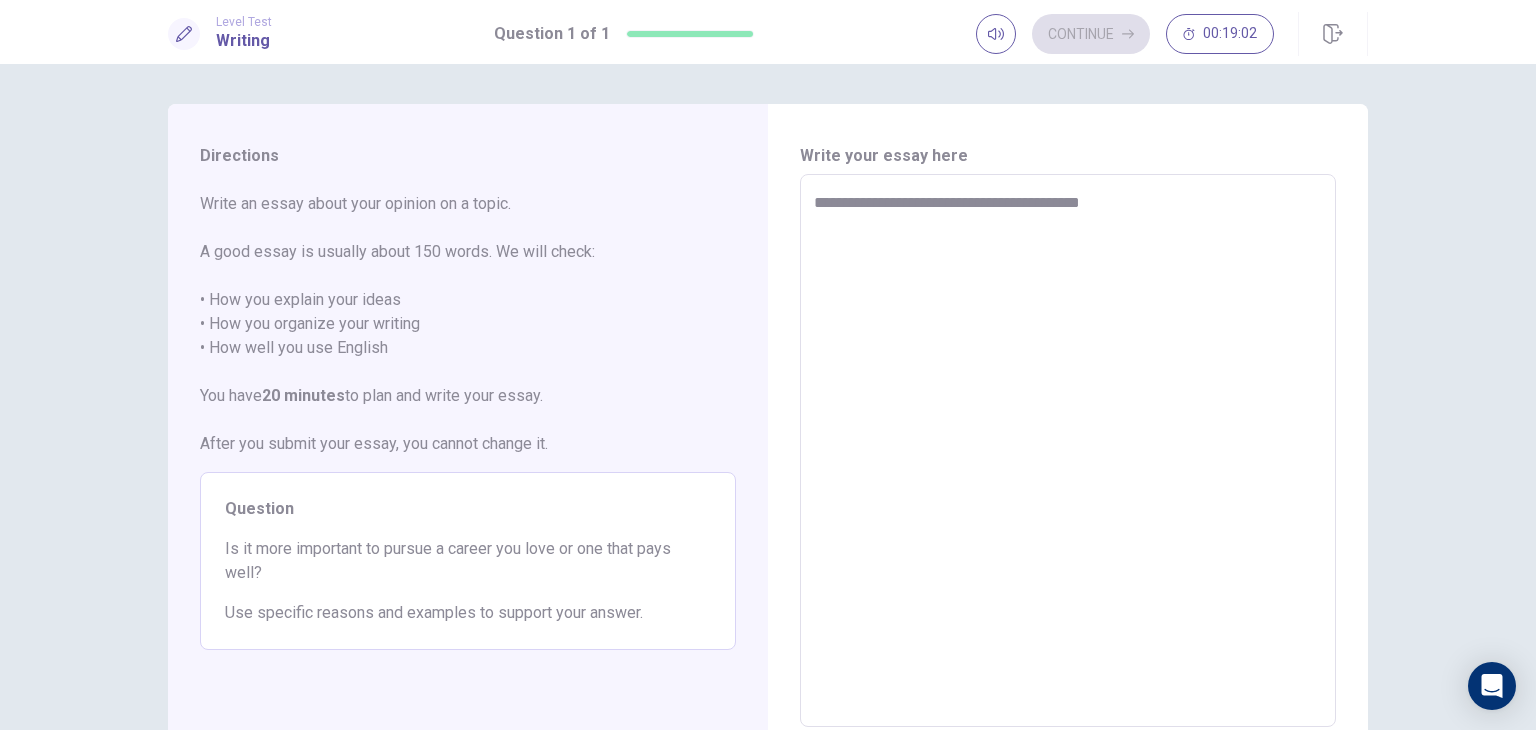 type on "*" 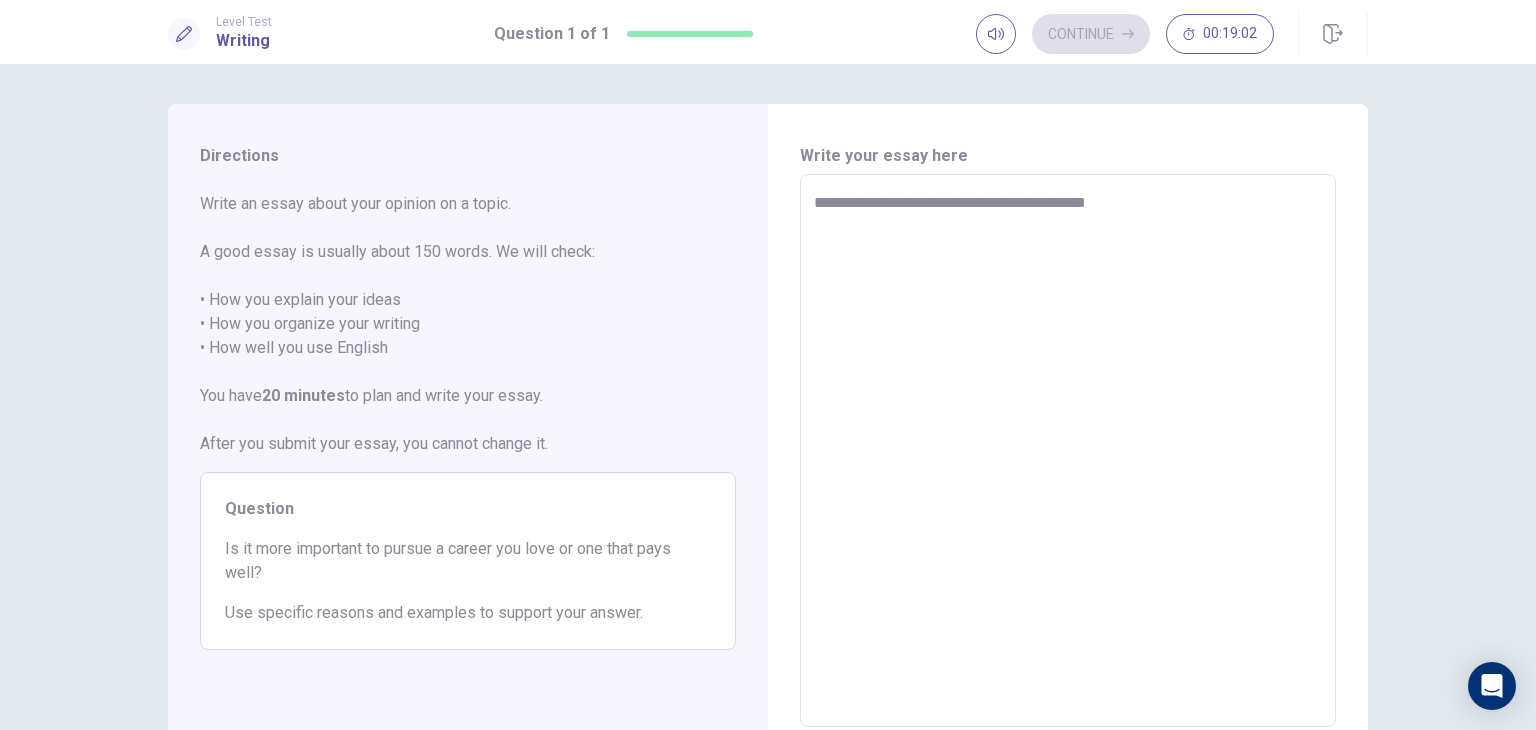 type on "*" 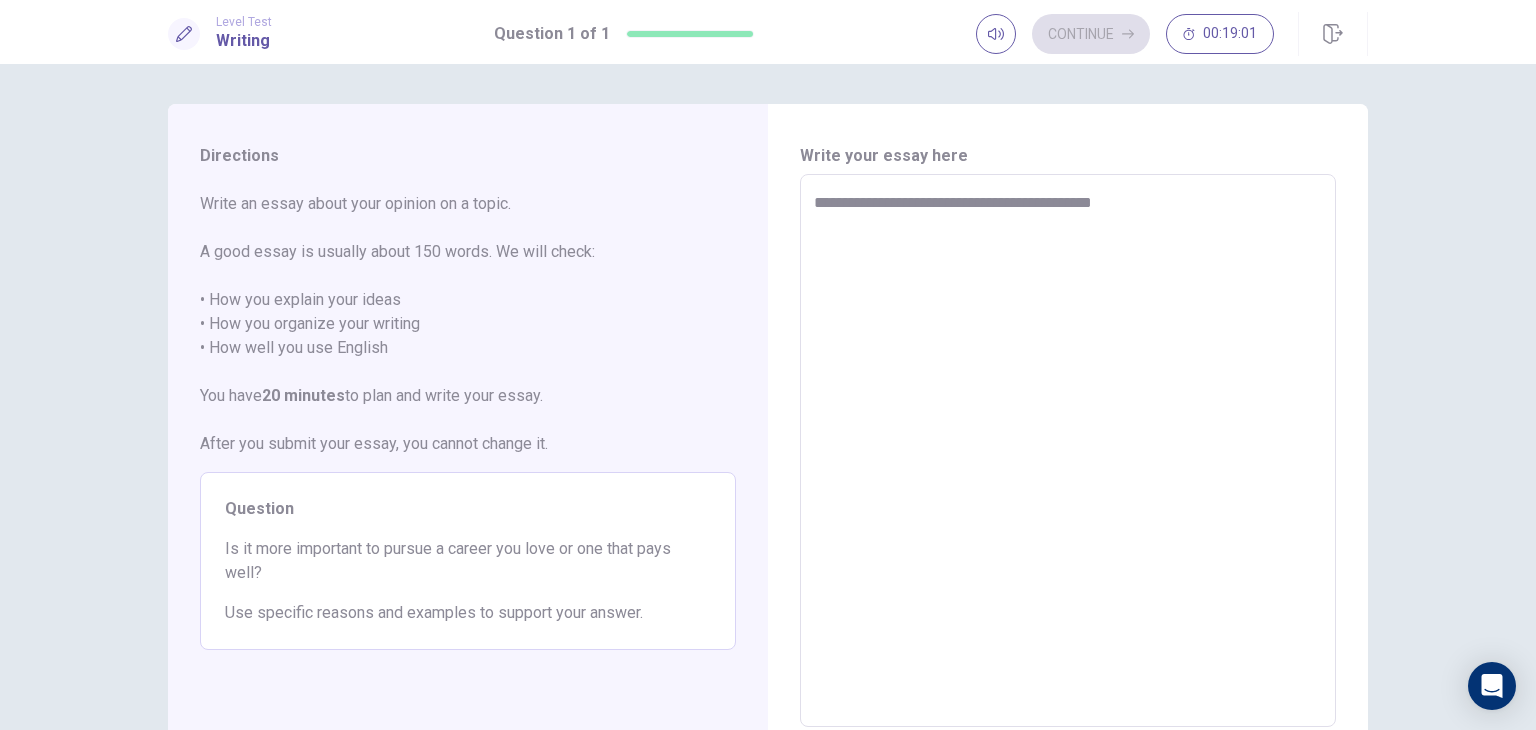 type on "*" 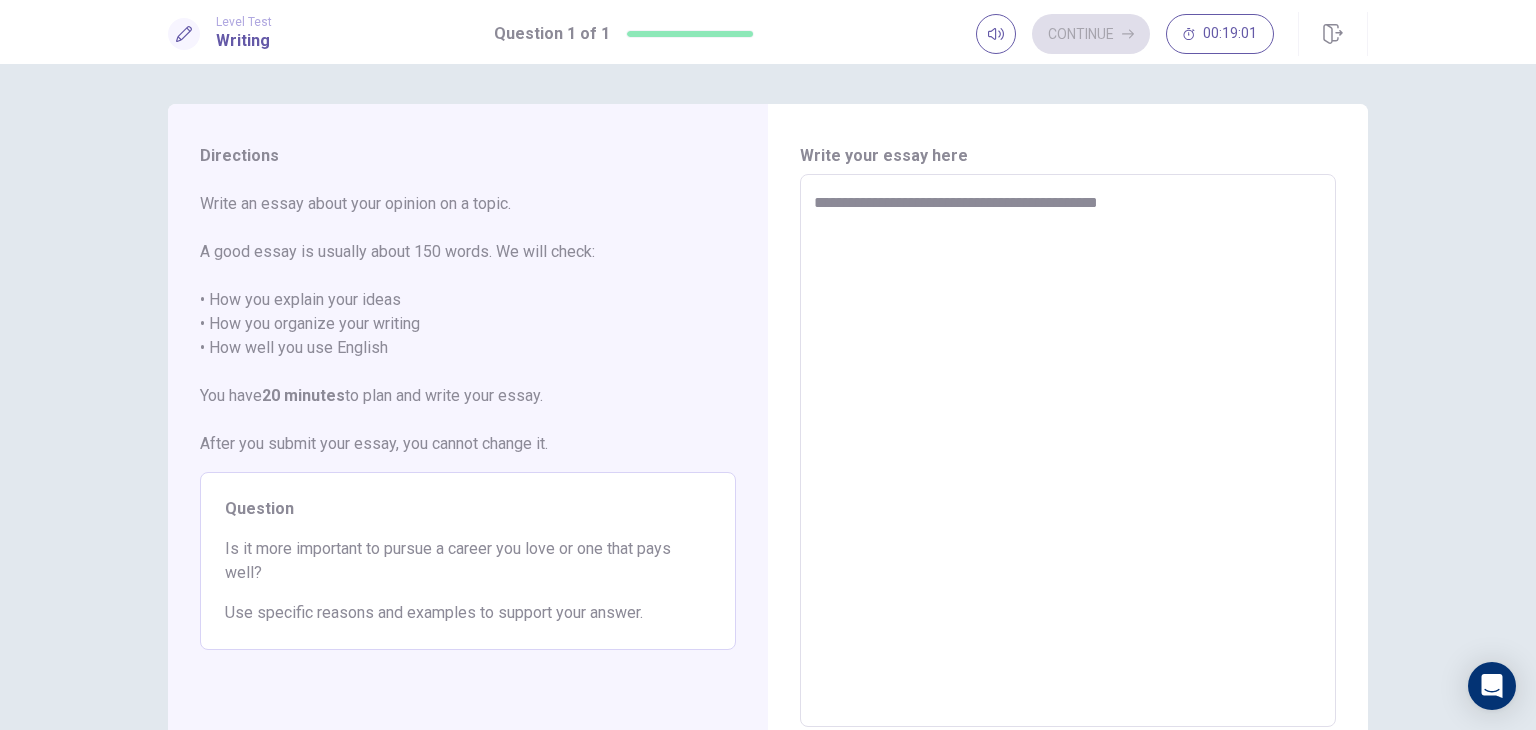 type on "*" 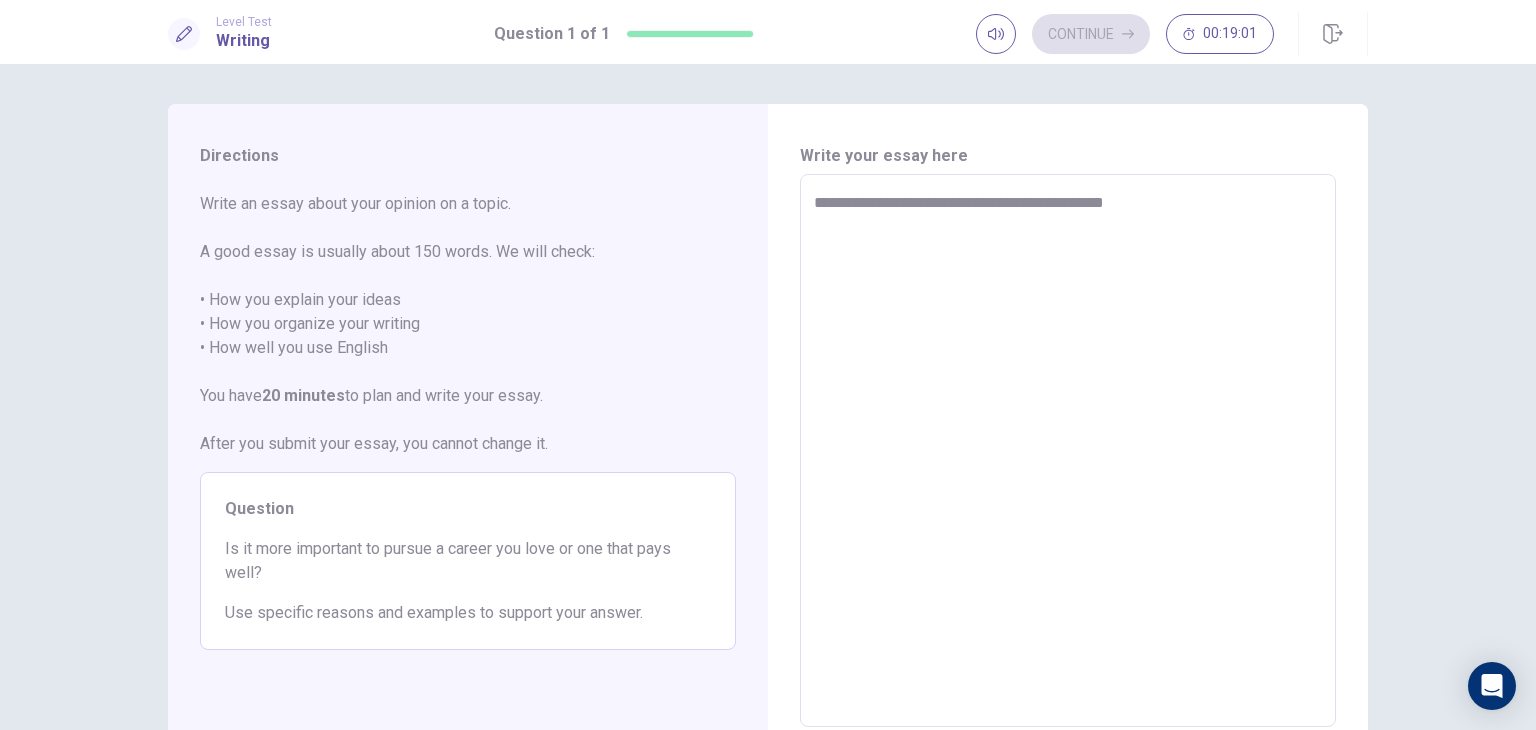 type on "*" 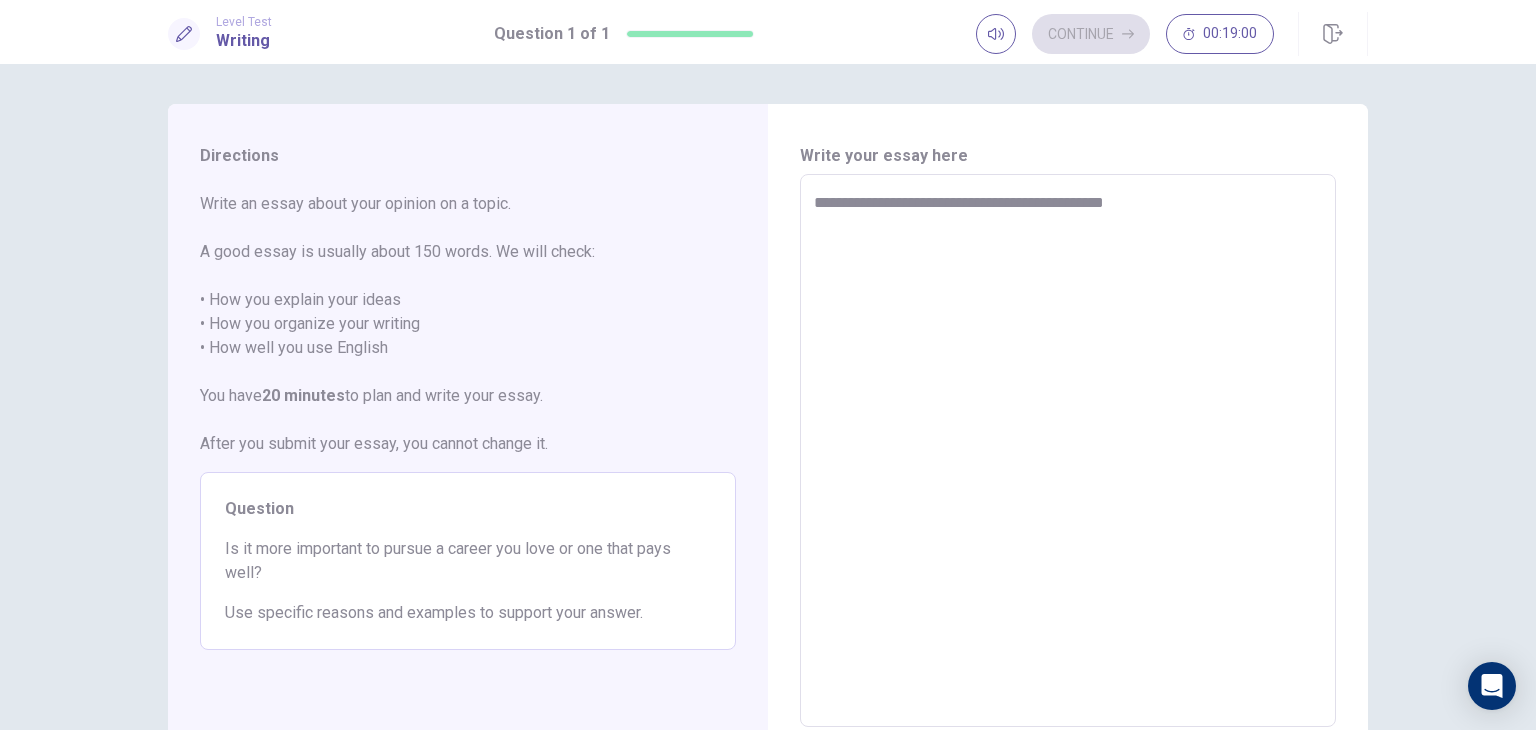type on "**********" 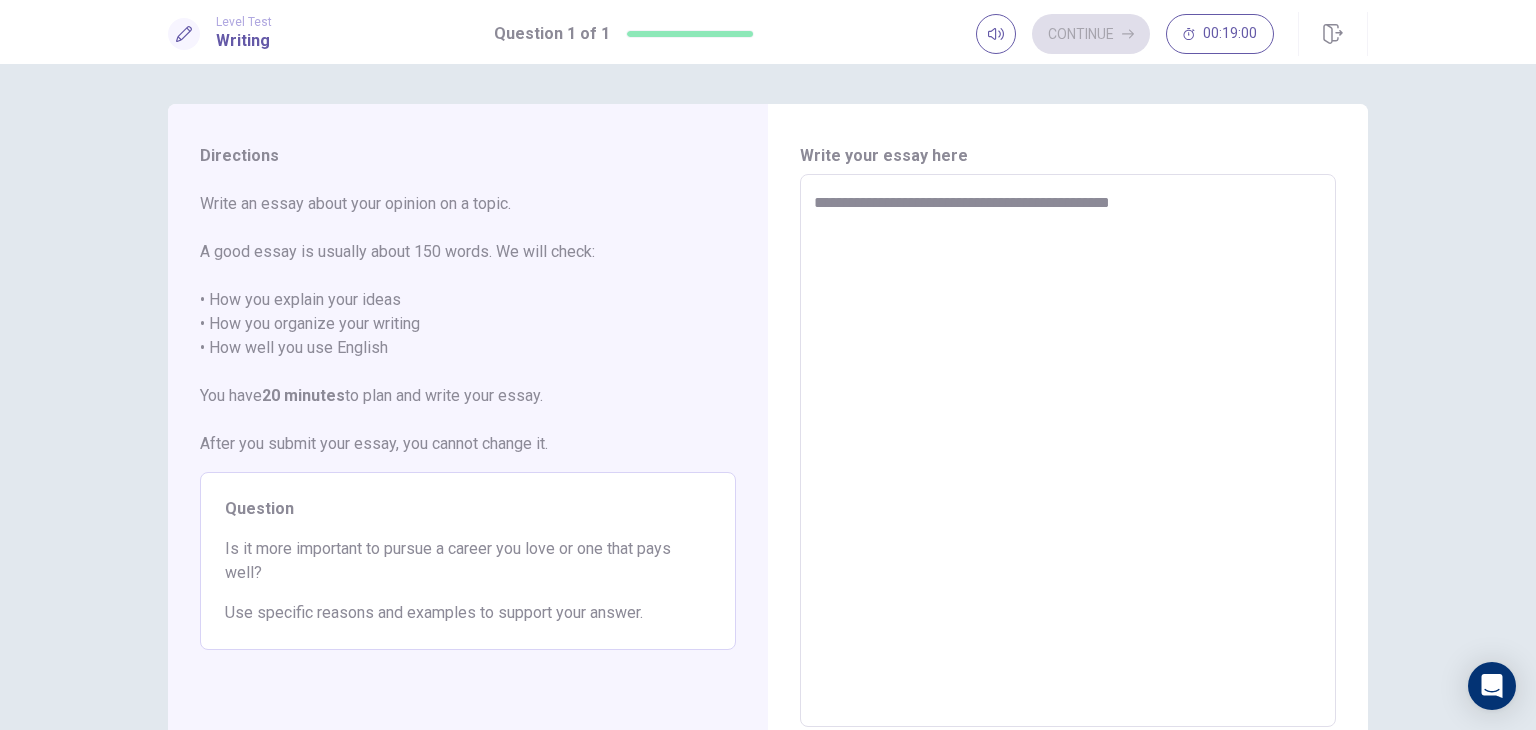 type on "*" 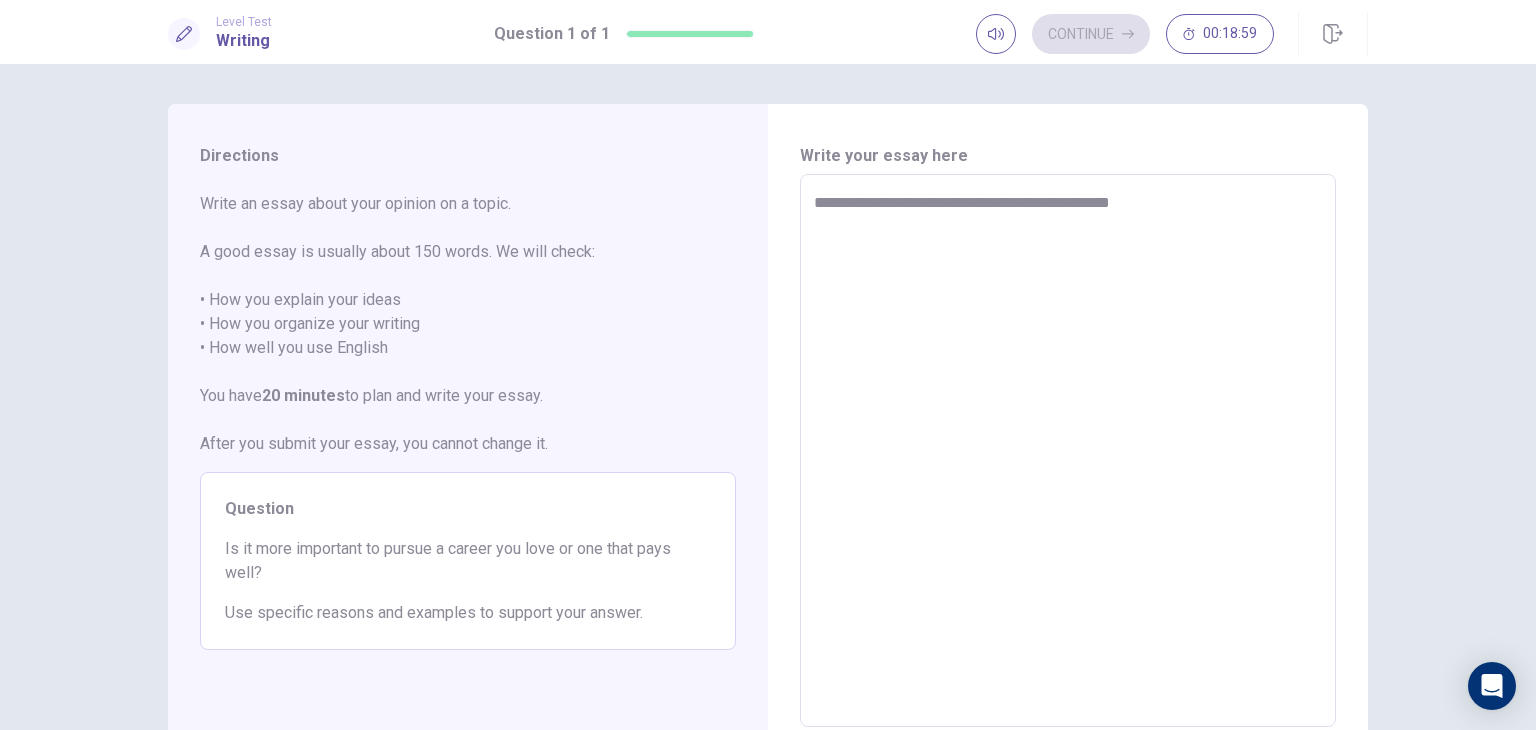 type on "**********" 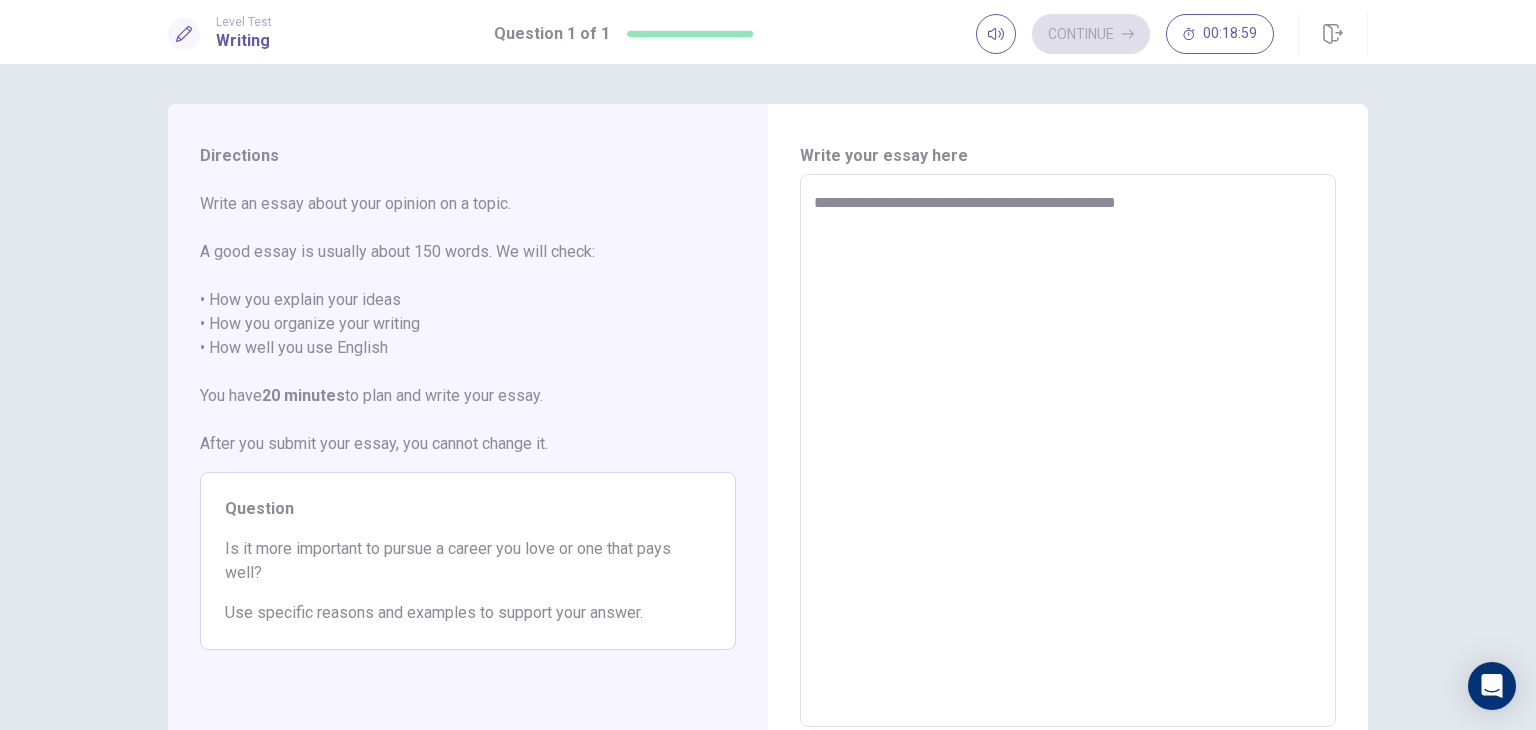 type on "*" 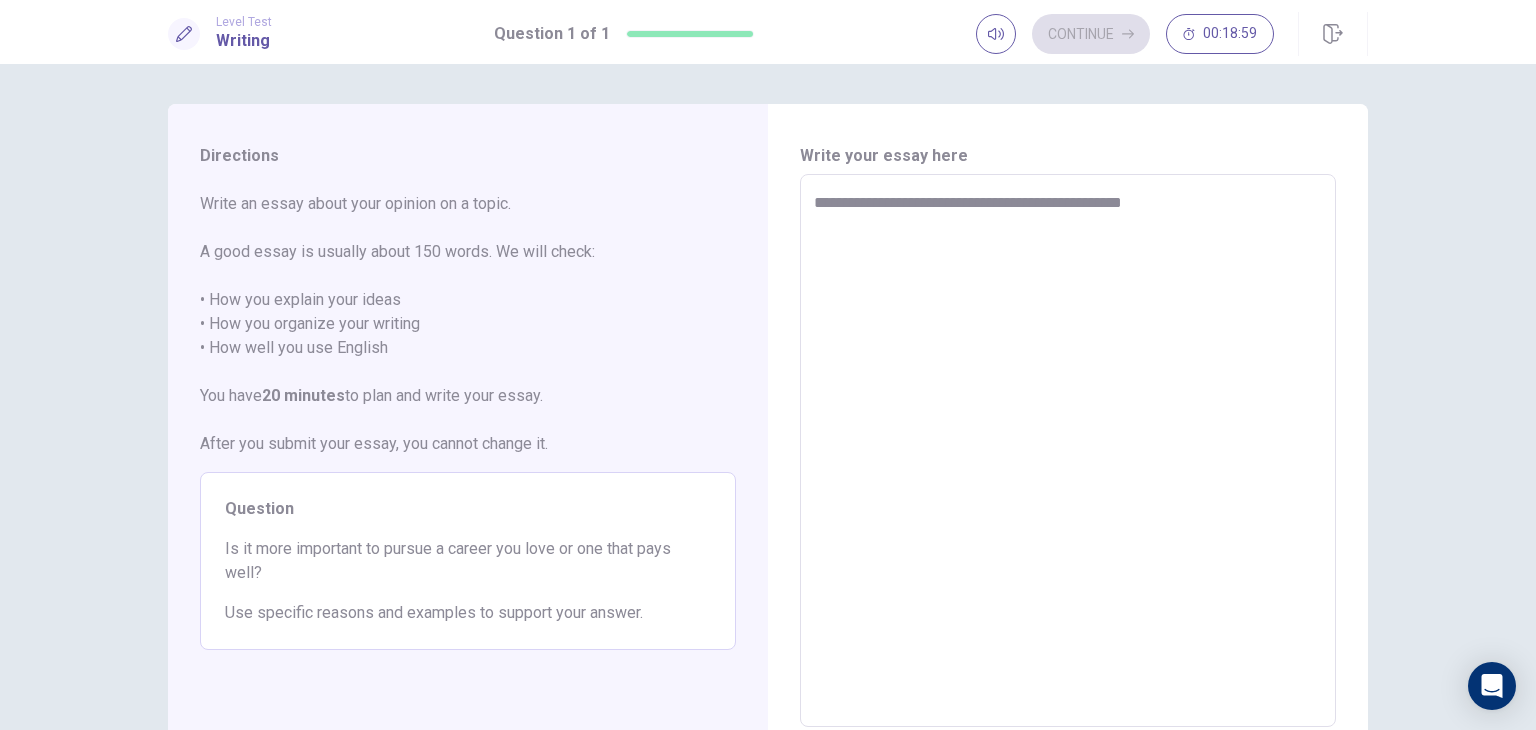 type on "*" 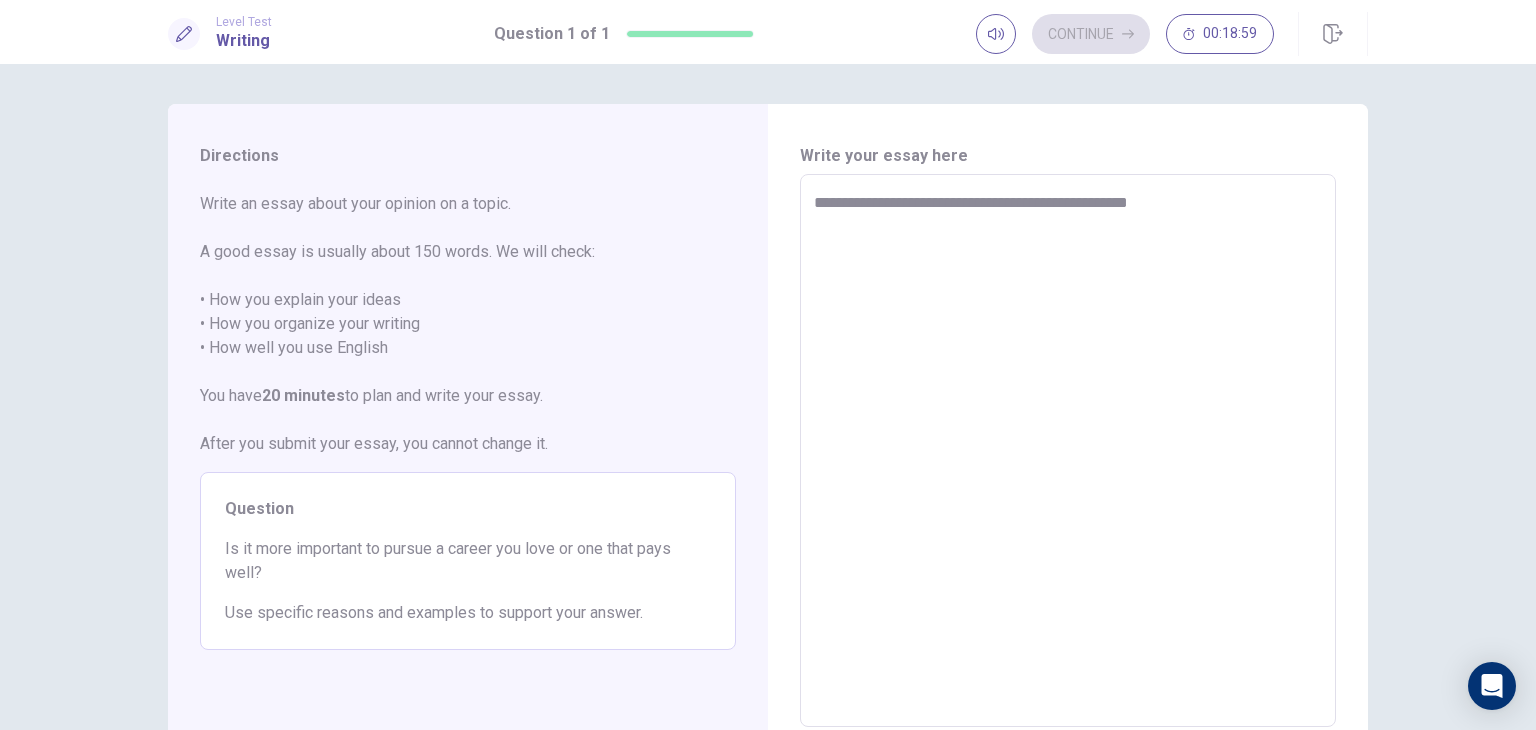 type on "*" 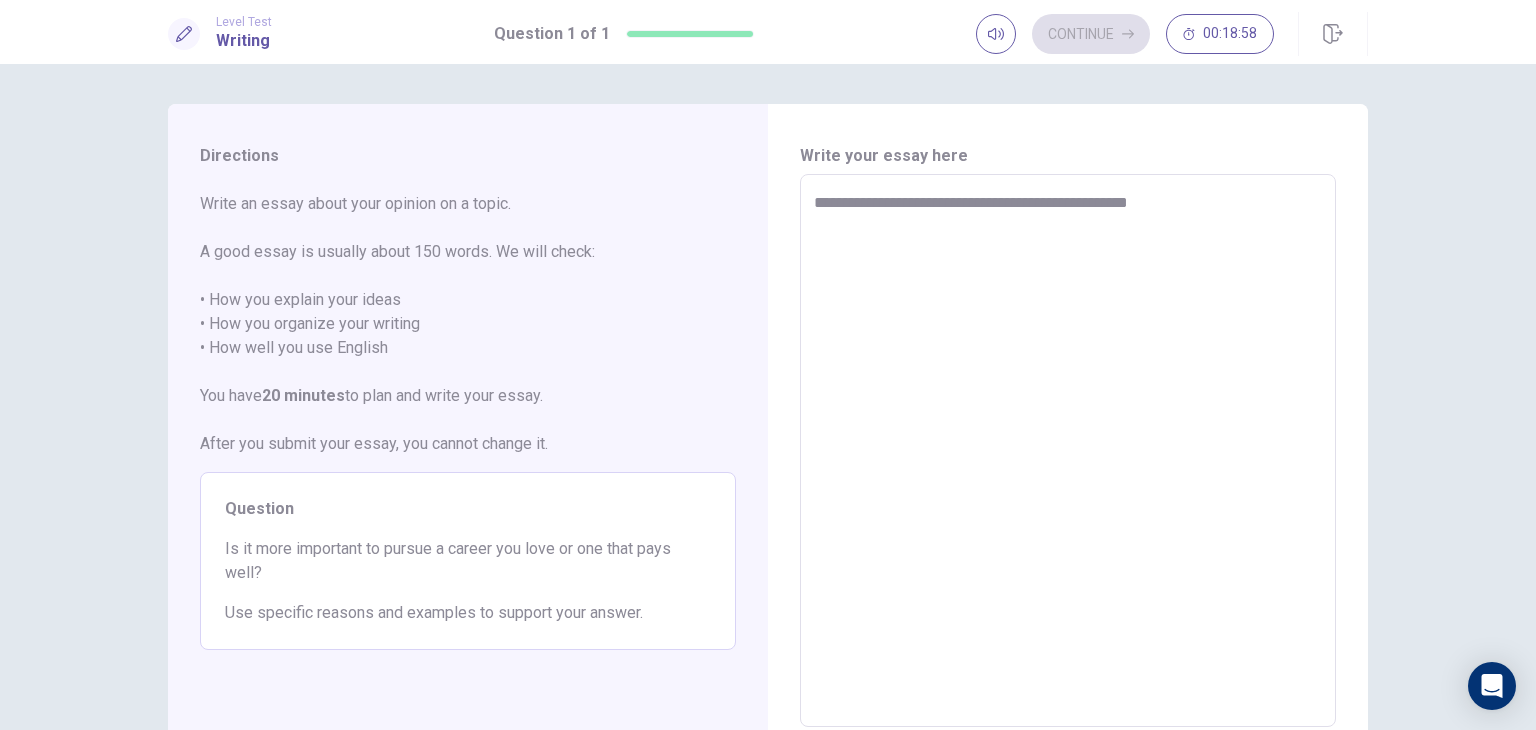 type on "**********" 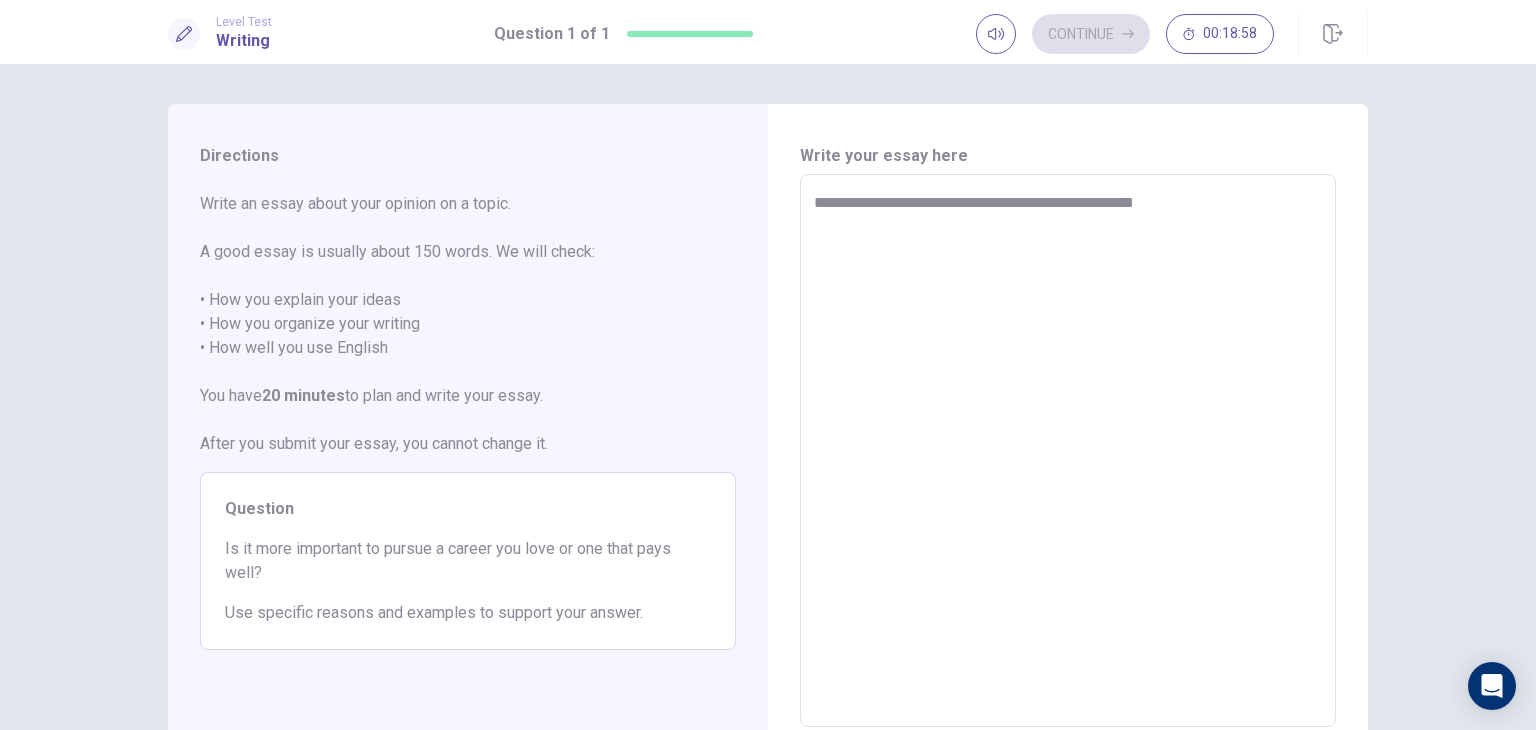 type on "*" 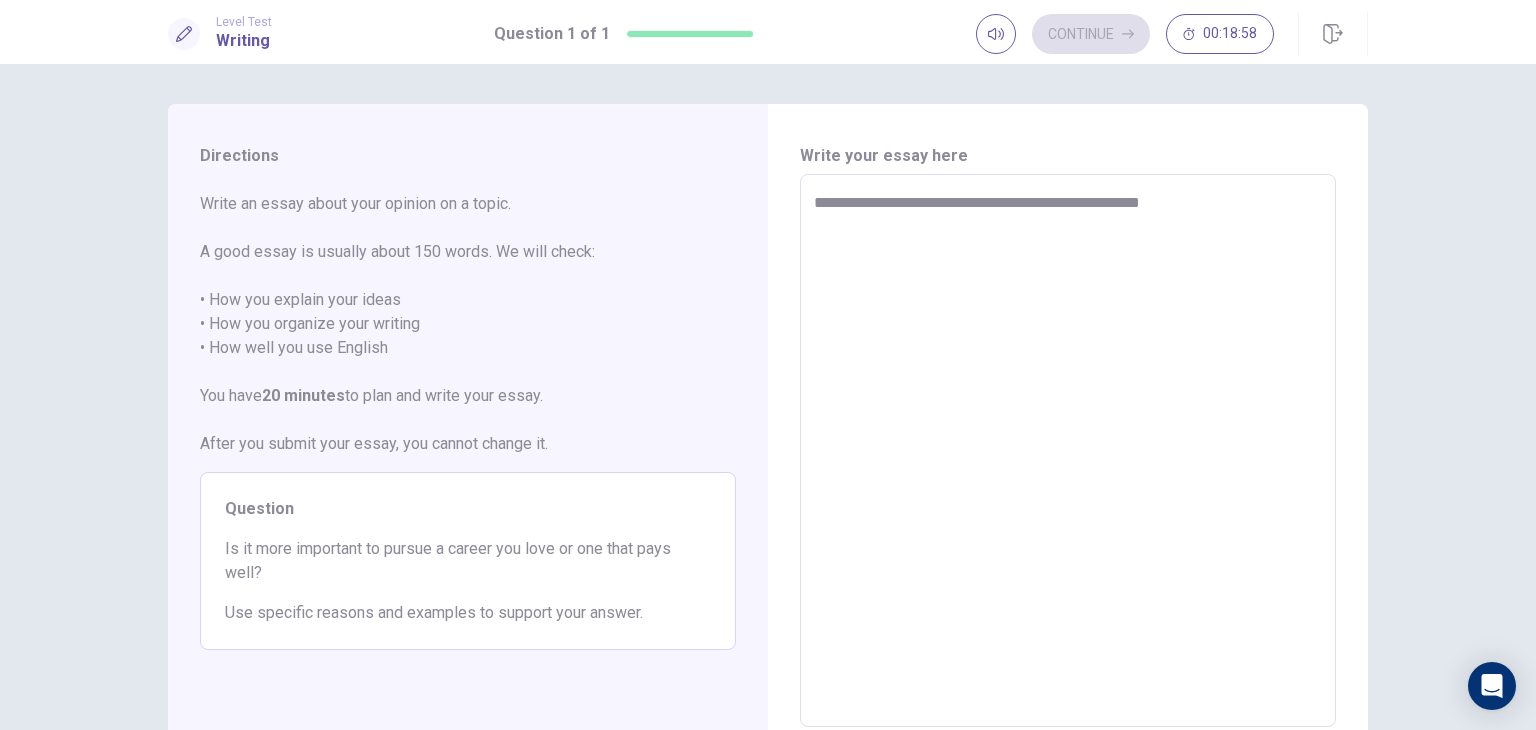type on "*" 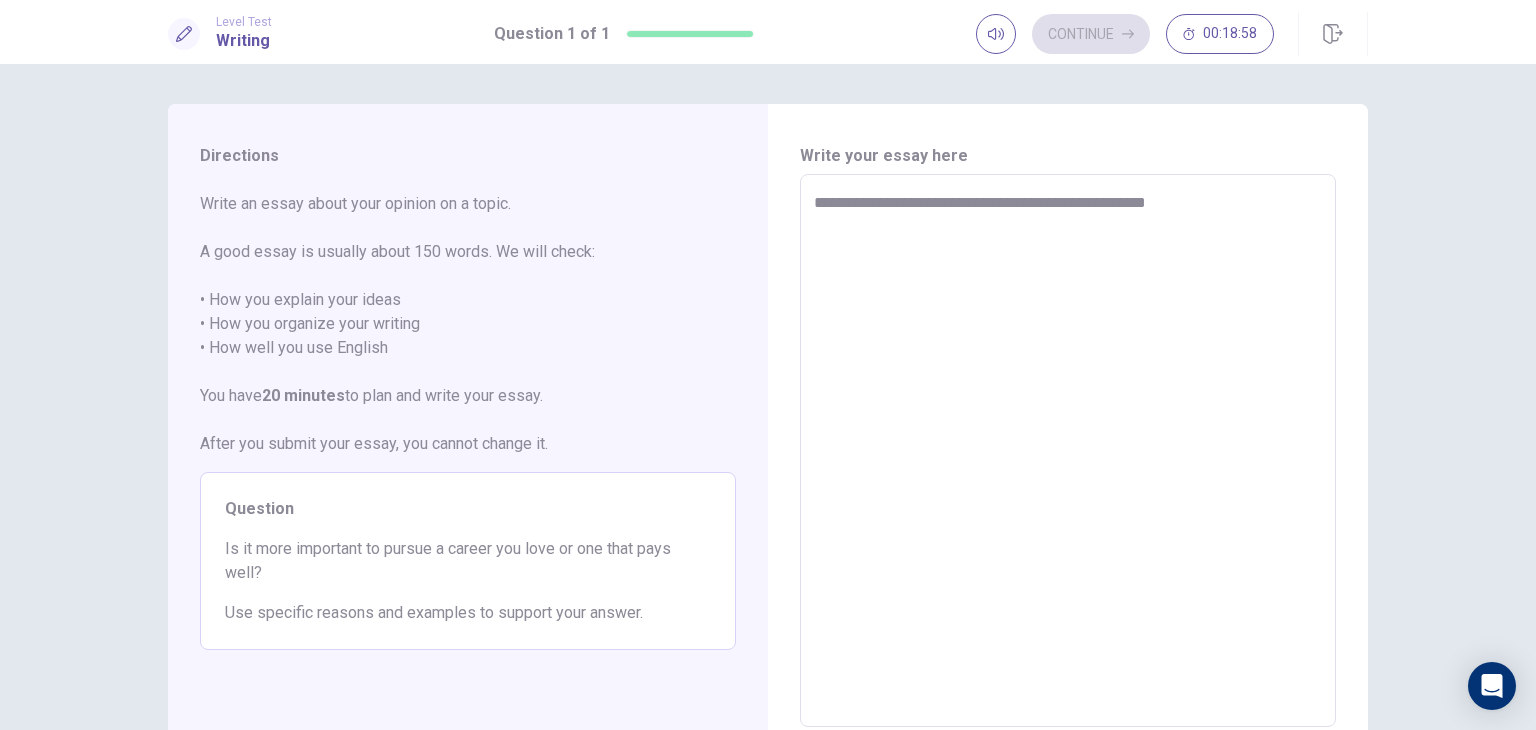type on "*" 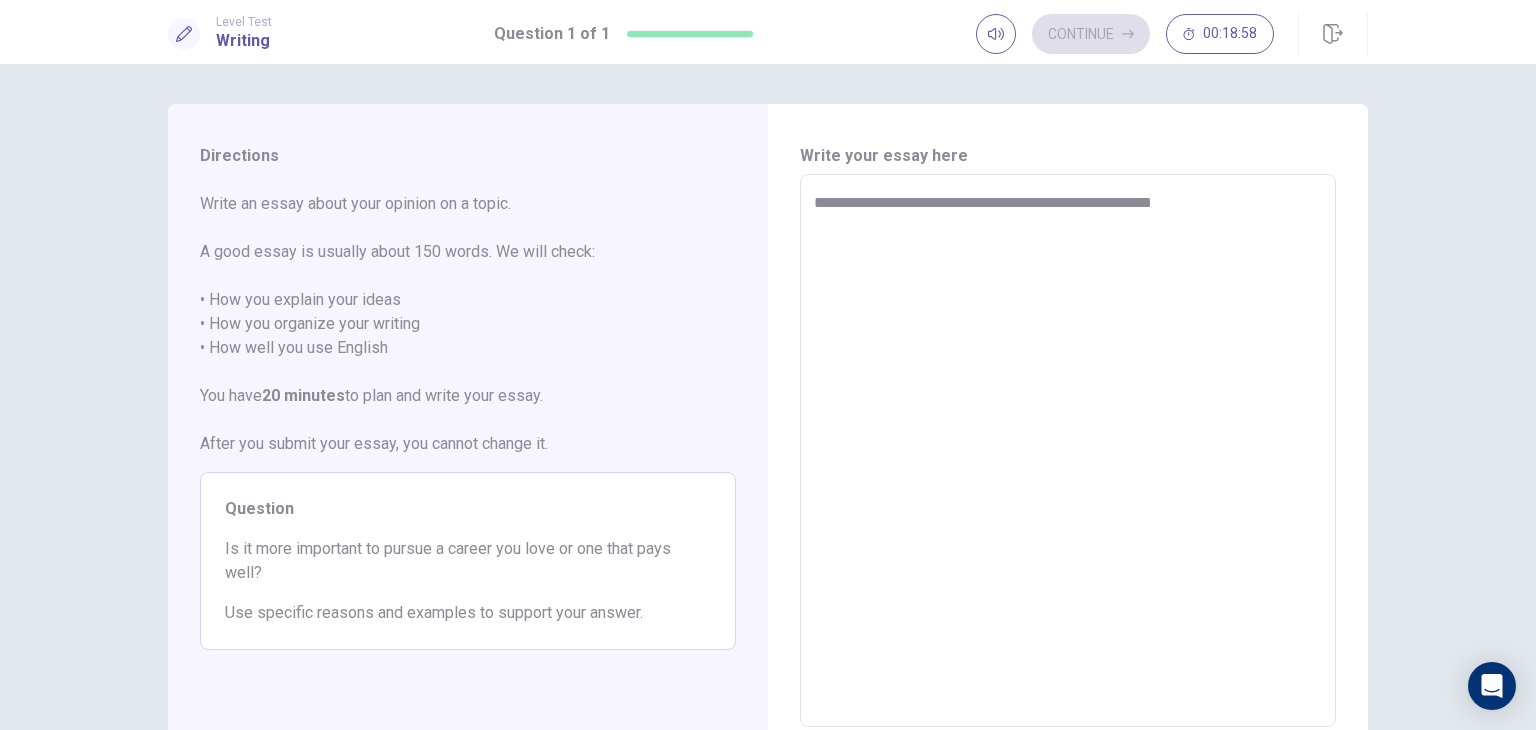 type on "*" 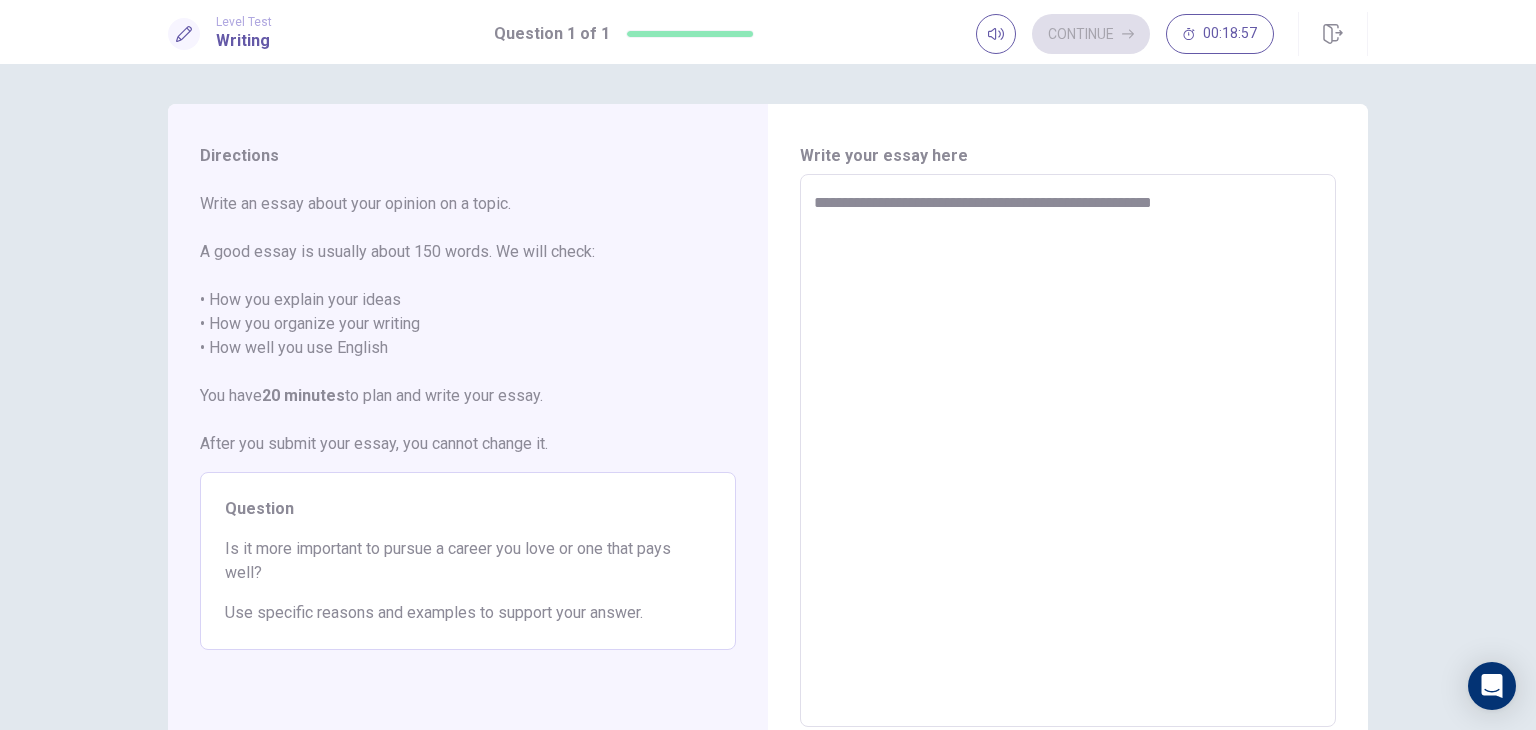 type on "**********" 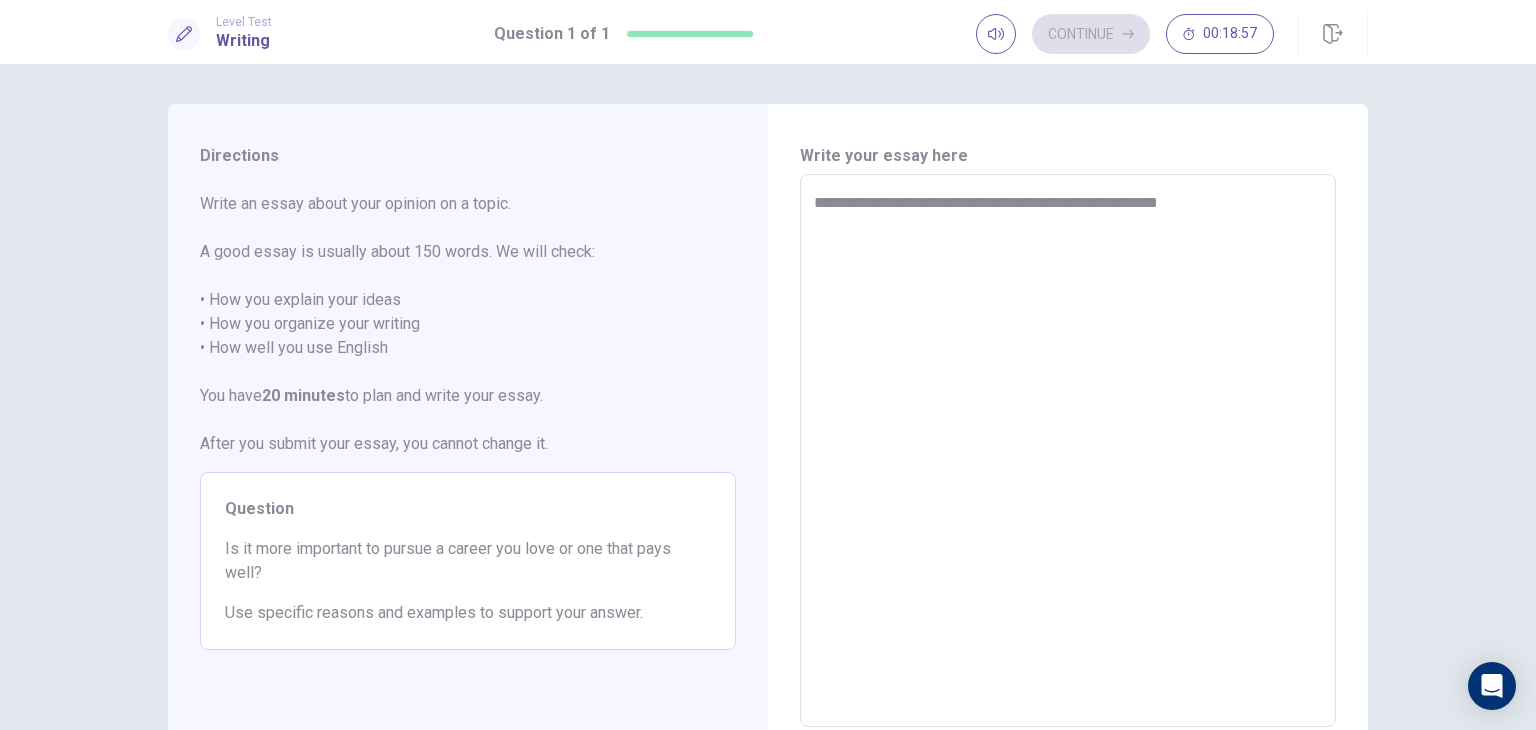 type on "*" 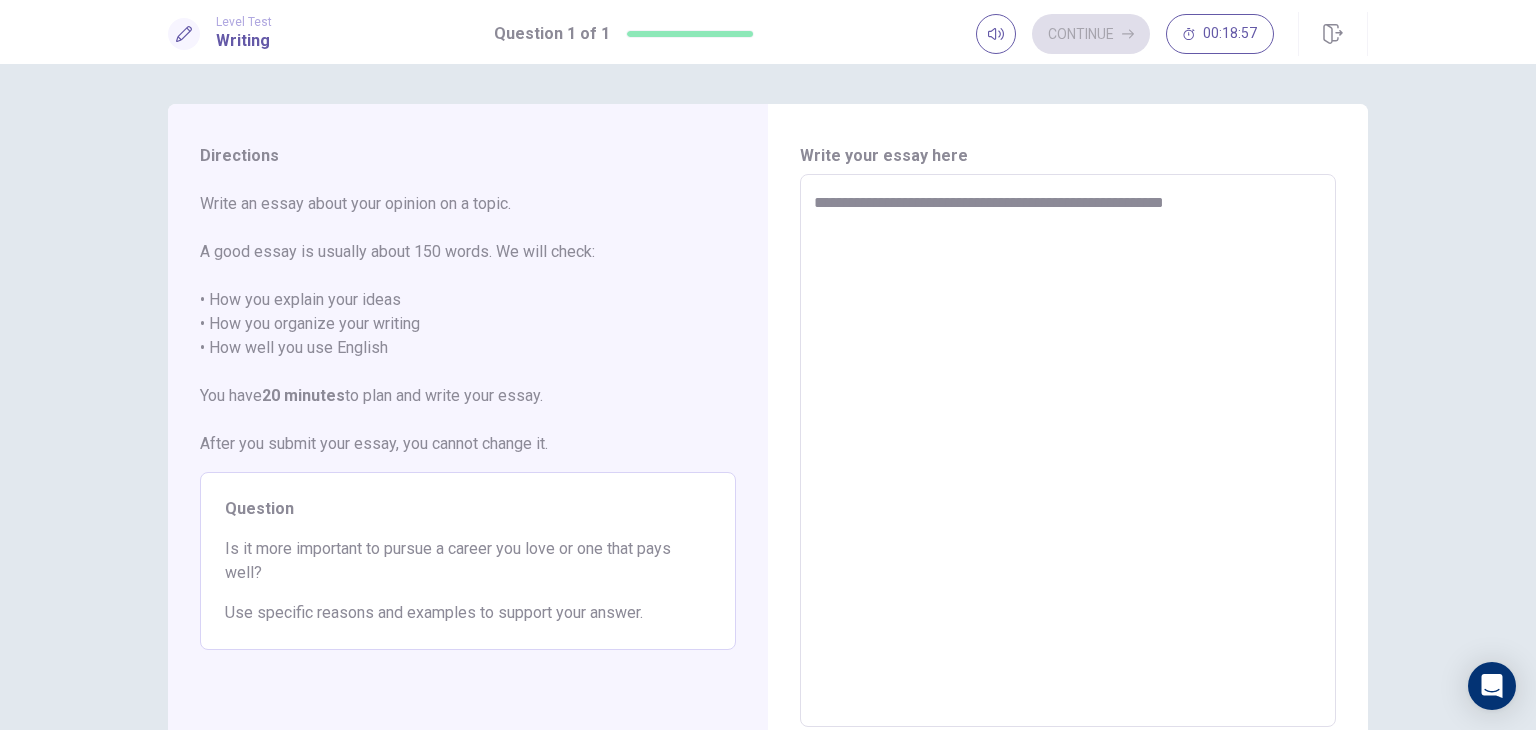 type on "*" 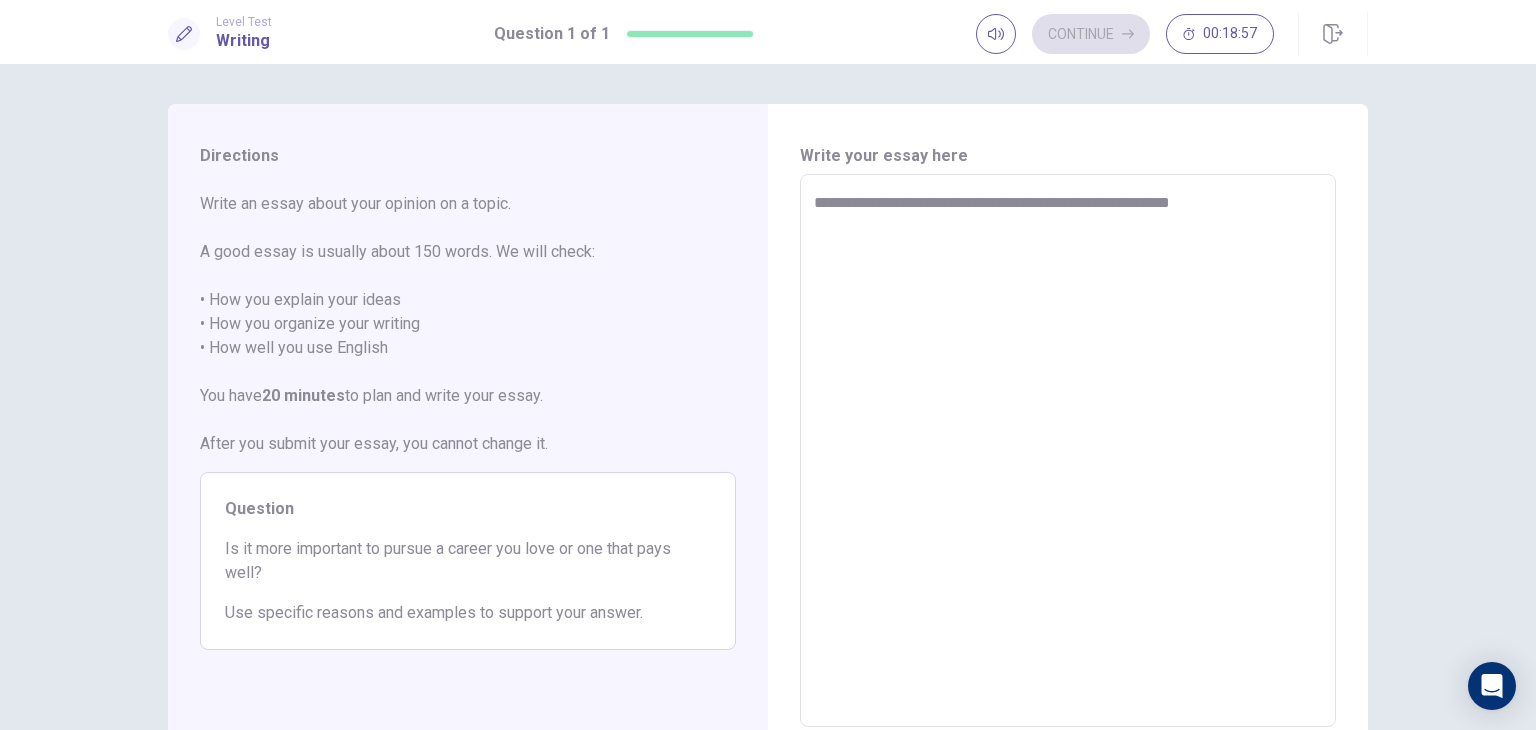 type on "*" 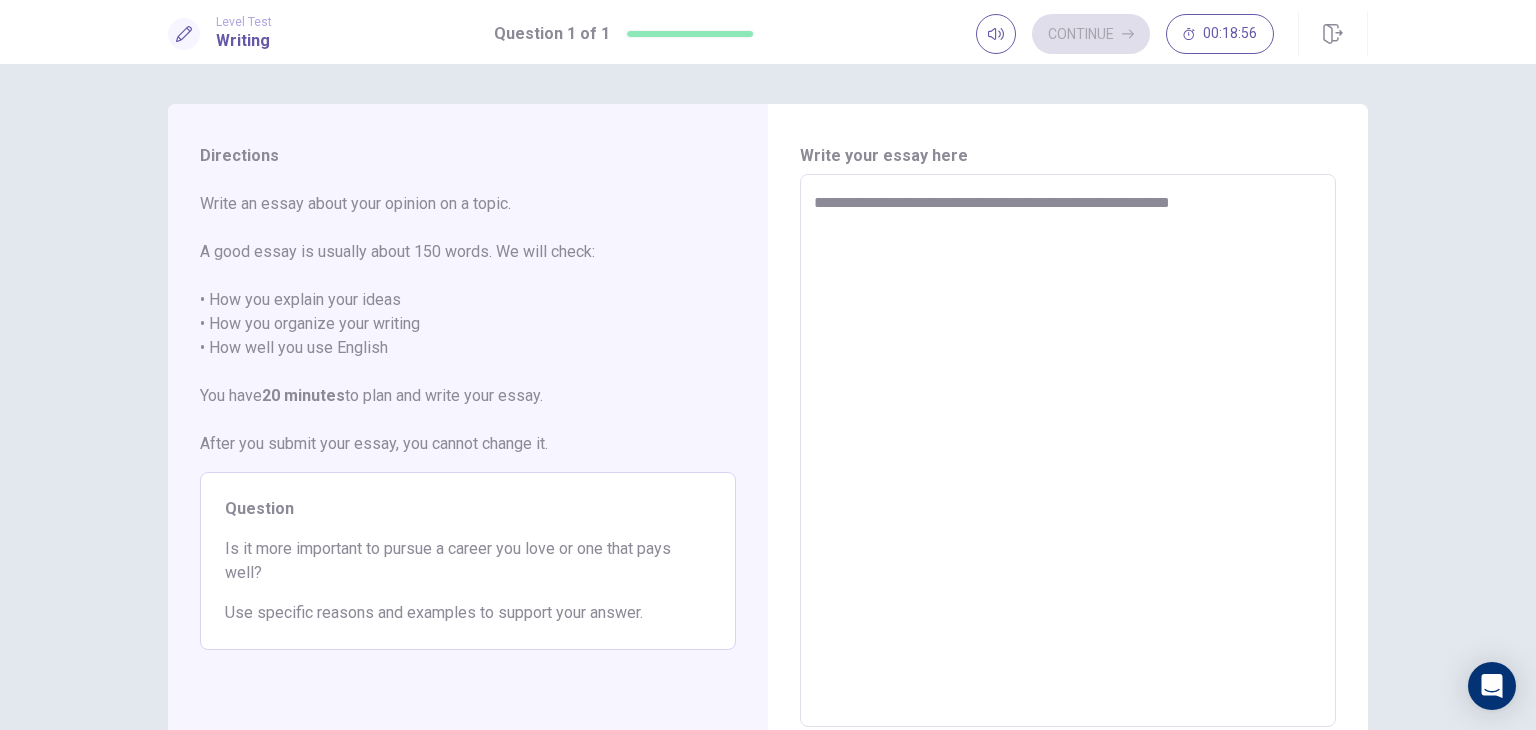 type on "**********" 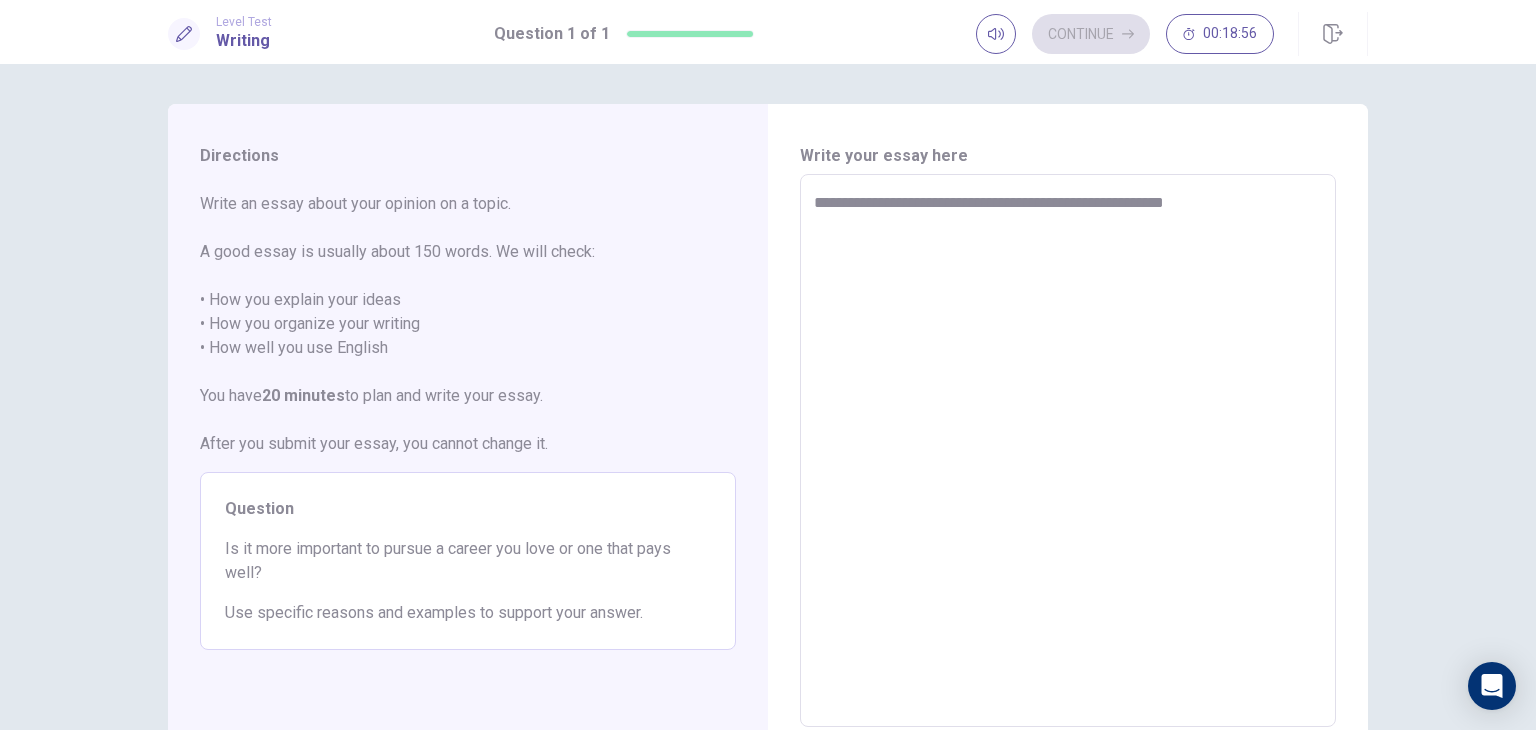 type on "*" 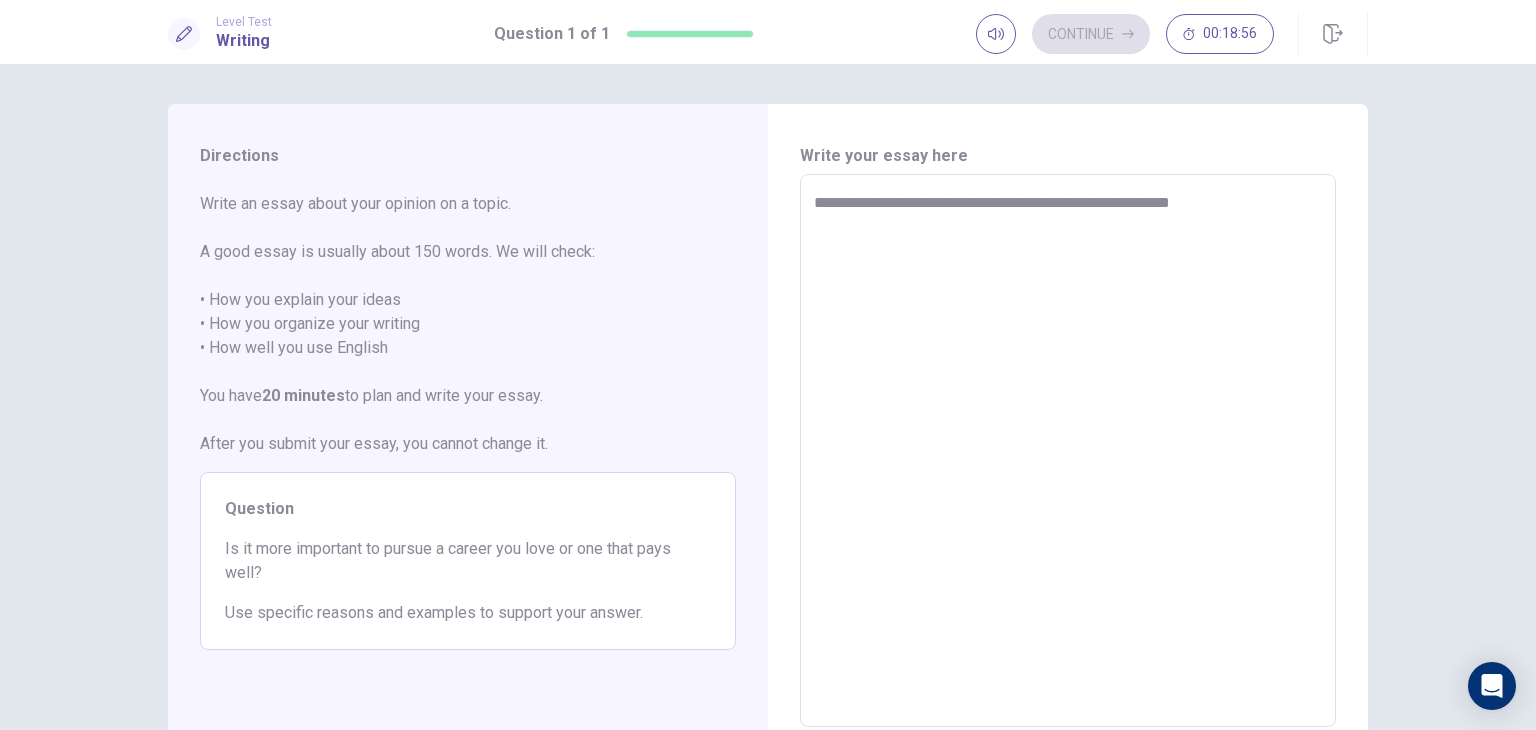 type on "*" 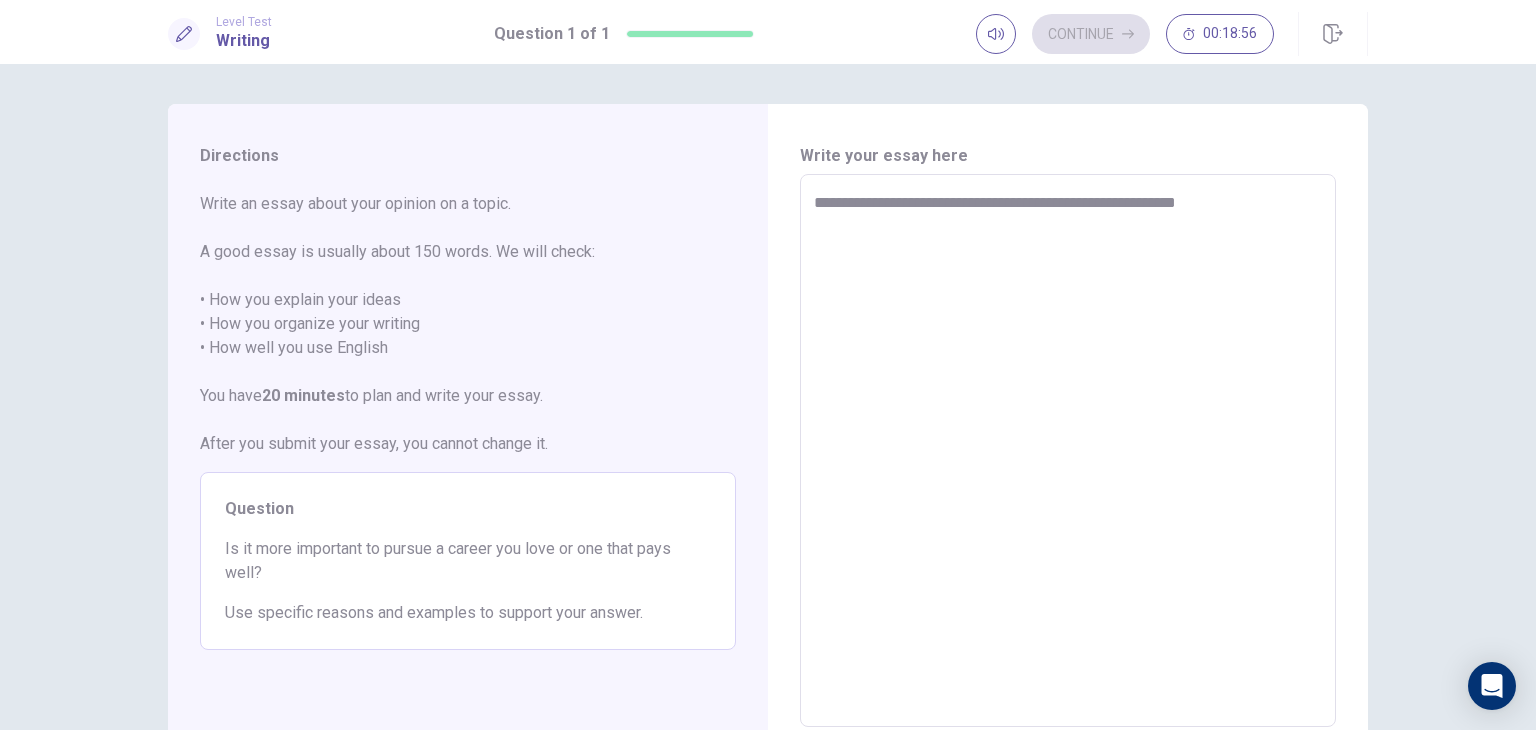 type on "*" 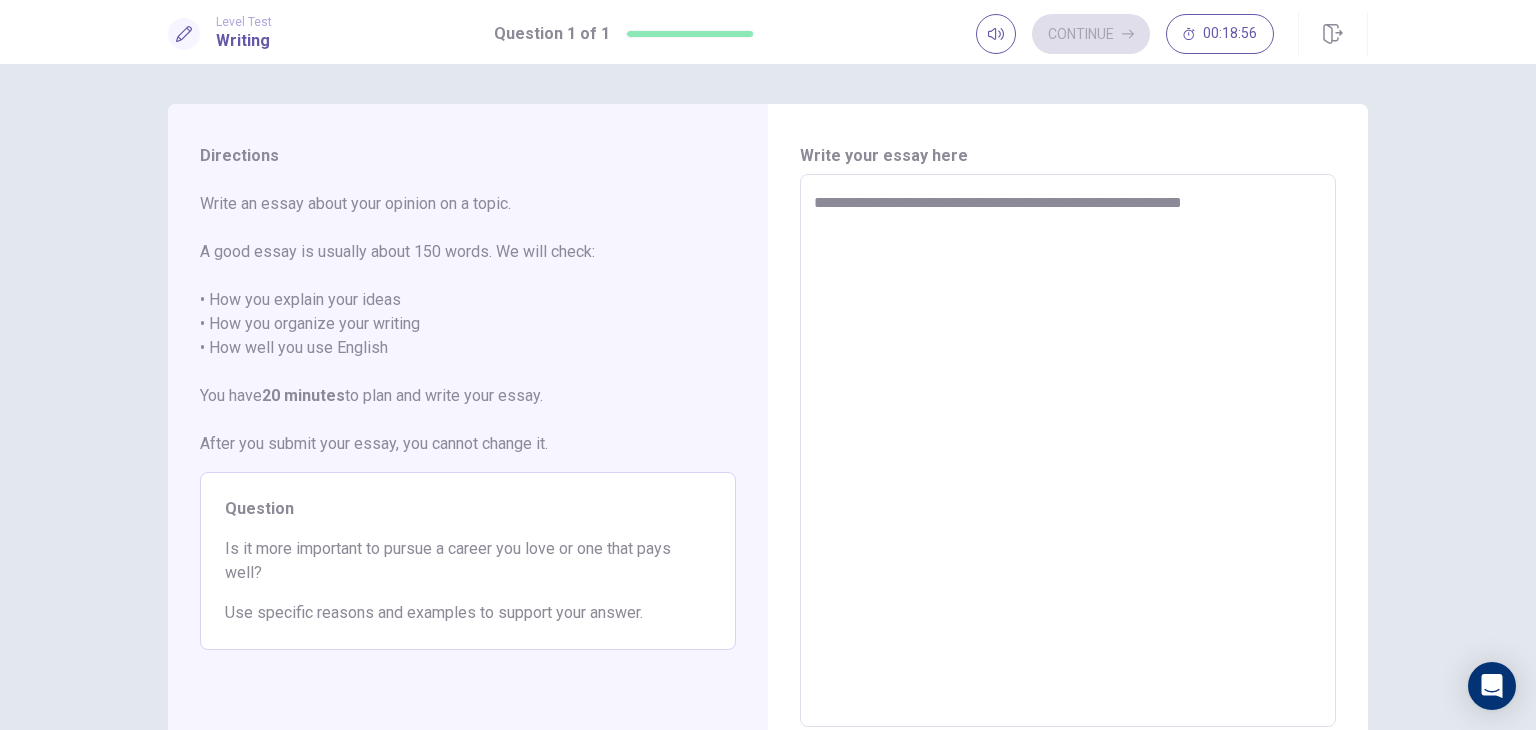 type on "*" 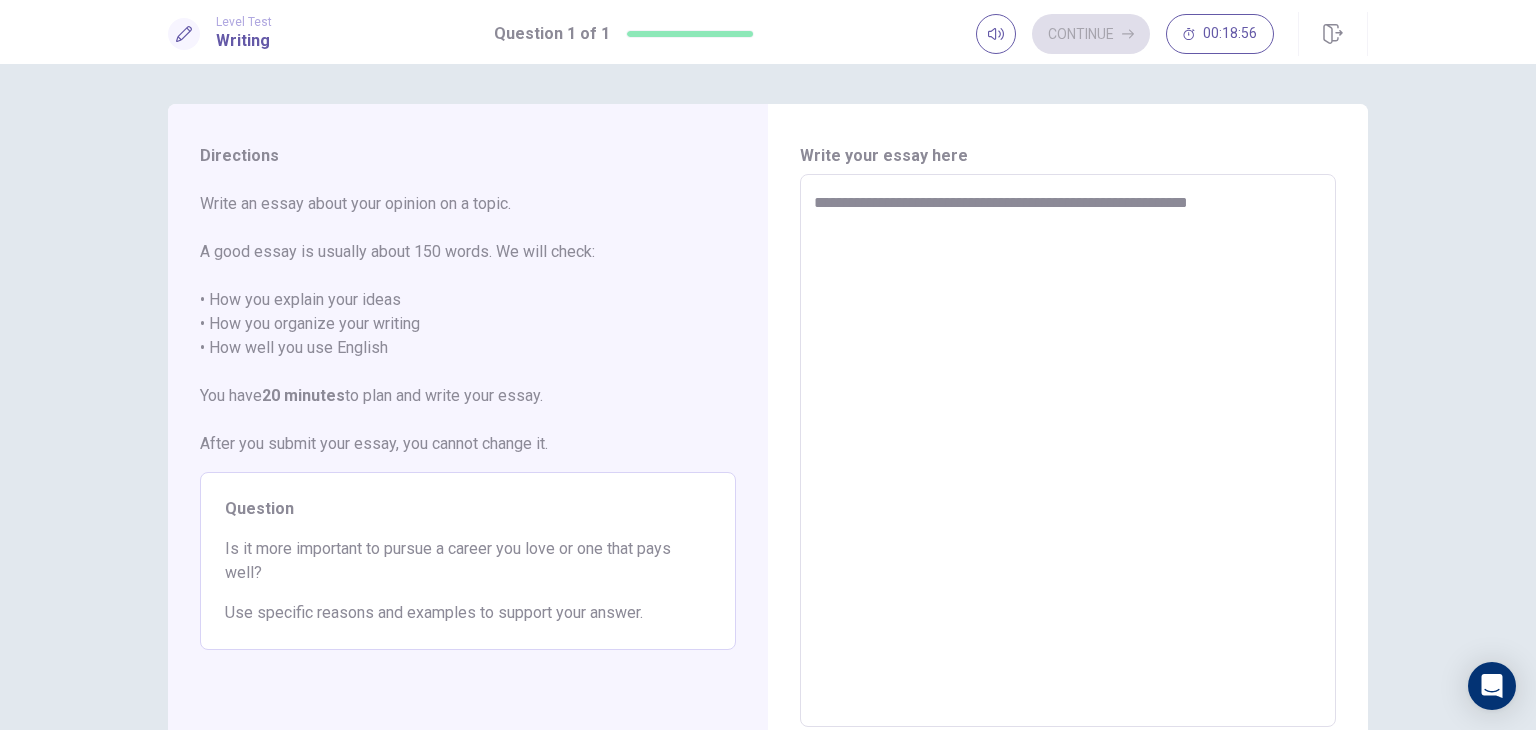 type on "*" 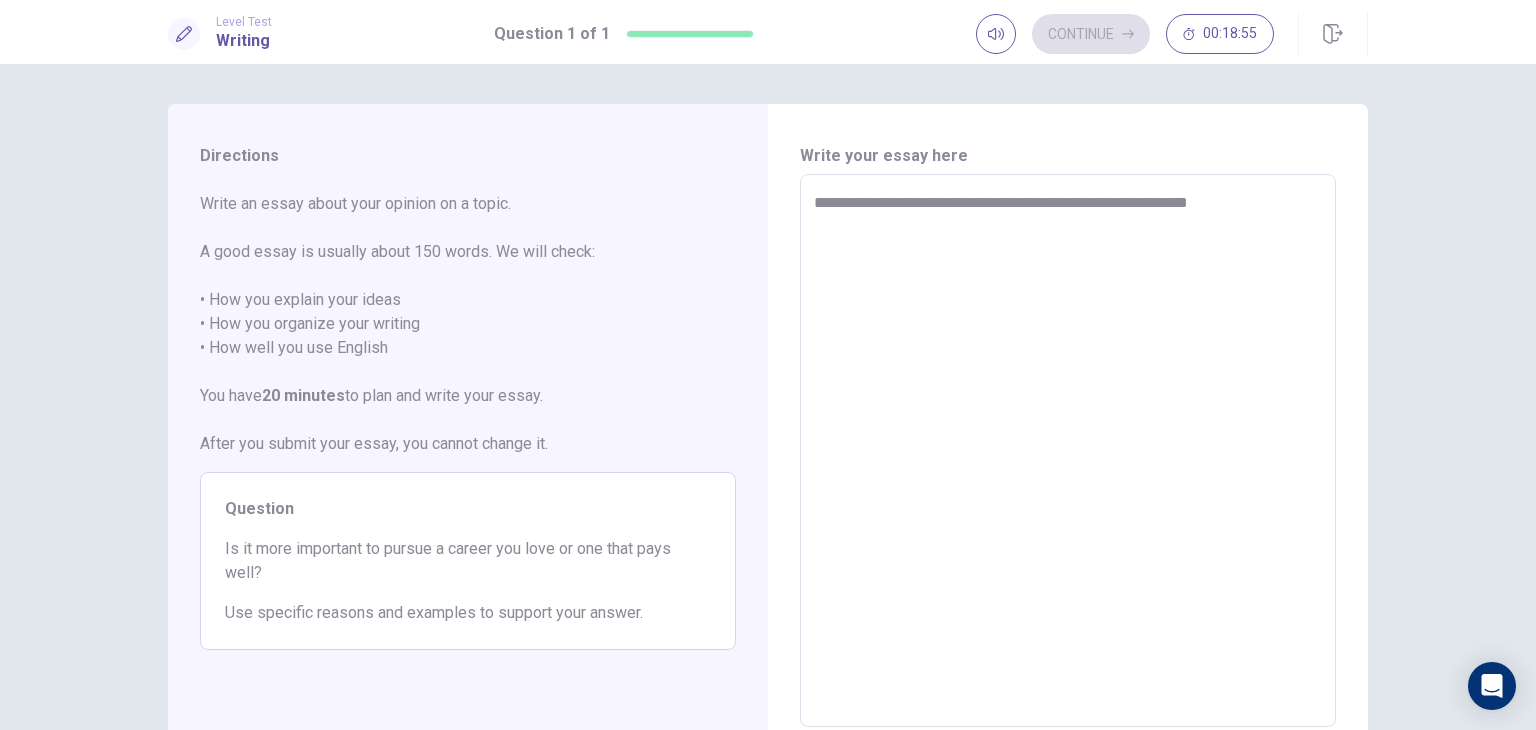 type on "**********" 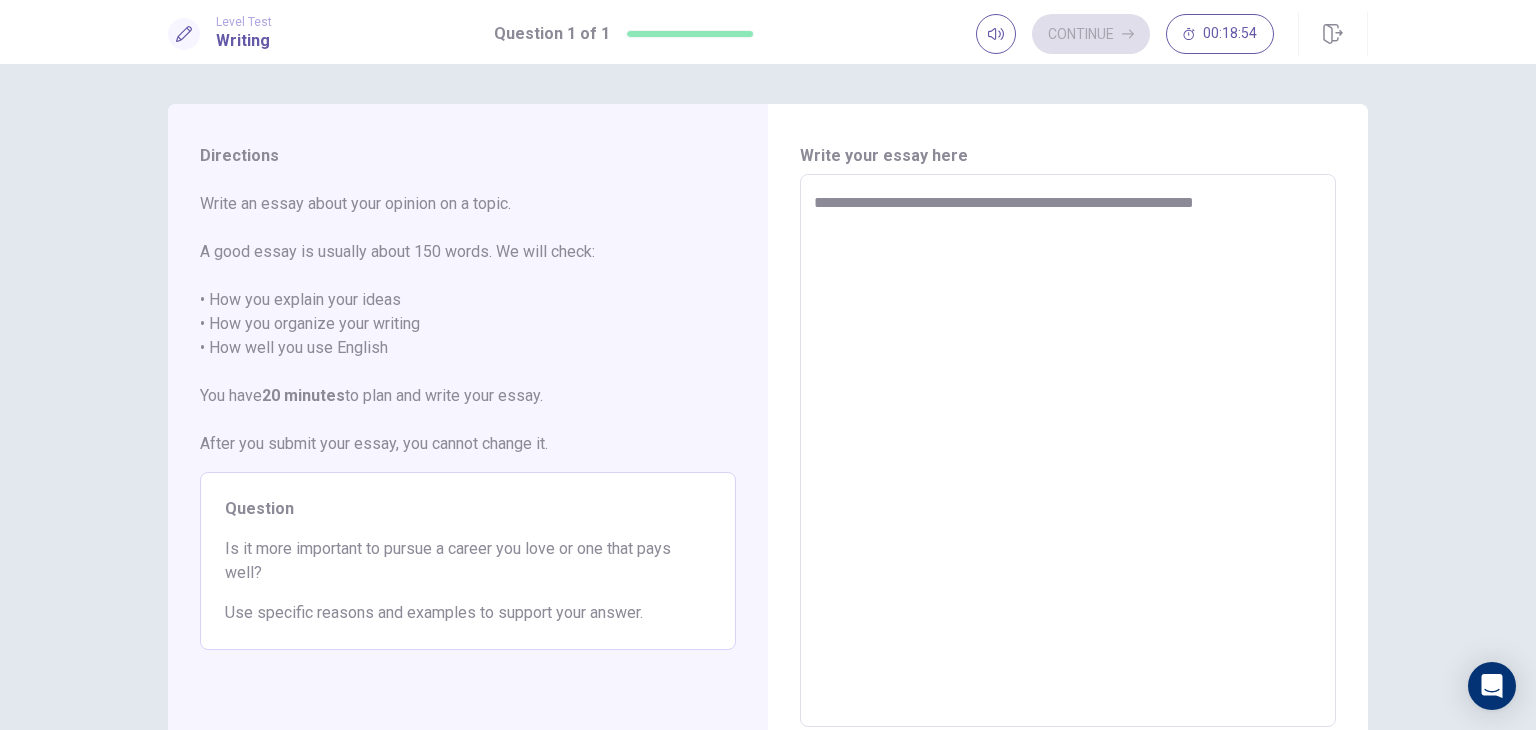 type on "*" 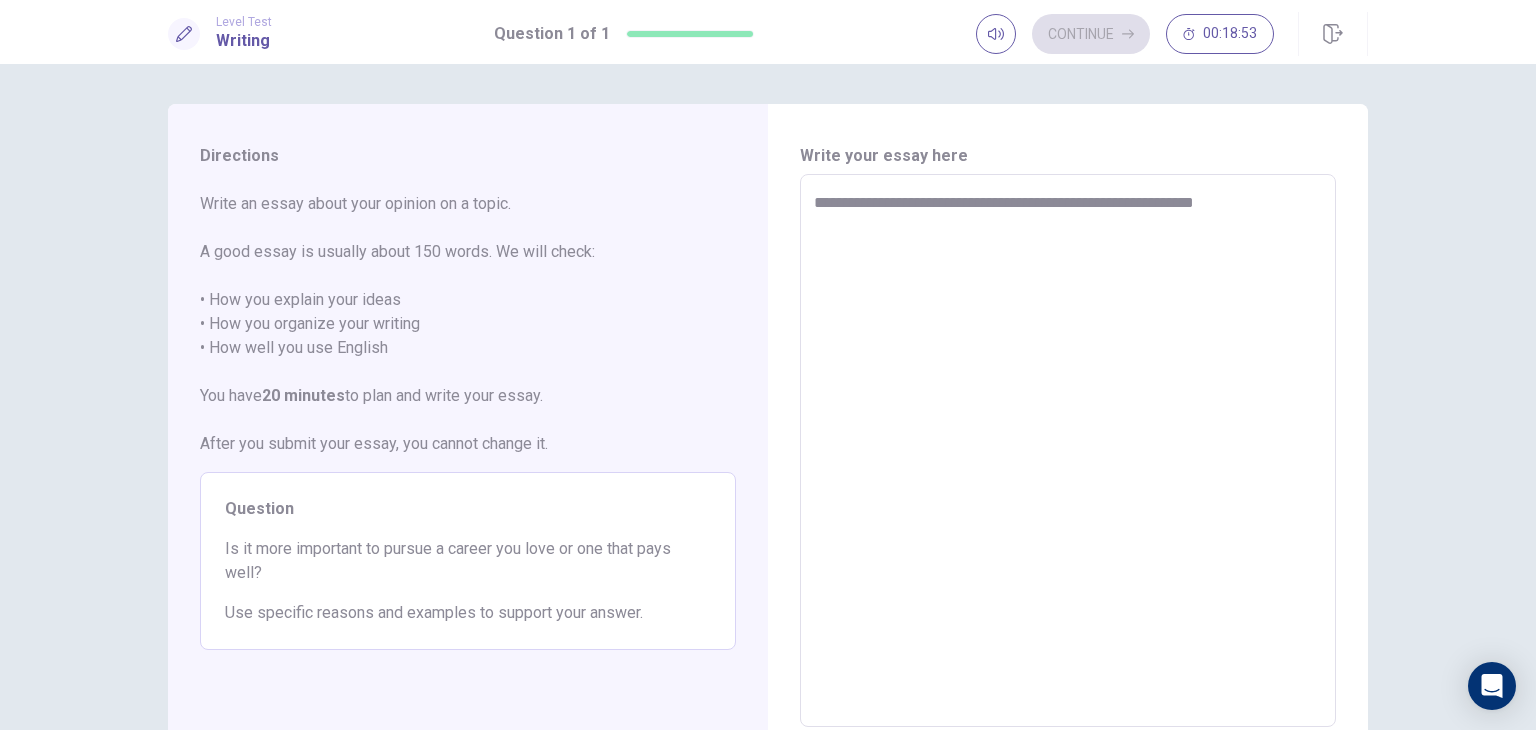 type on "**********" 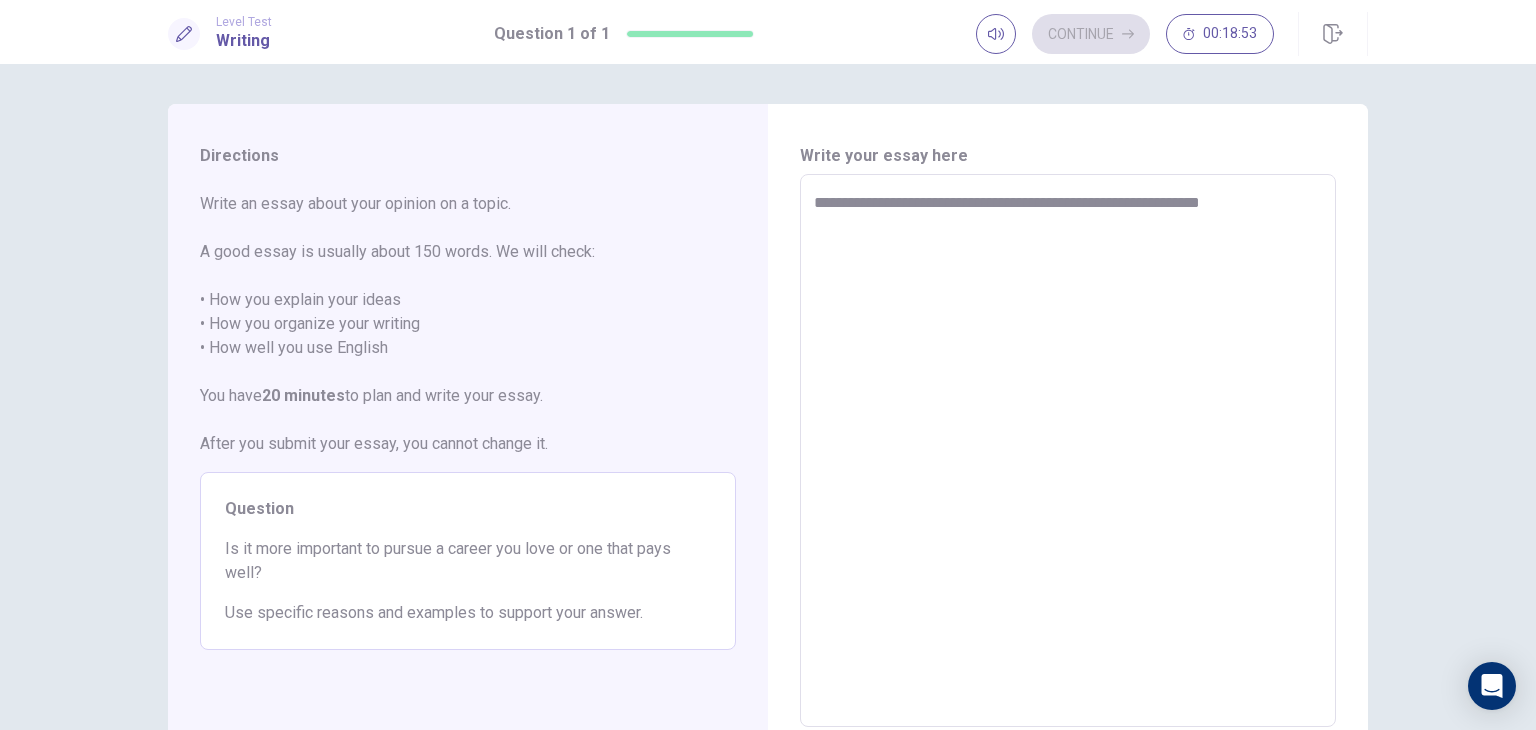 type on "*" 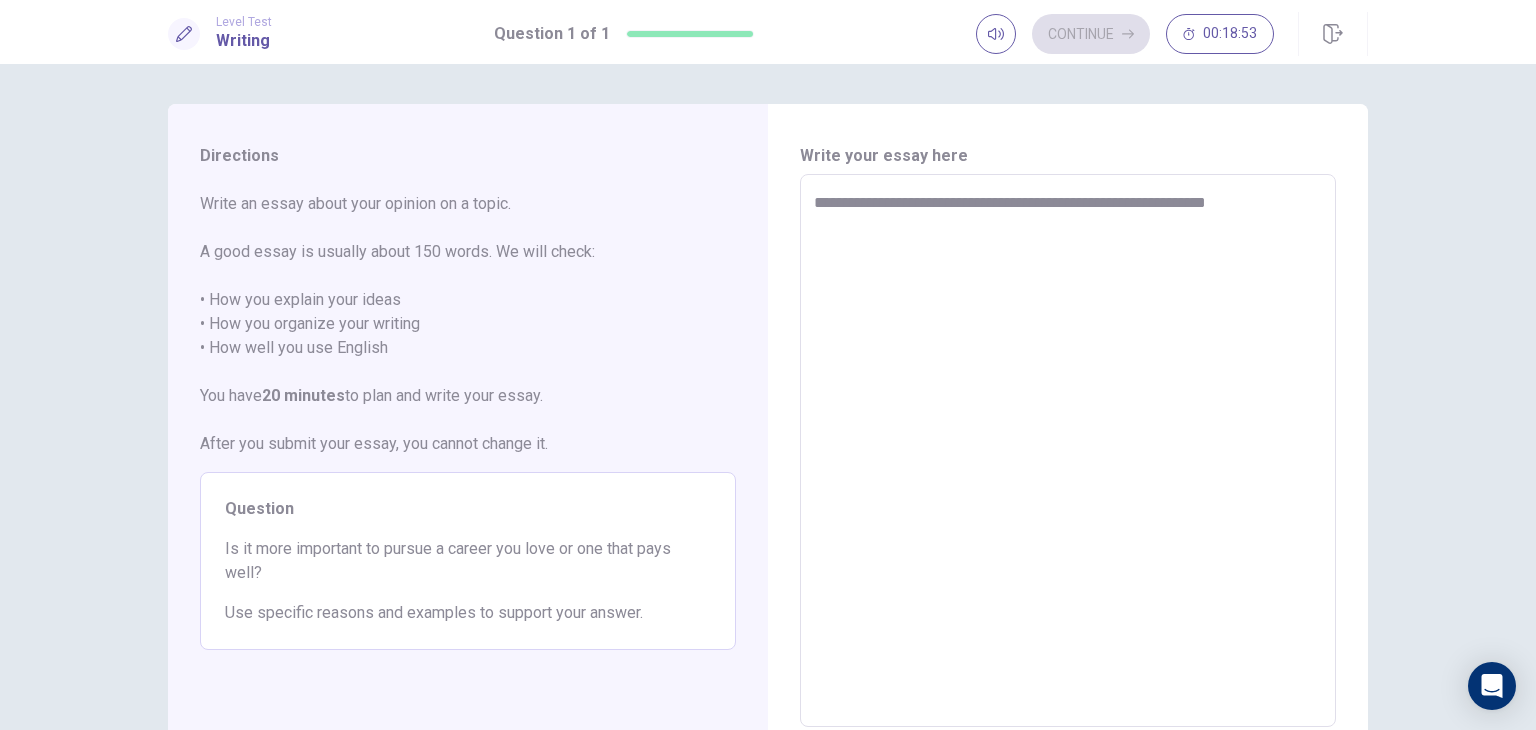 type on "*" 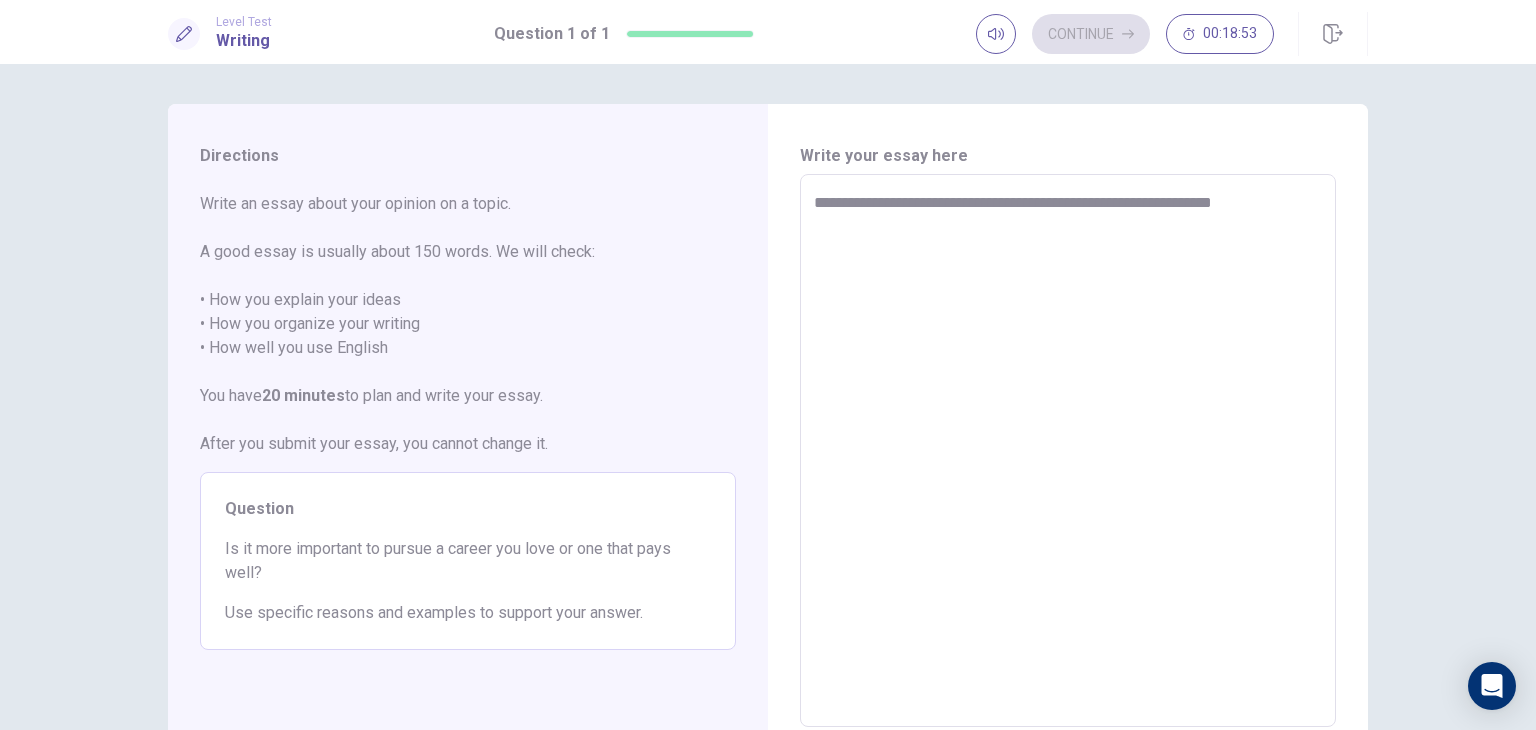 type on "*" 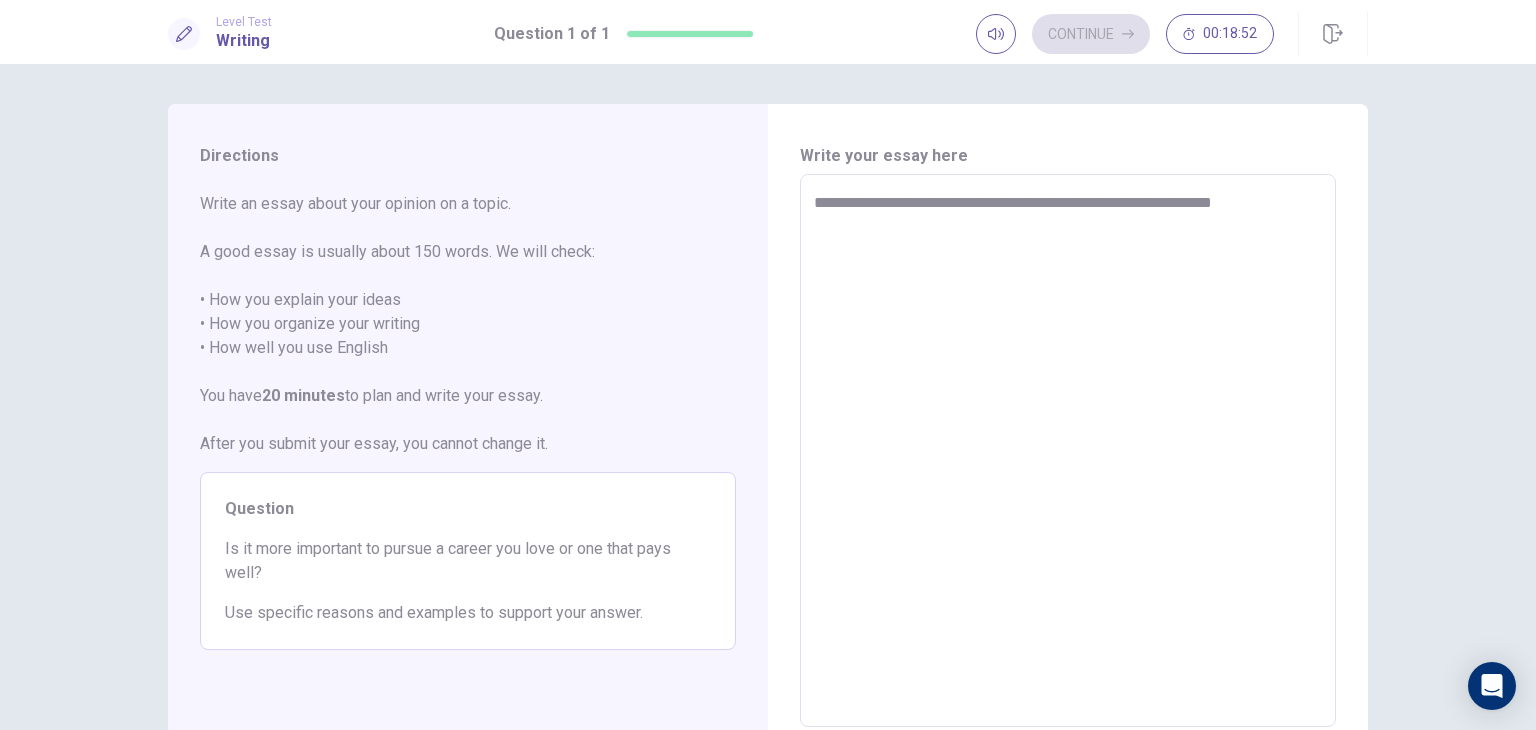 type on "**********" 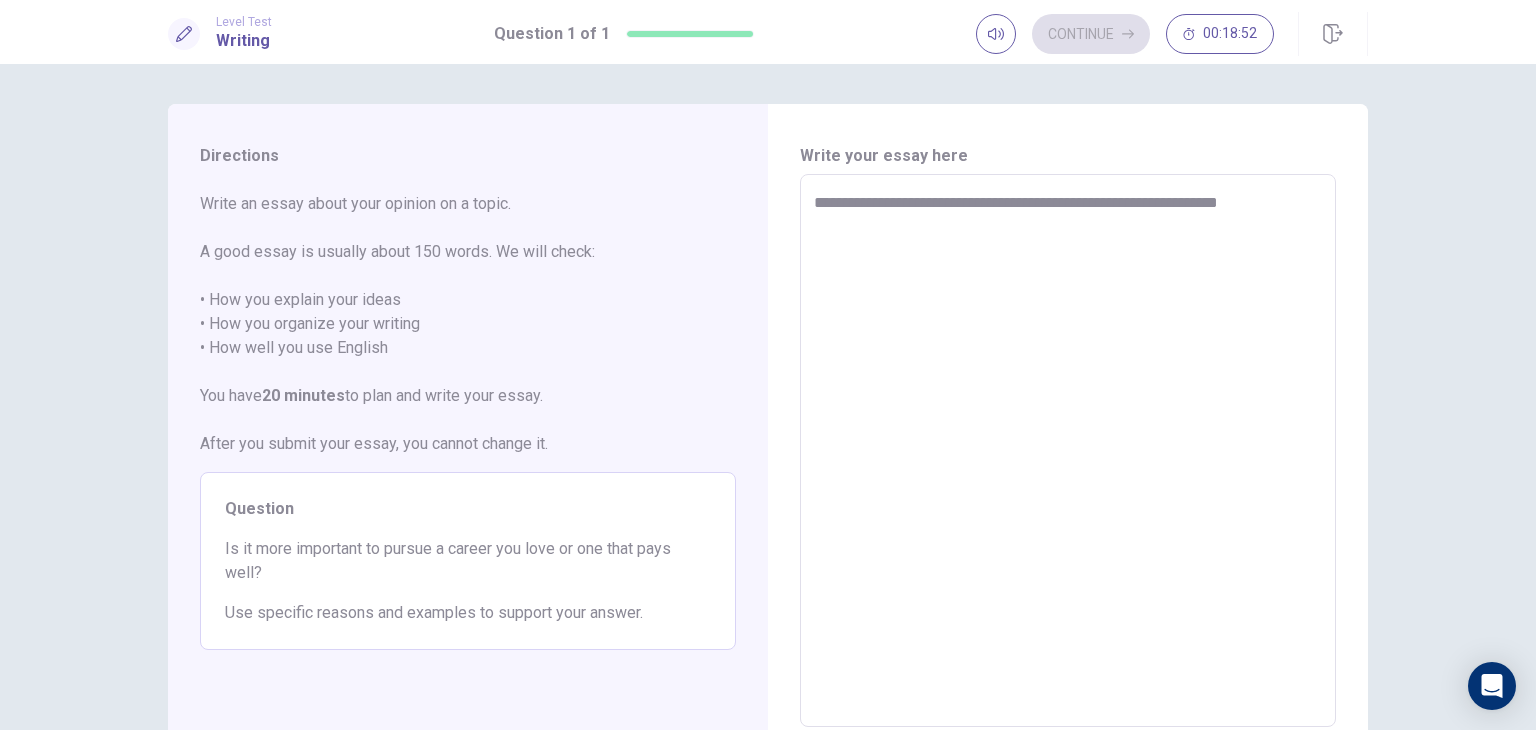 type on "*" 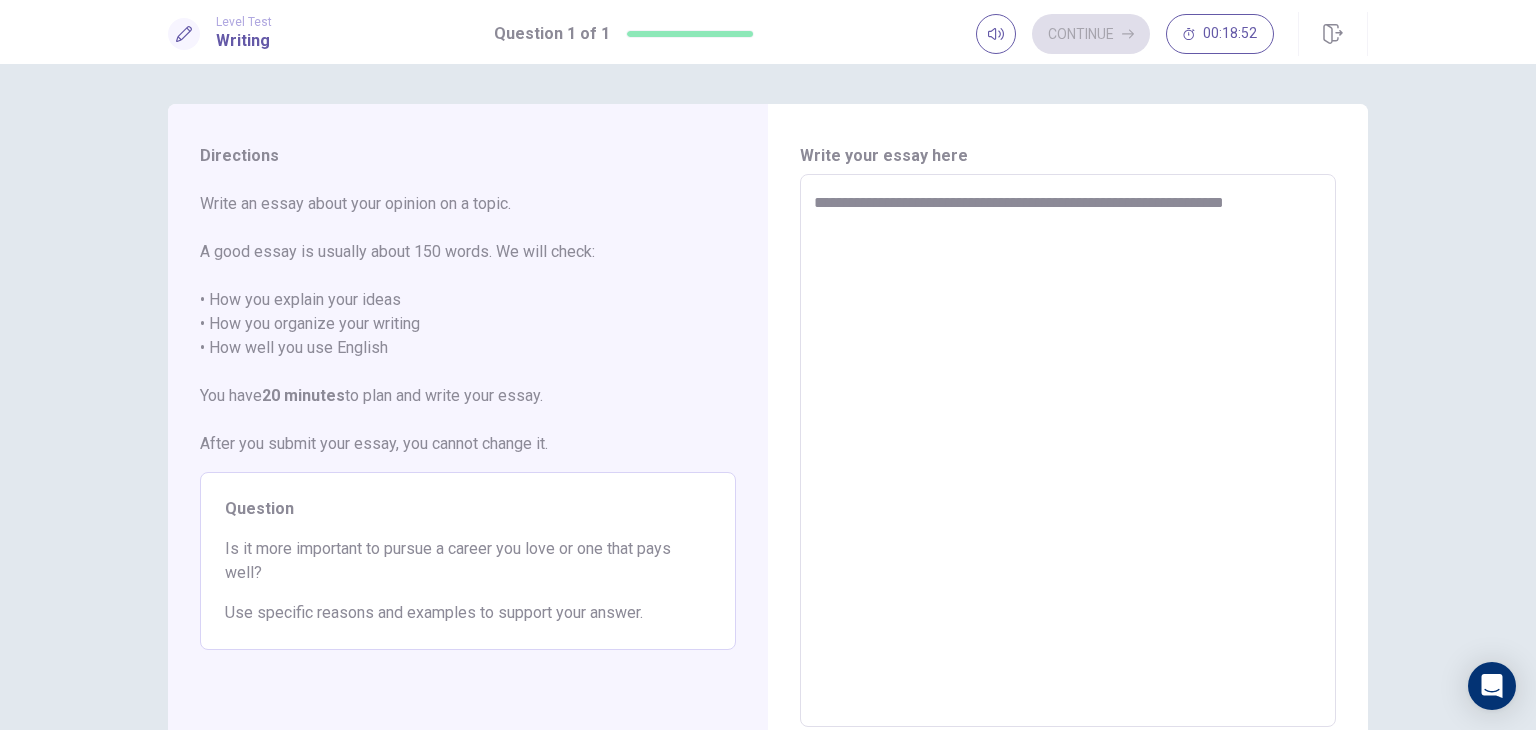type on "*" 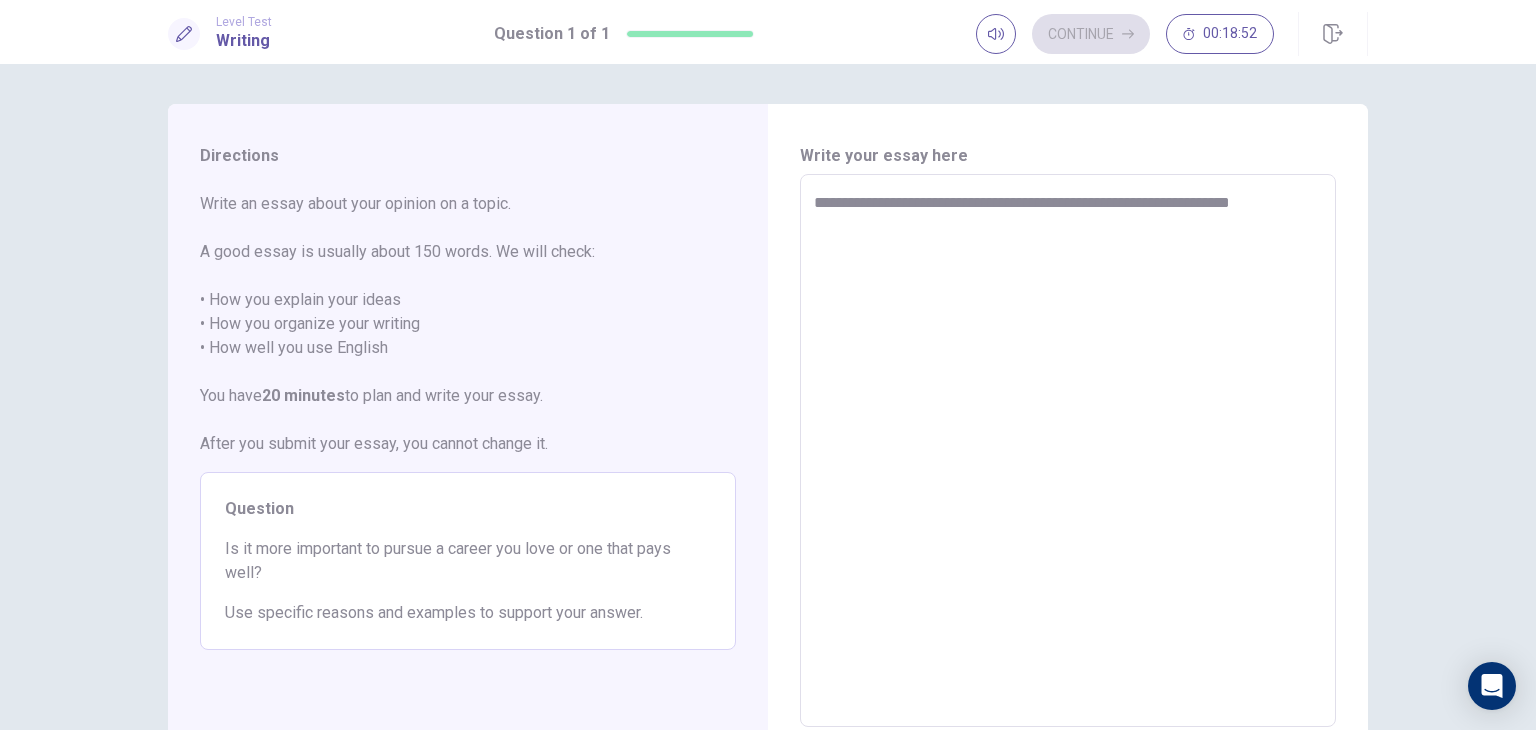 type on "*" 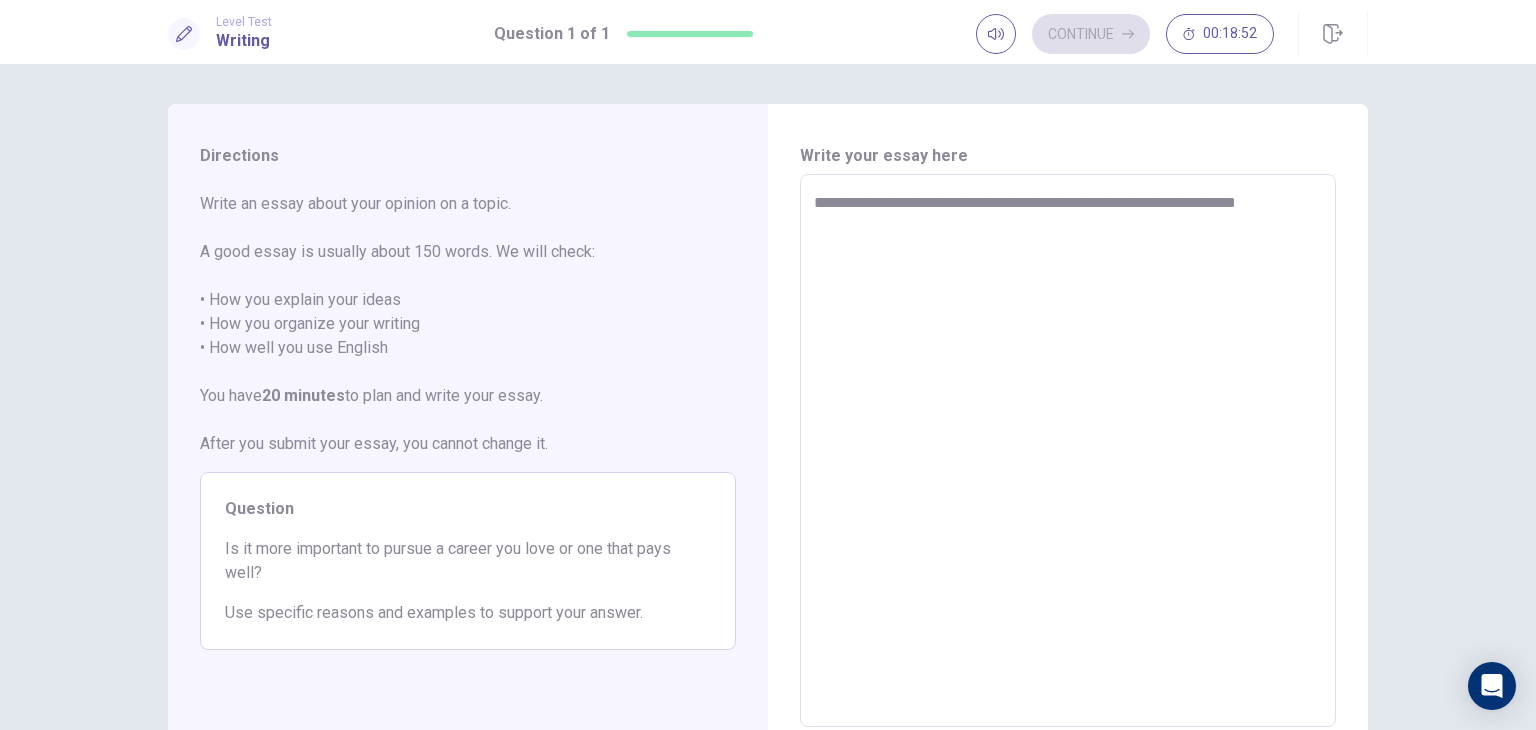 type on "*" 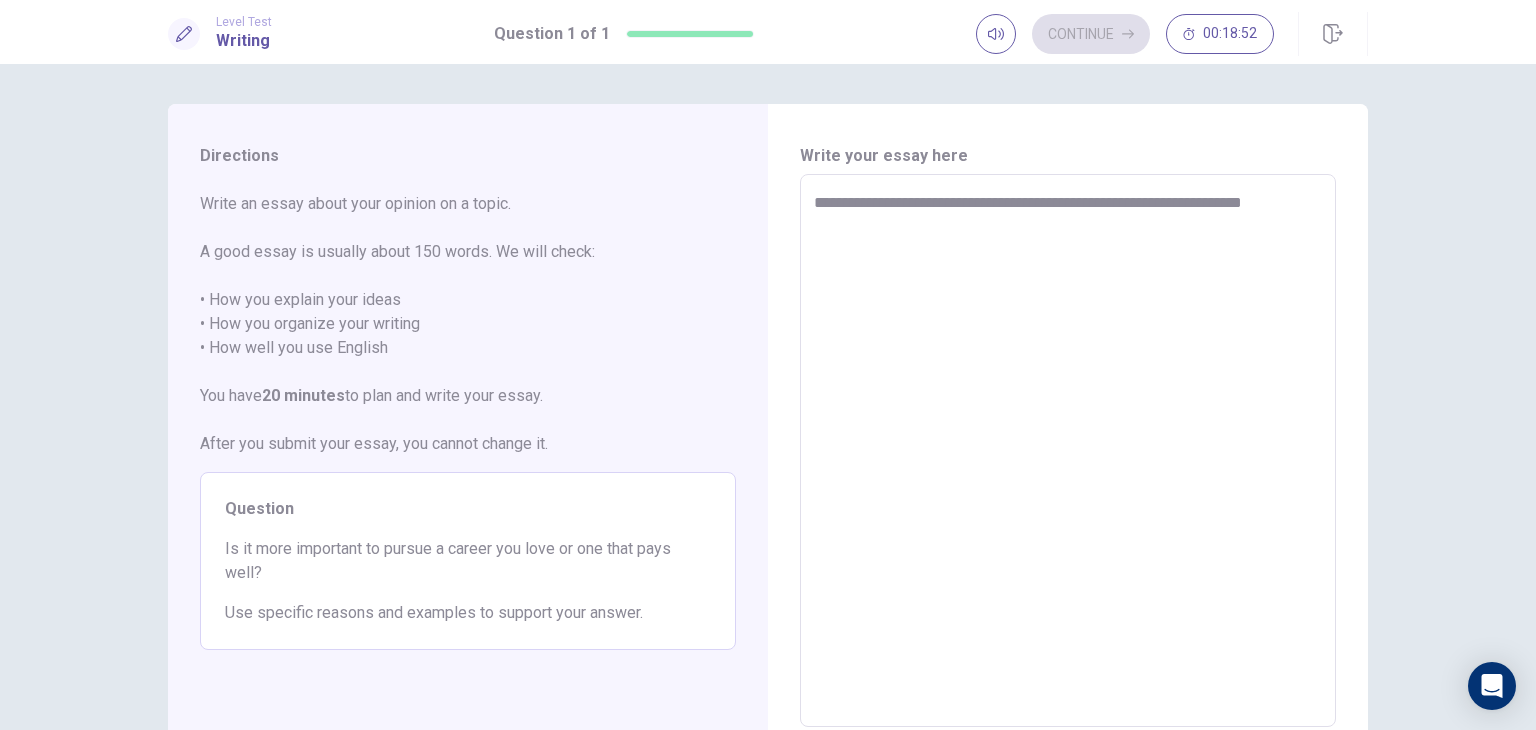 type on "*" 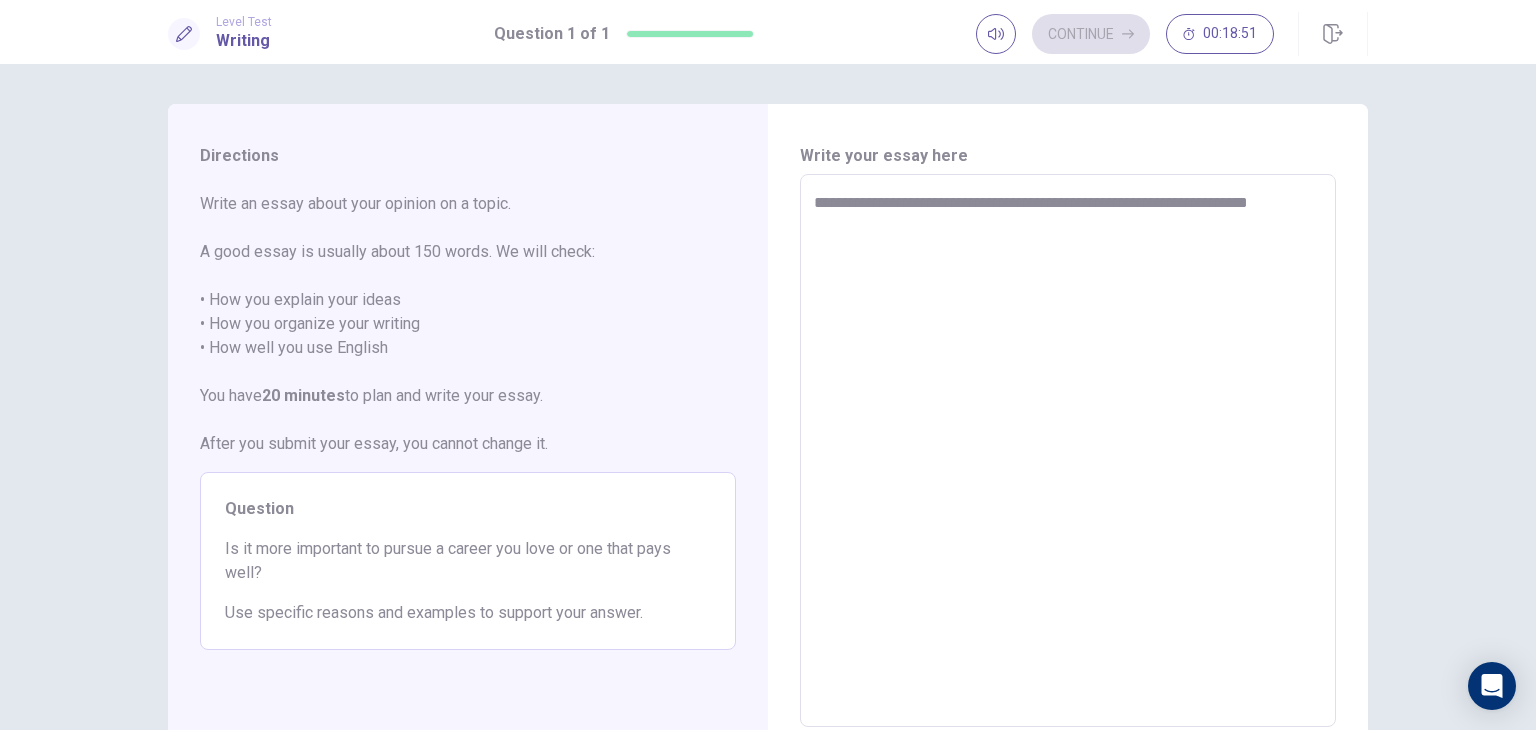 type on "*" 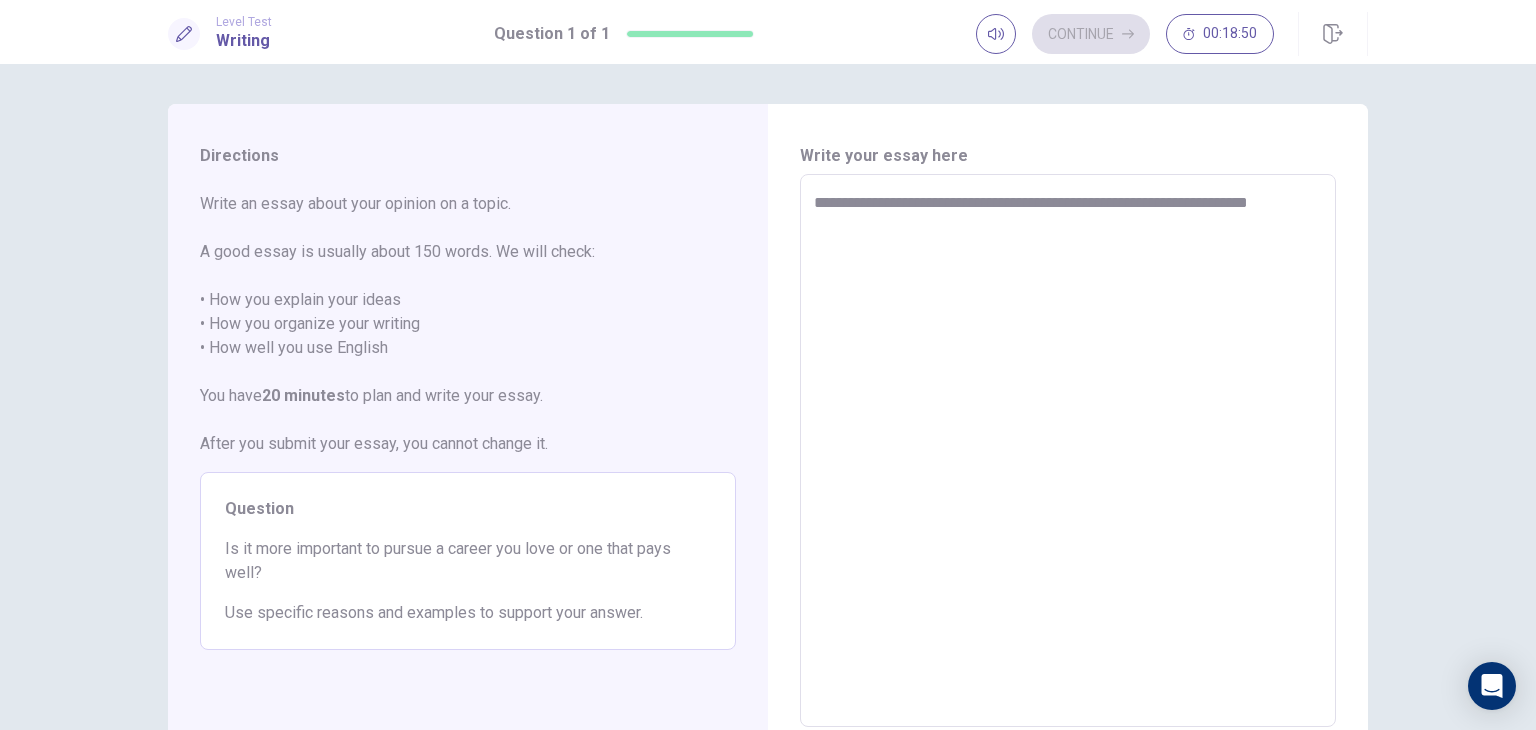 type on "**********" 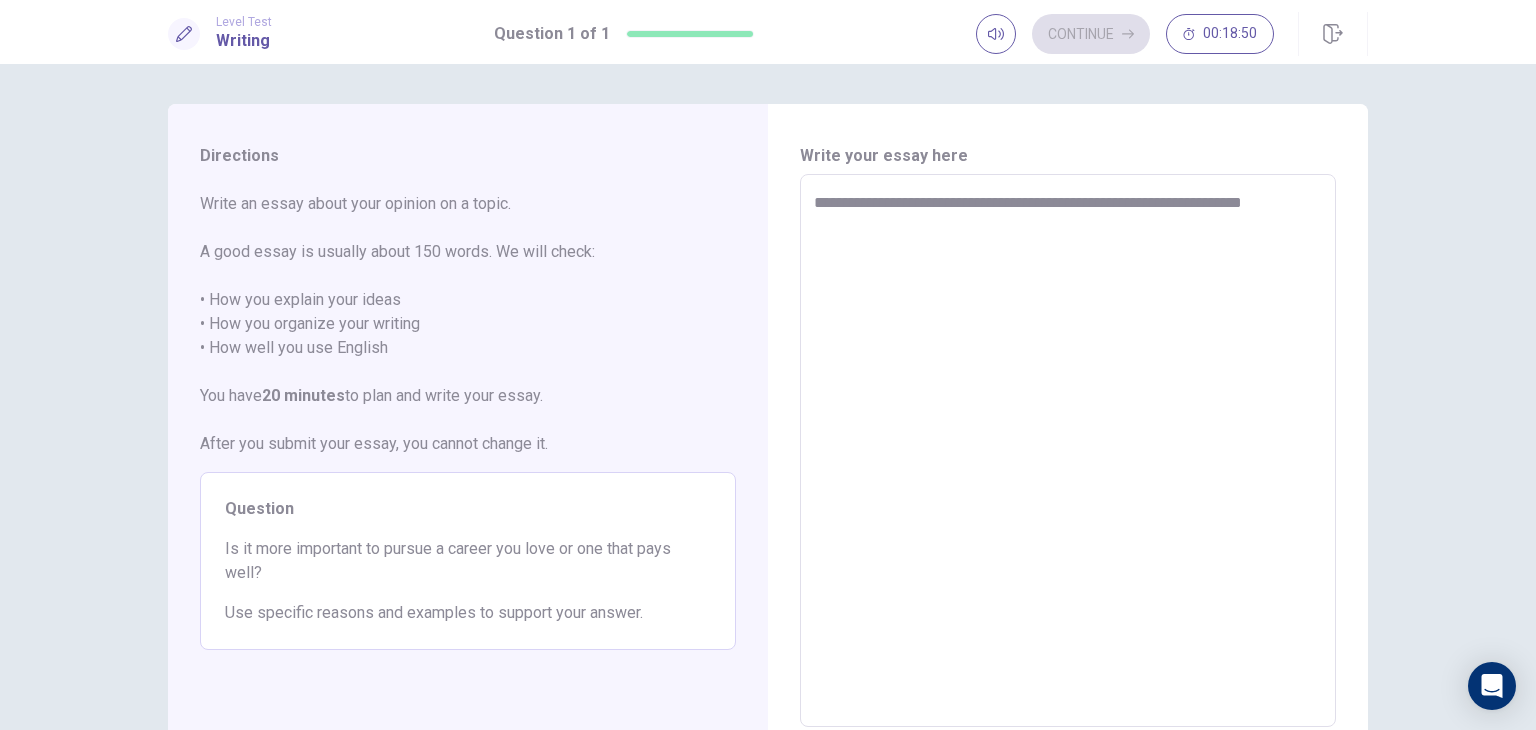 type on "*" 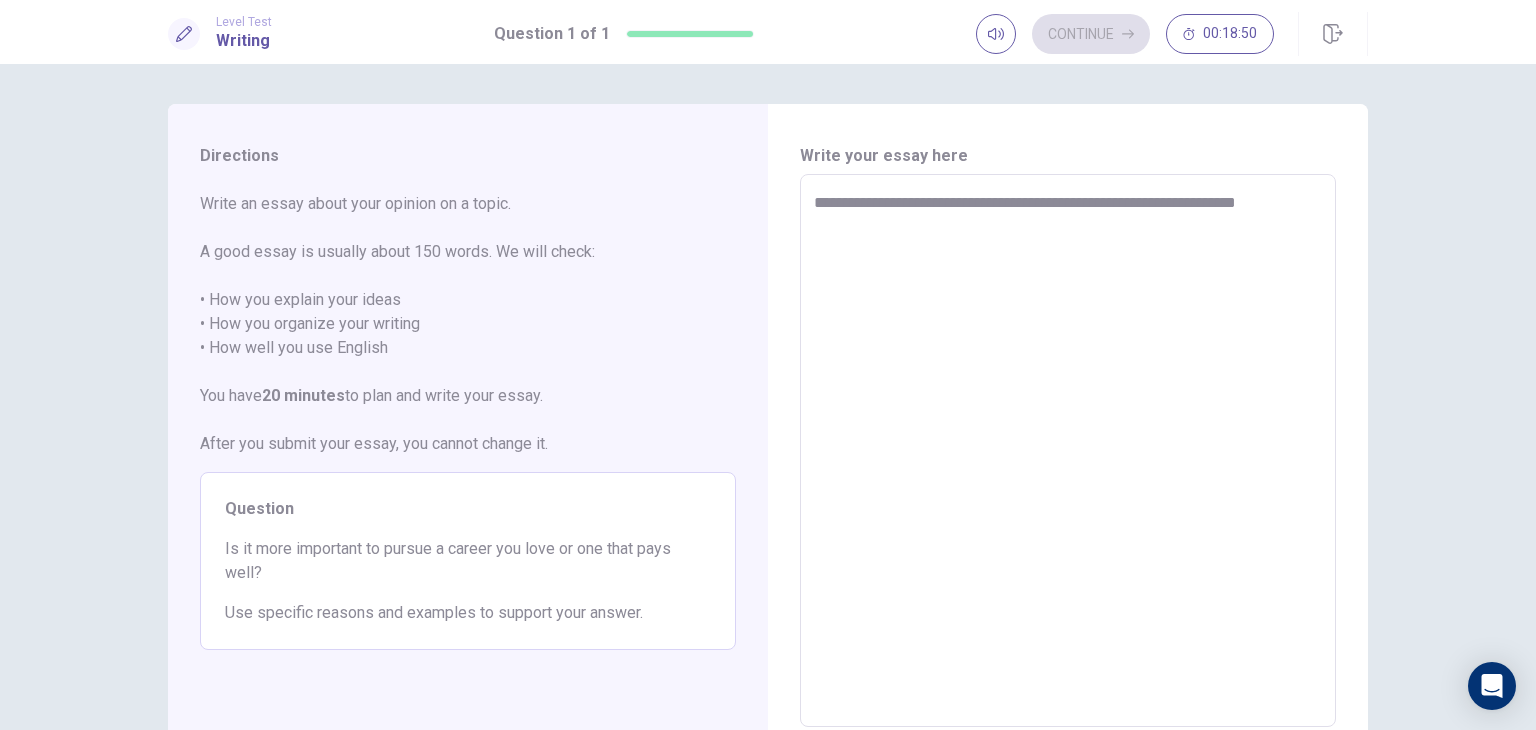 type on "*" 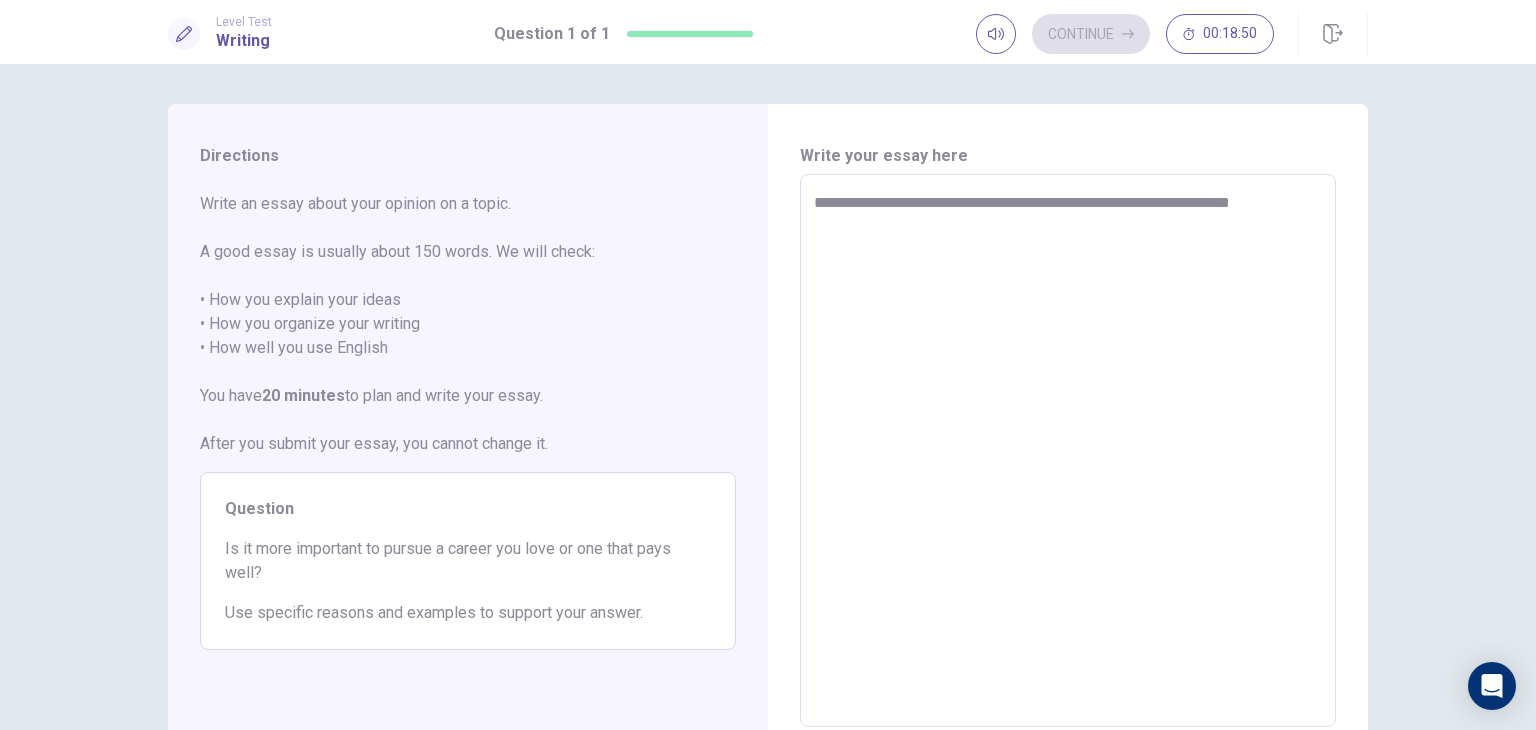 type on "*" 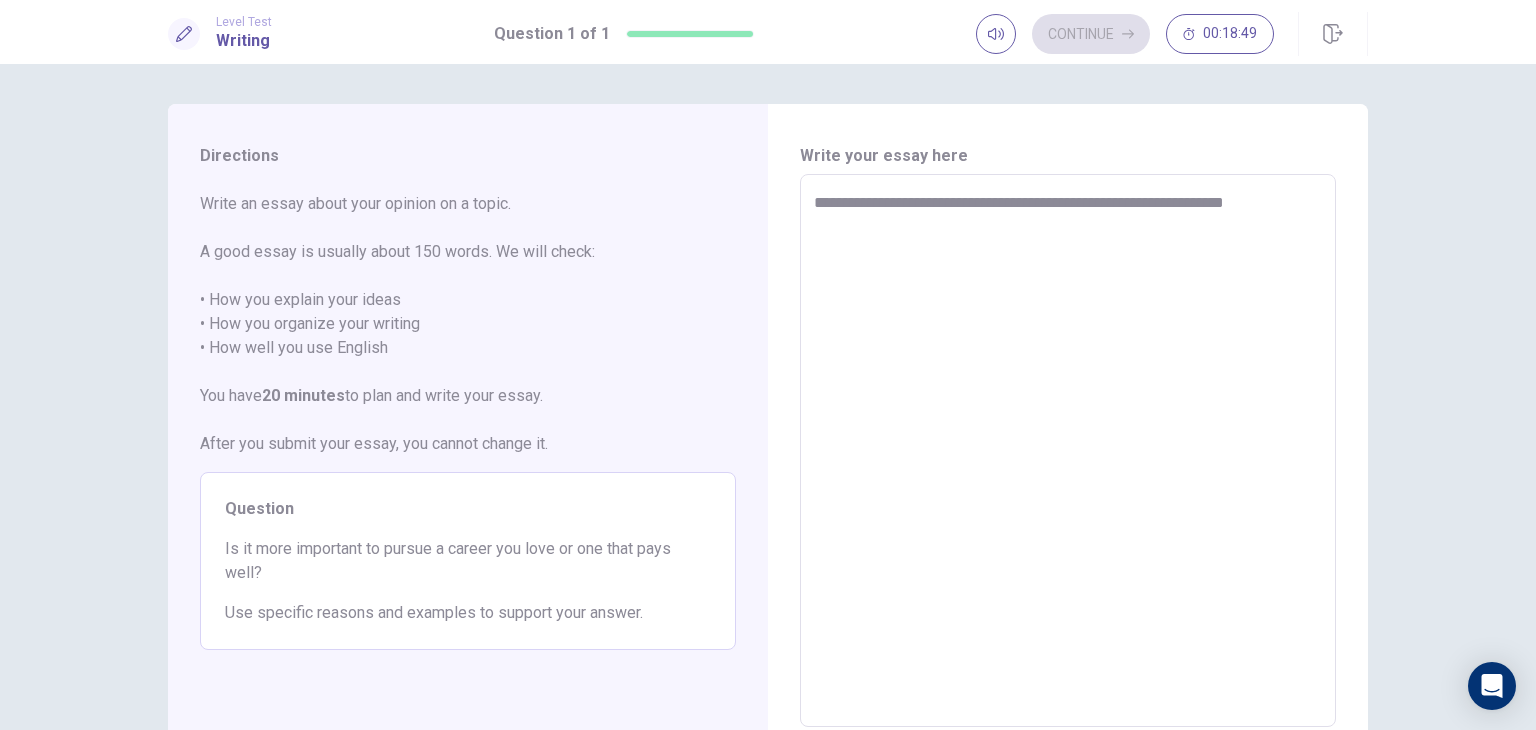 type on "*" 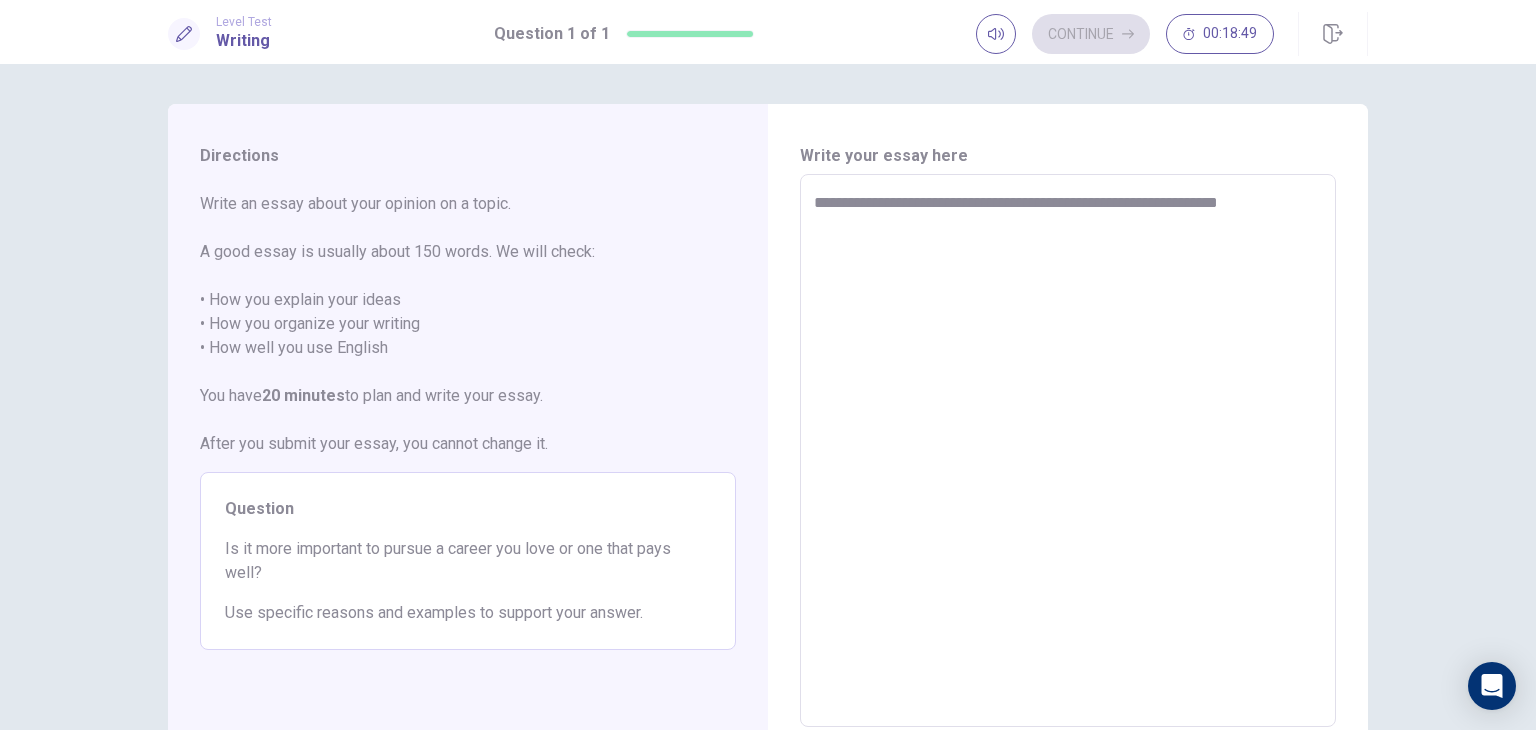 type on "*" 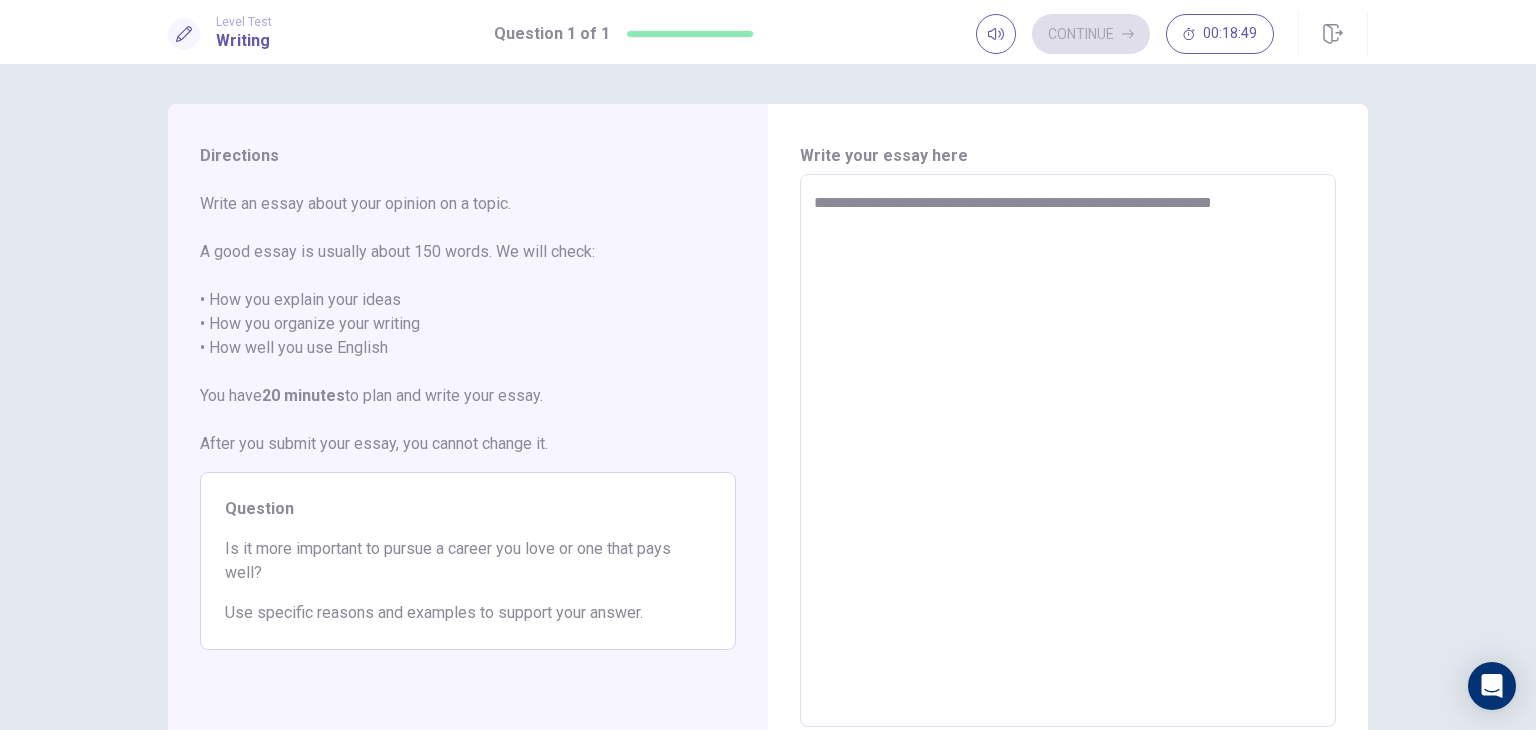 type on "*" 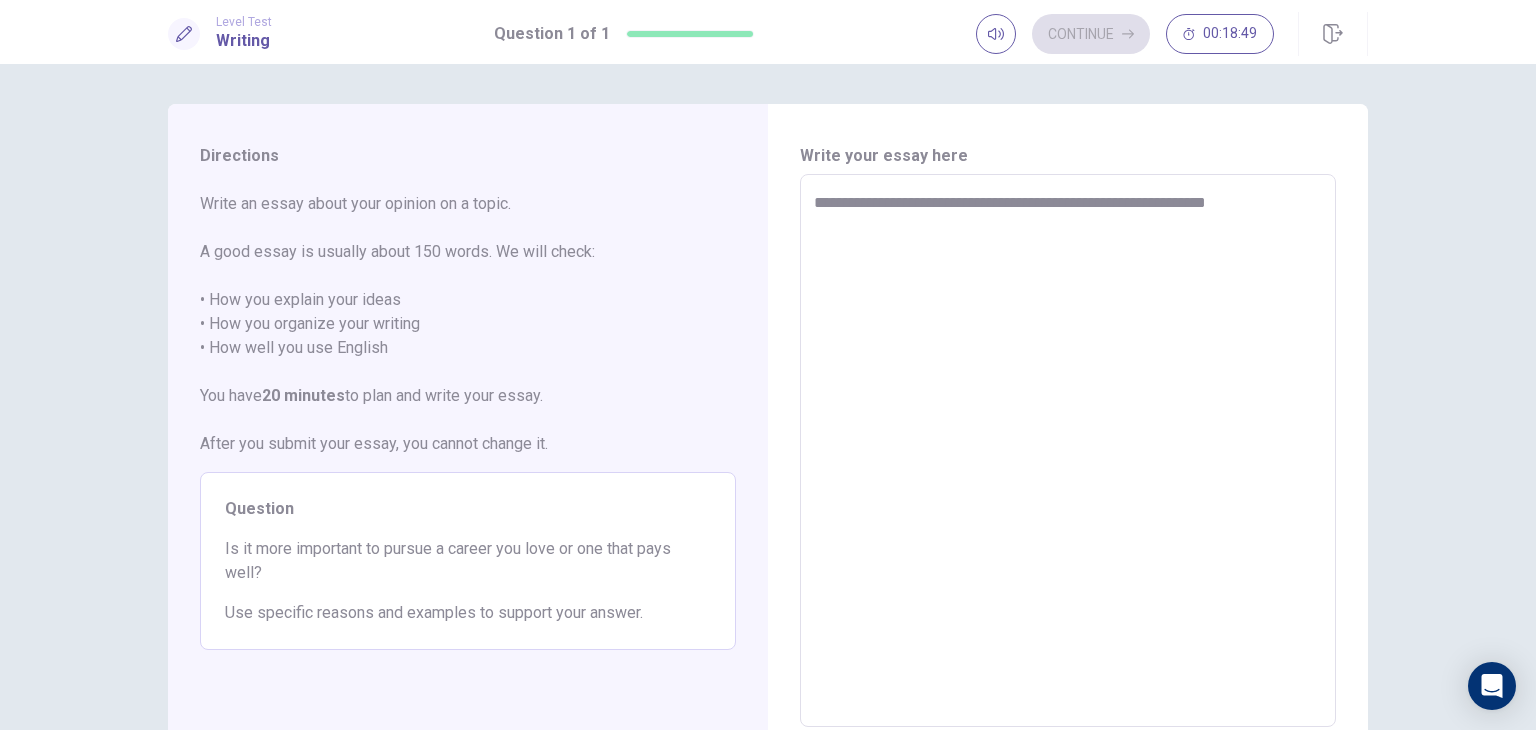 type on "*" 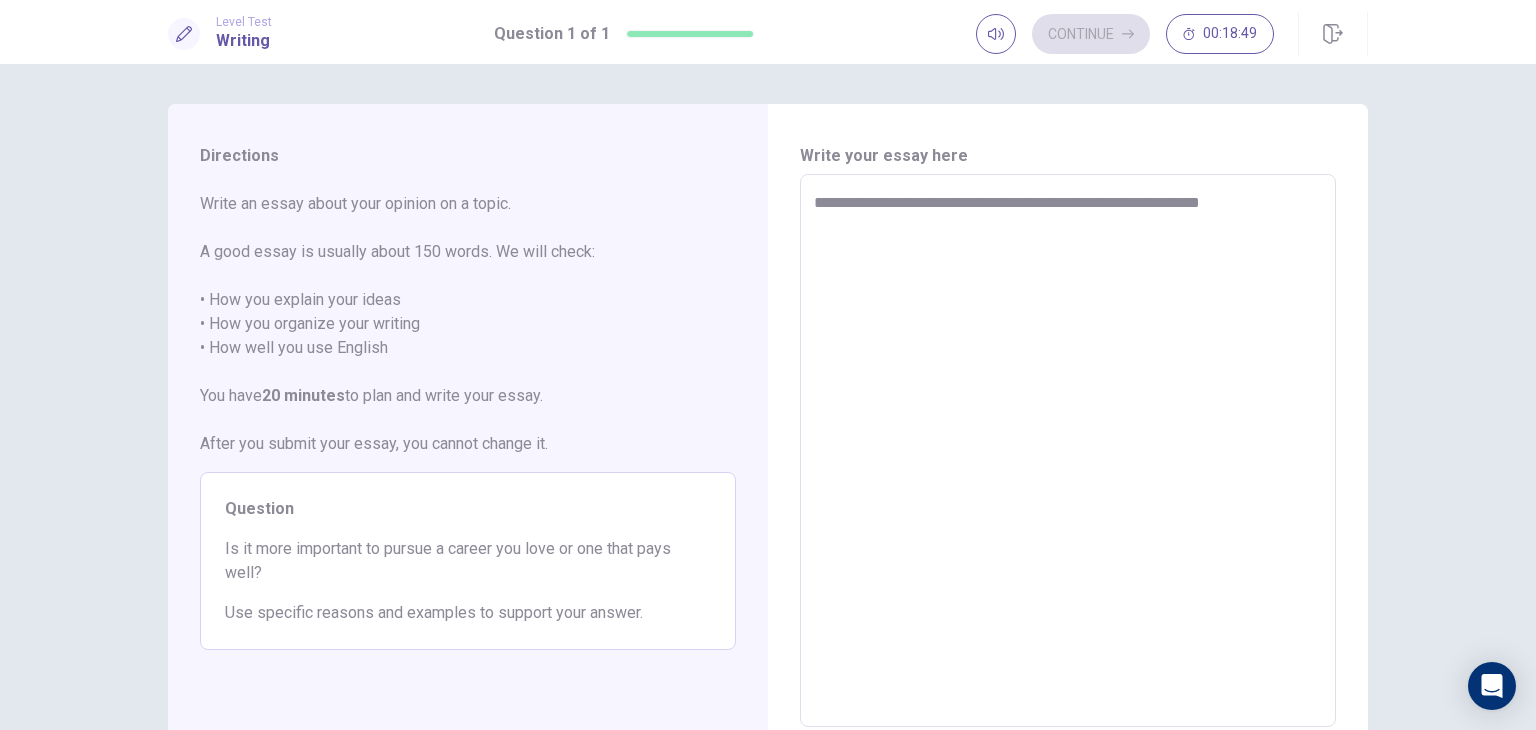 type on "*" 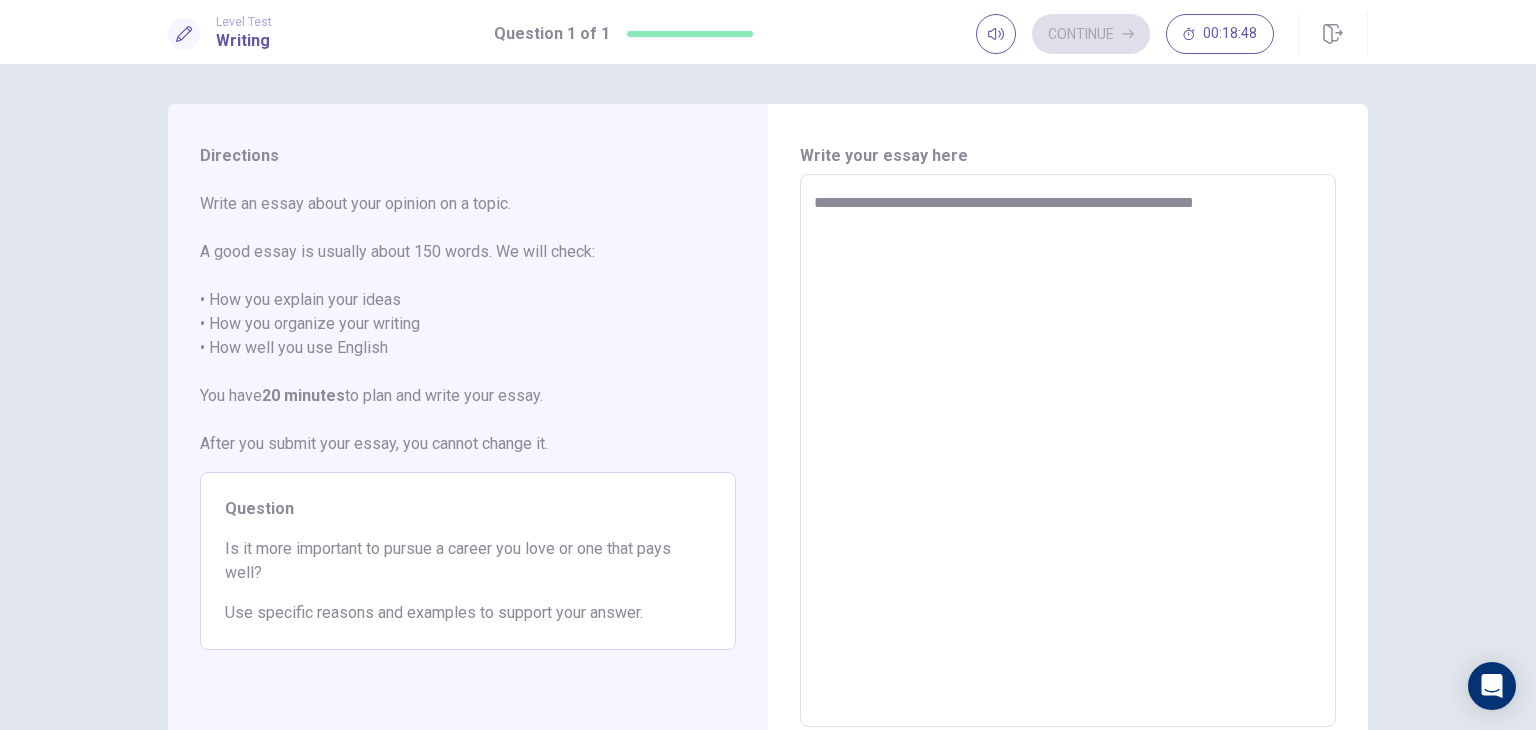type on "*" 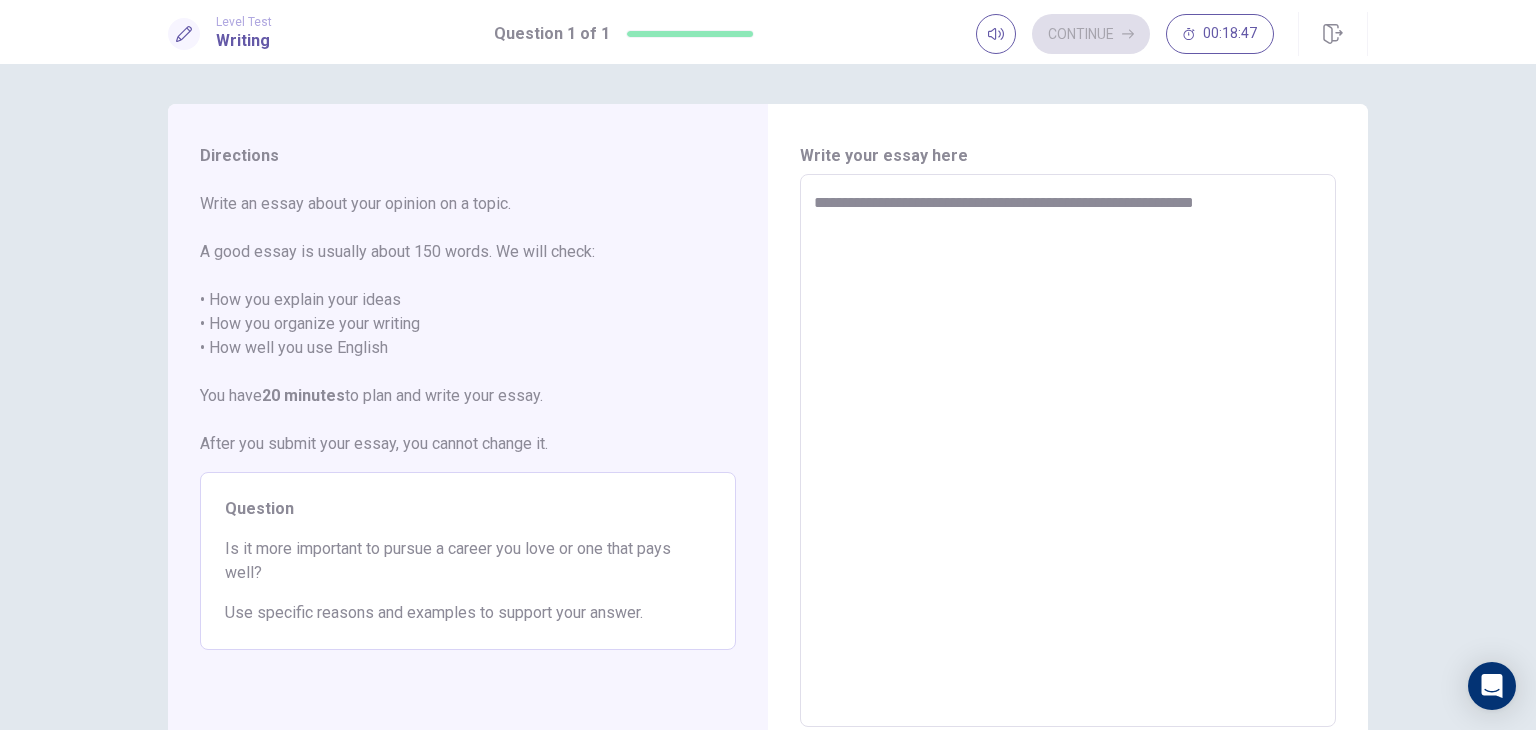 type on "**********" 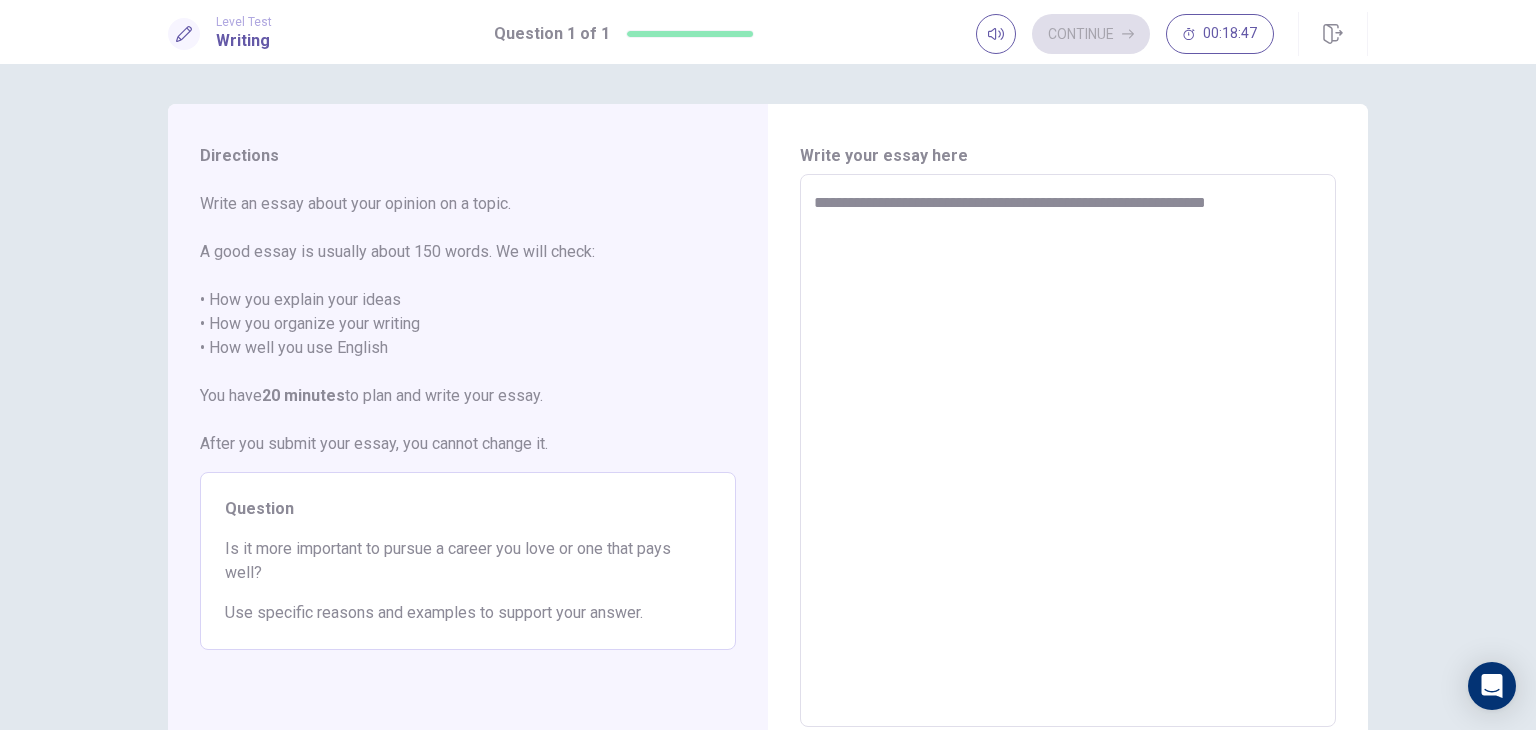 type on "*" 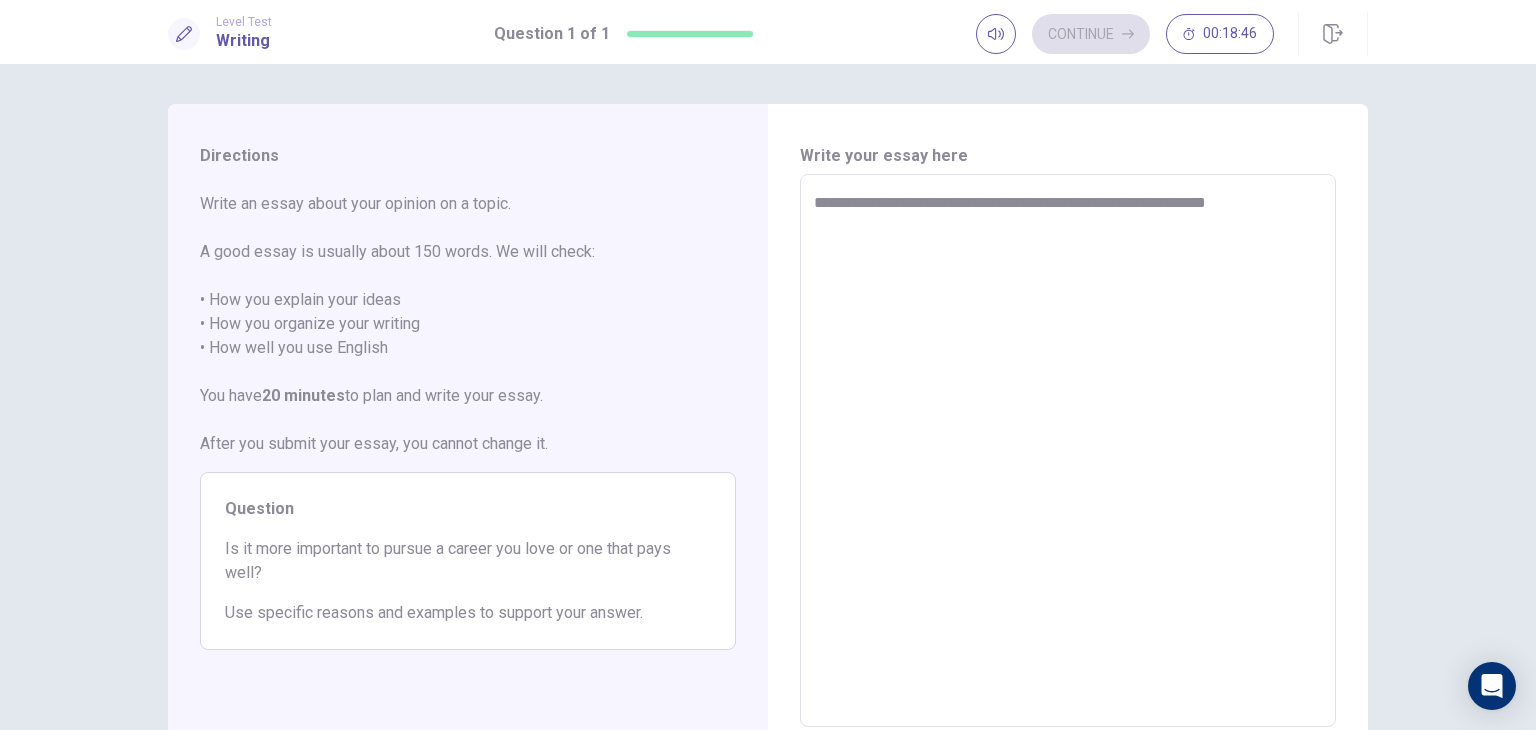 type on "**********" 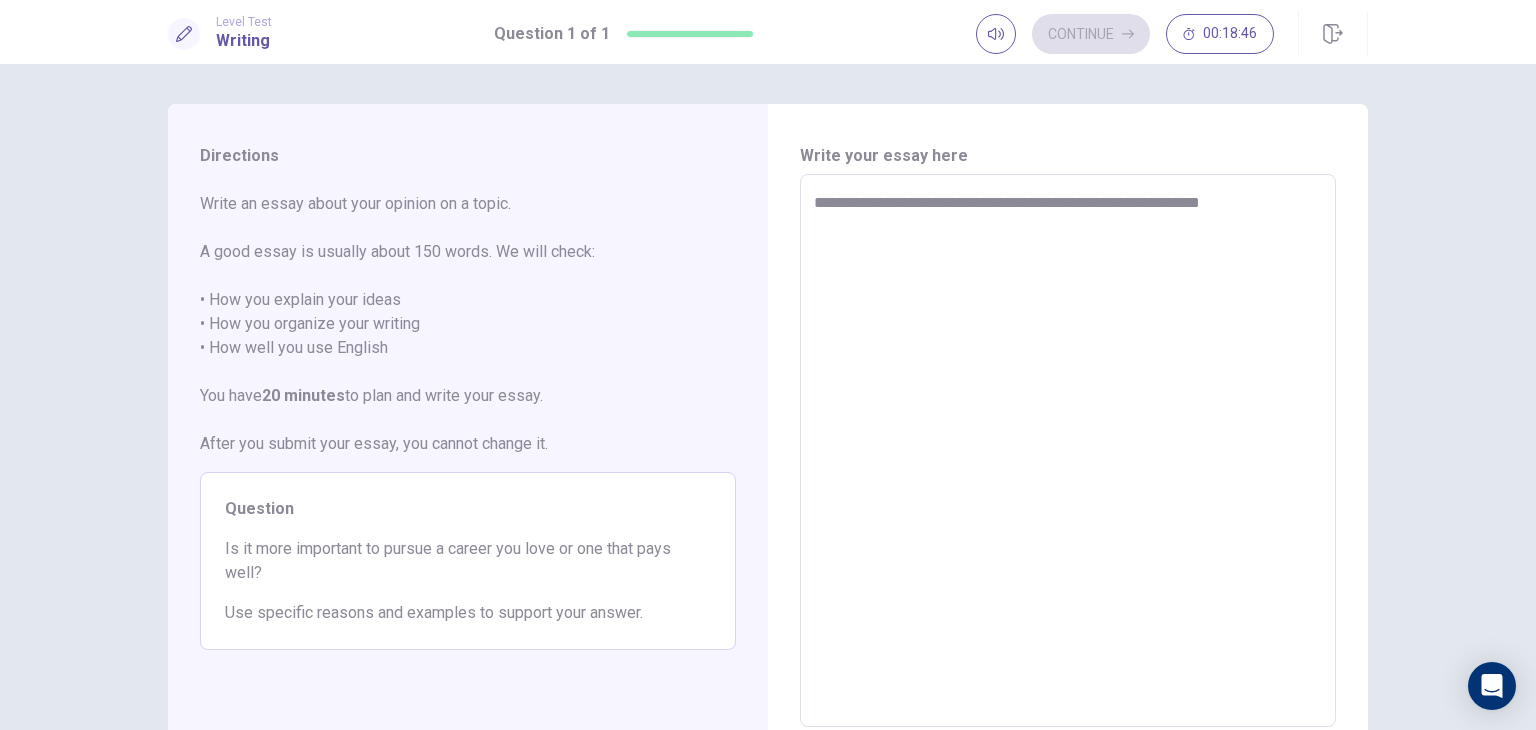 type on "*" 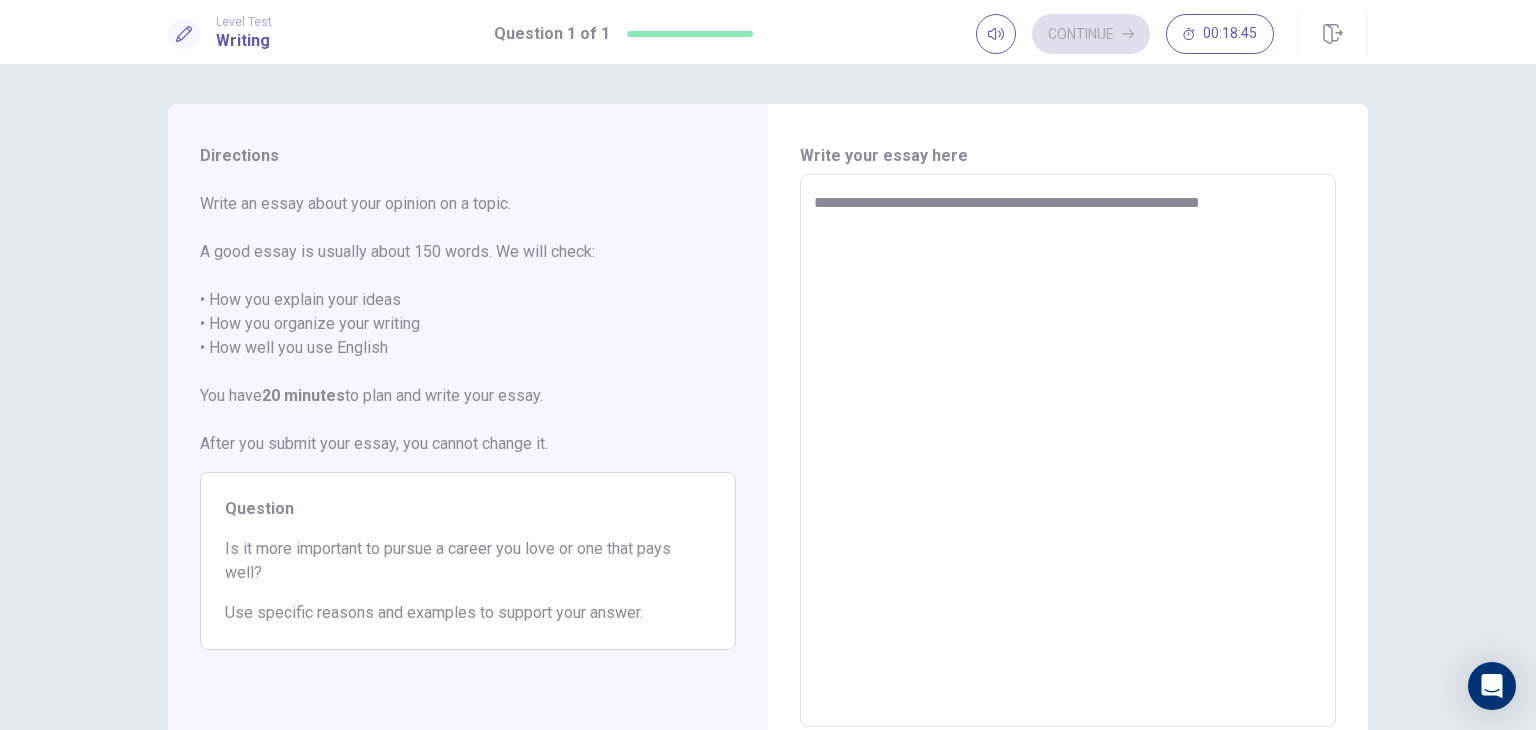type on "**********" 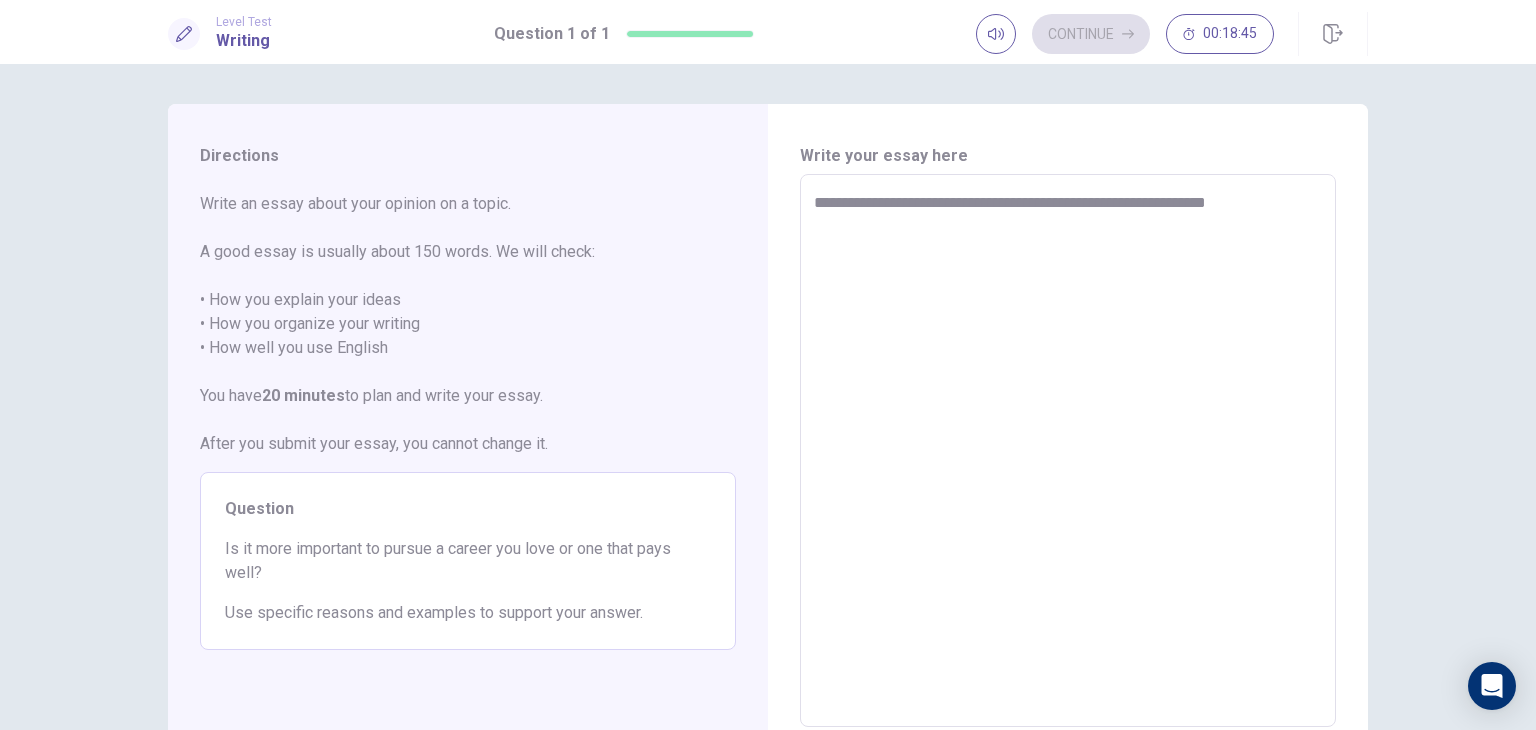 type on "*" 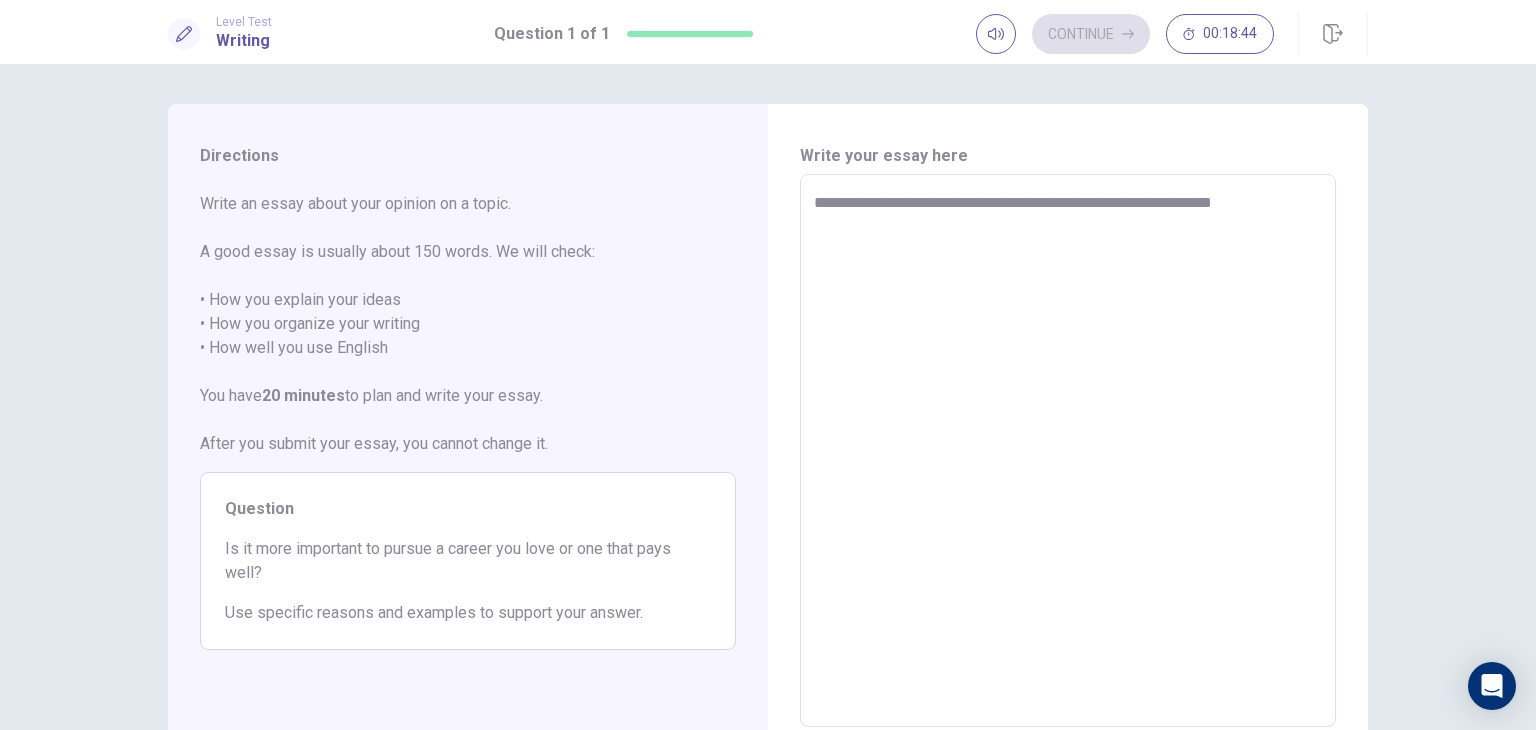 type on "*" 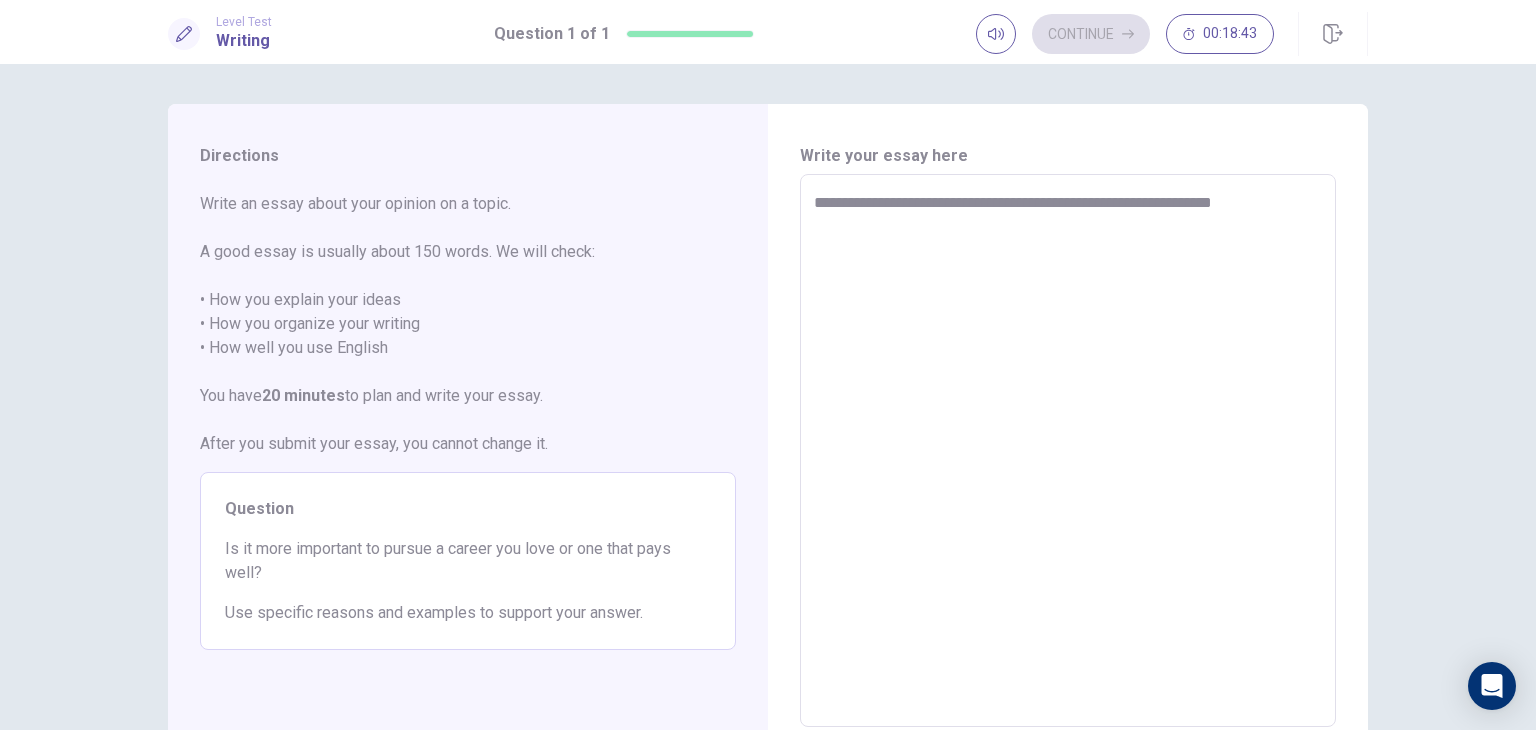 type on "**********" 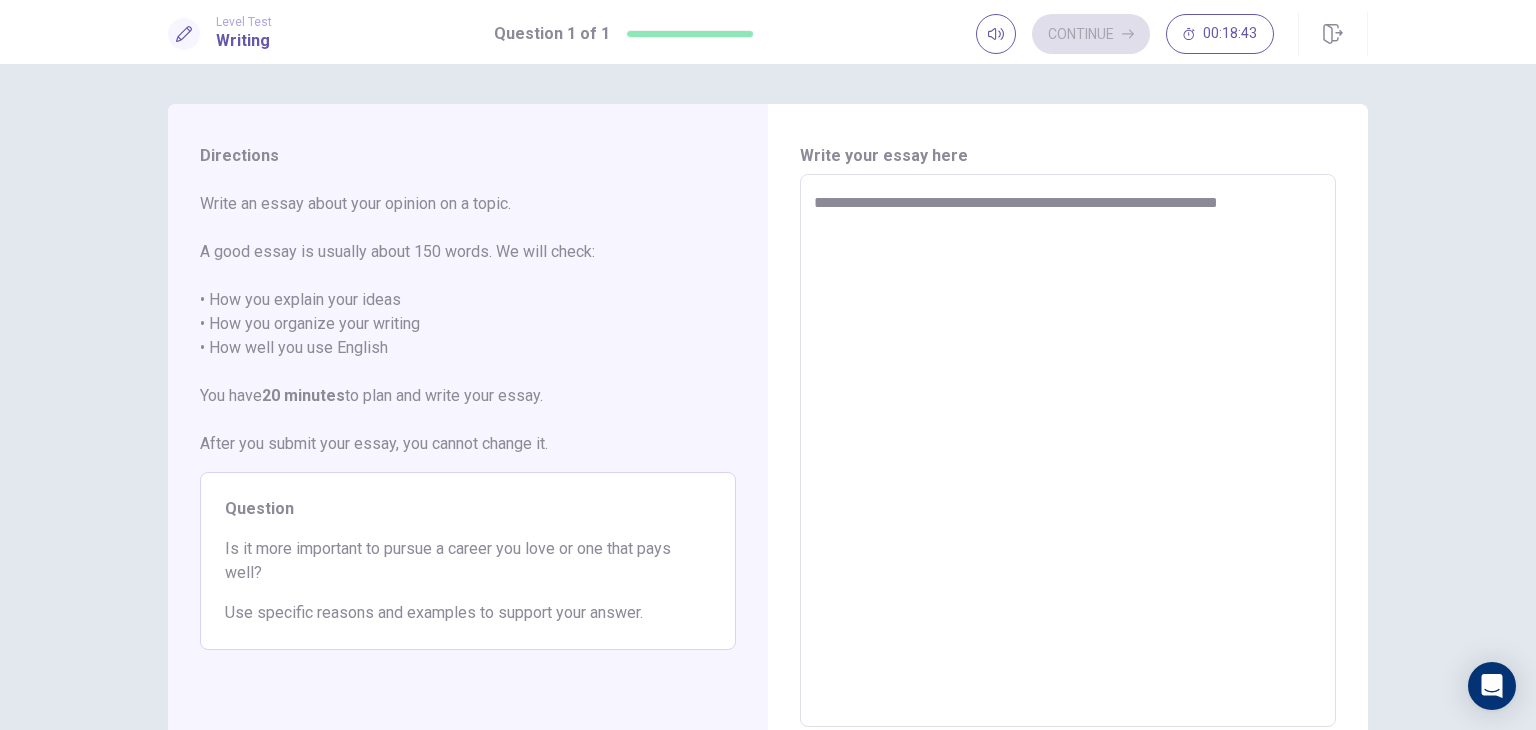 type on "*" 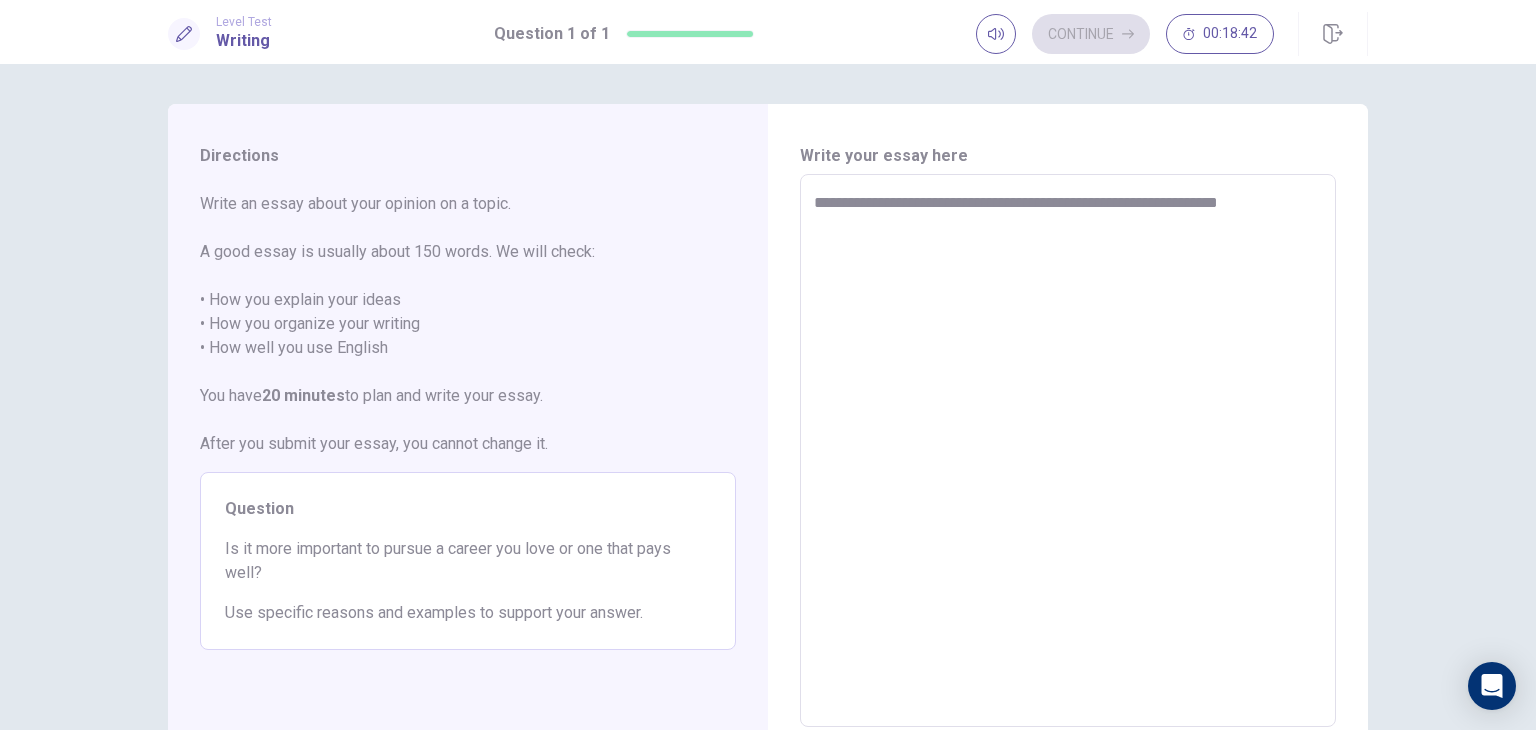 type on "**********" 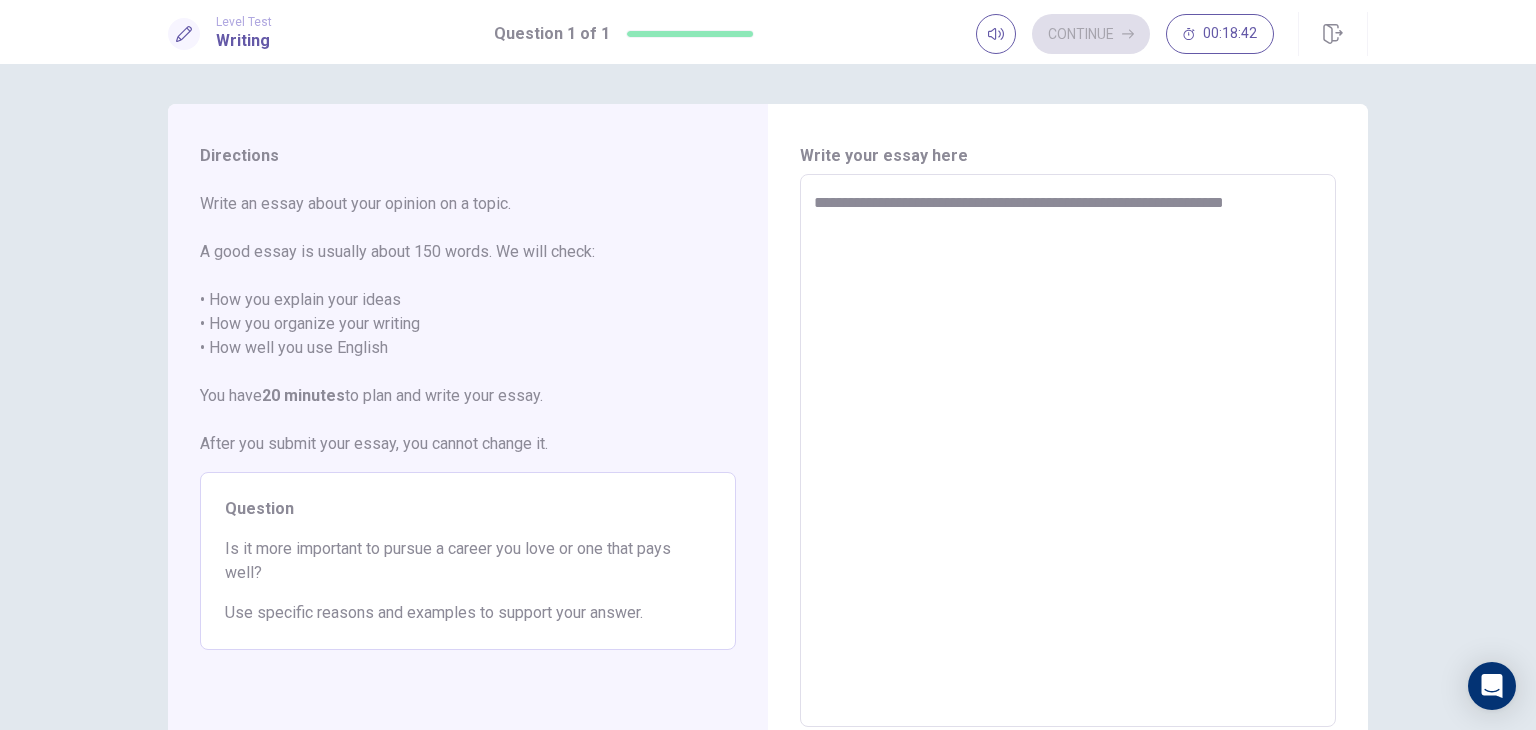 type on "*" 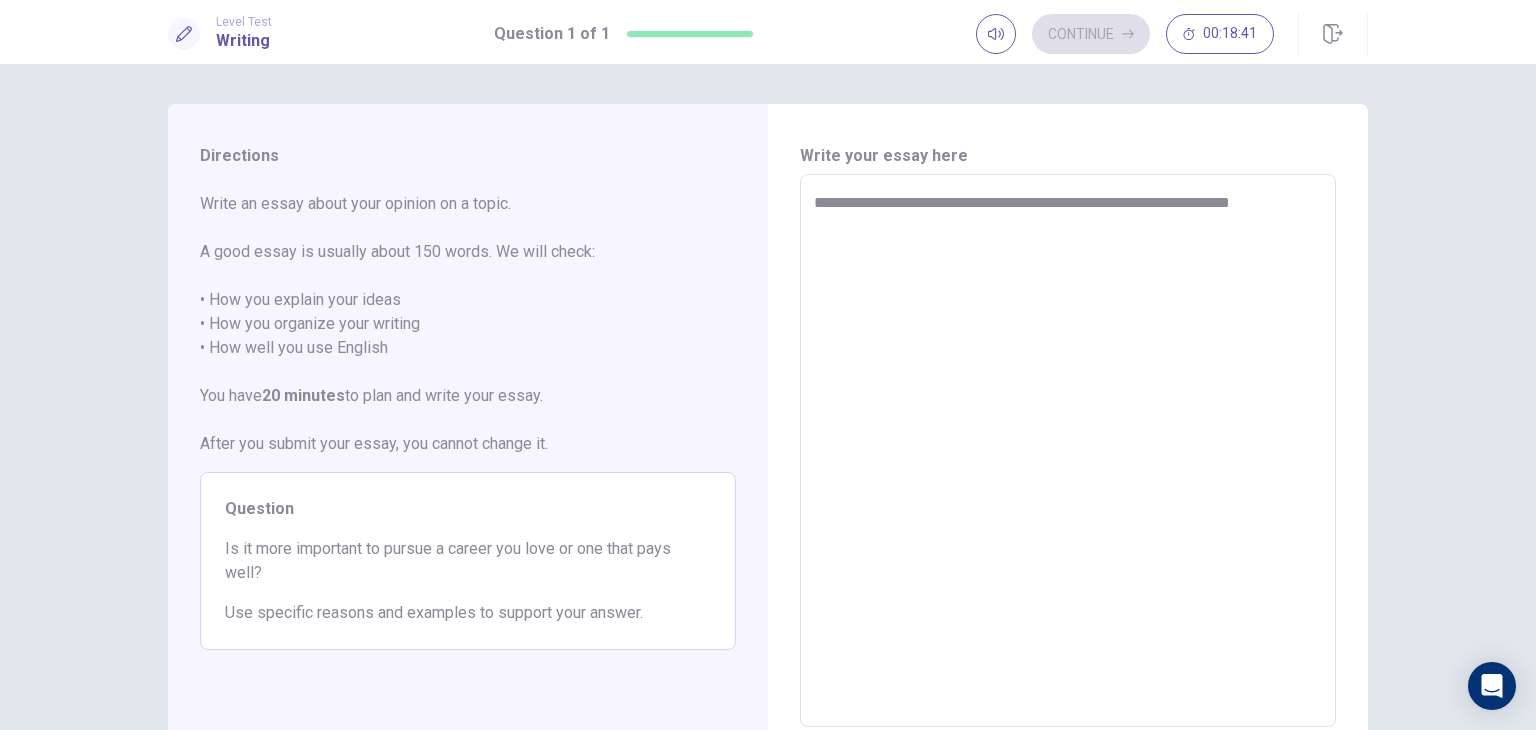 type on "*" 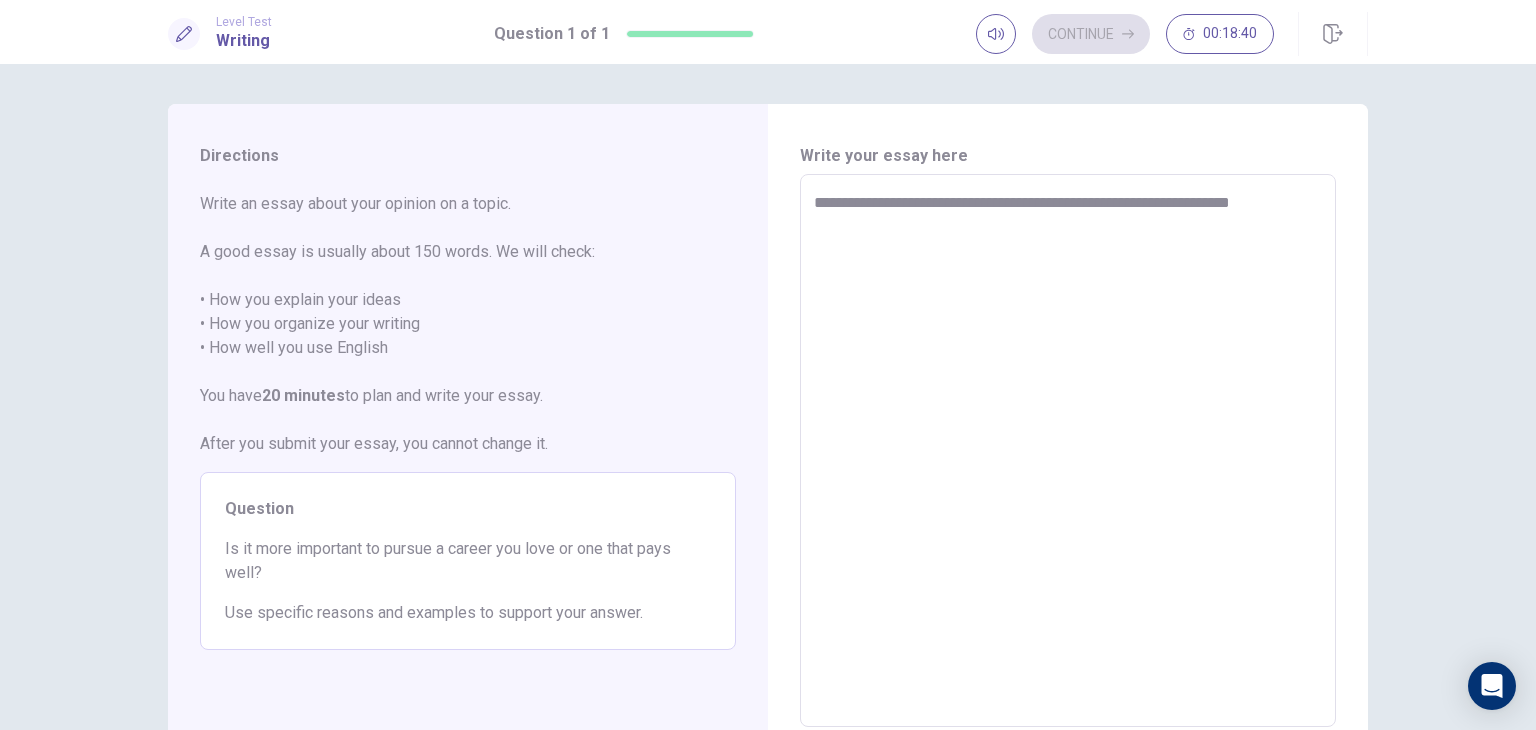 type on "**********" 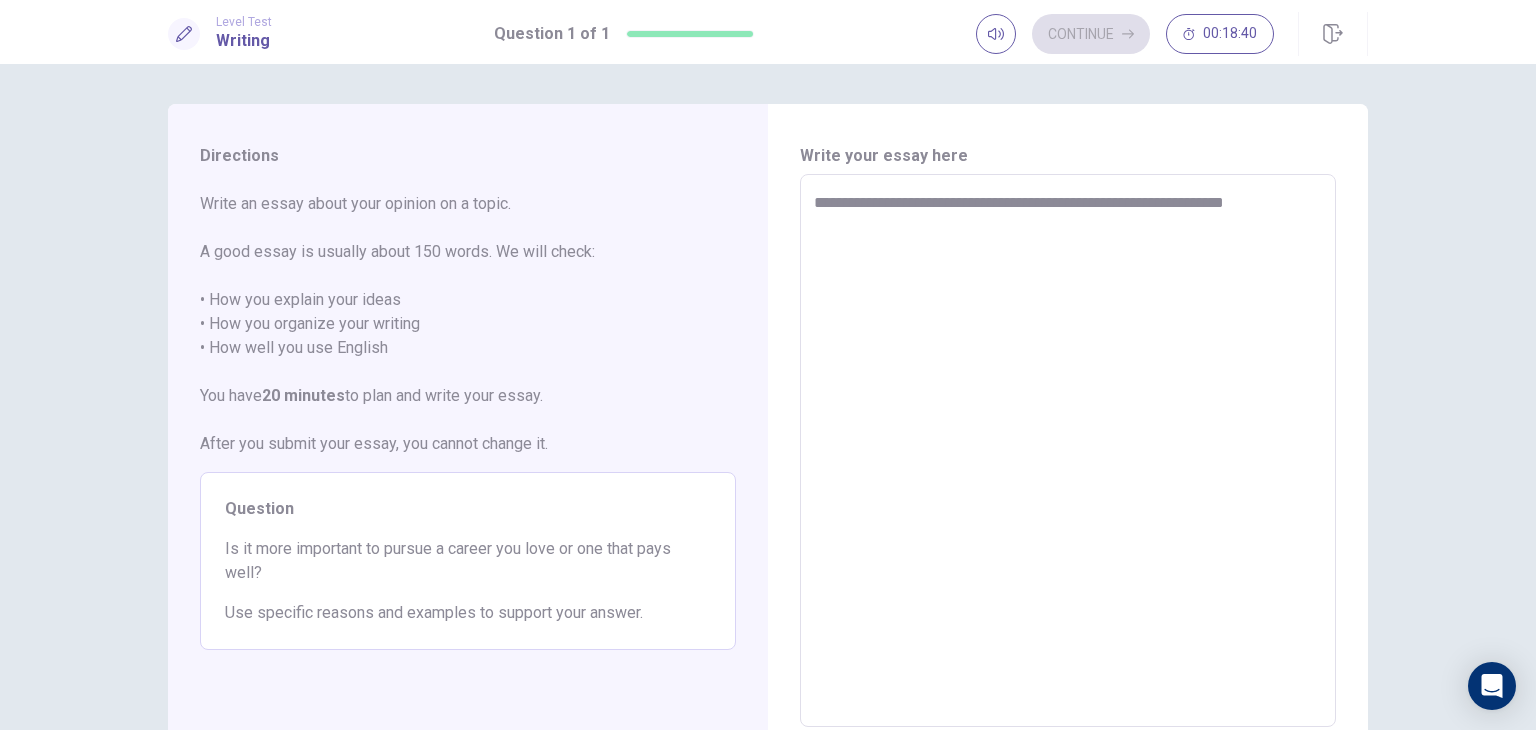 type on "*" 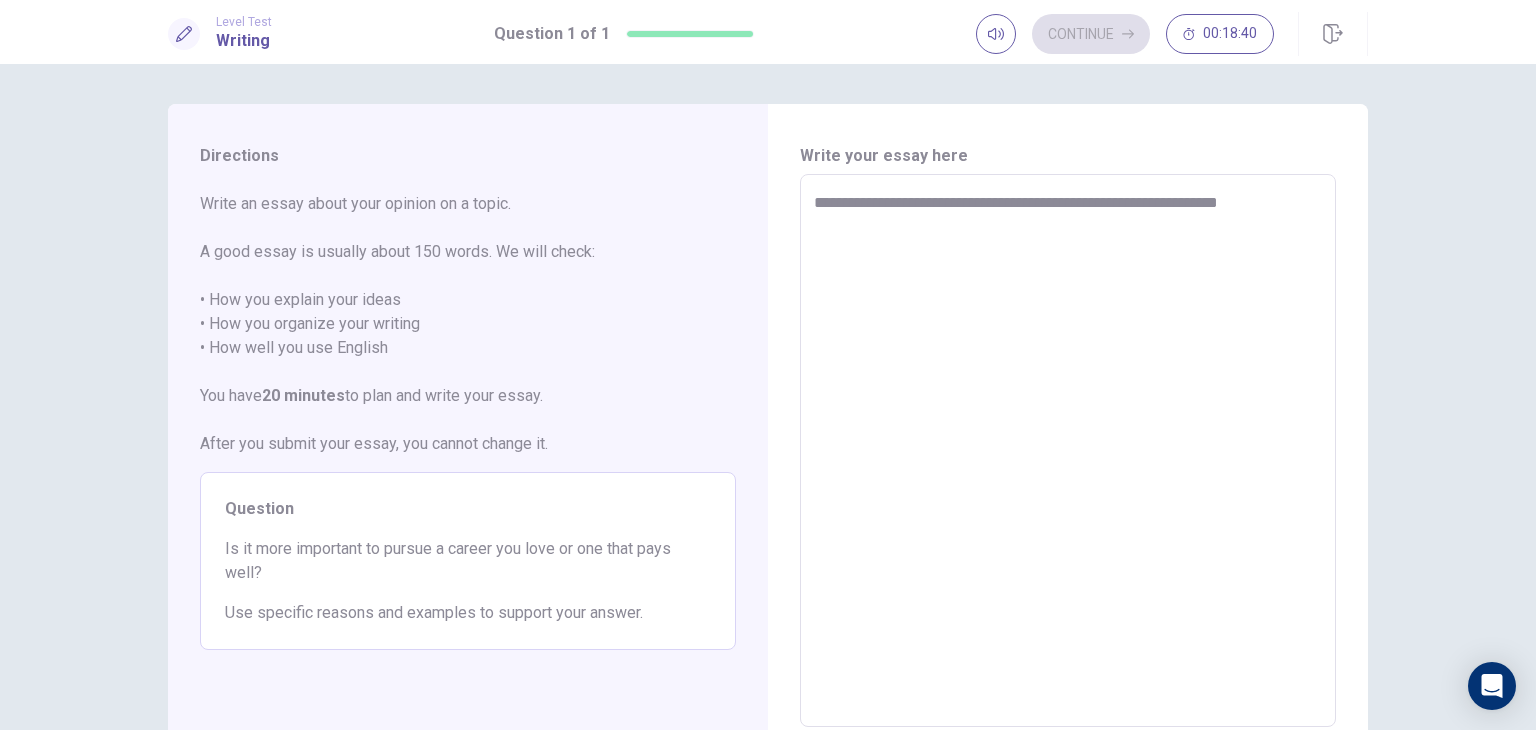 type on "**********" 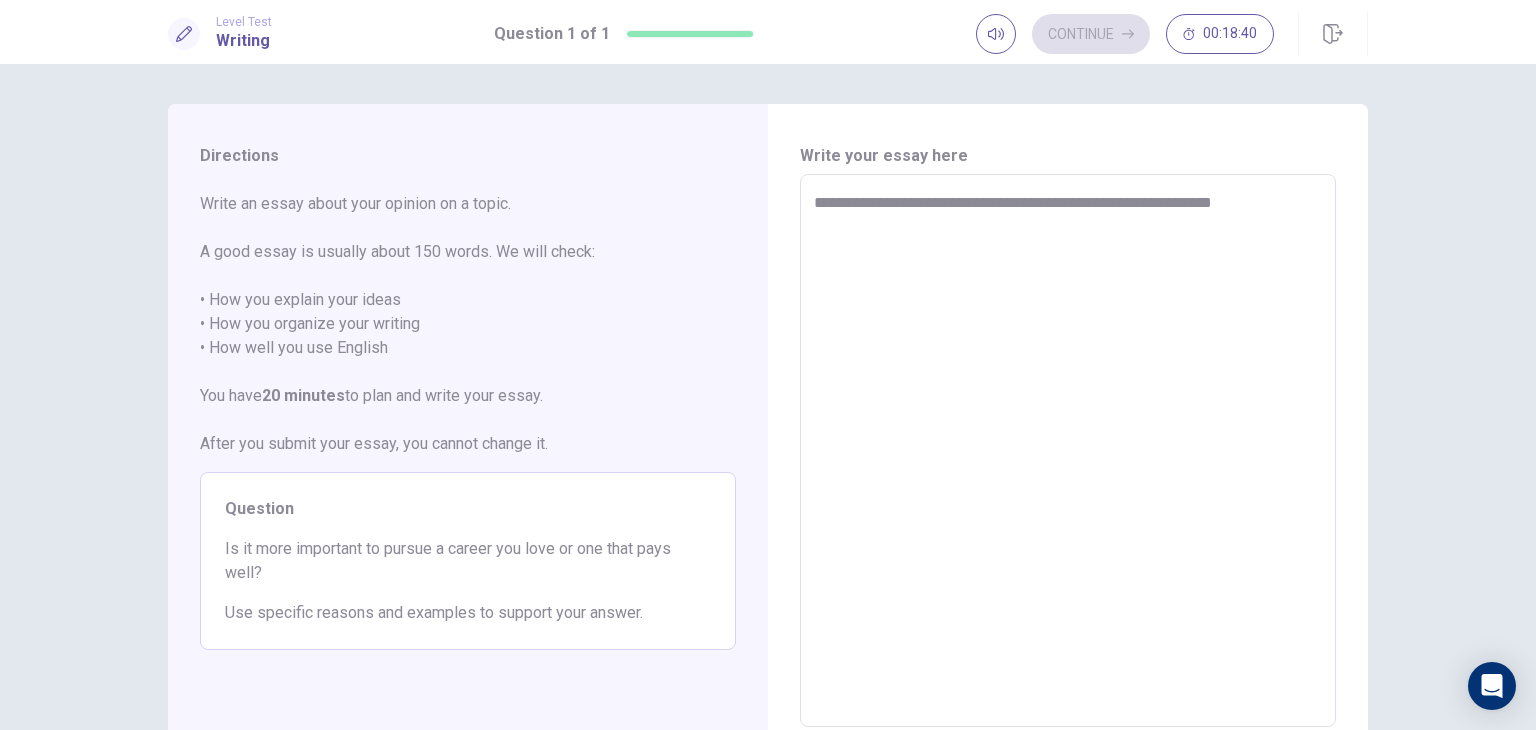 type on "*" 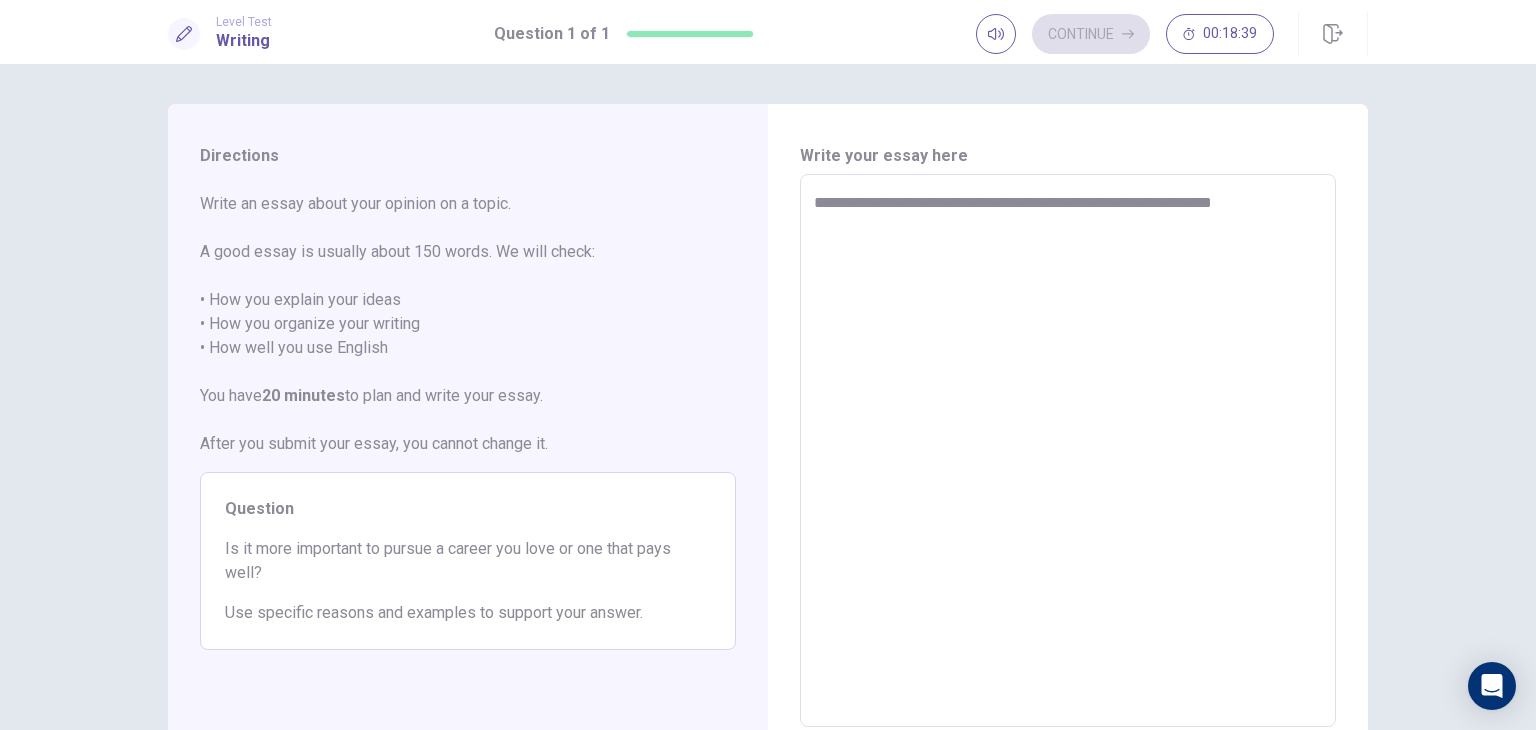 type on "**********" 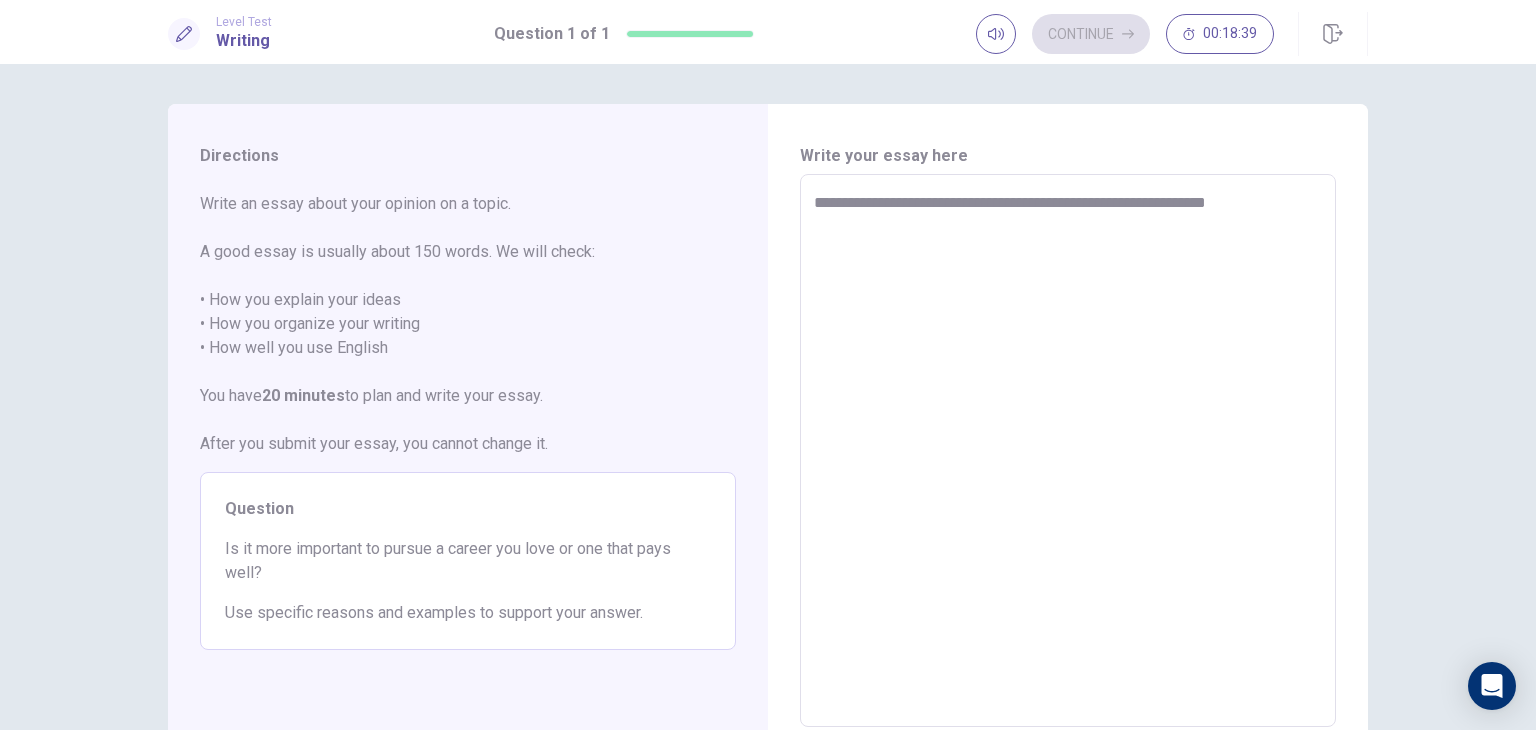 type on "*" 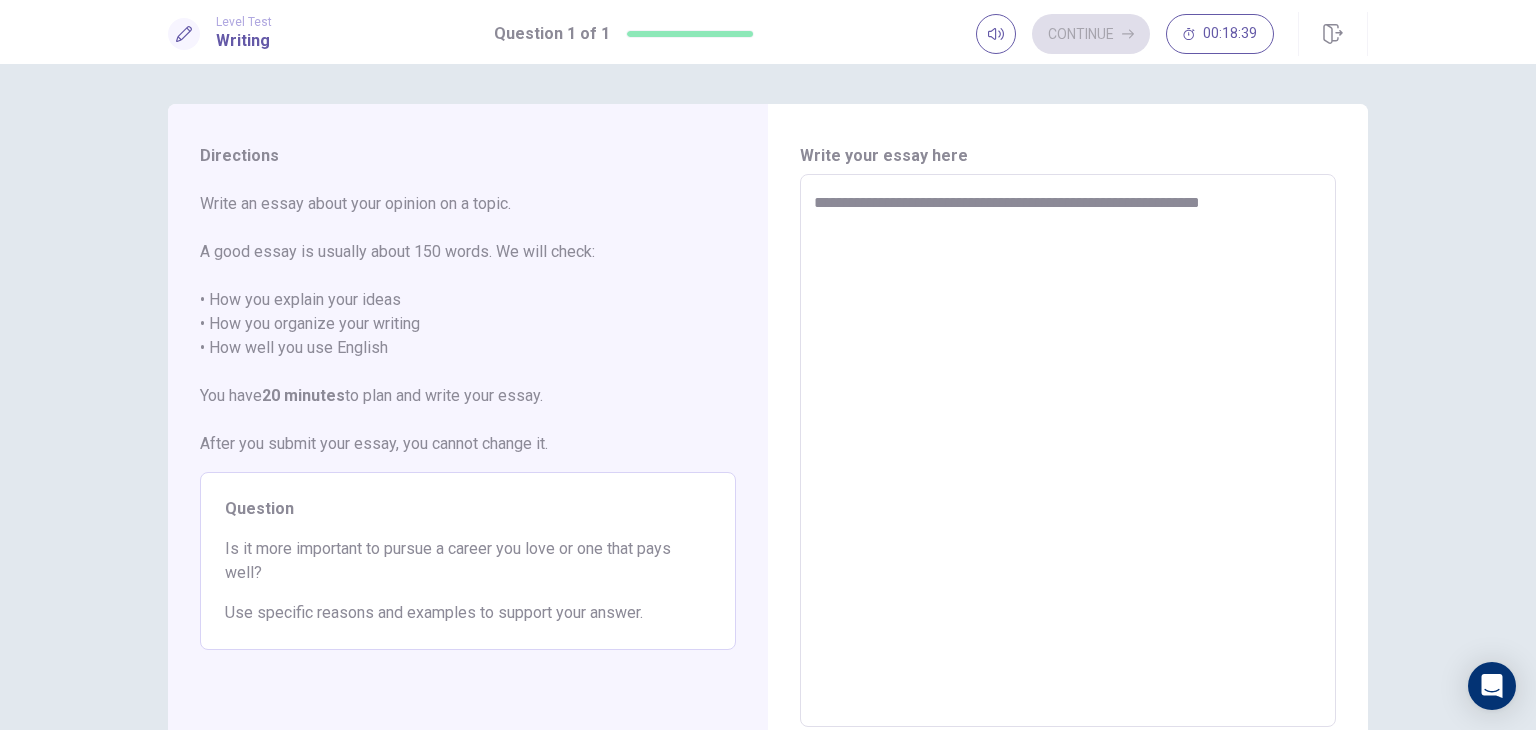 type on "*" 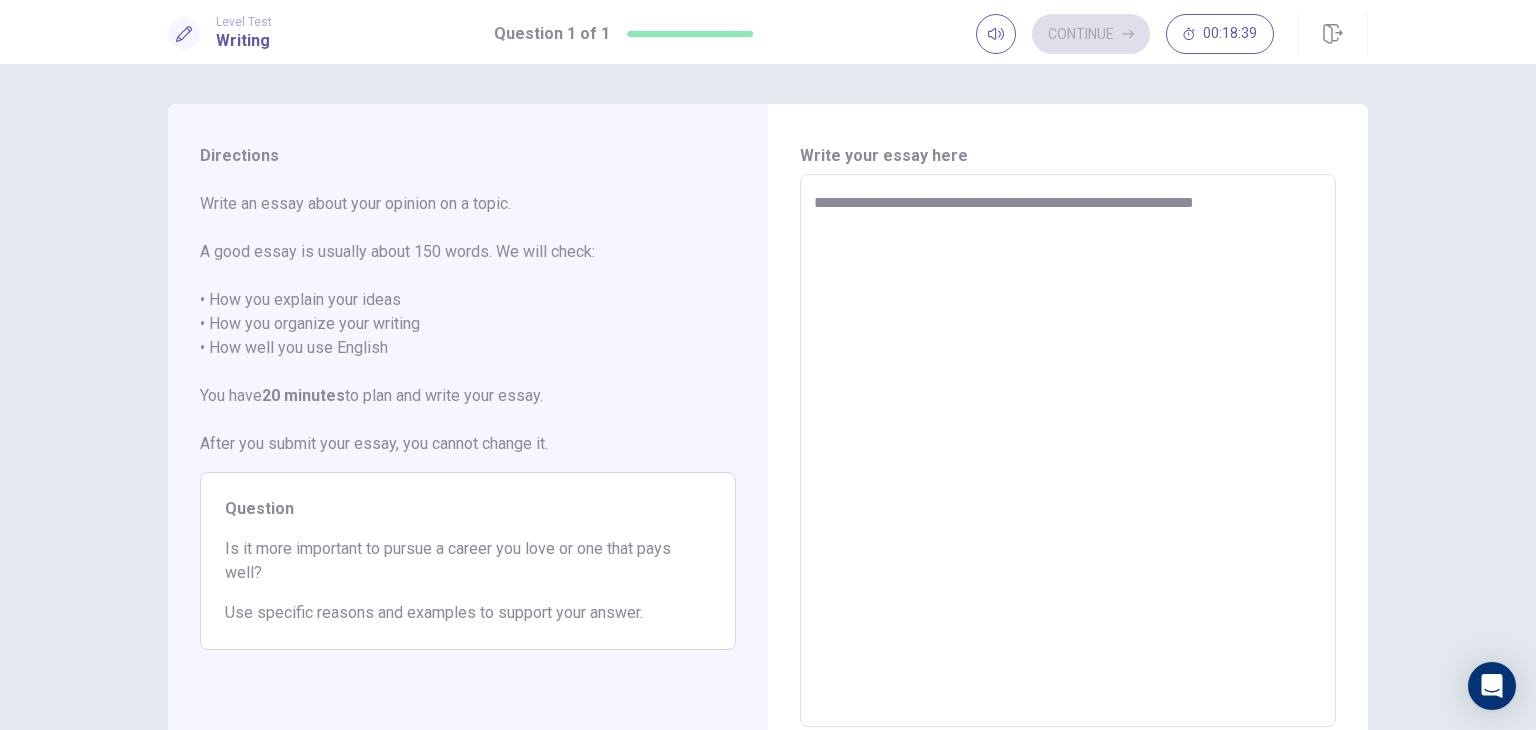 type on "*" 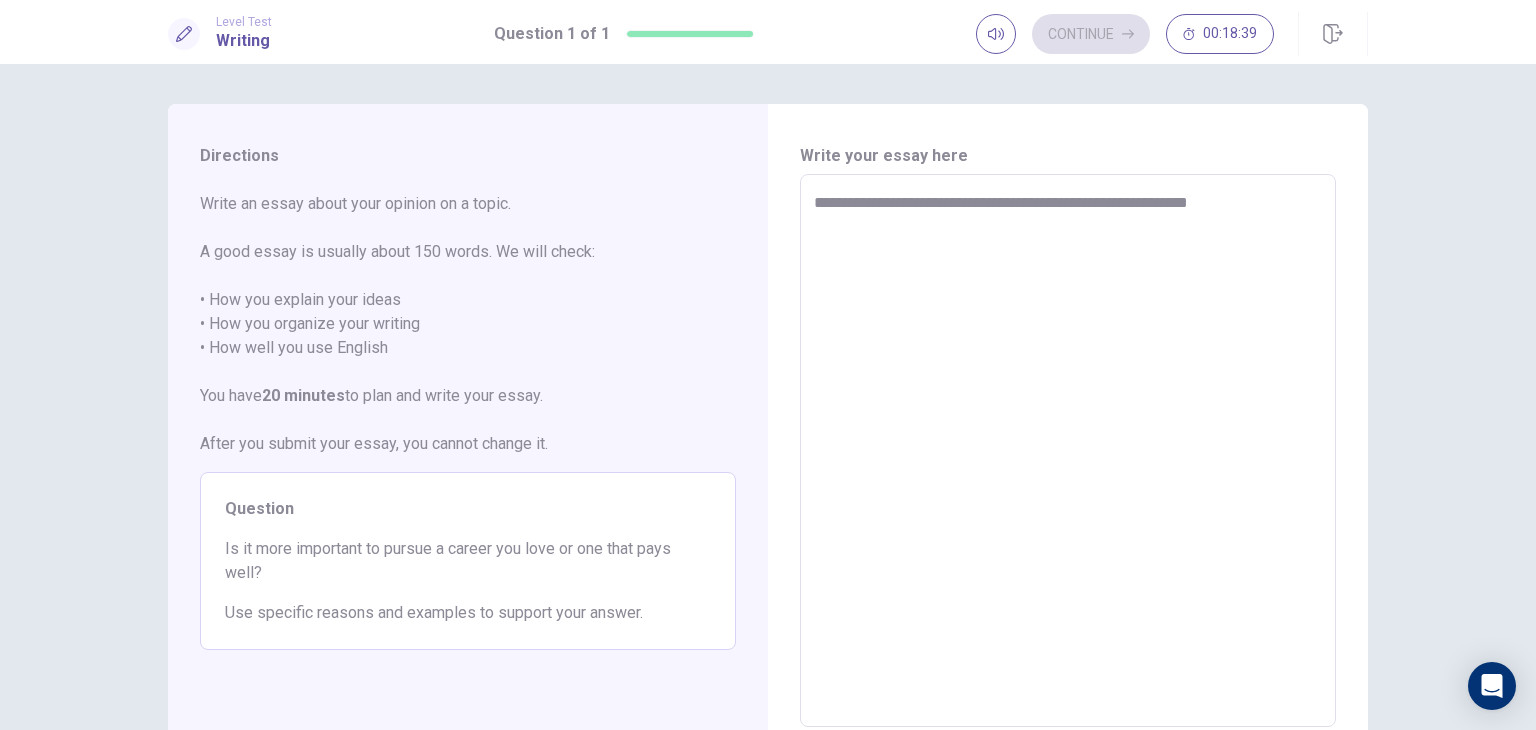 type on "*" 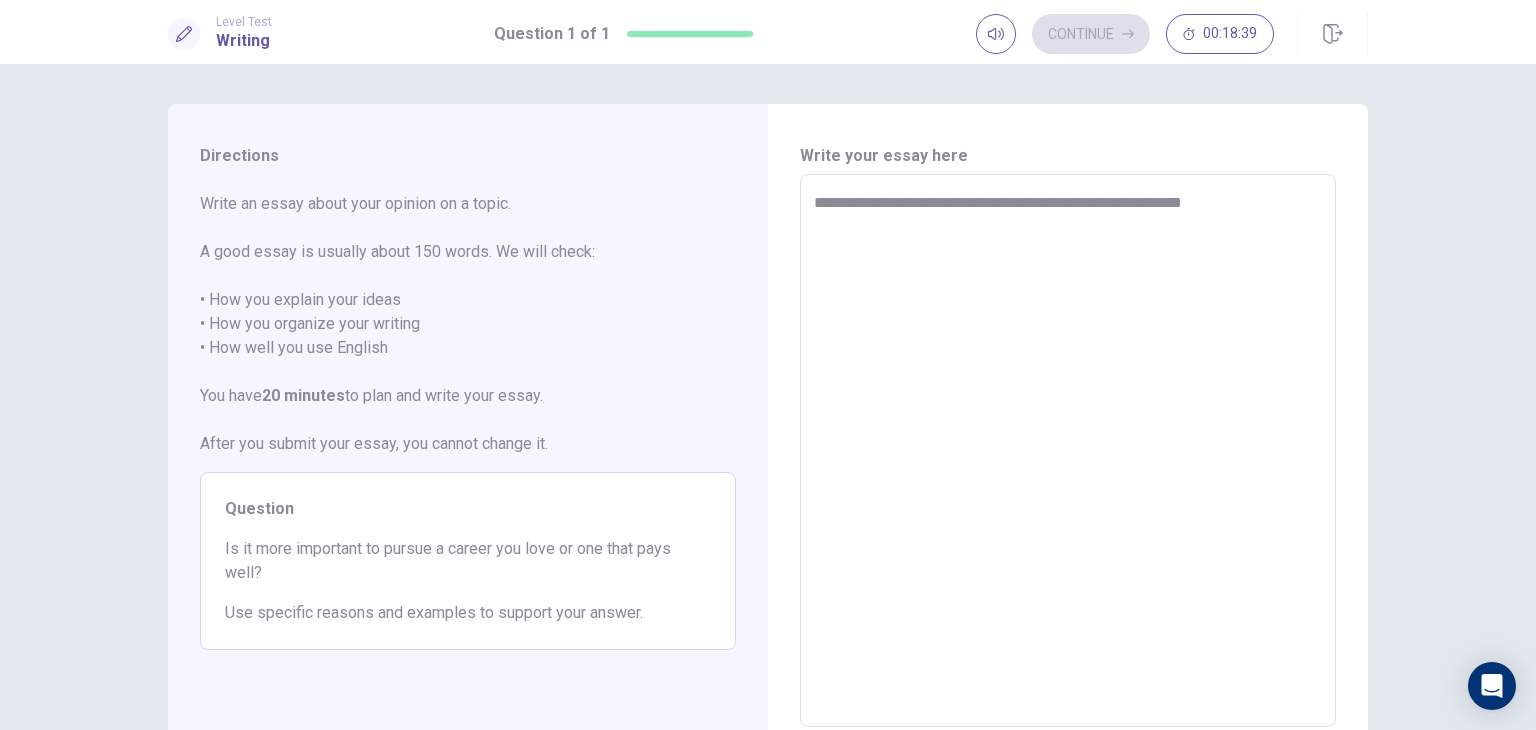 type on "*" 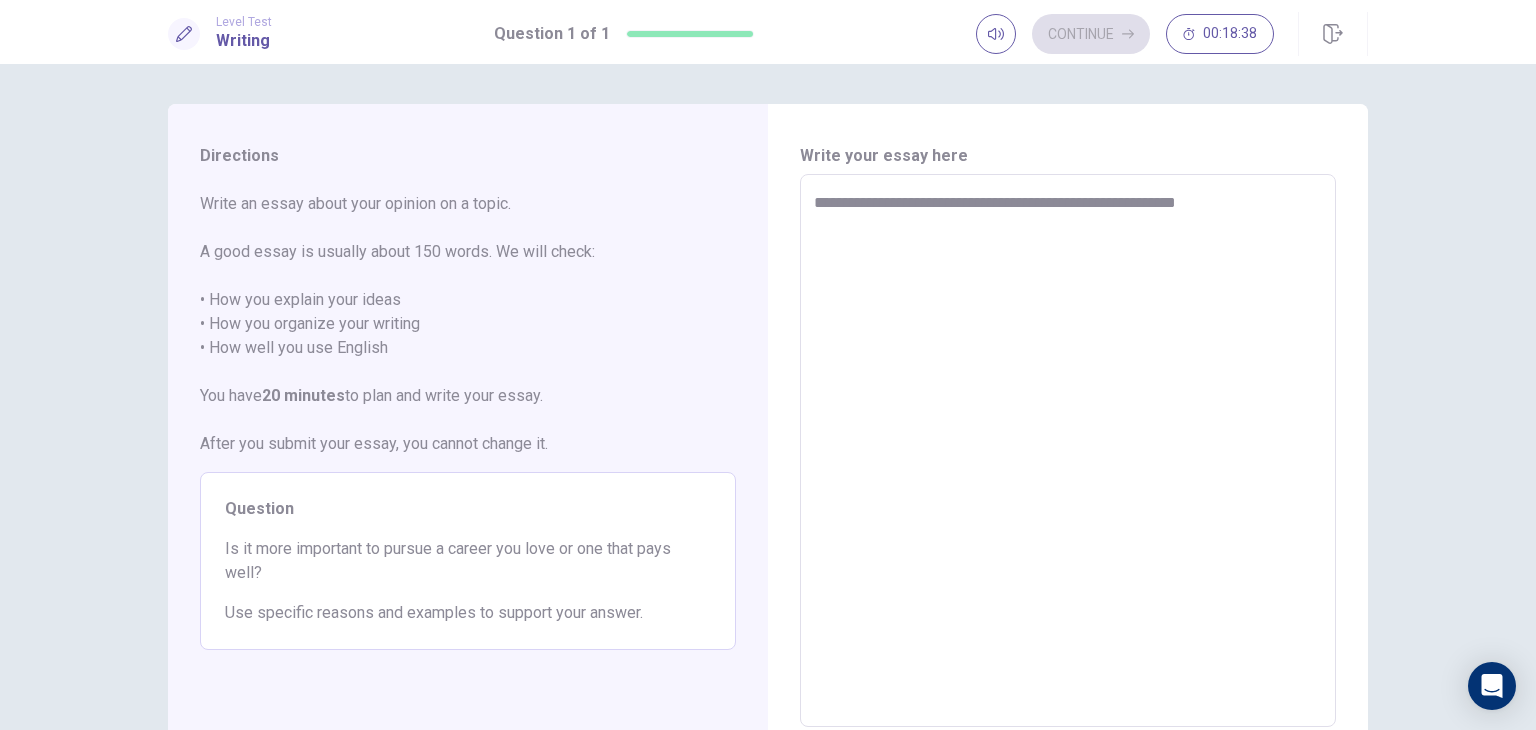 type on "*" 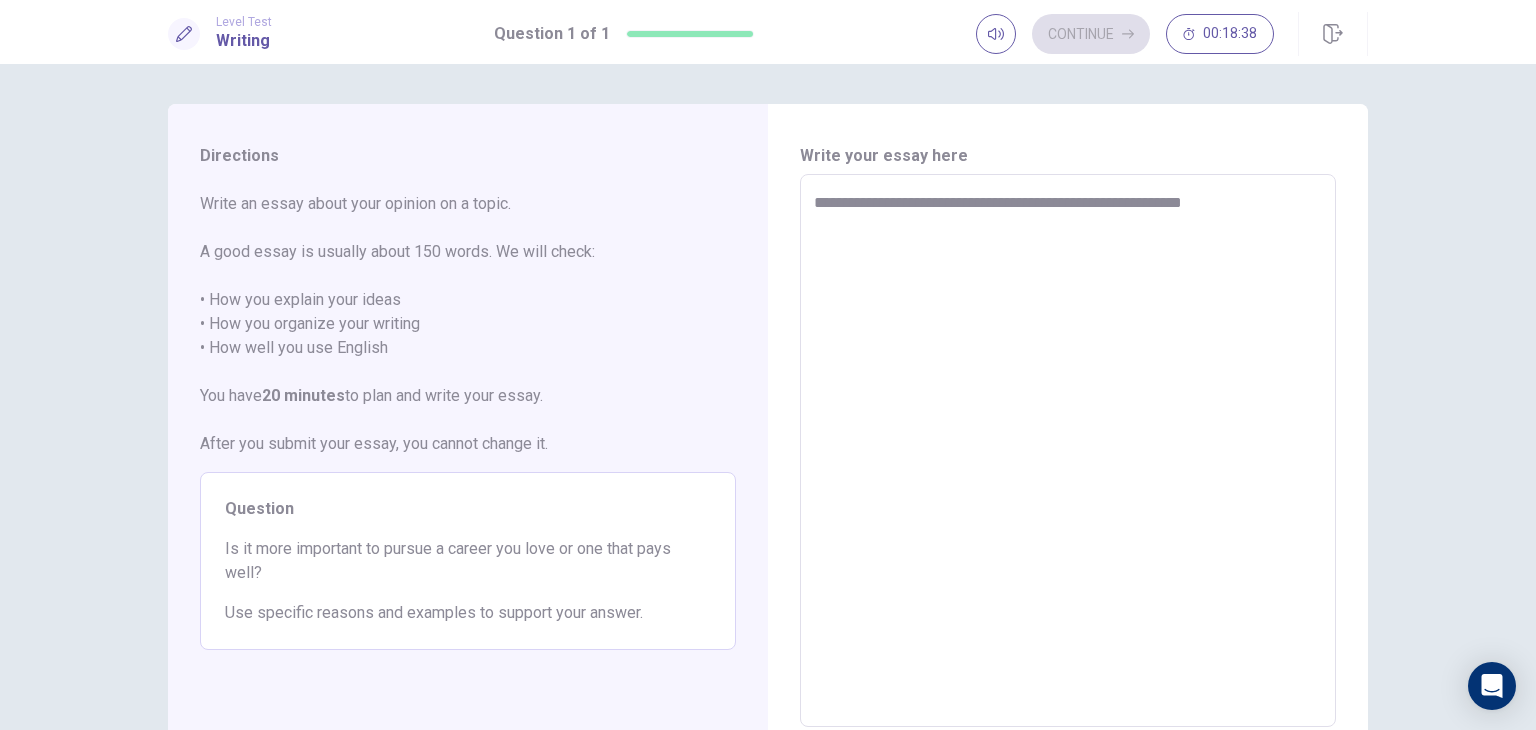type on "*" 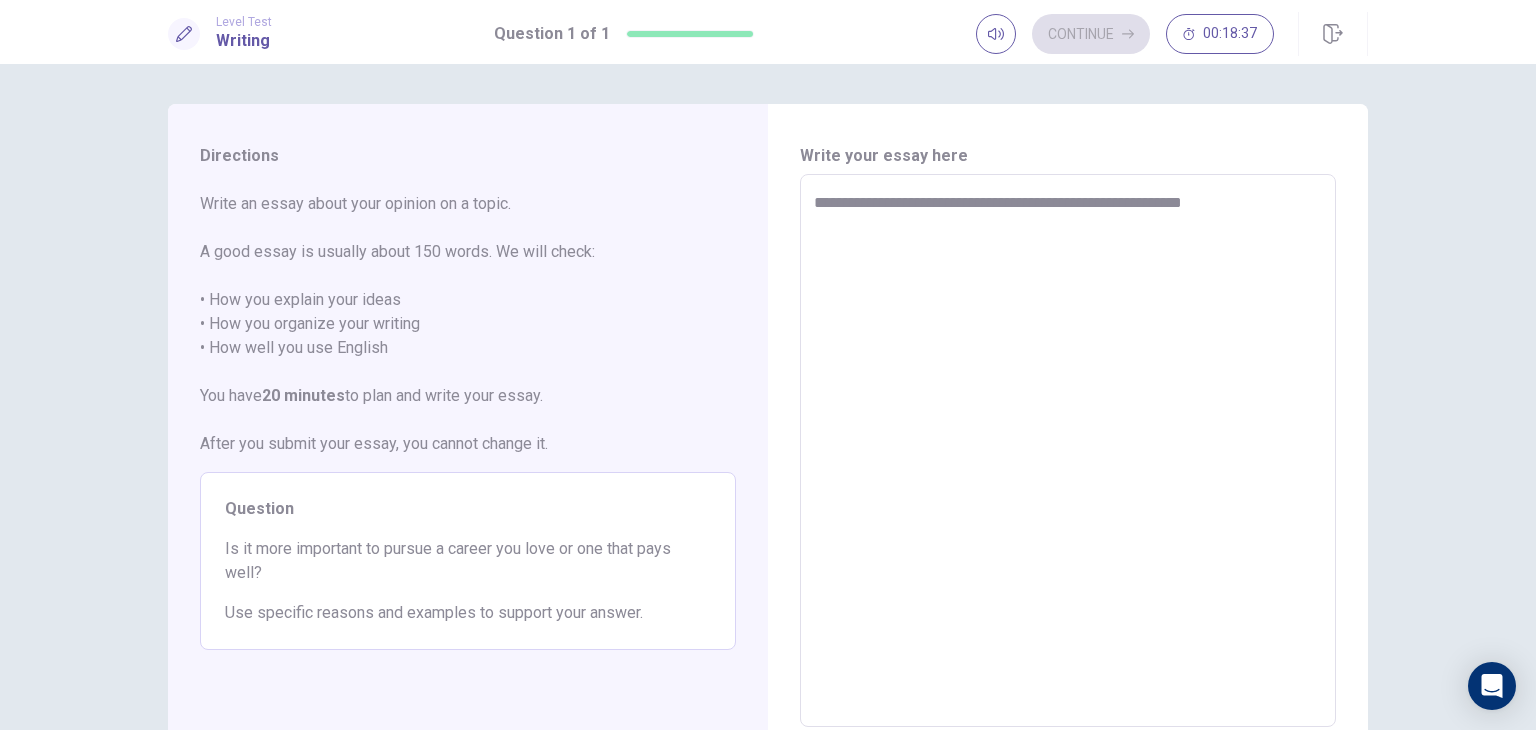 type 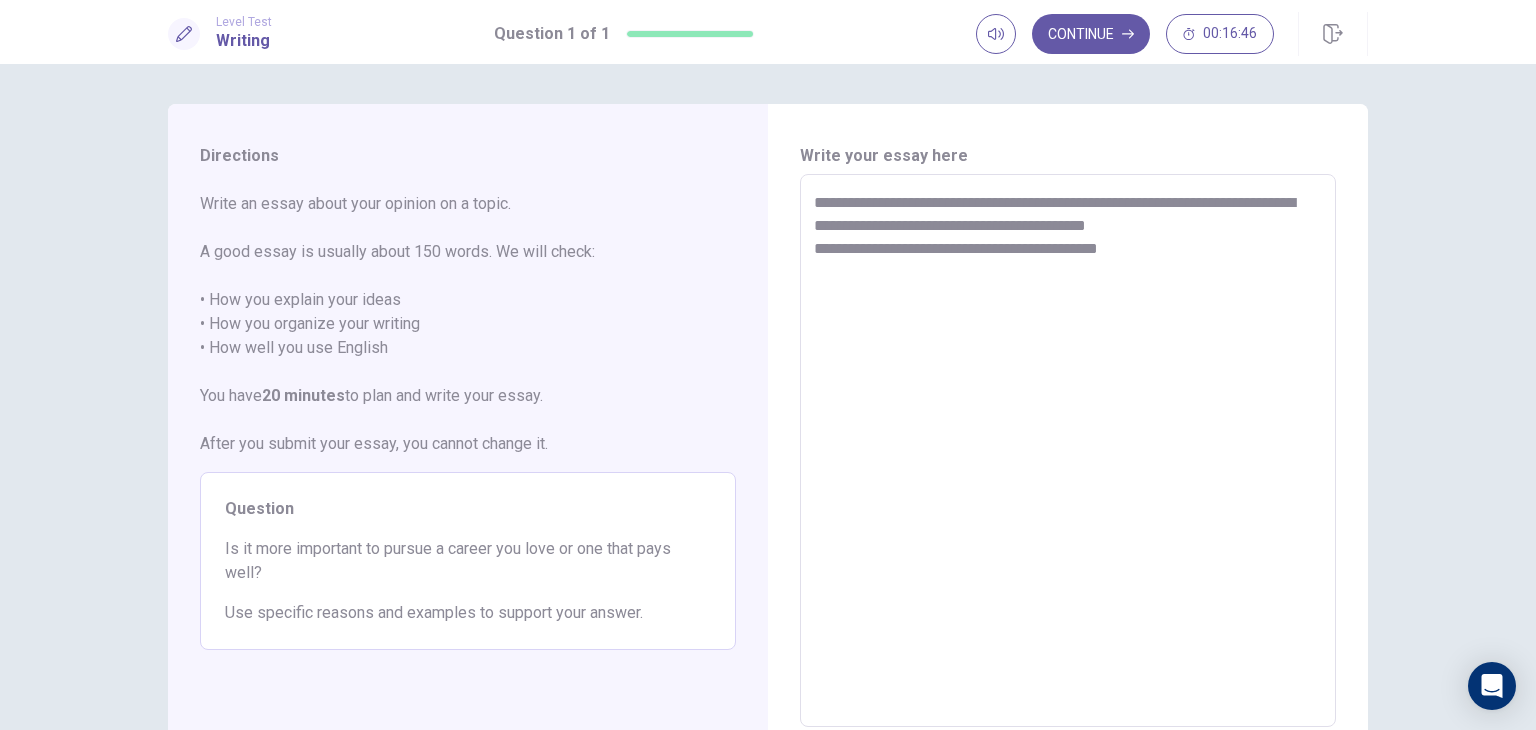 click on "**********" at bounding box center [1068, 451] 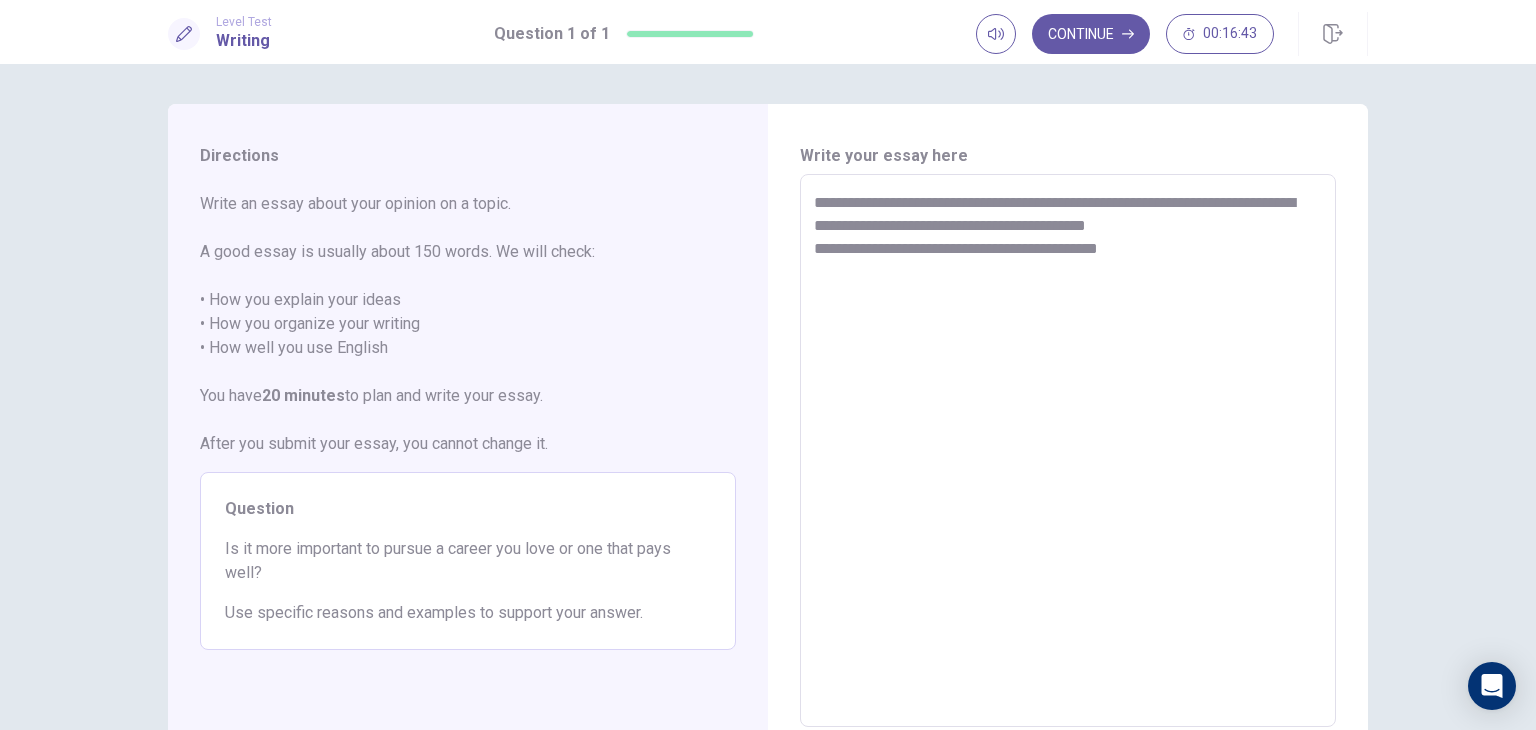 click on "**********" at bounding box center [1068, 451] 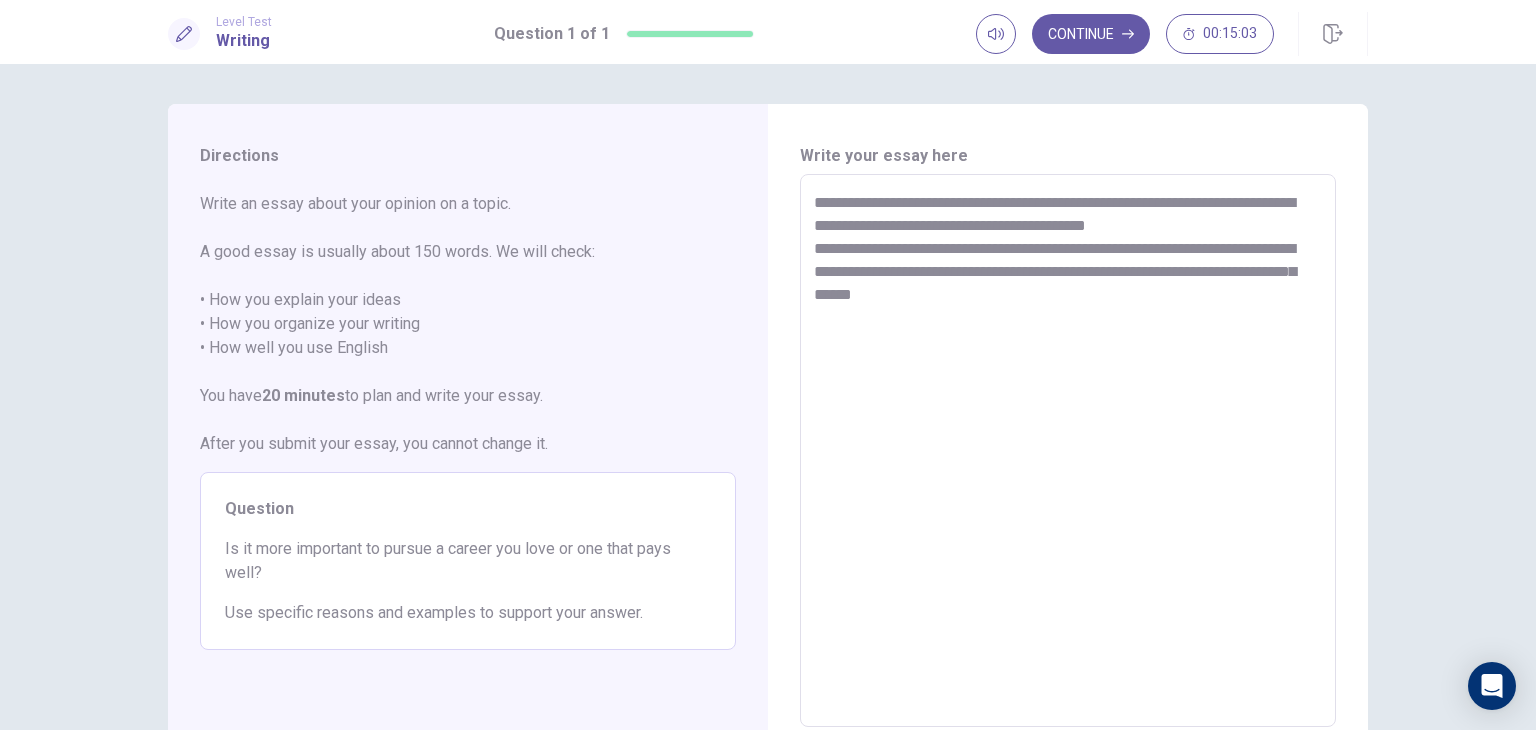 click on "**********" at bounding box center (1068, 451) 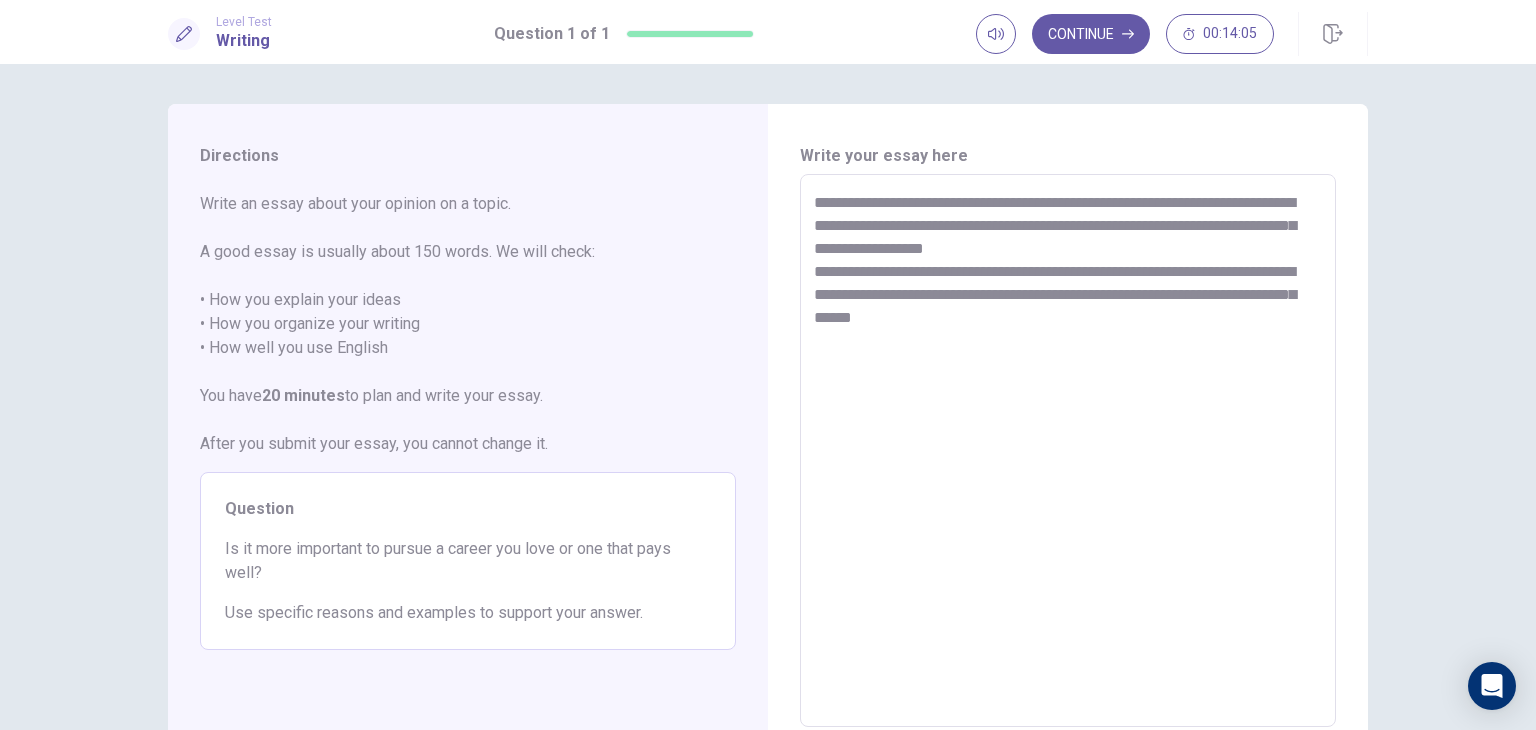click on "**********" at bounding box center [1068, 451] 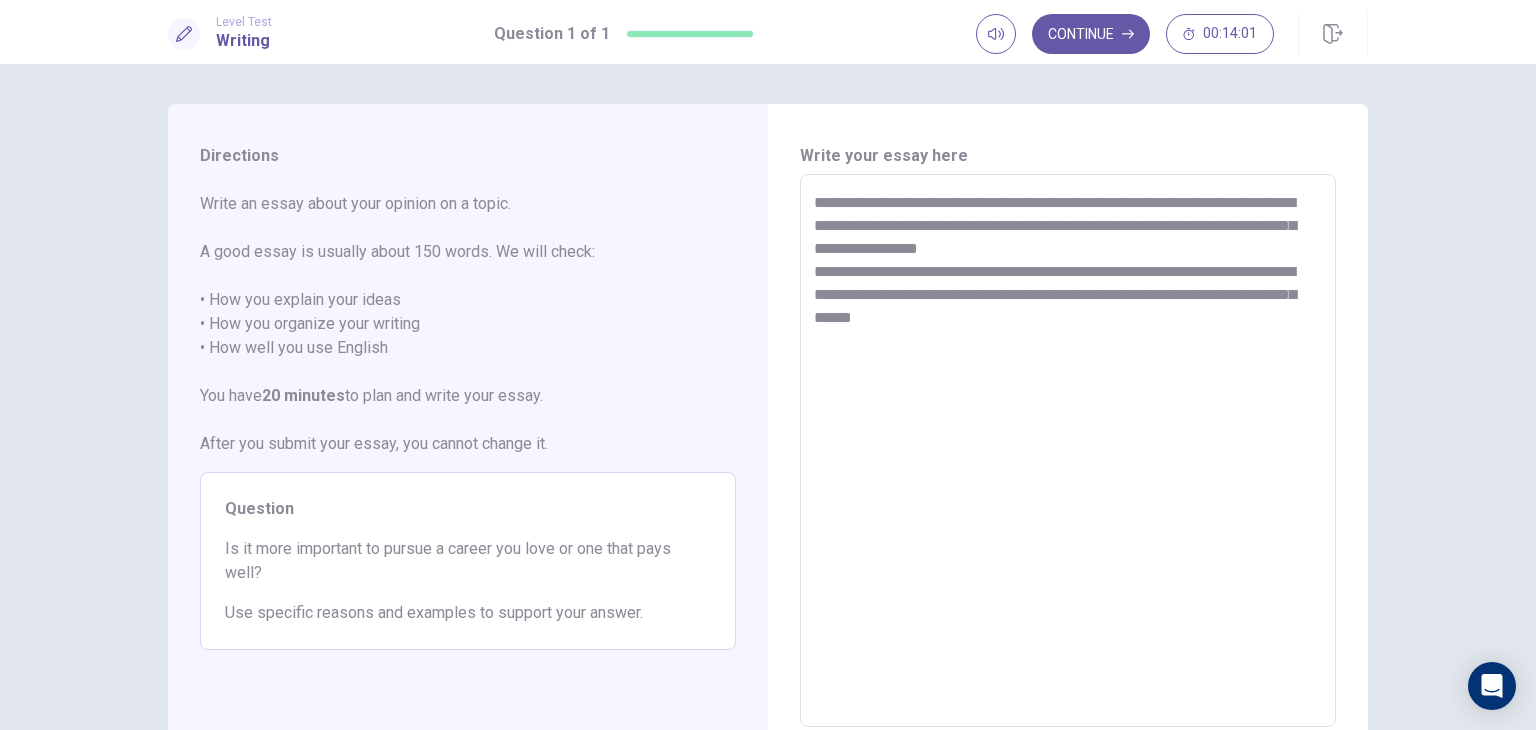 click on "**********" at bounding box center (1068, 451) 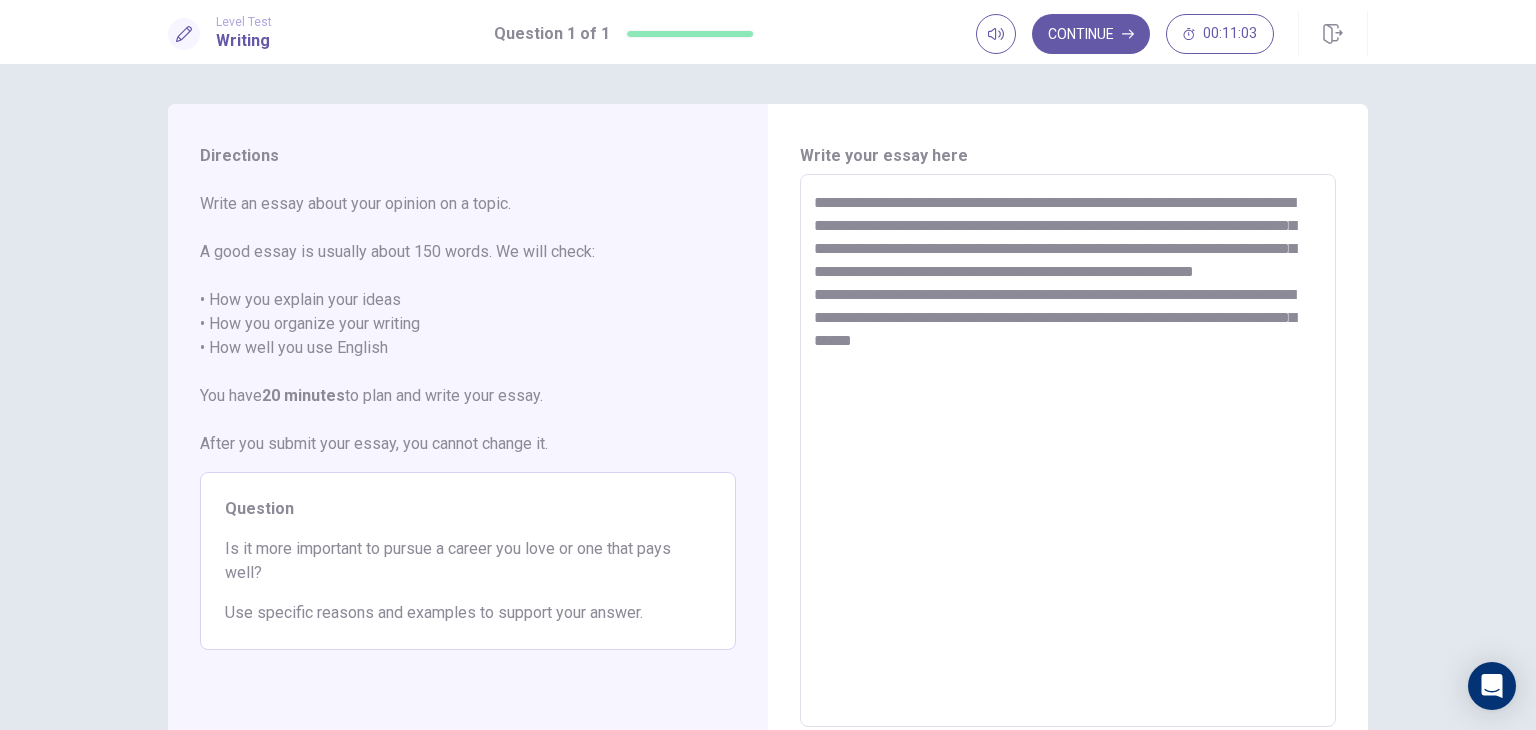 click on "**********" at bounding box center (1068, 451) 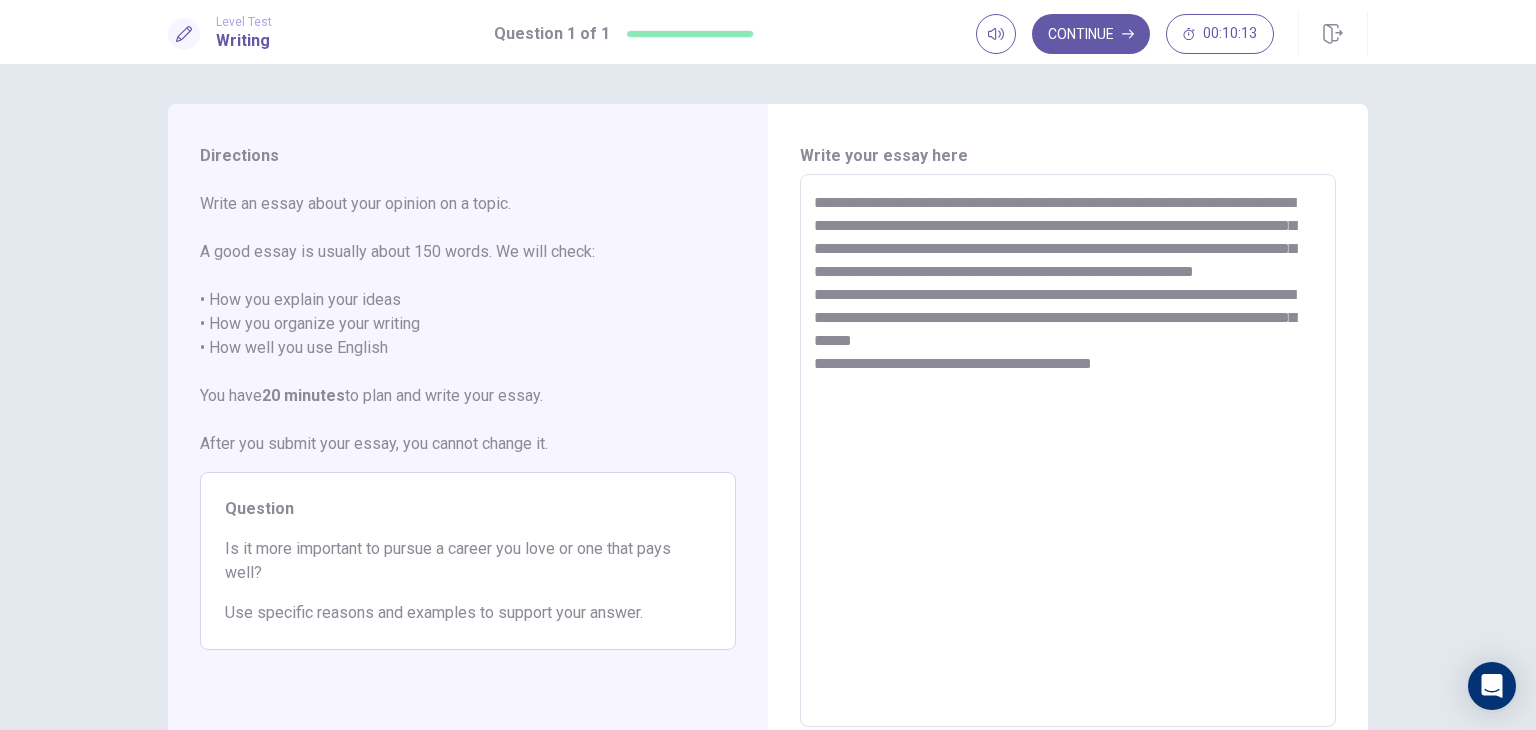 click on "**********" at bounding box center (1068, 451) 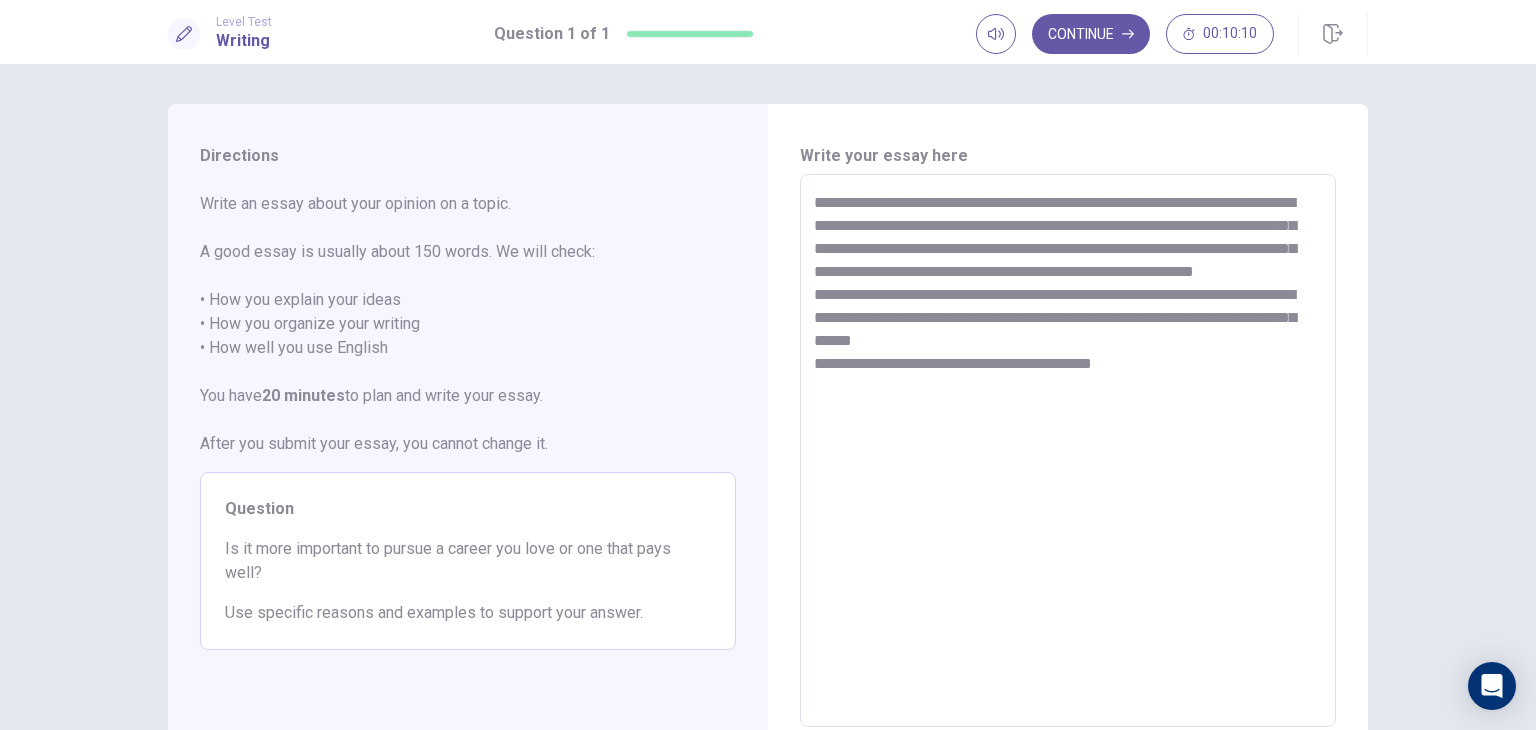 click on "**********" at bounding box center (1068, 451) 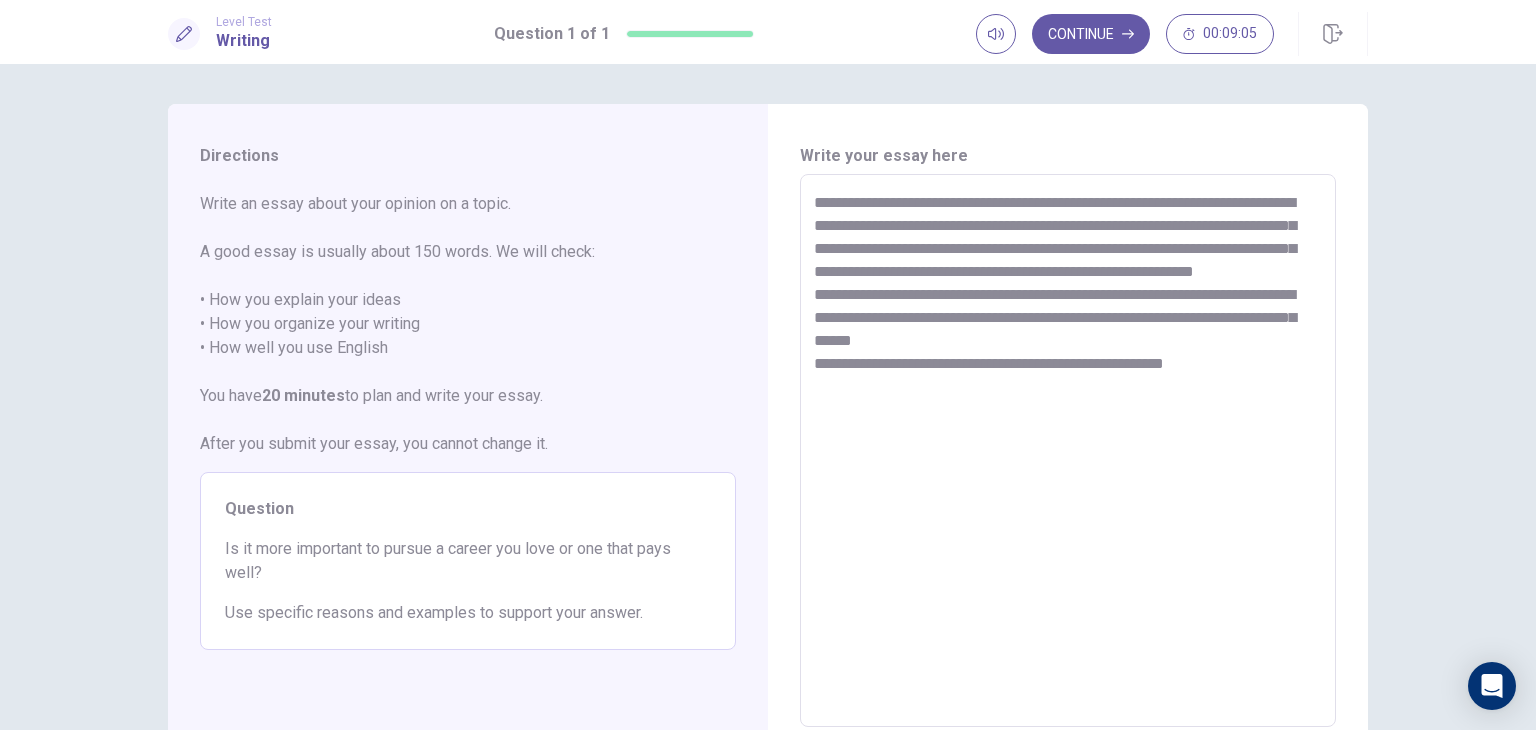 click on "**********" at bounding box center [1068, 451] 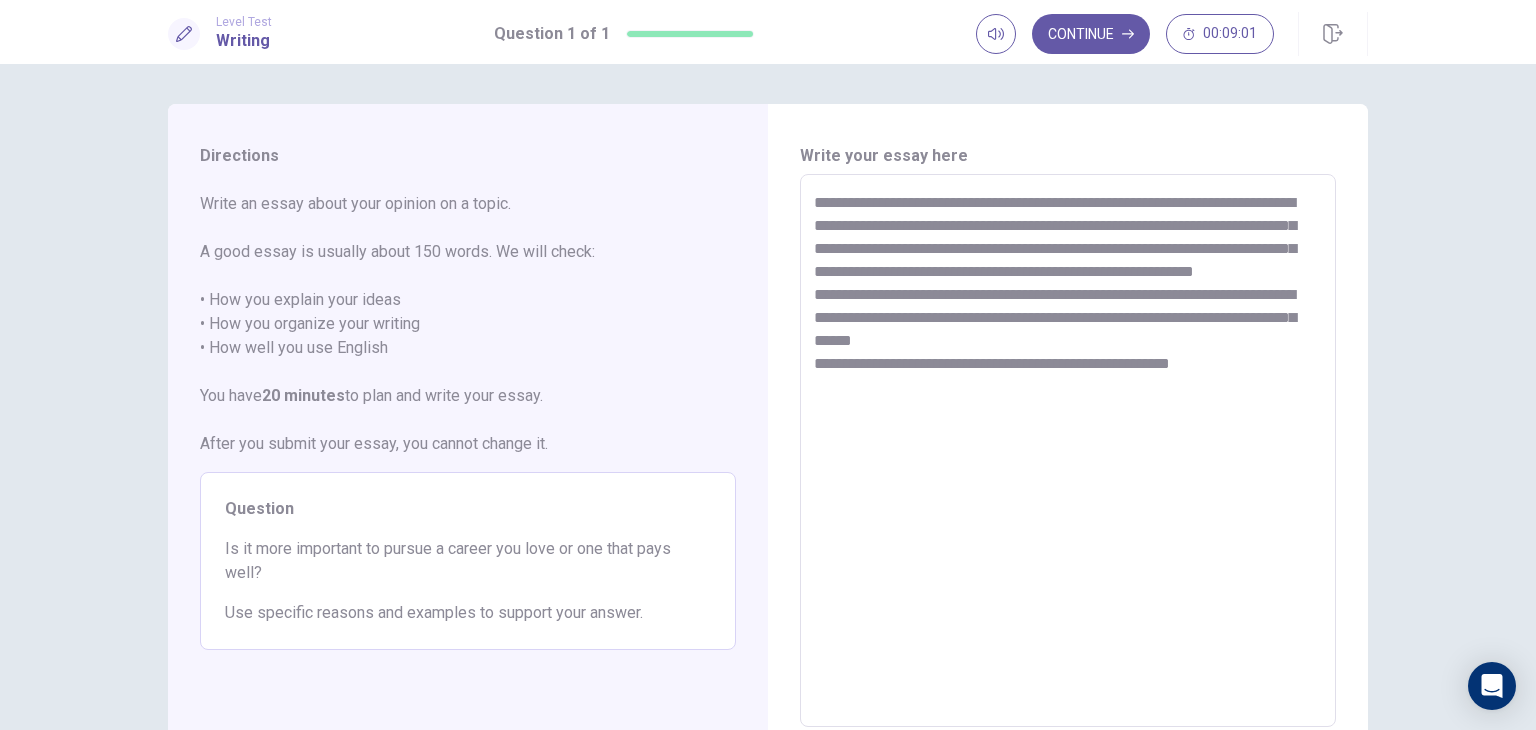click on "**********" at bounding box center [1068, 451] 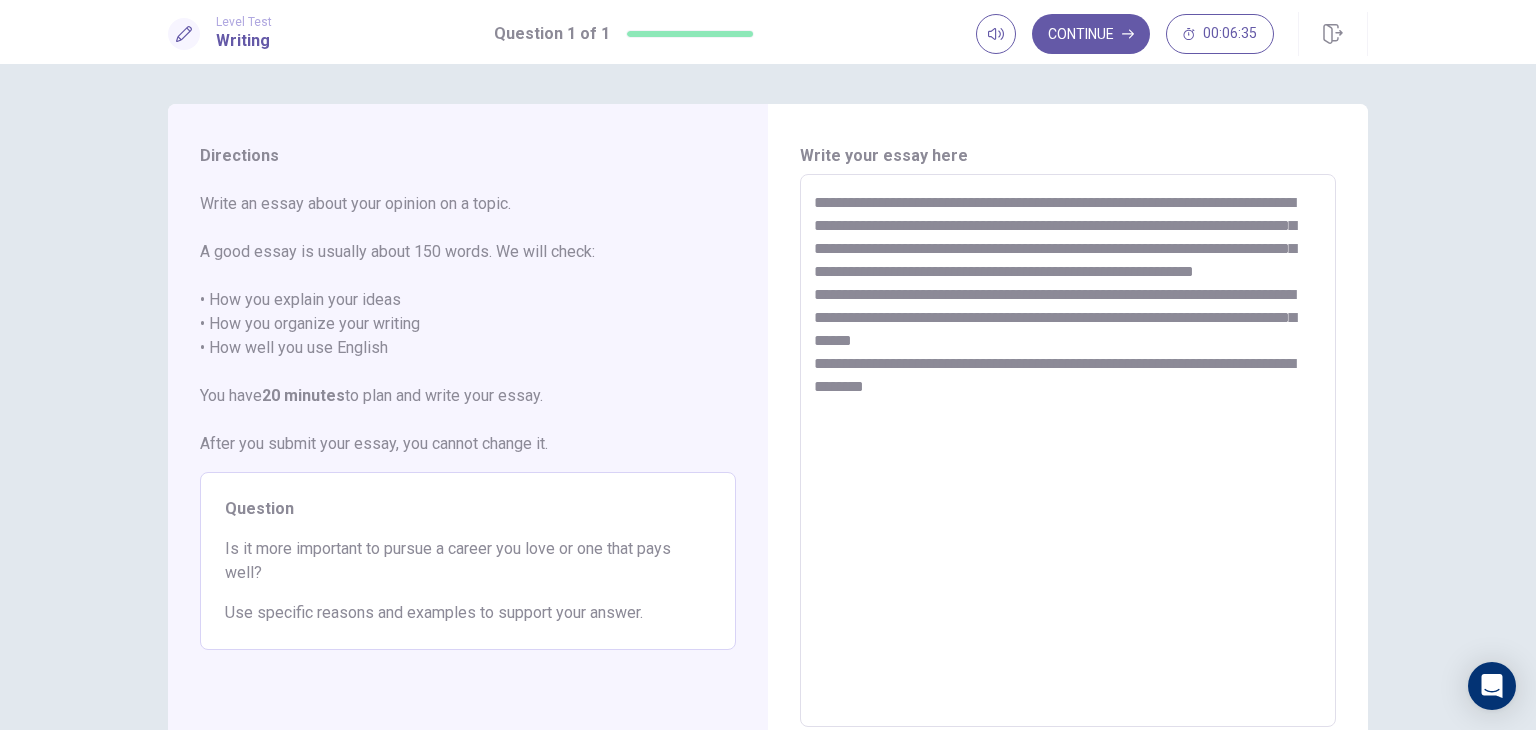 click on "**********" at bounding box center [1068, 451] 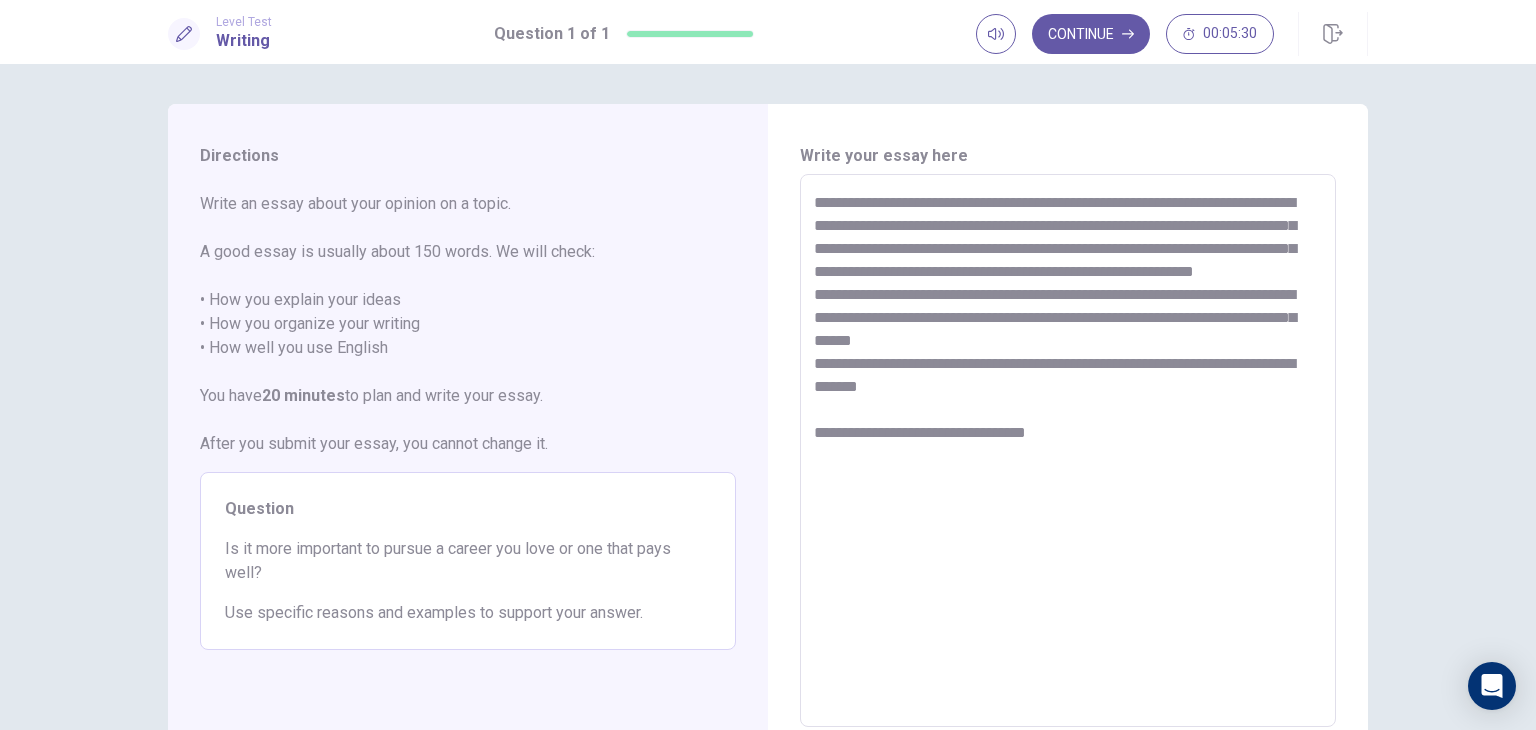 click on "**********" at bounding box center [1068, 451] 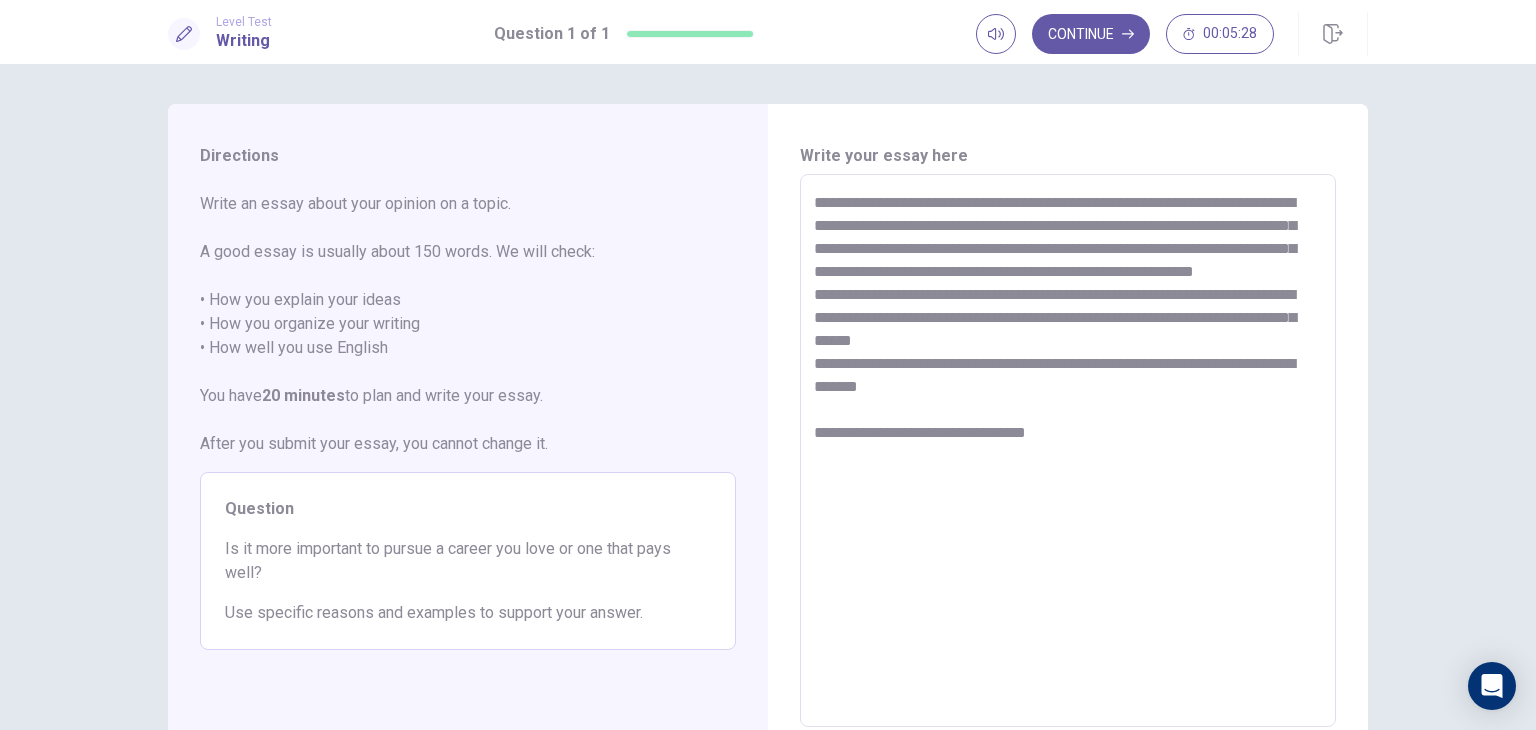 click on "**********" at bounding box center (1068, 451) 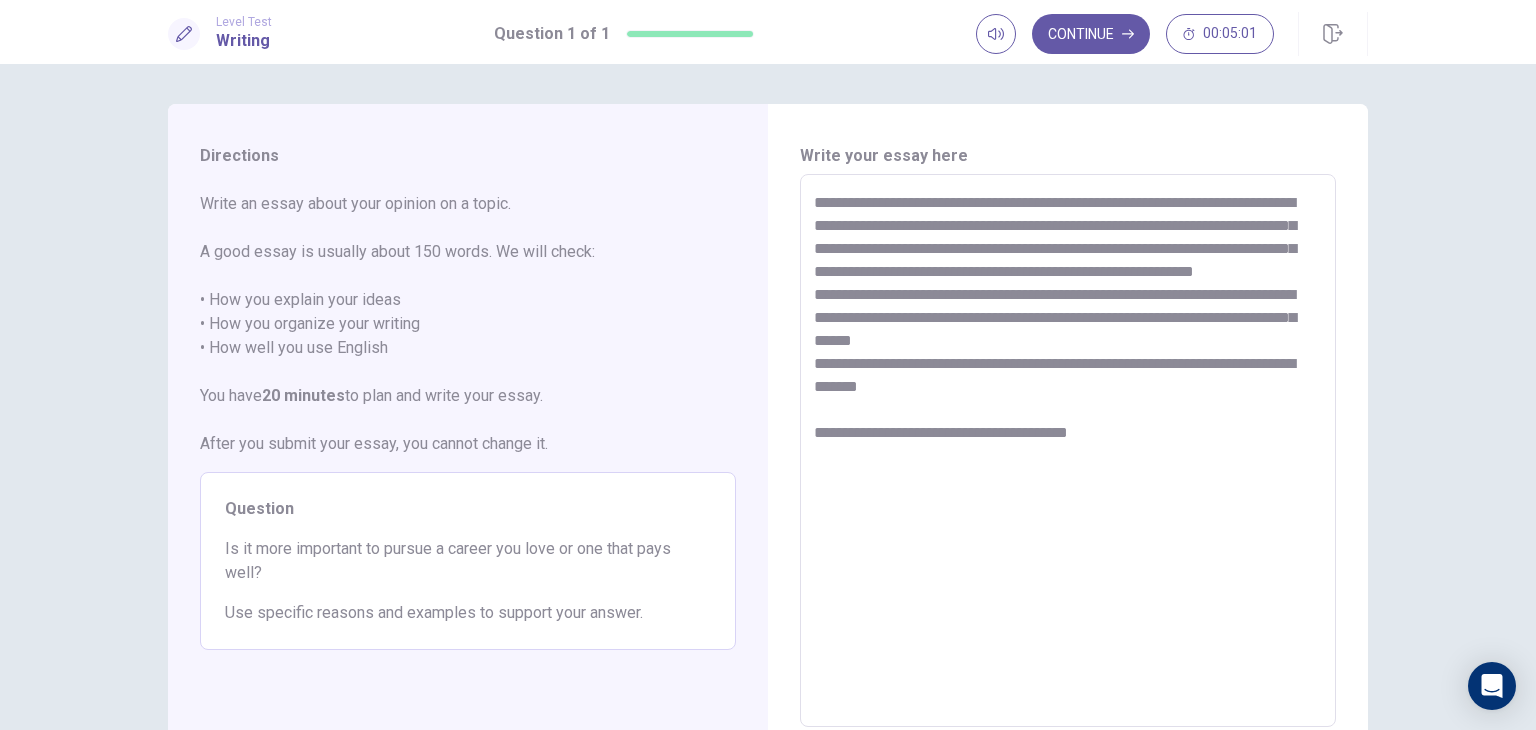 click on "**********" at bounding box center [1068, 451] 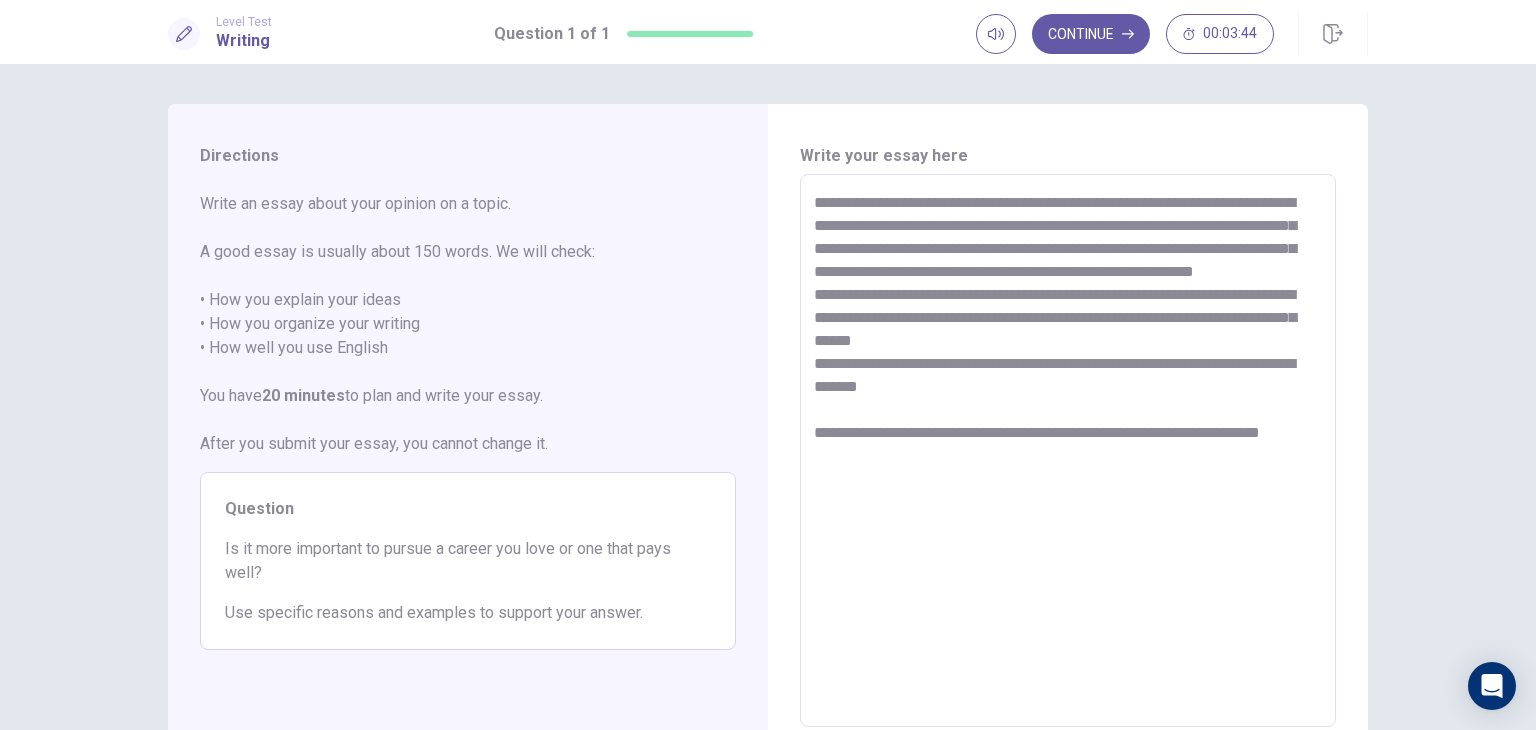 click on "**********" at bounding box center [1068, 451] 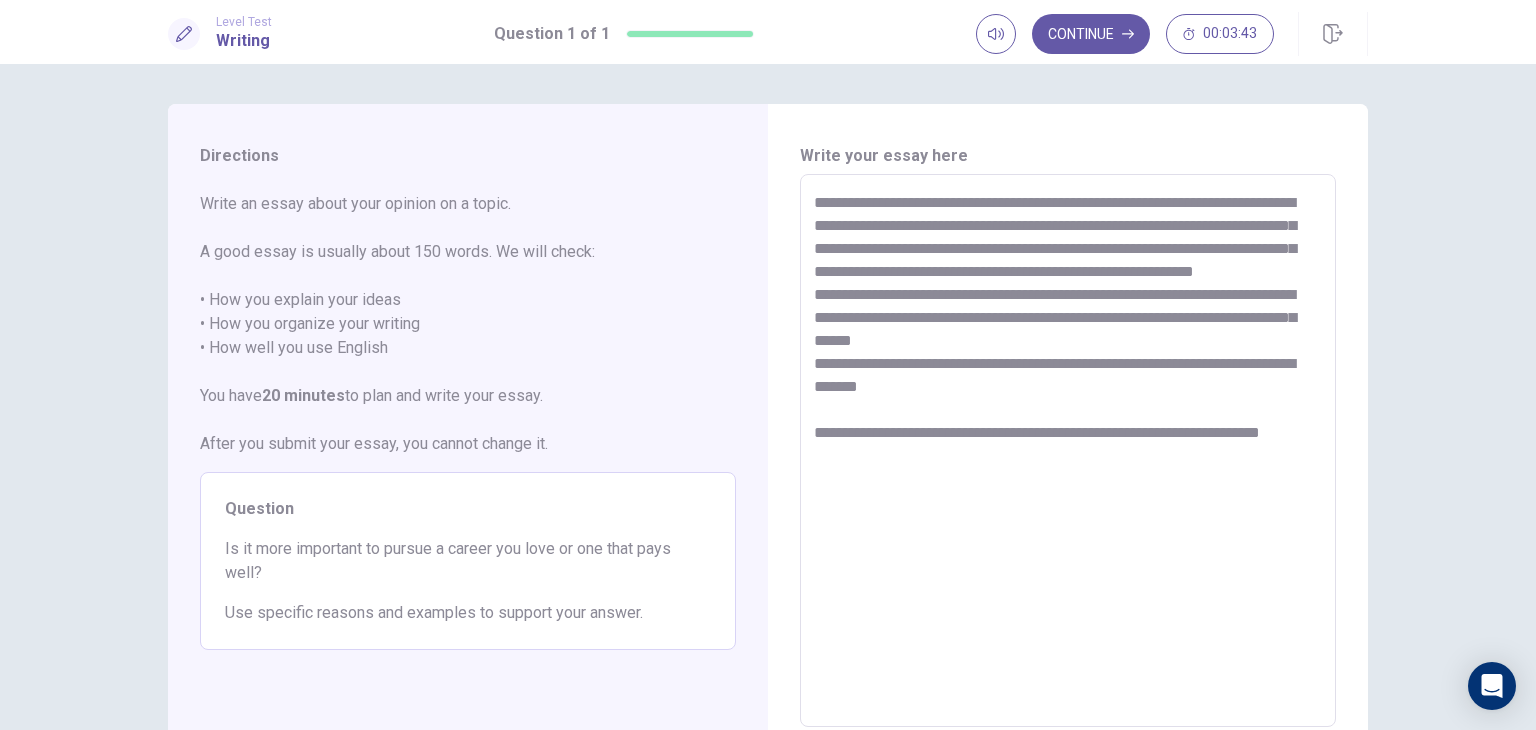click on "**********" at bounding box center (1068, 451) 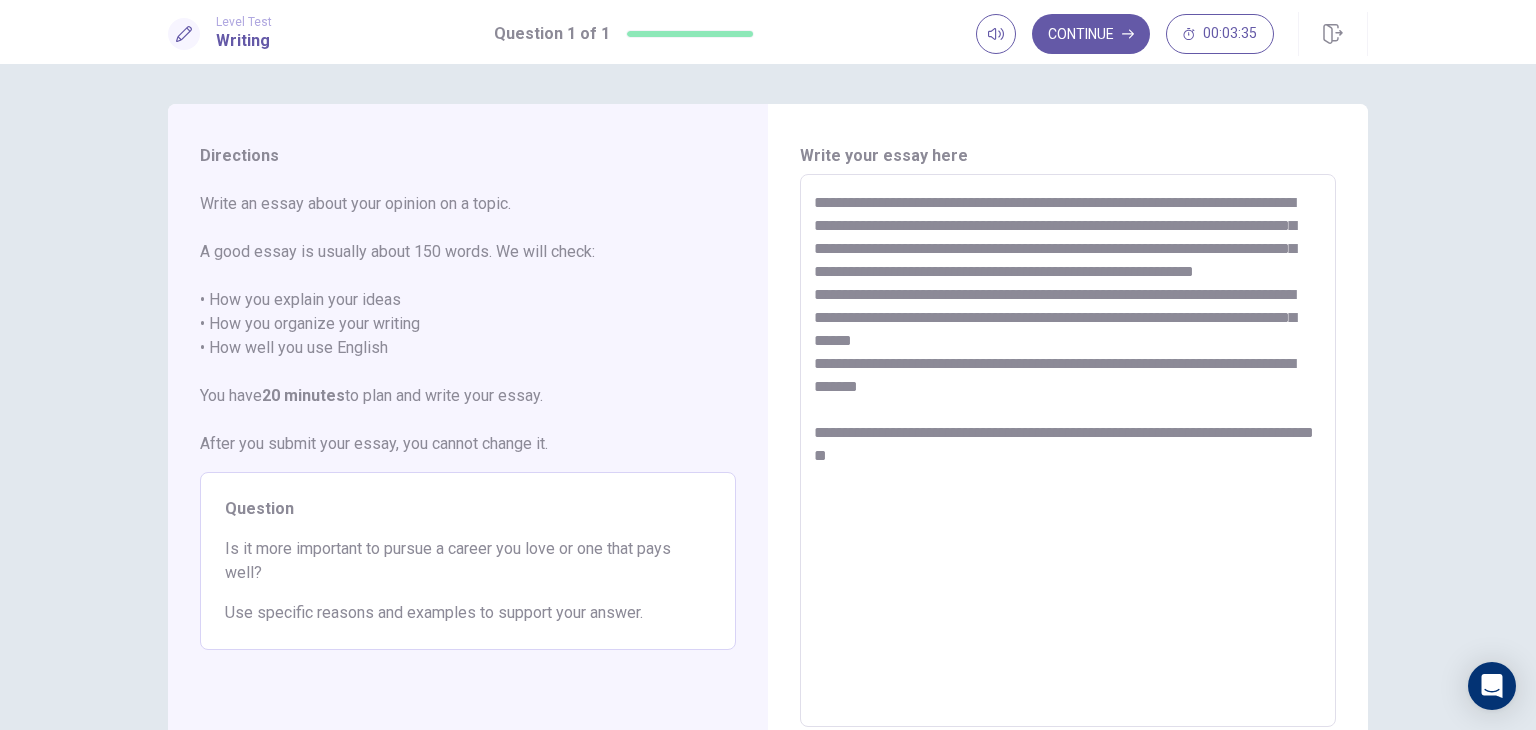 click on "**********" at bounding box center (1068, 451) 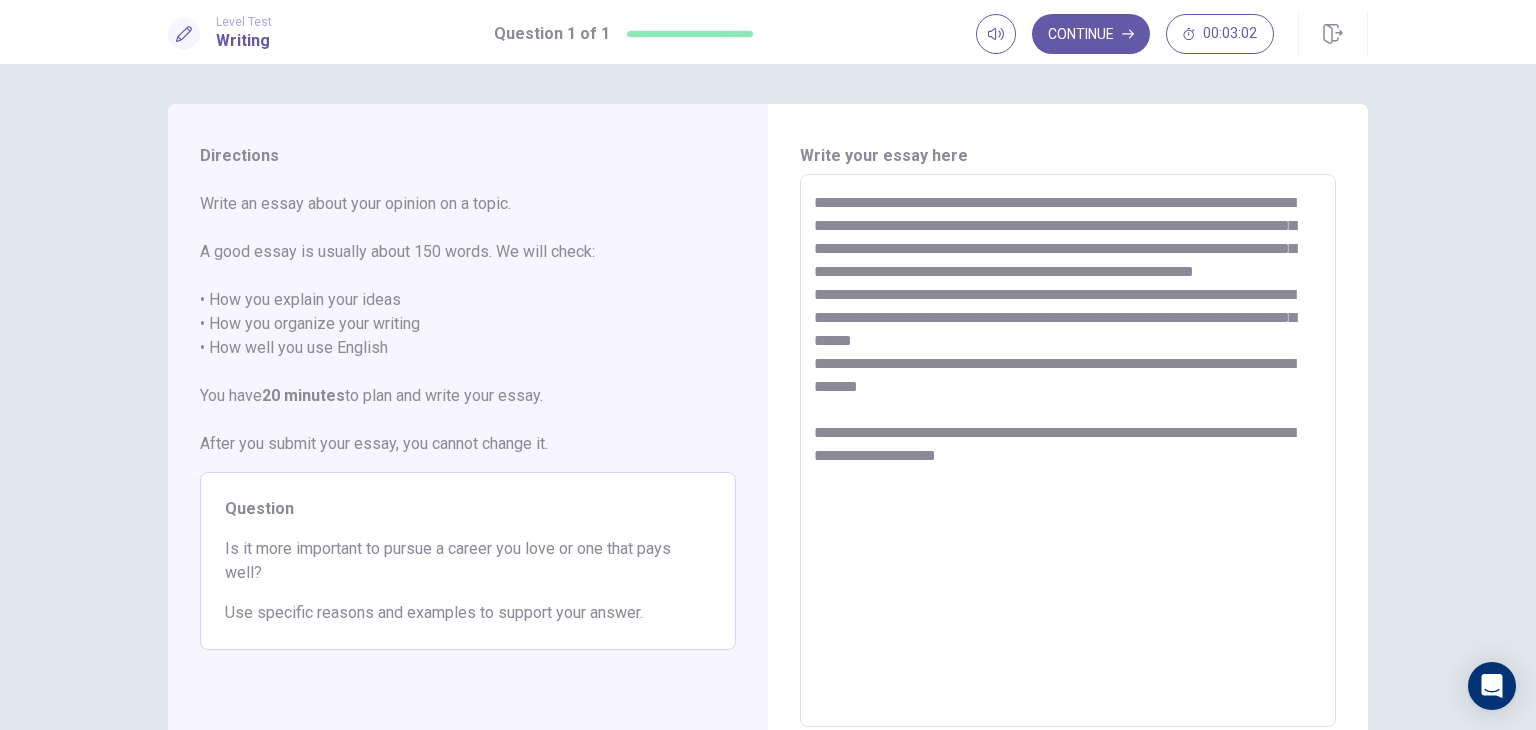 click on "**********" at bounding box center [1068, 451] 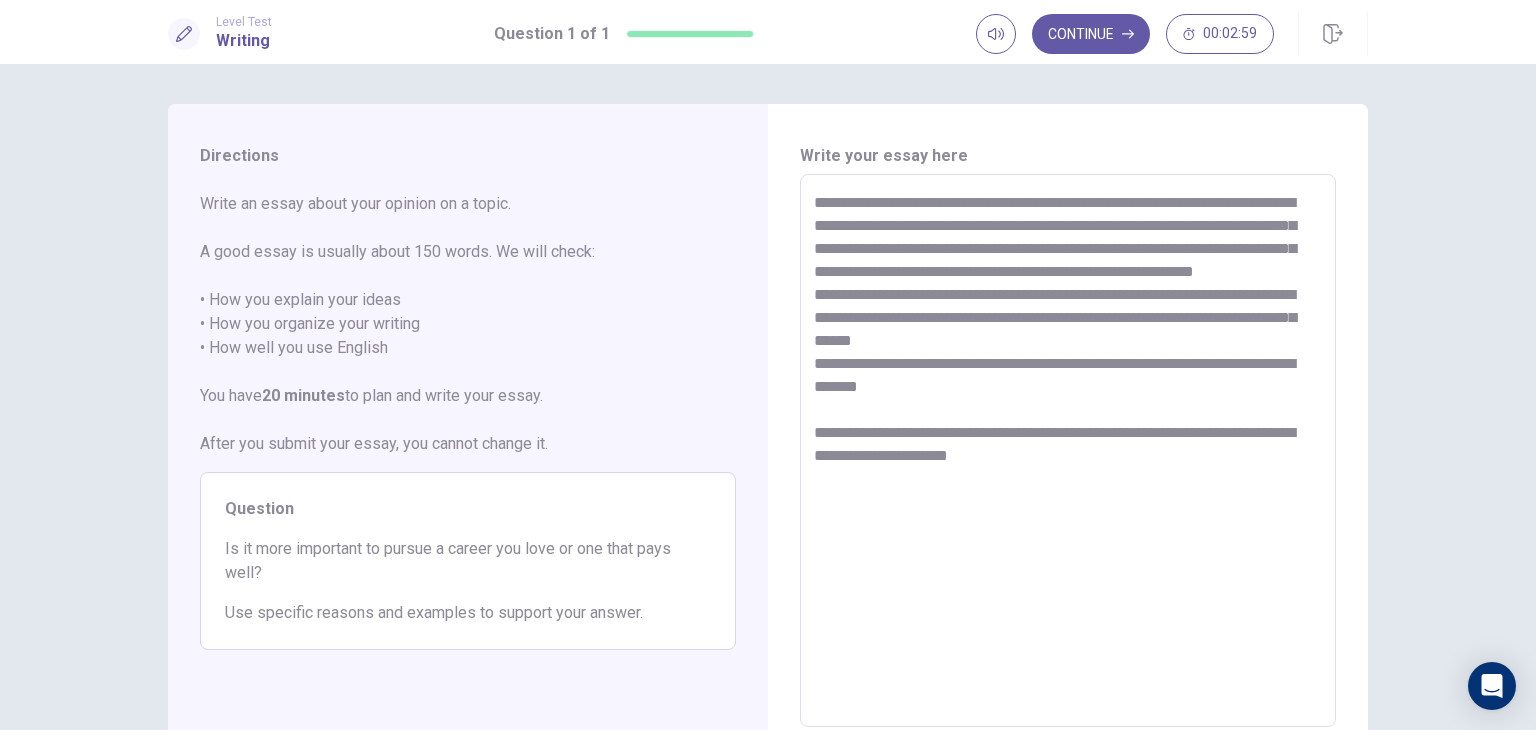 click on "**********" at bounding box center (1068, 451) 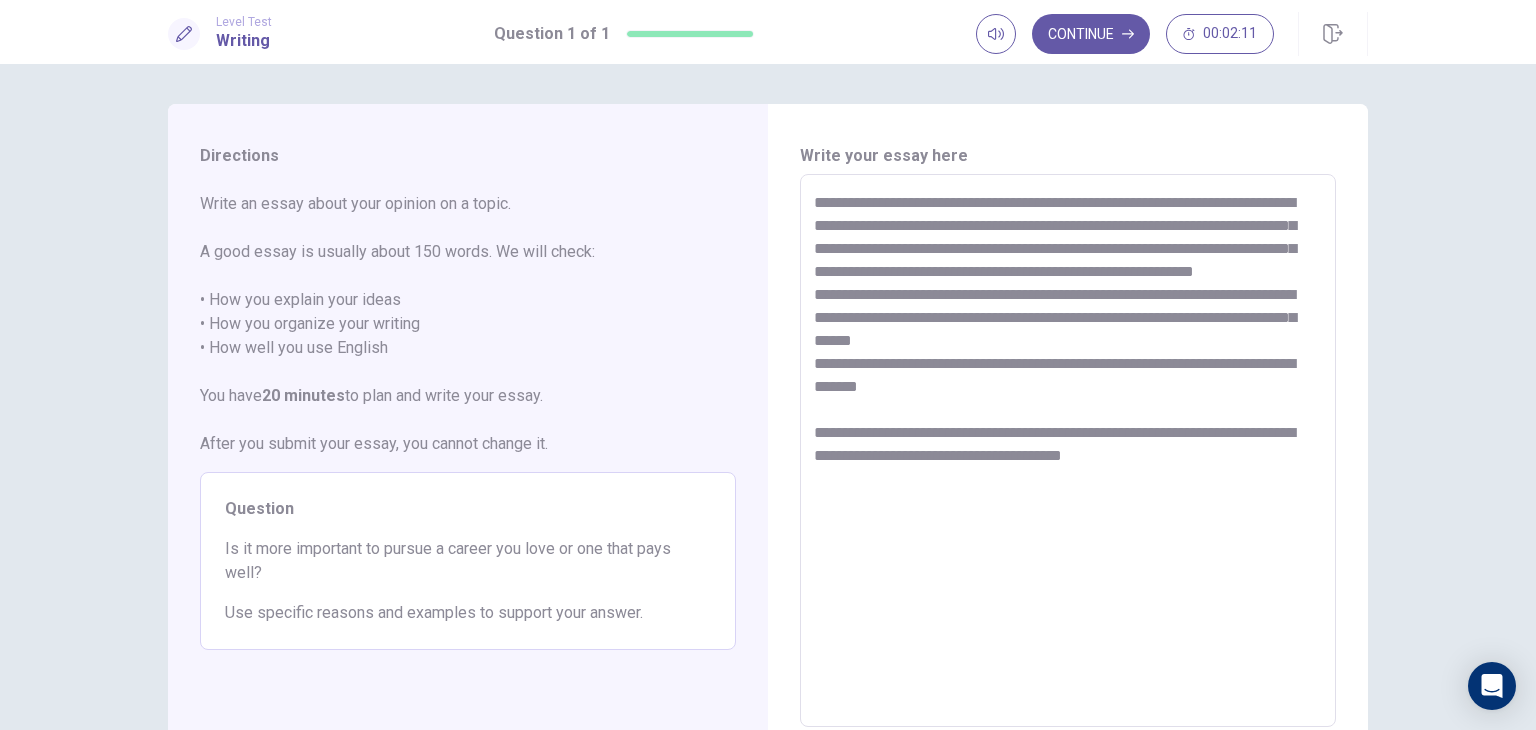 click on "**********" at bounding box center [1068, 451] 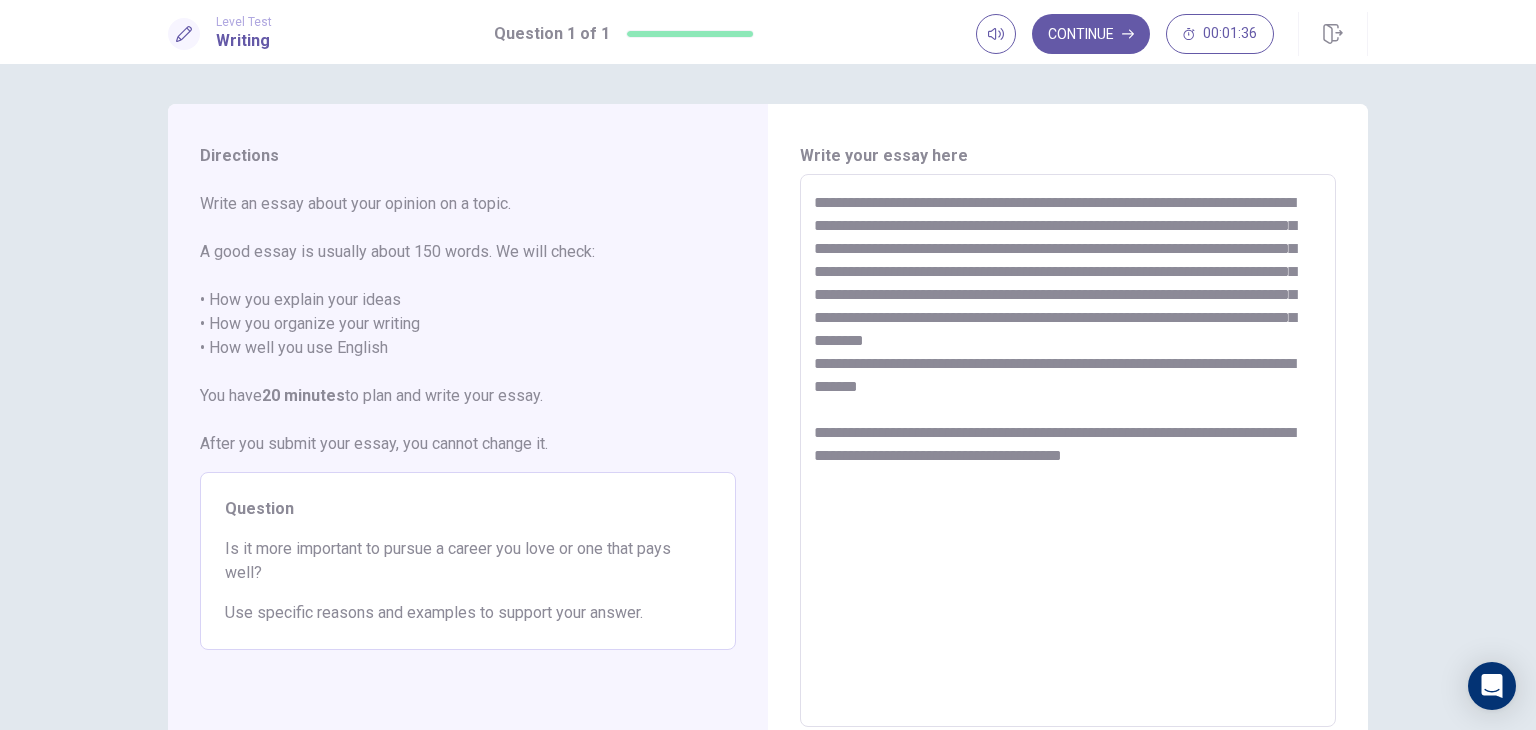 click on "**********" at bounding box center (1068, 451) 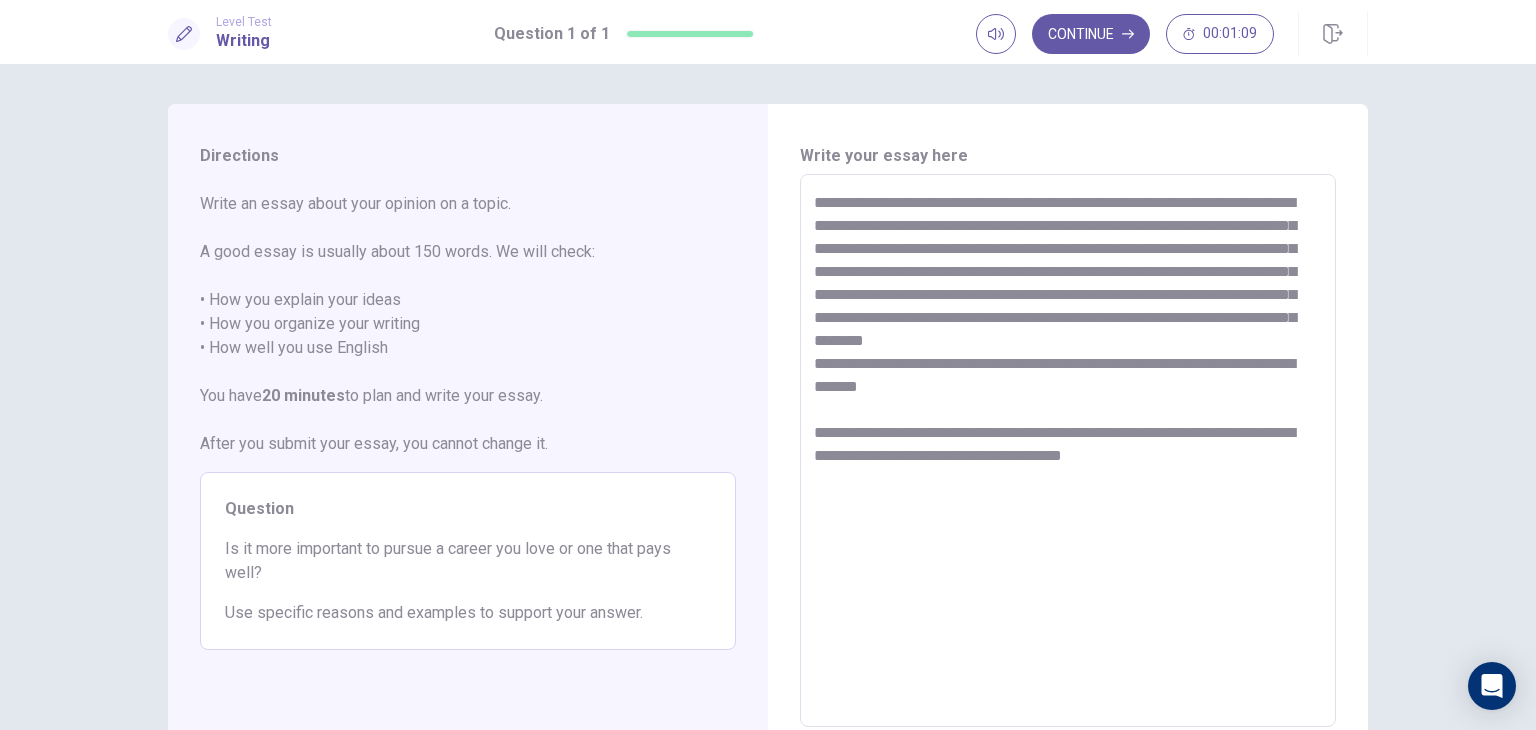click on "**********" at bounding box center (1068, 451) 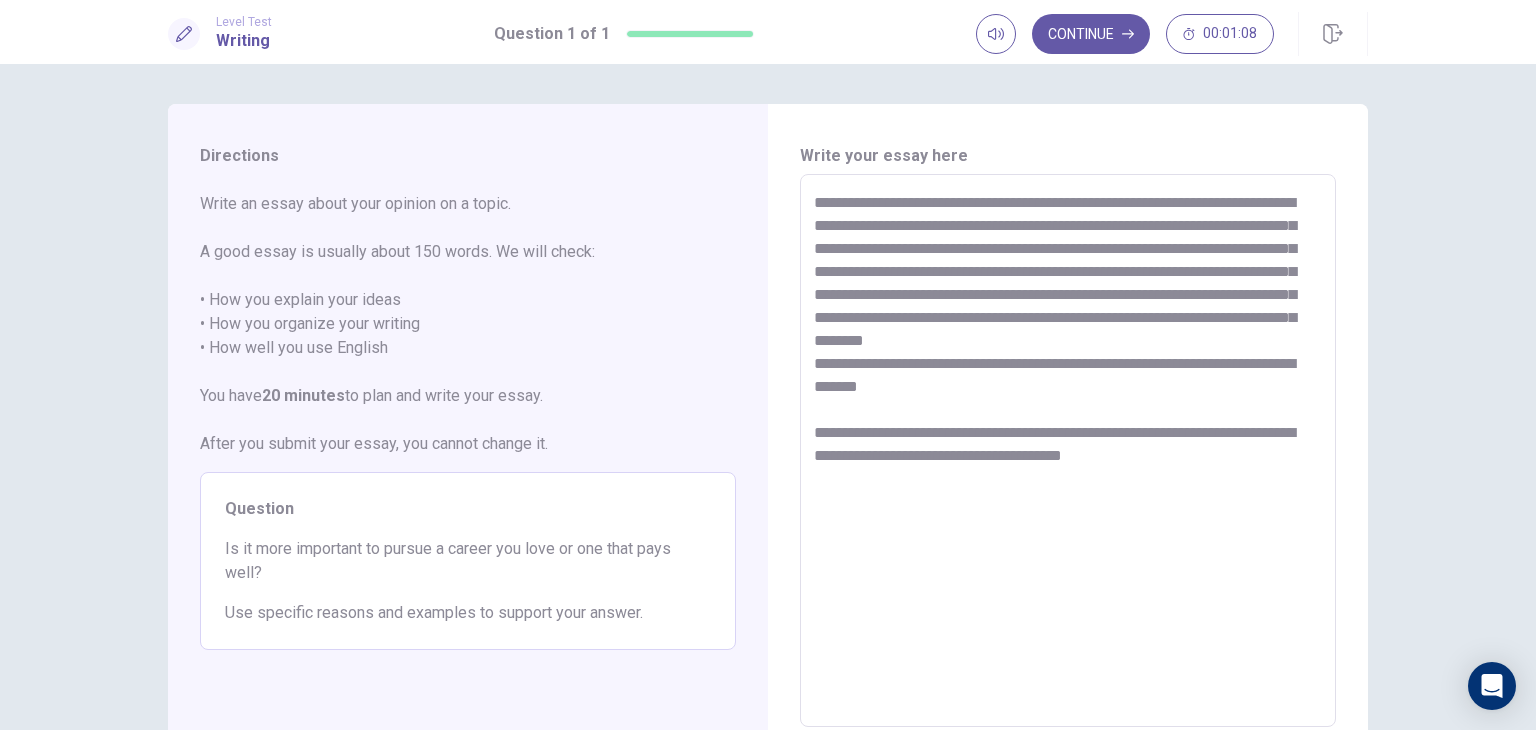 click on "**********" at bounding box center [1068, 451] 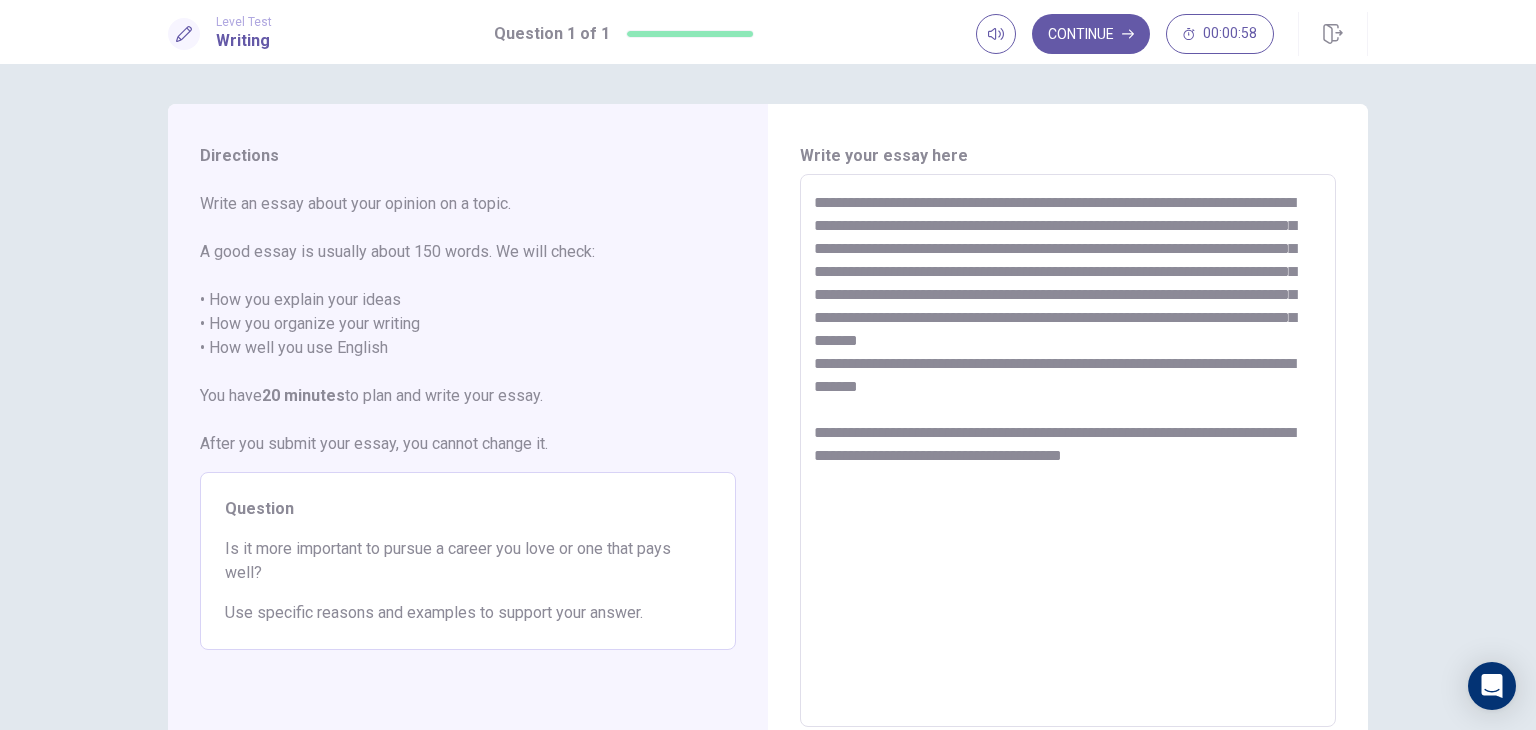 click on "**********" at bounding box center [1068, 451] 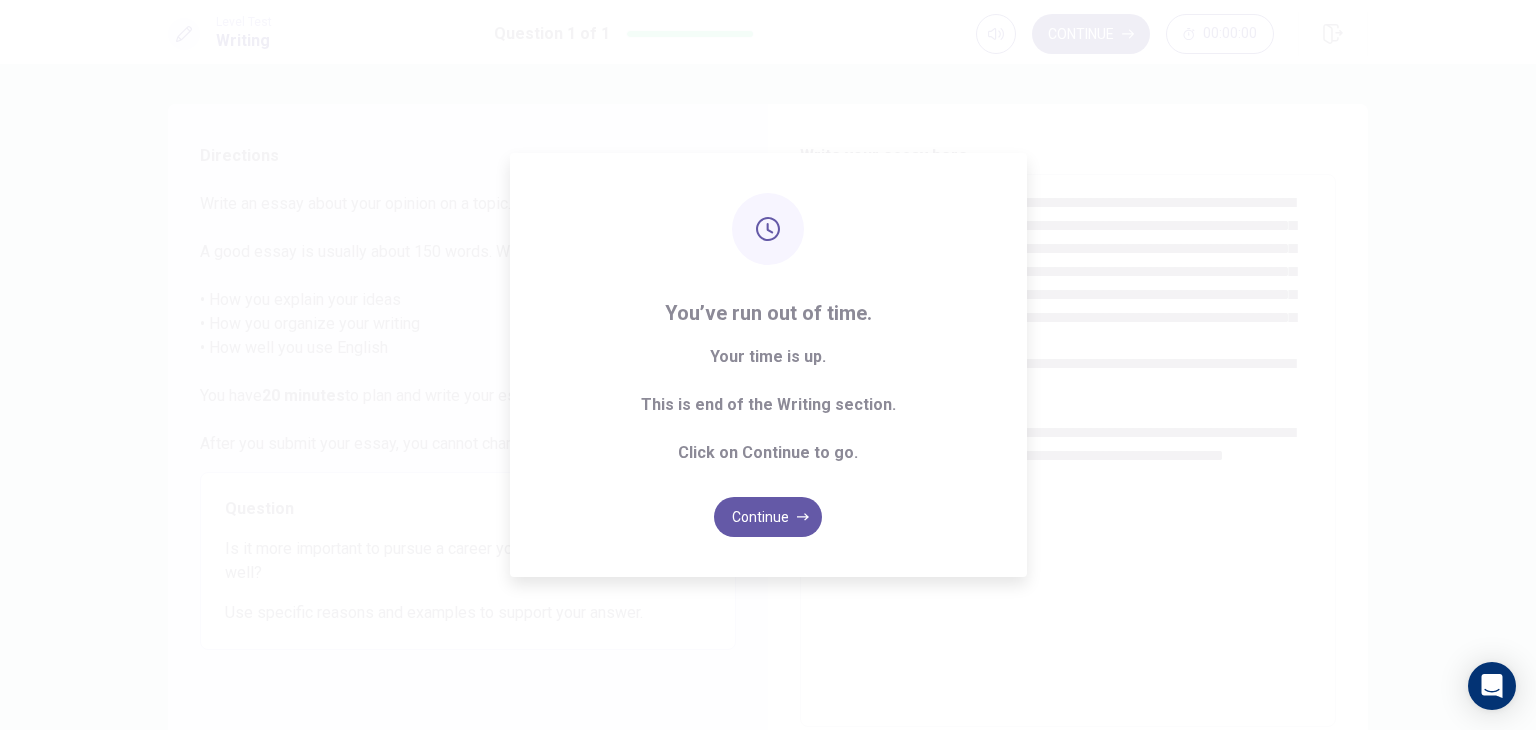 click on "You’ve run out of time. Your time is up. This is end of the Writing section. Click on Continue to go. Continue" at bounding box center (768, 365) 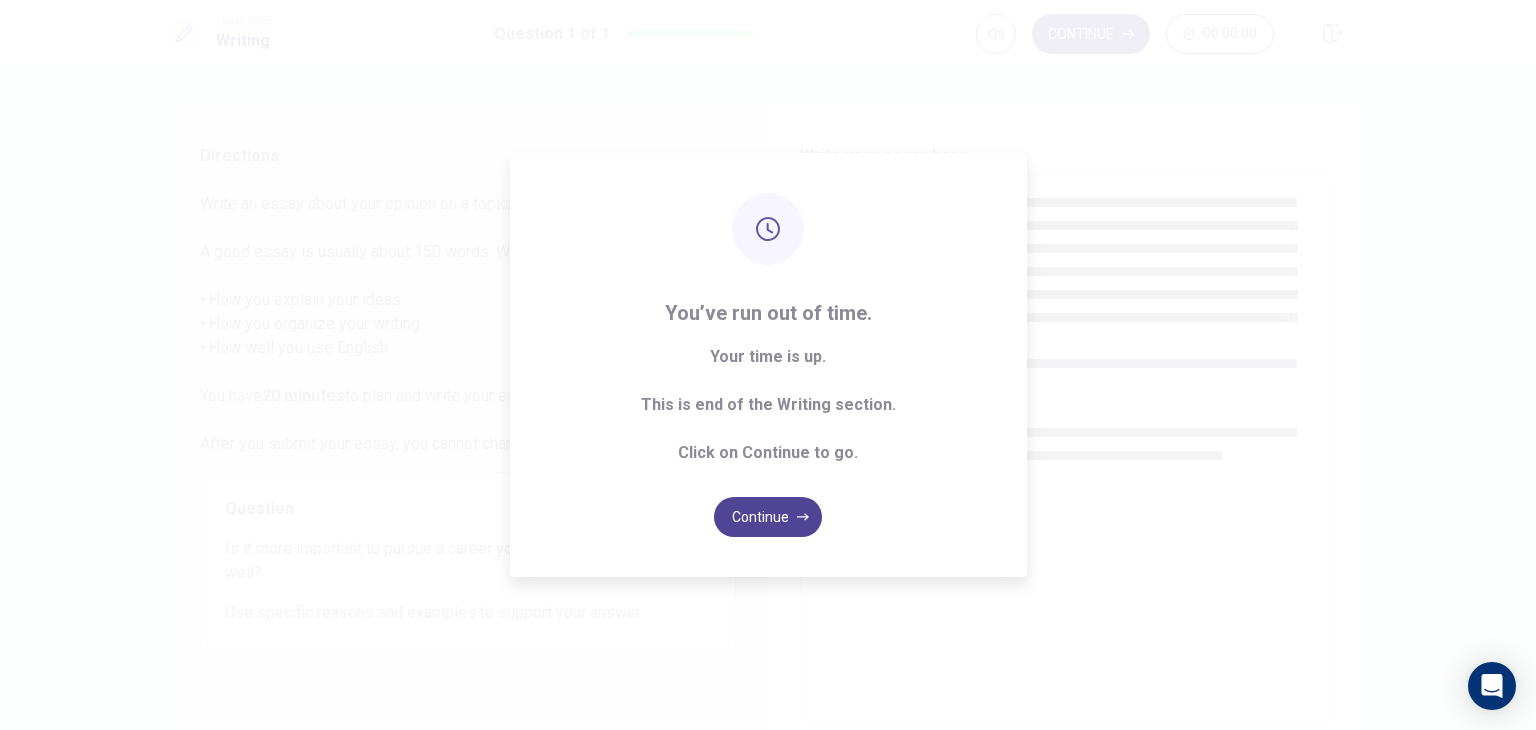 click on "Continue" at bounding box center (768, 517) 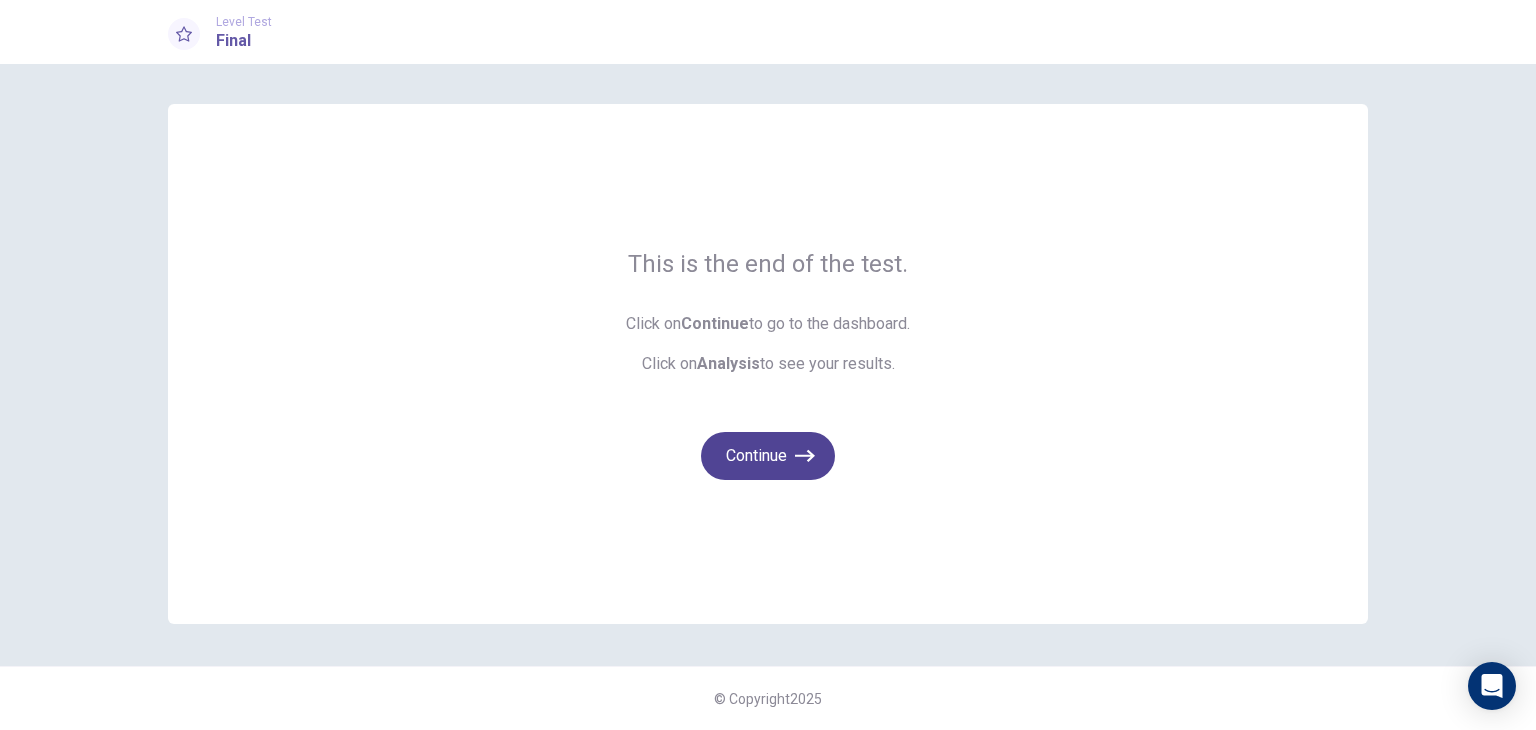 click on "Continue" at bounding box center (768, 456) 